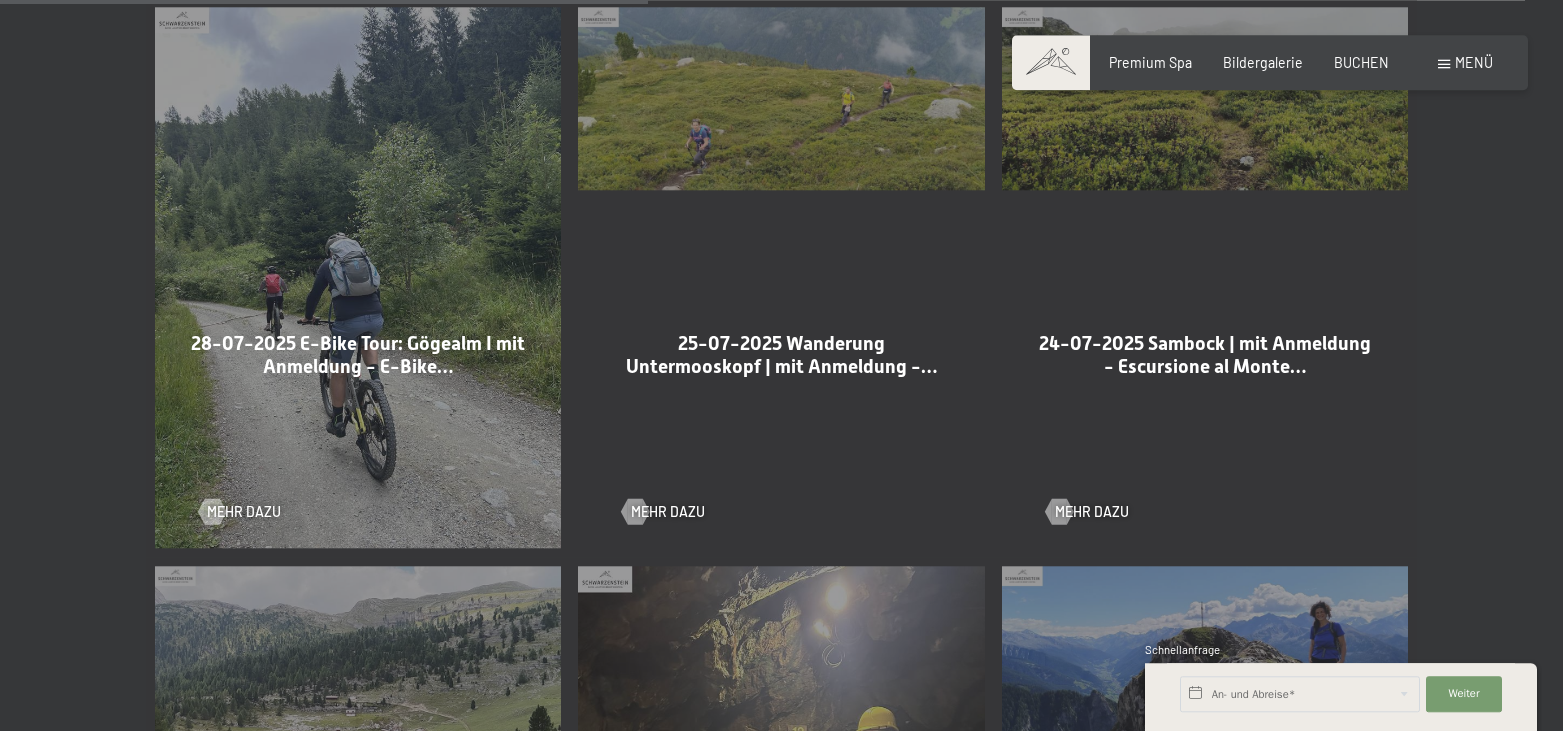 scroll, scrollTop: 2244, scrollLeft: 0, axis: vertical 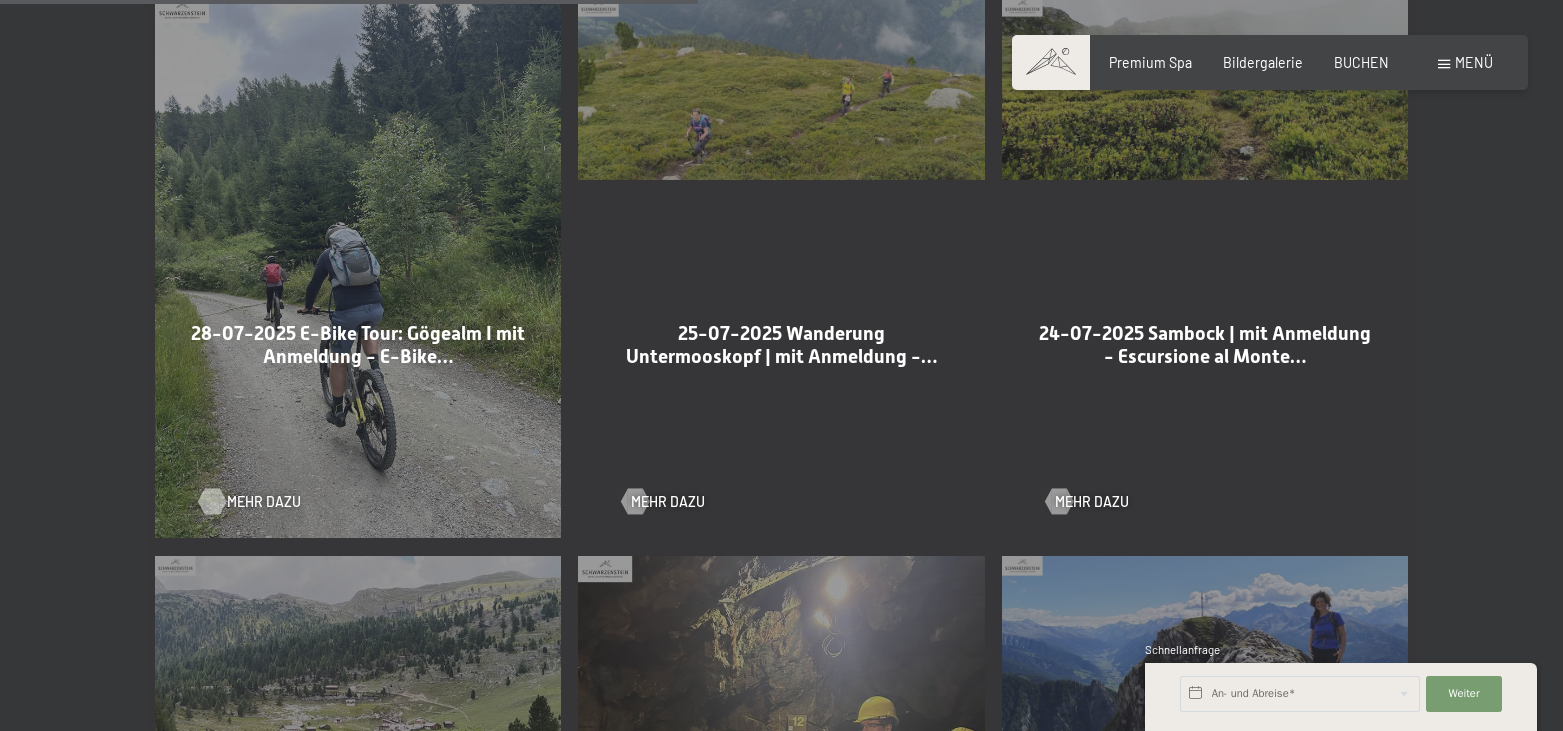 click on "Mehr dazu" at bounding box center [264, 502] 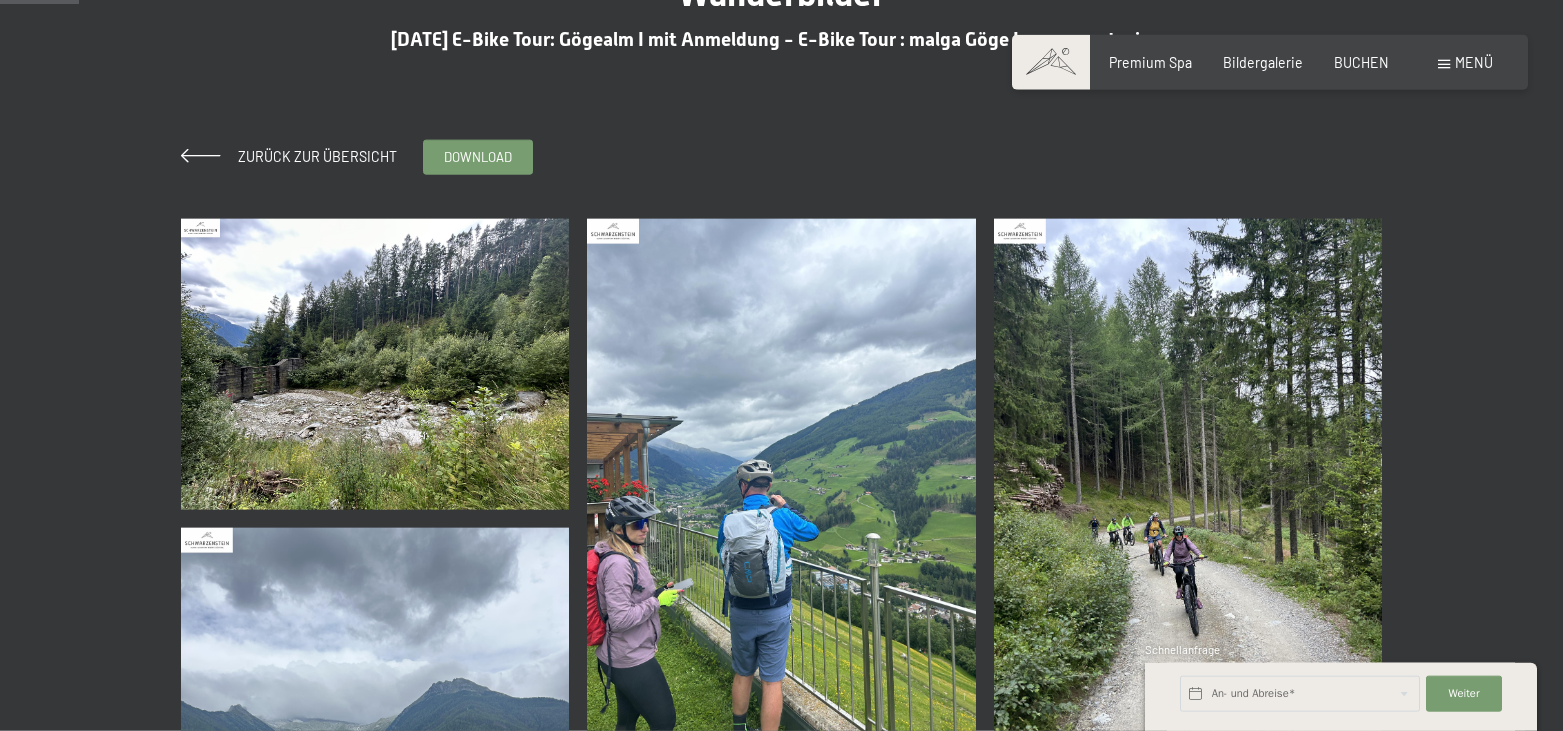 scroll, scrollTop: 204, scrollLeft: 0, axis: vertical 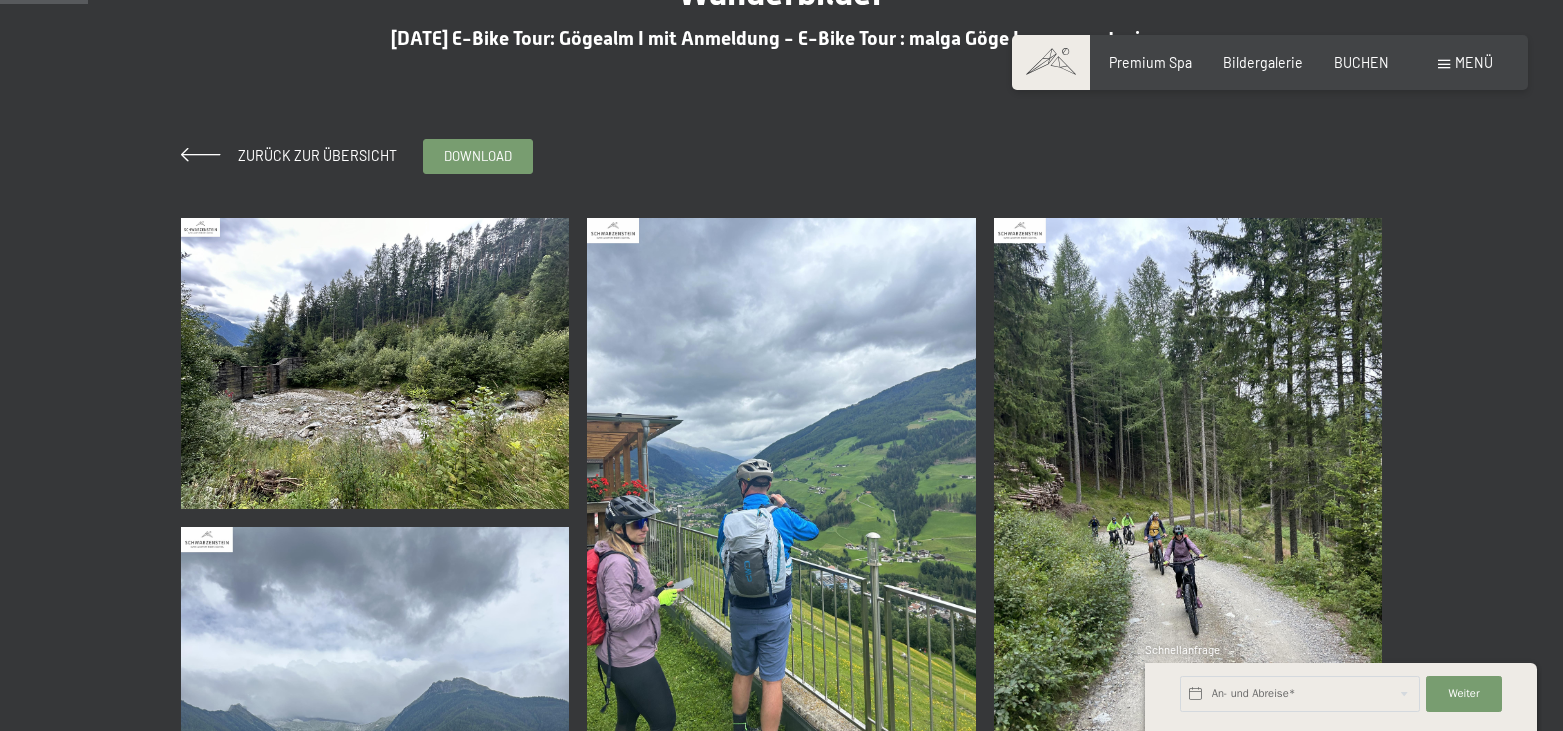 click at bounding box center (375, 363) 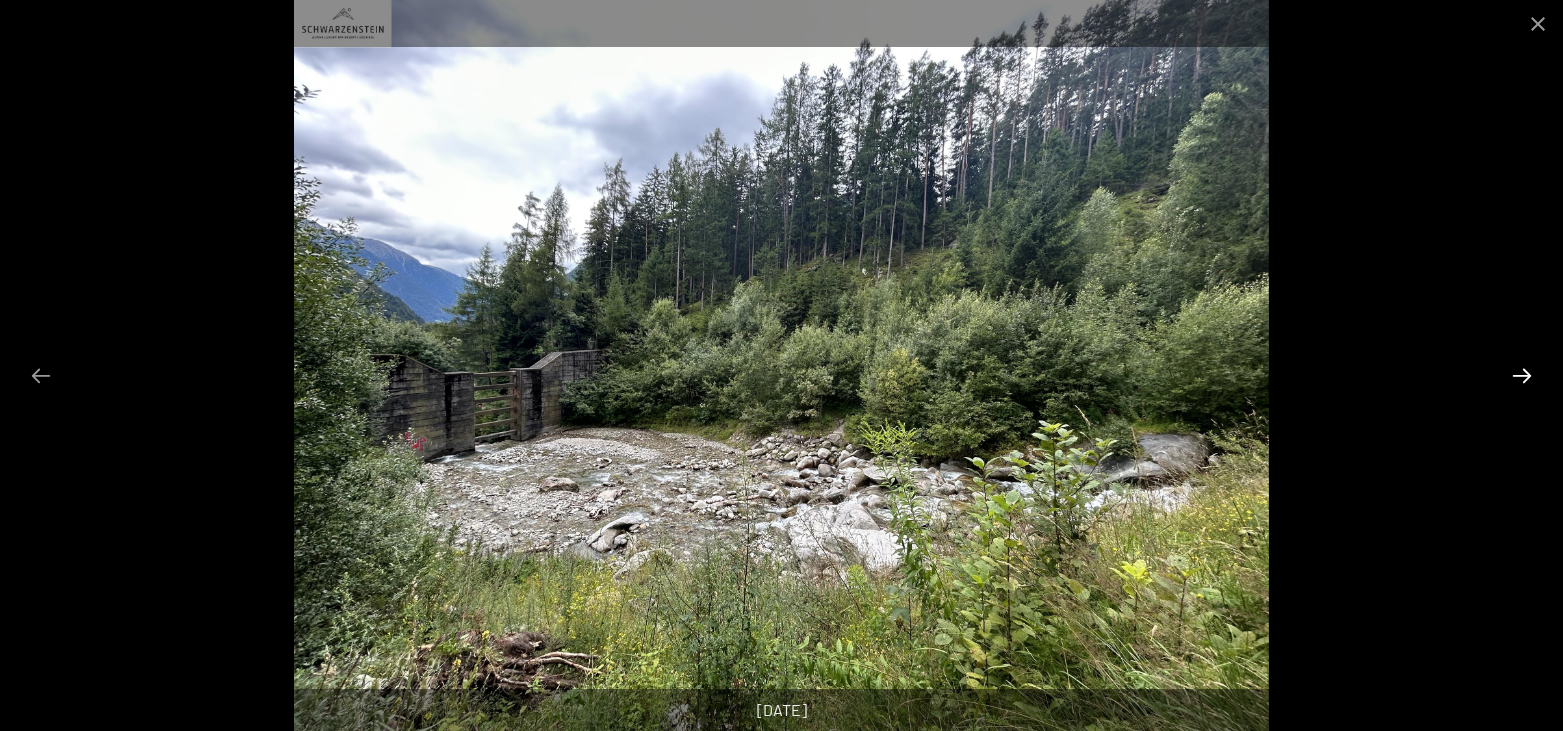 click at bounding box center (1522, 375) 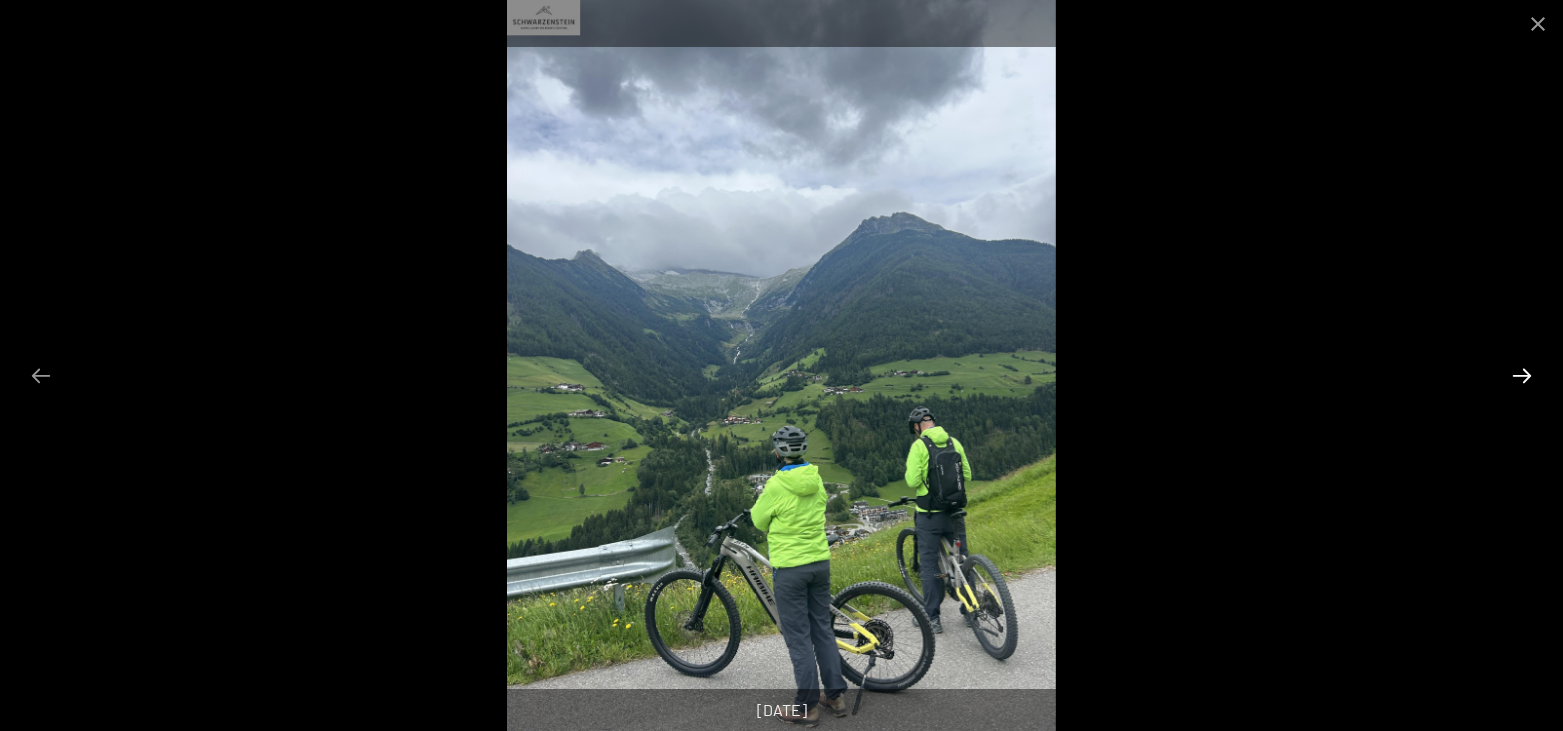 click at bounding box center [1522, 375] 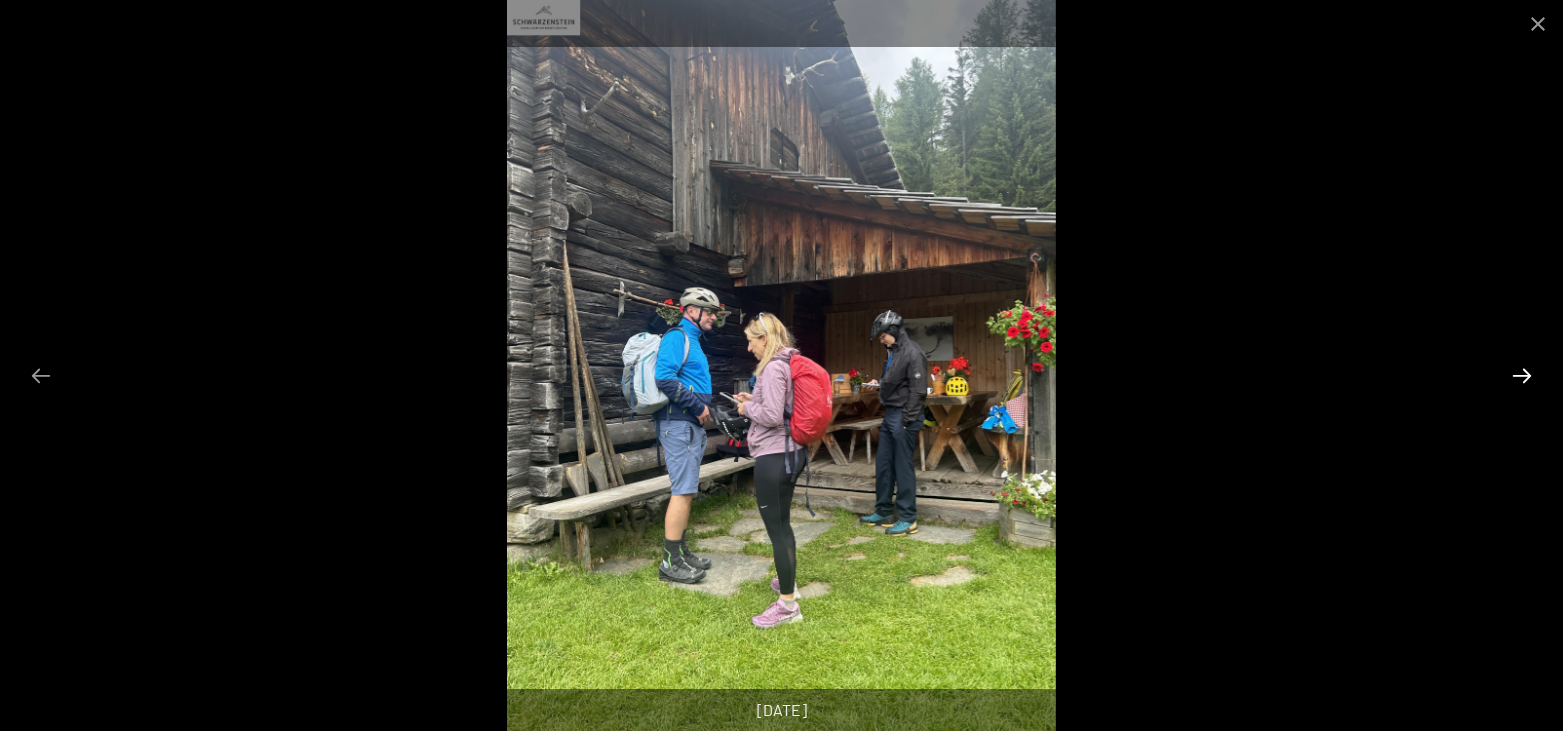 click at bounding box center [1522, 375] 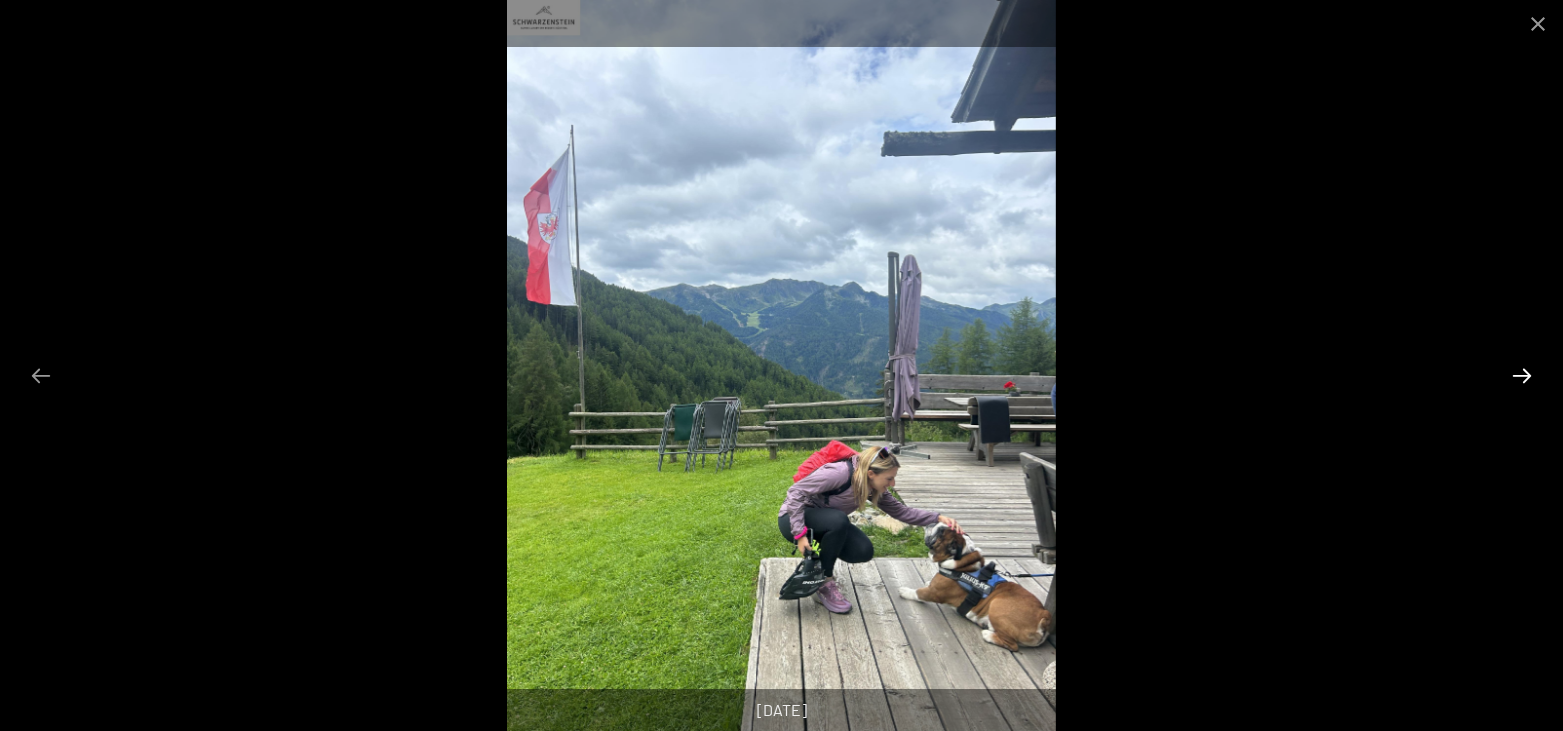 click at bounding box center [1522, 375] 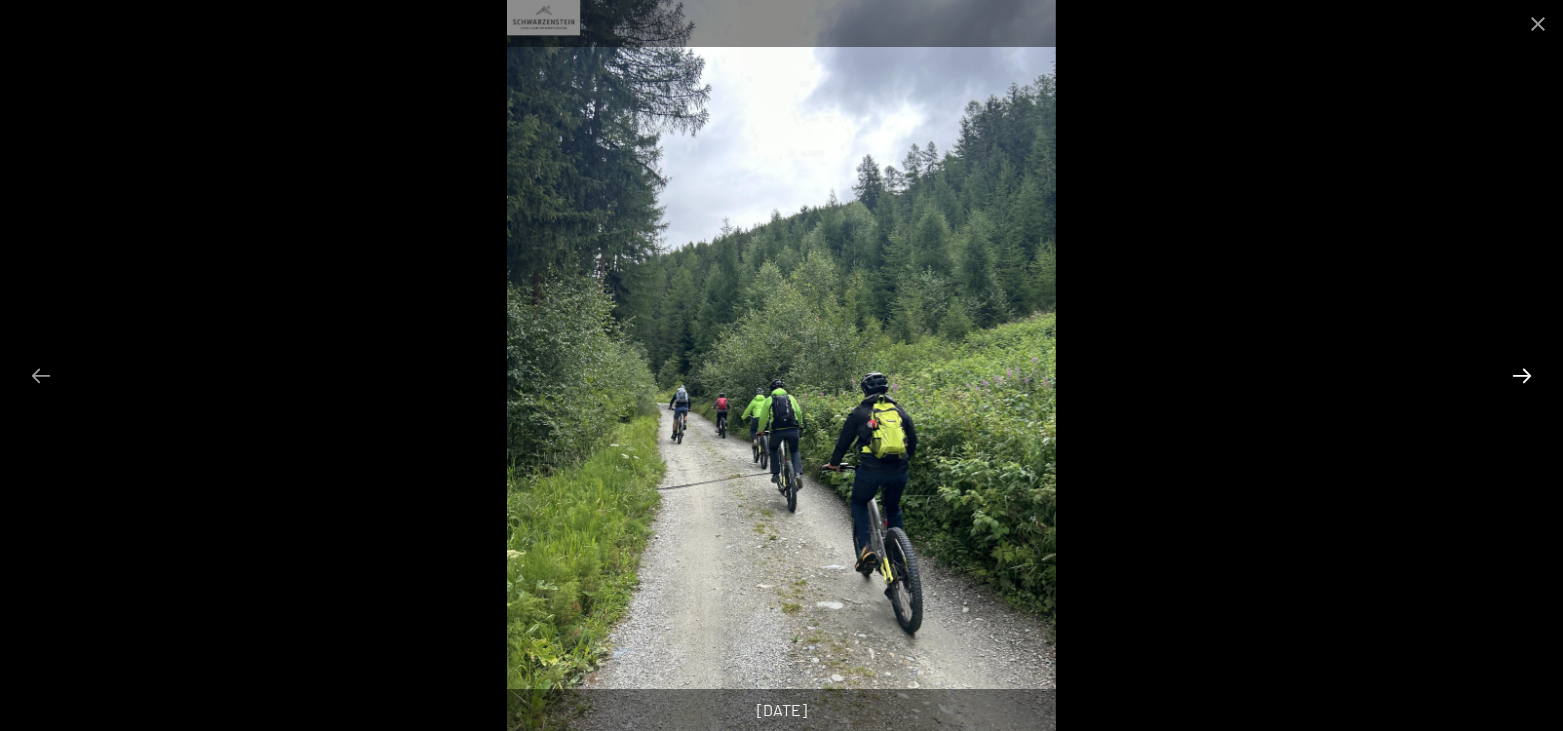 click at bounding box center (1522, 375) 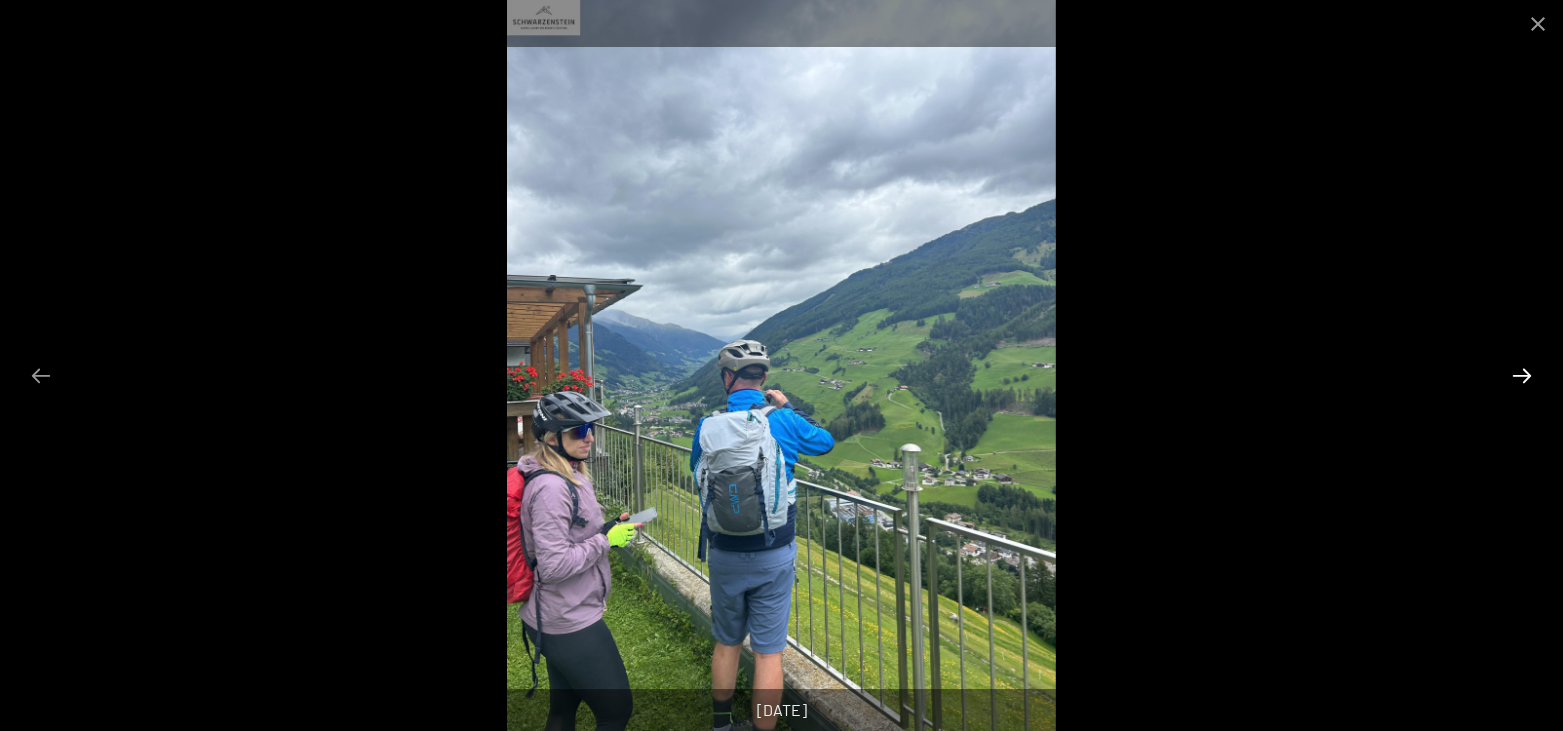 click at bounding box center (1522, 375) 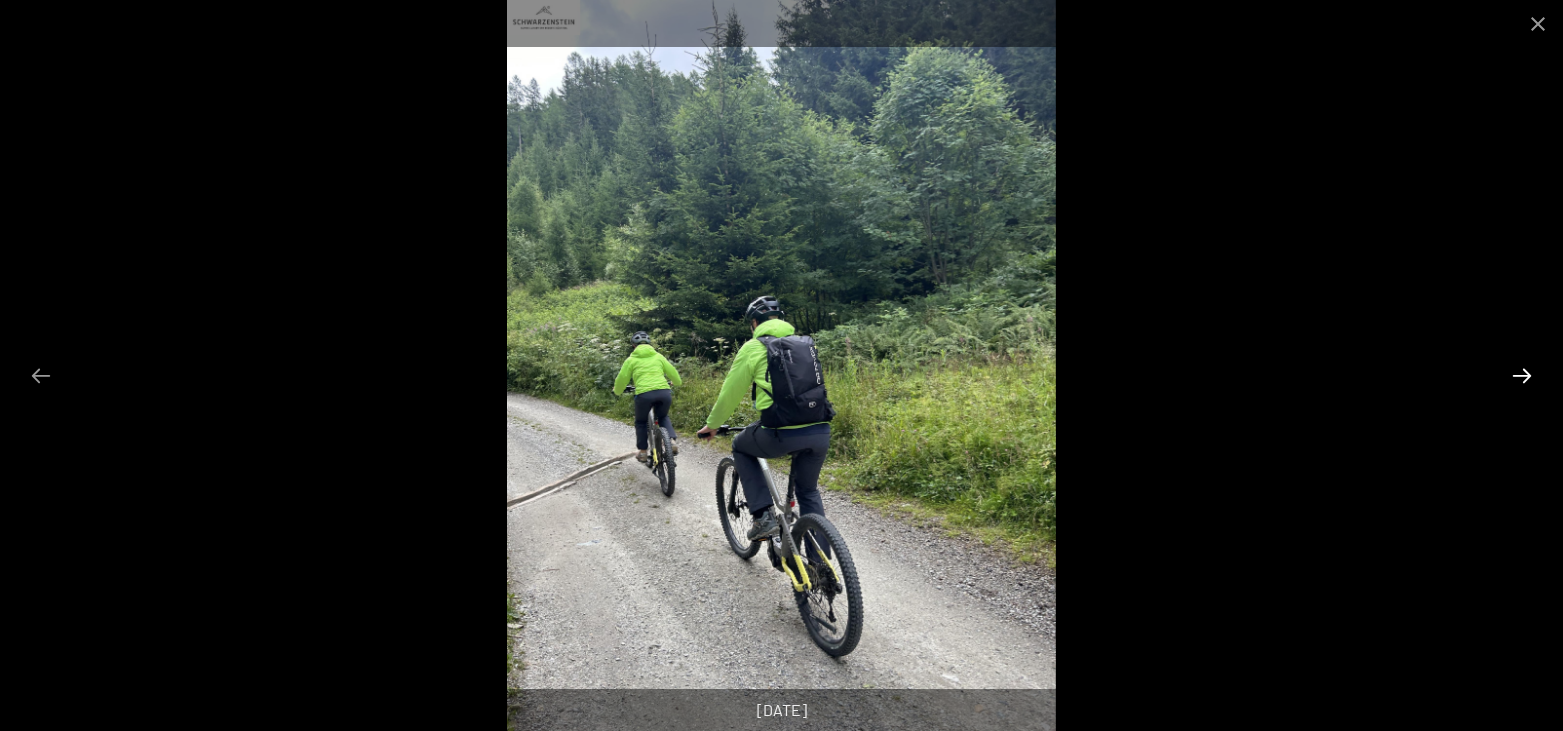 click at bounding box center [1522, 375] 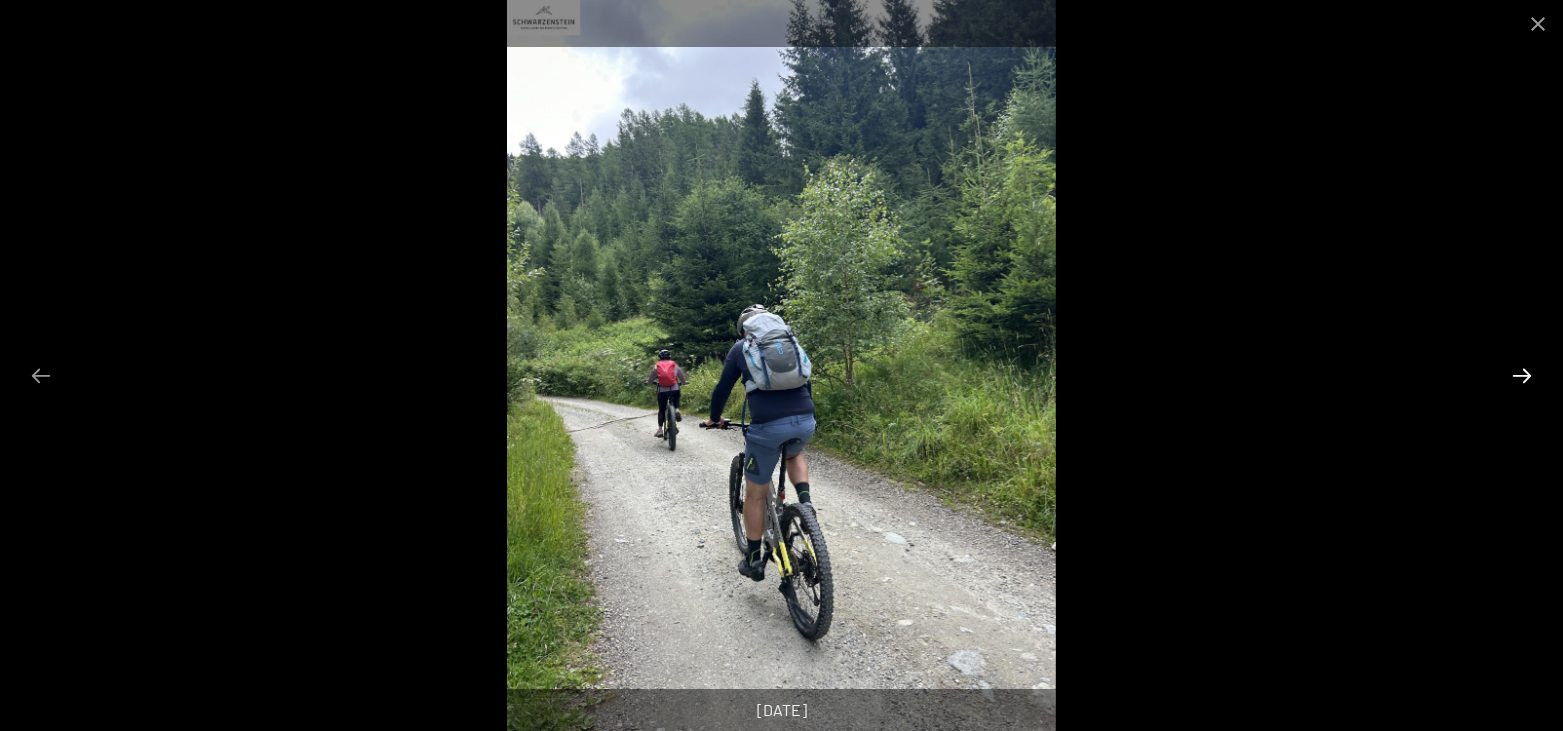 click at bounding box center (1522, 375) 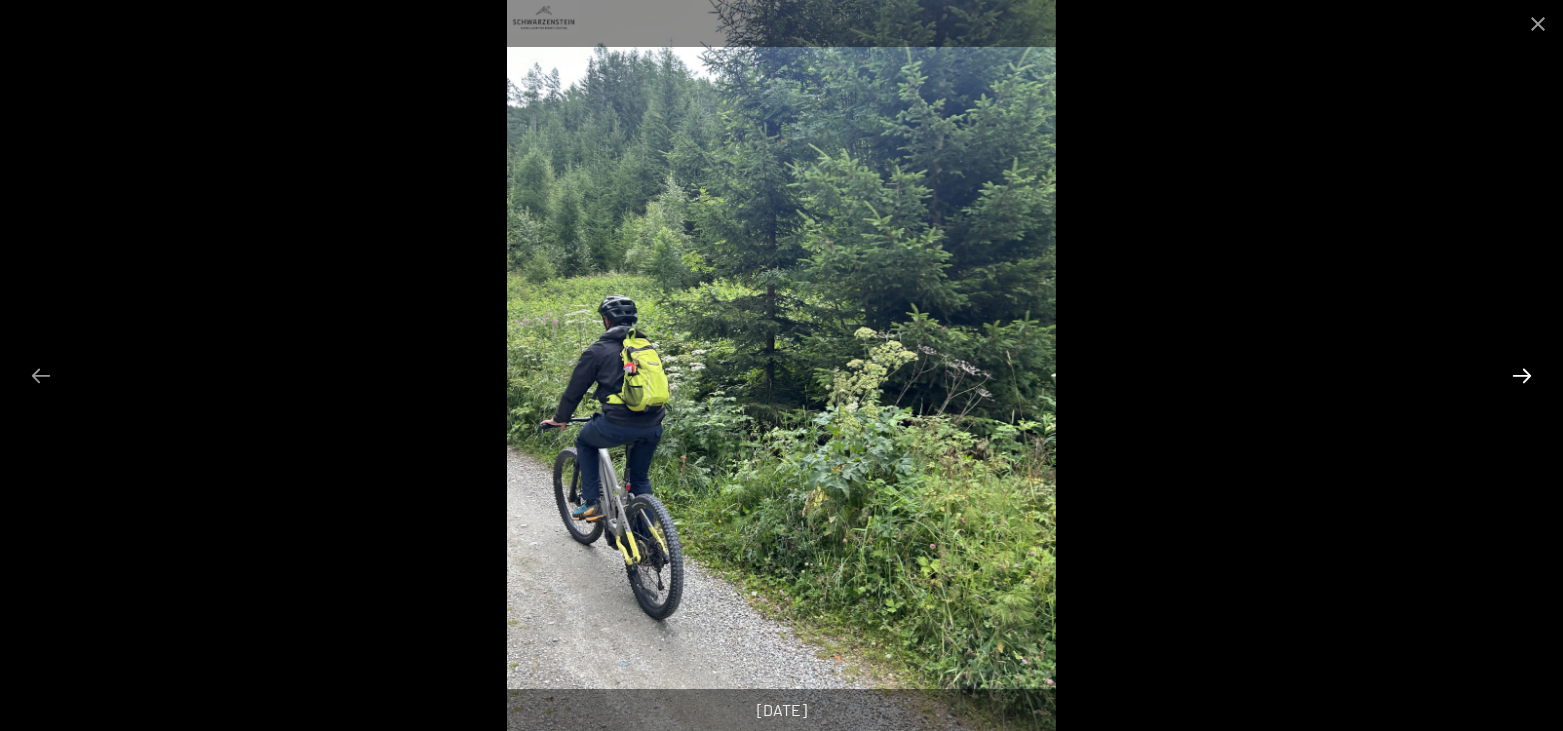 click at bounding box center [1522, 375] 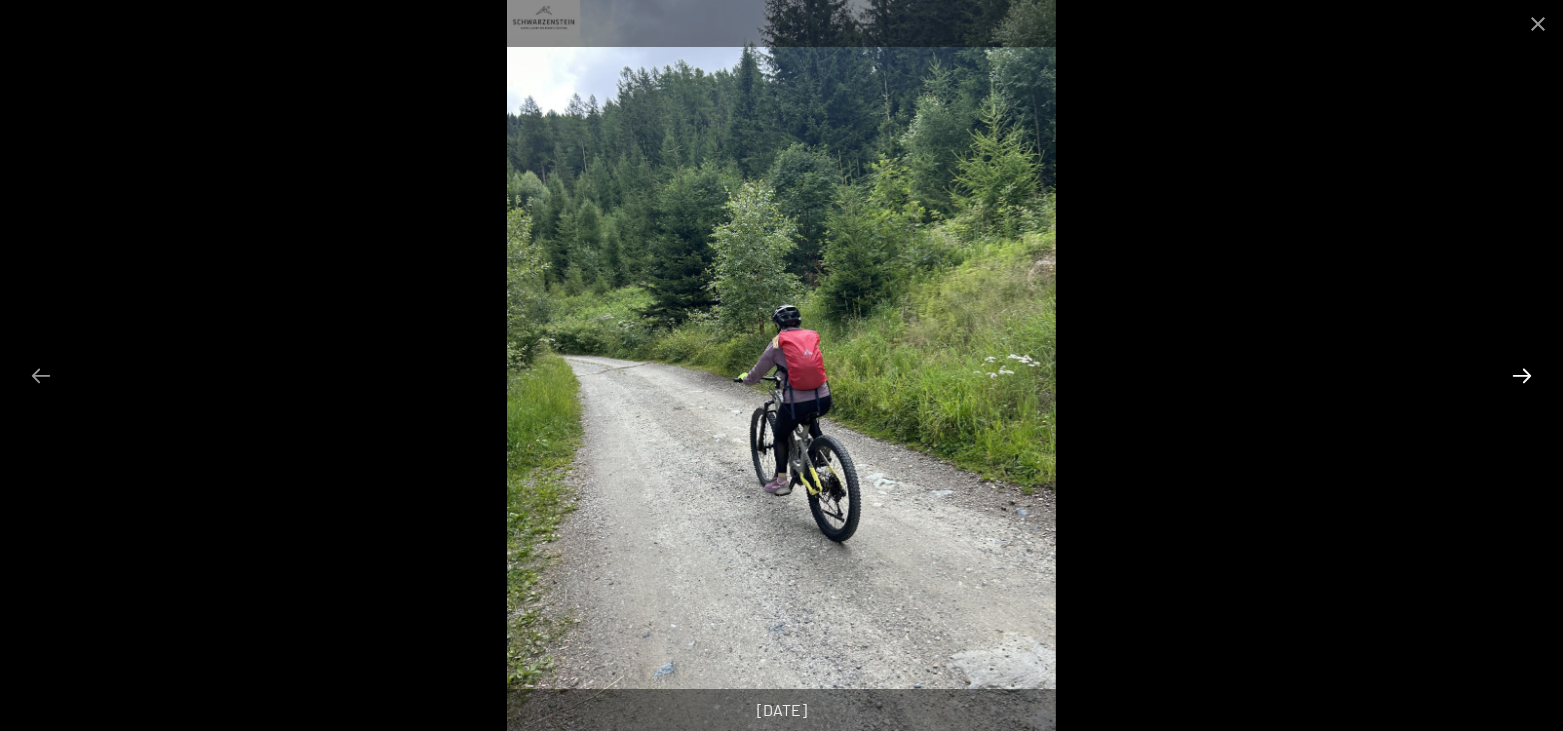 click at bounding box center (1522, 375) 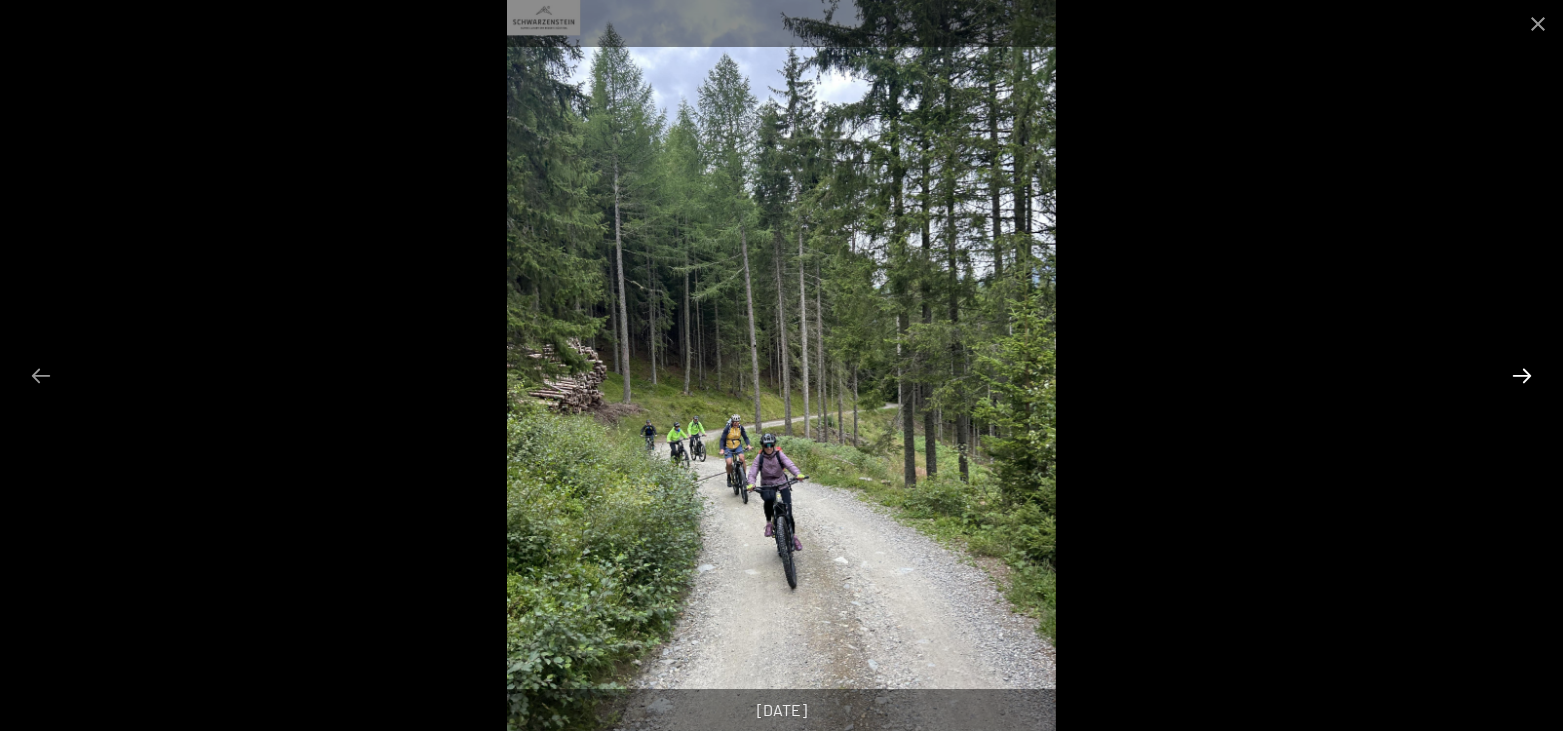 click at bounding box center (1522, 375) 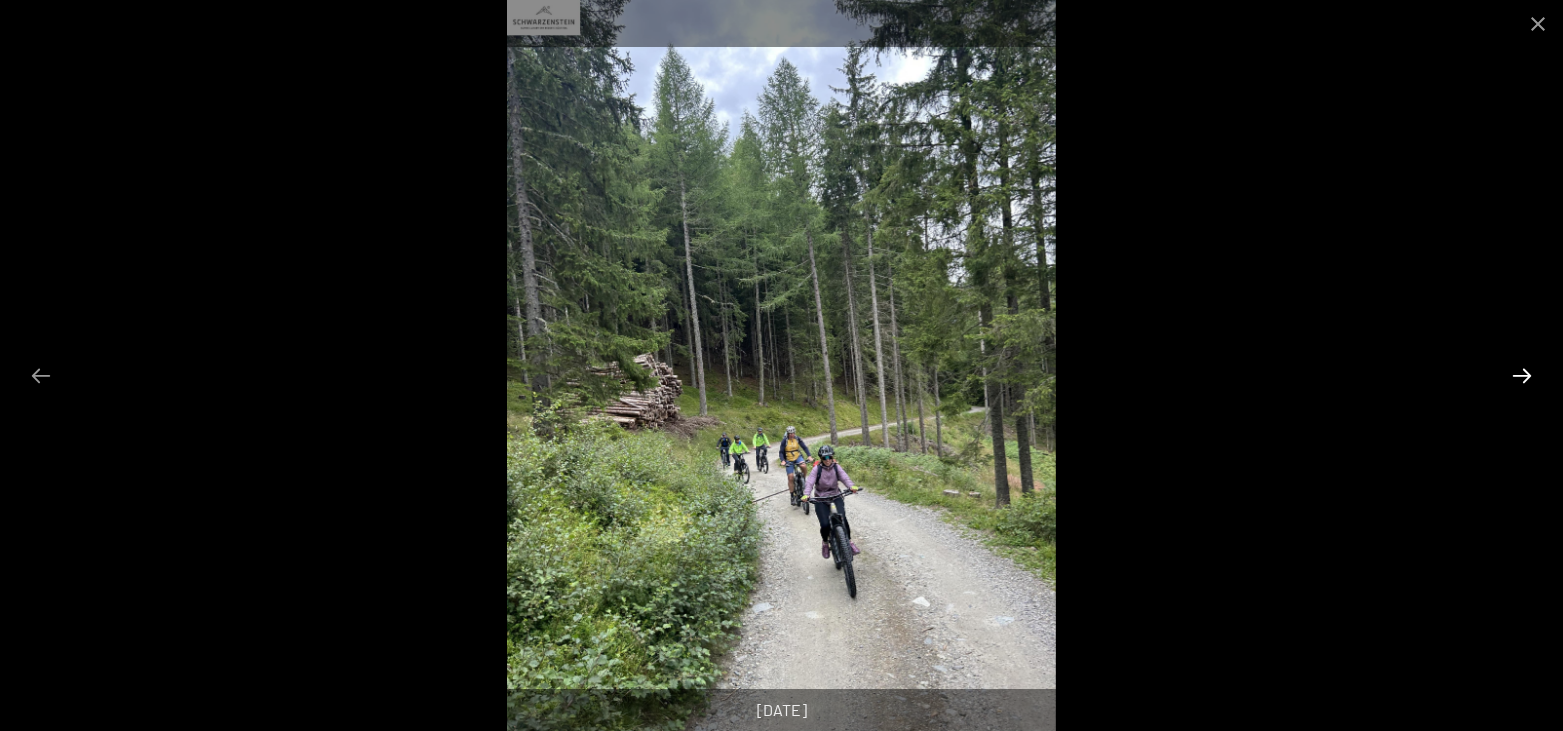 click at bounding box center [1522, 375] 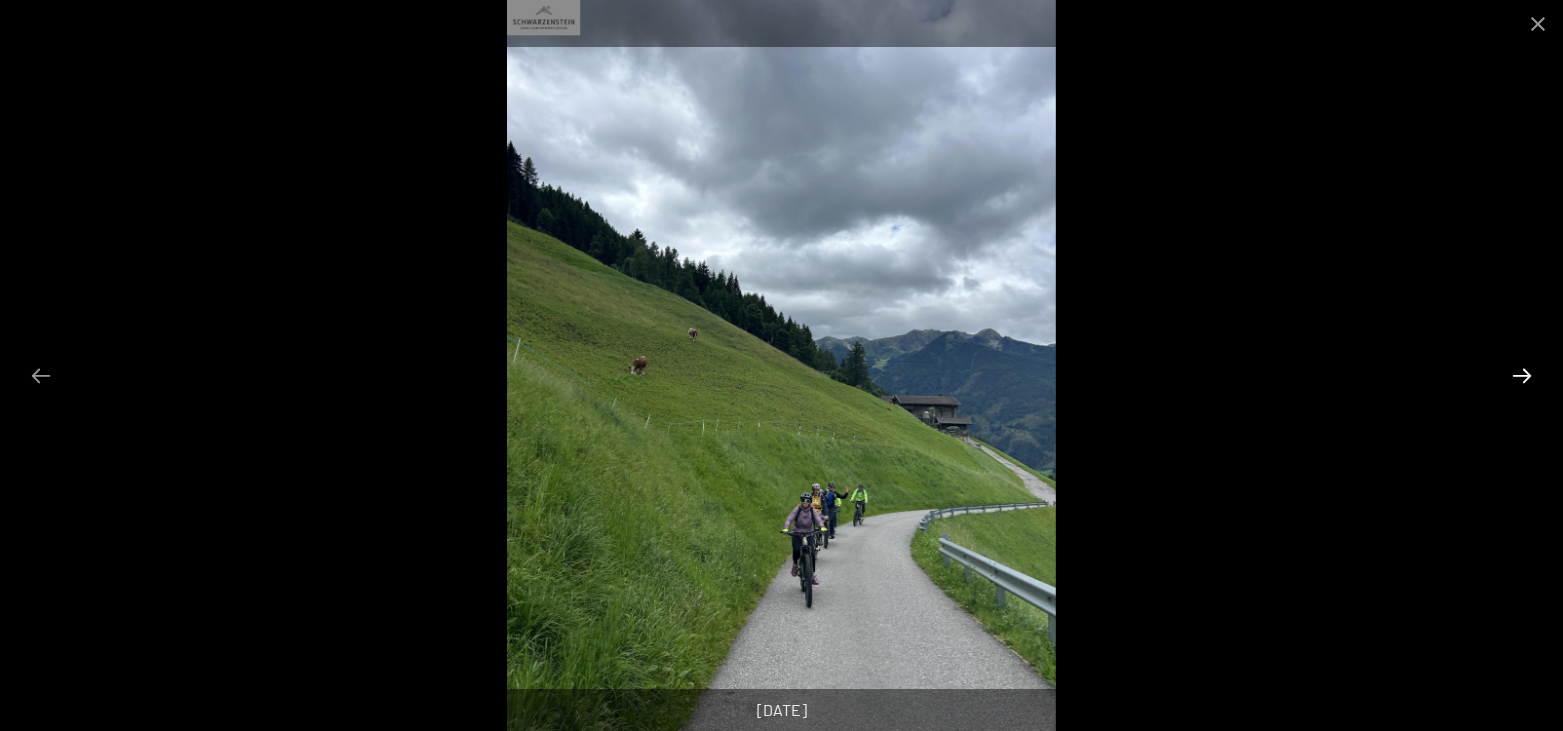 click at bounding box center [1522, 375] 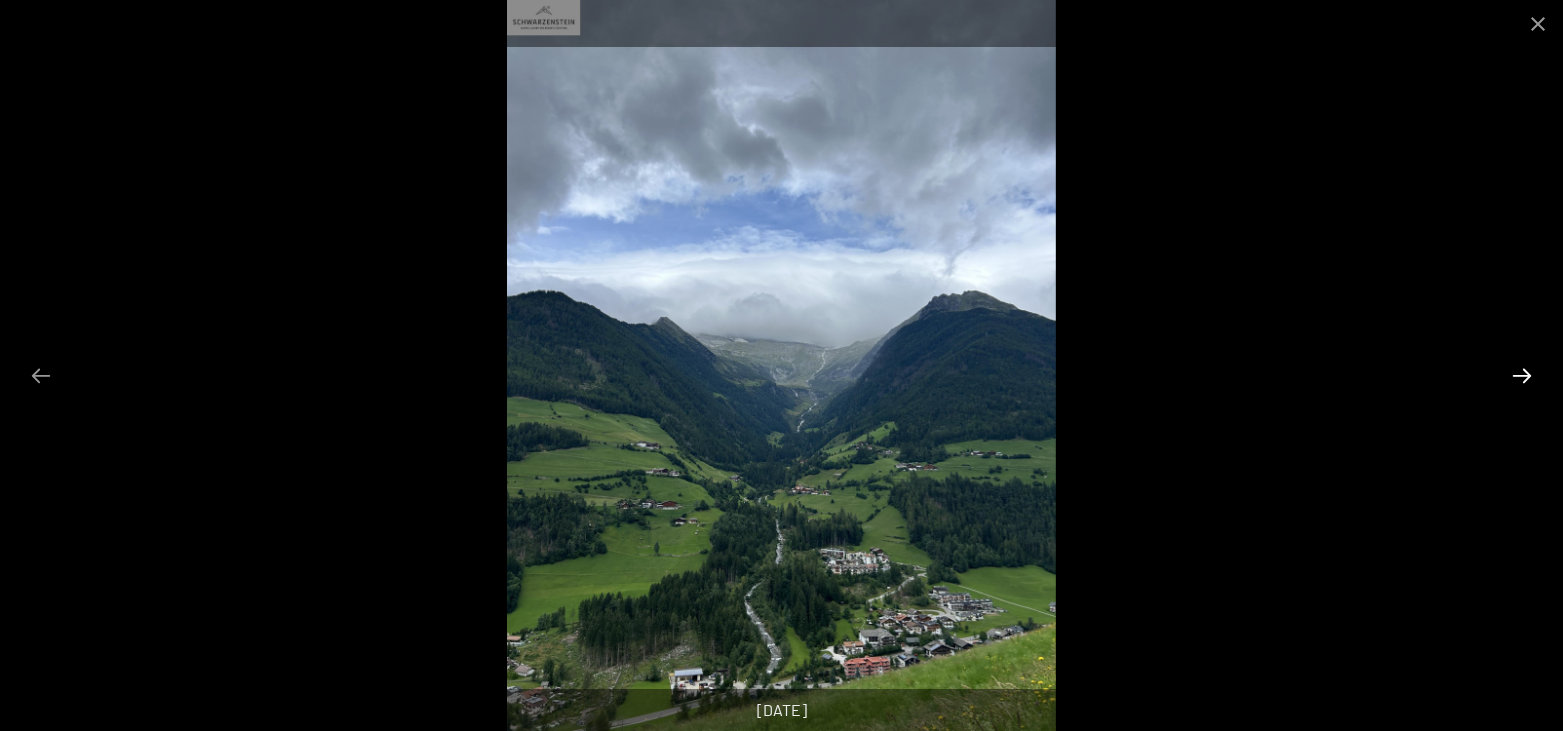 click at bounding box center [1522, 375] 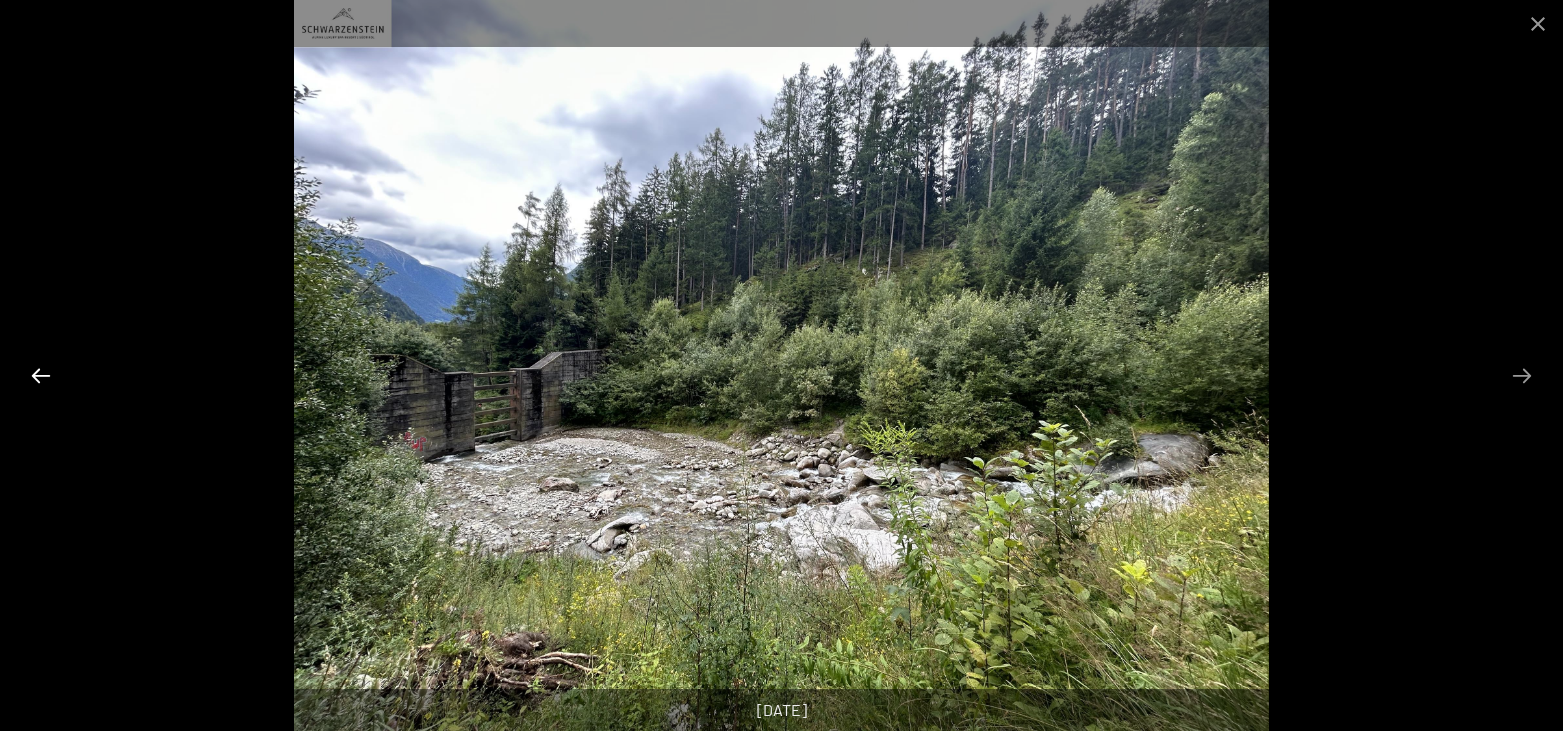click at bounding box center [41, 375] 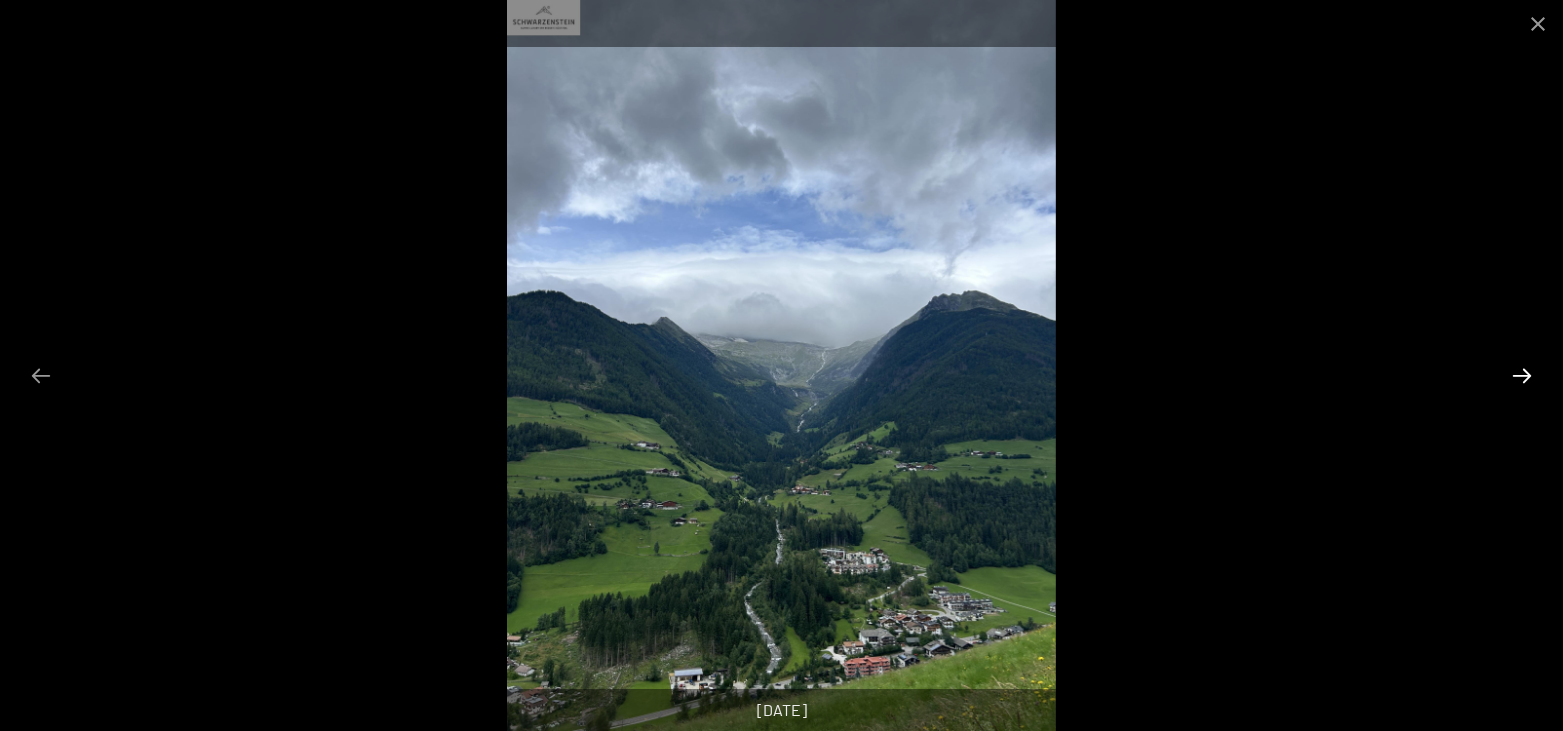 click at bounding box center (1522, 375) 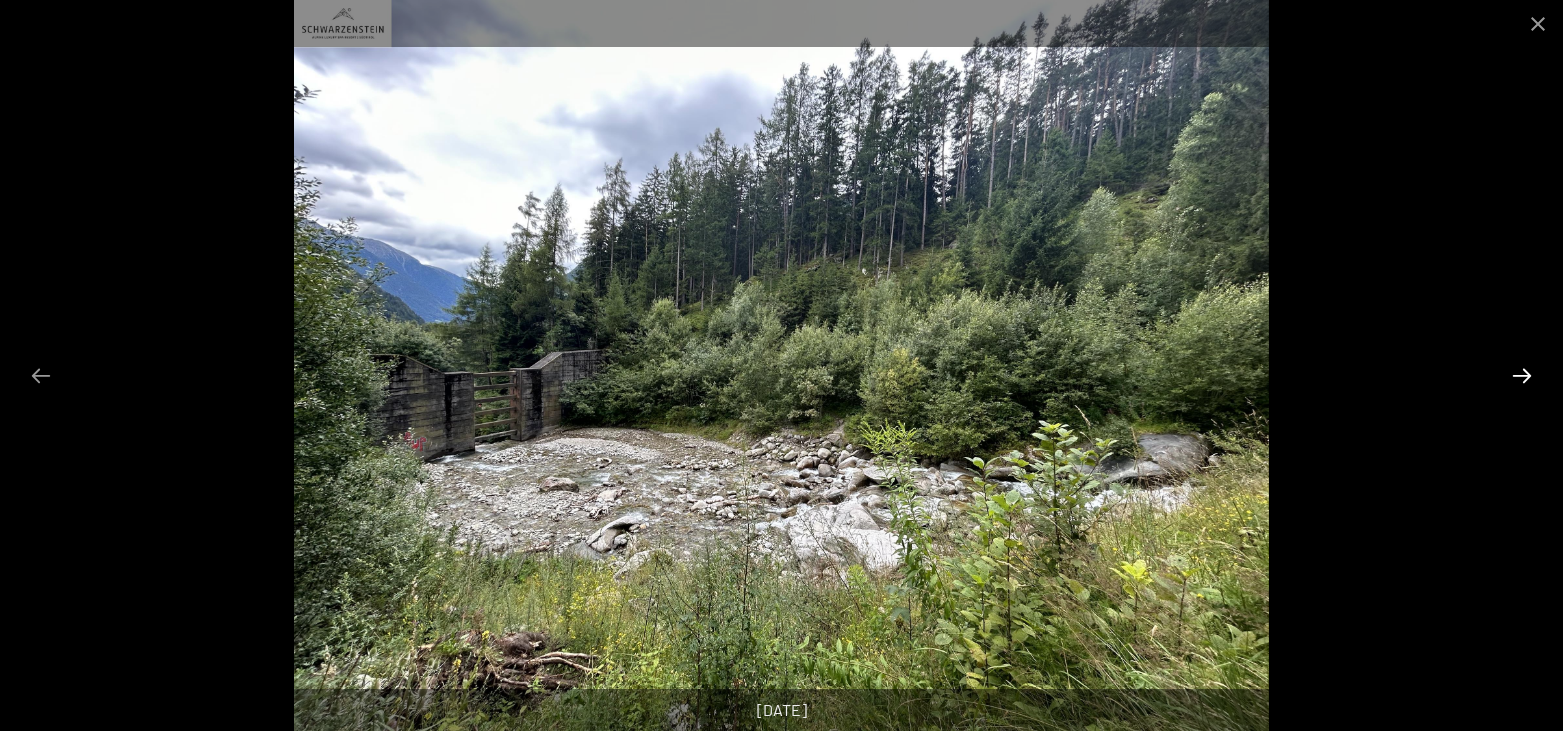 click at bounding box center [1522, 375] 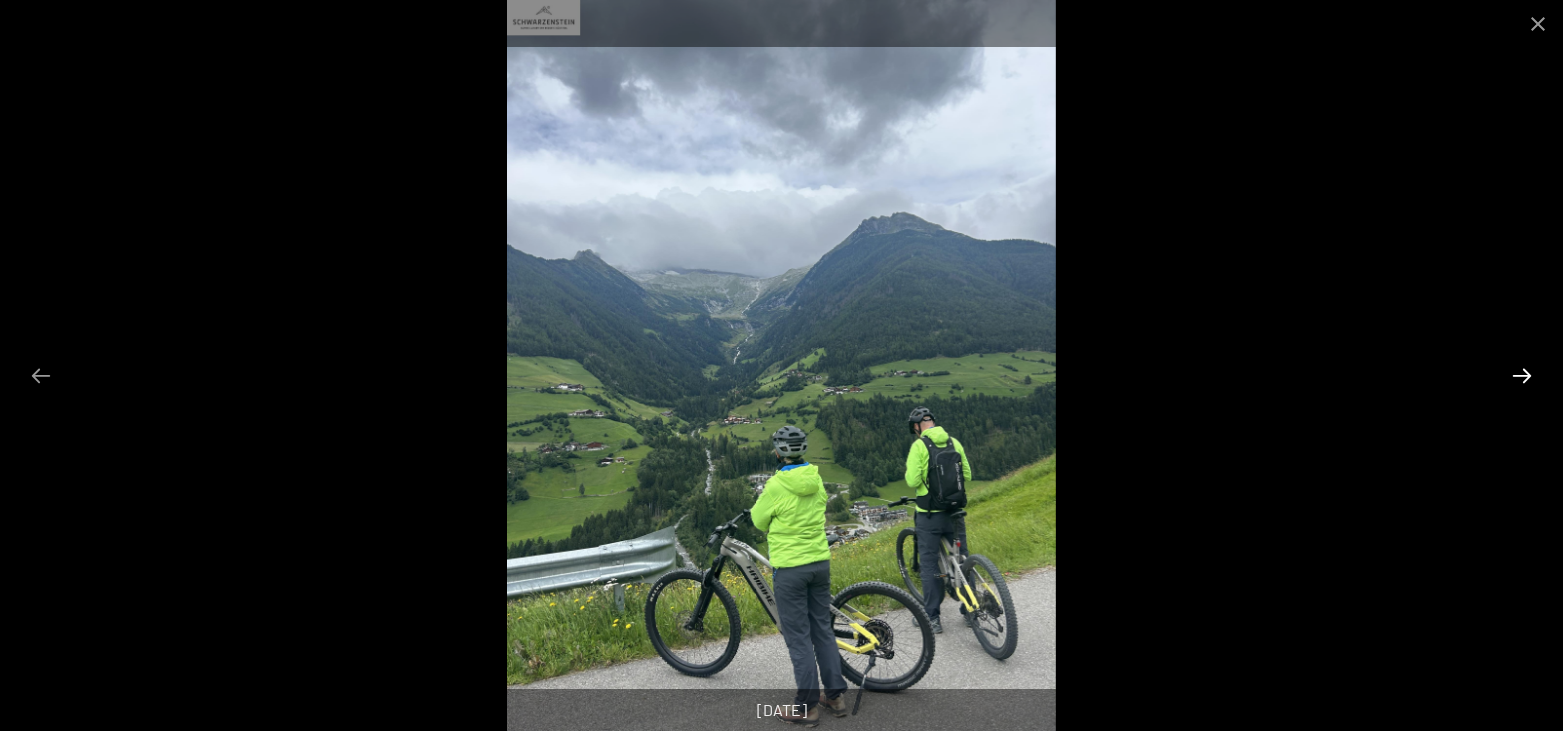 click at bounding box center [1522, 375] 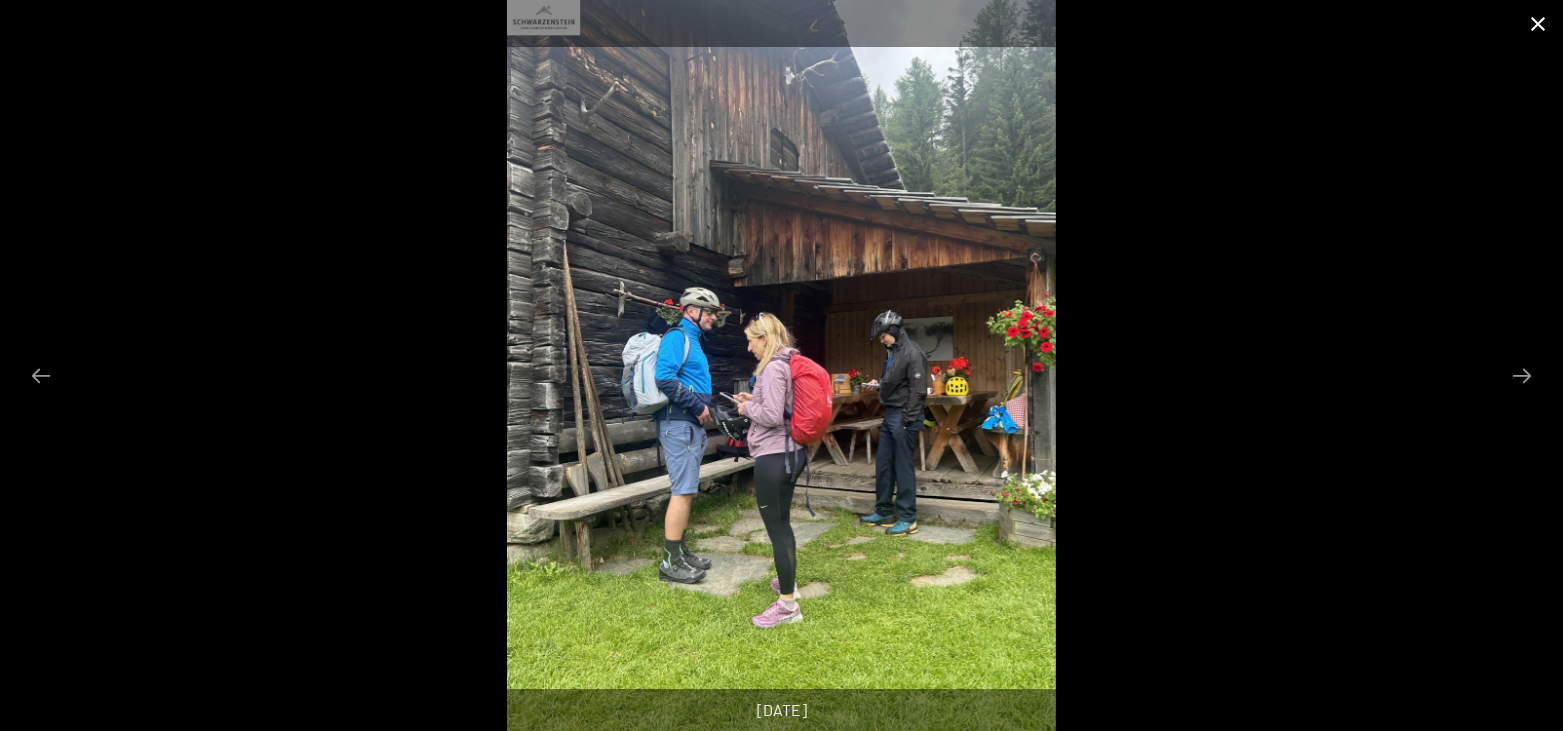 click at bounding box center (1538, 23) 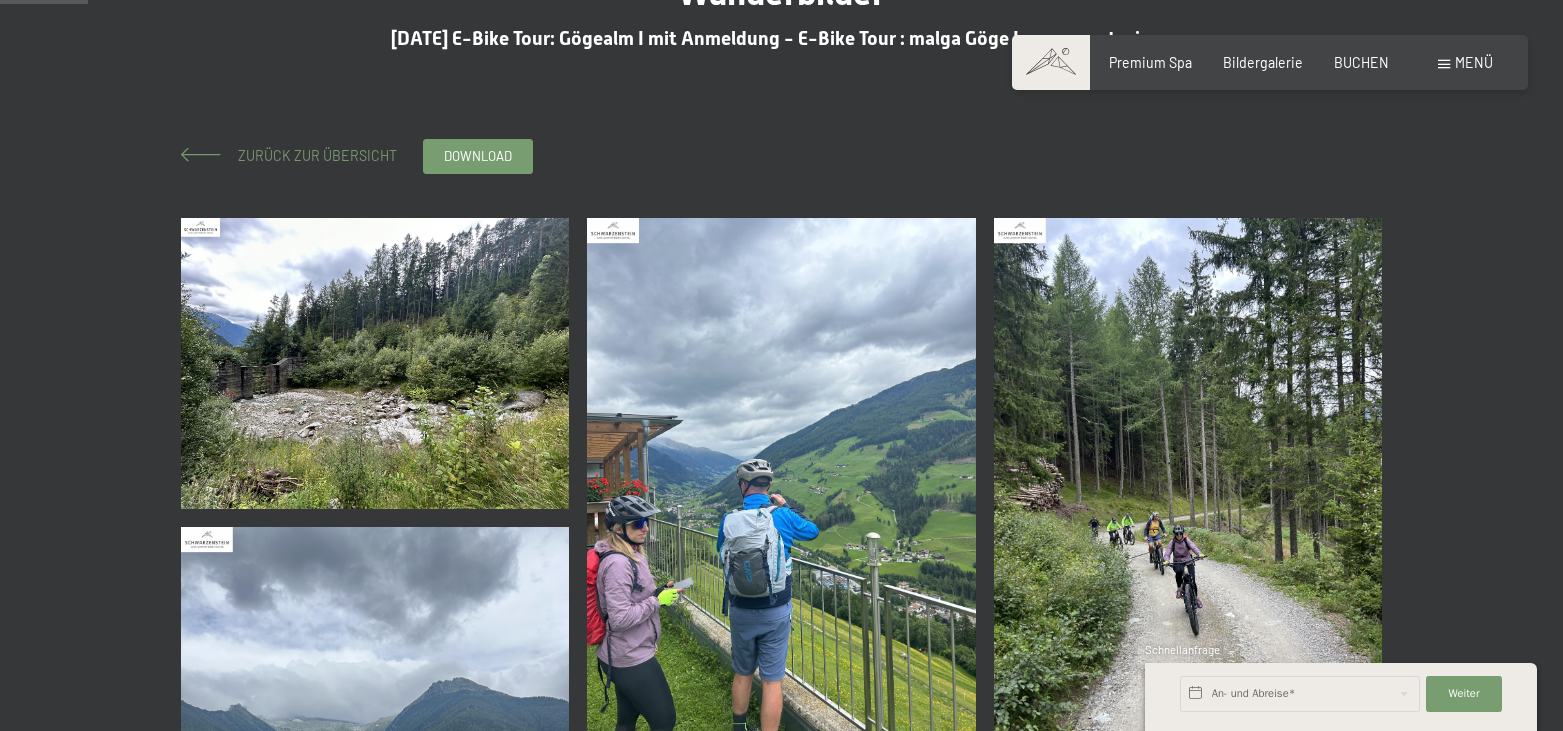 click on "Zurück zur Übersicht" at bounding box center (310, 155) 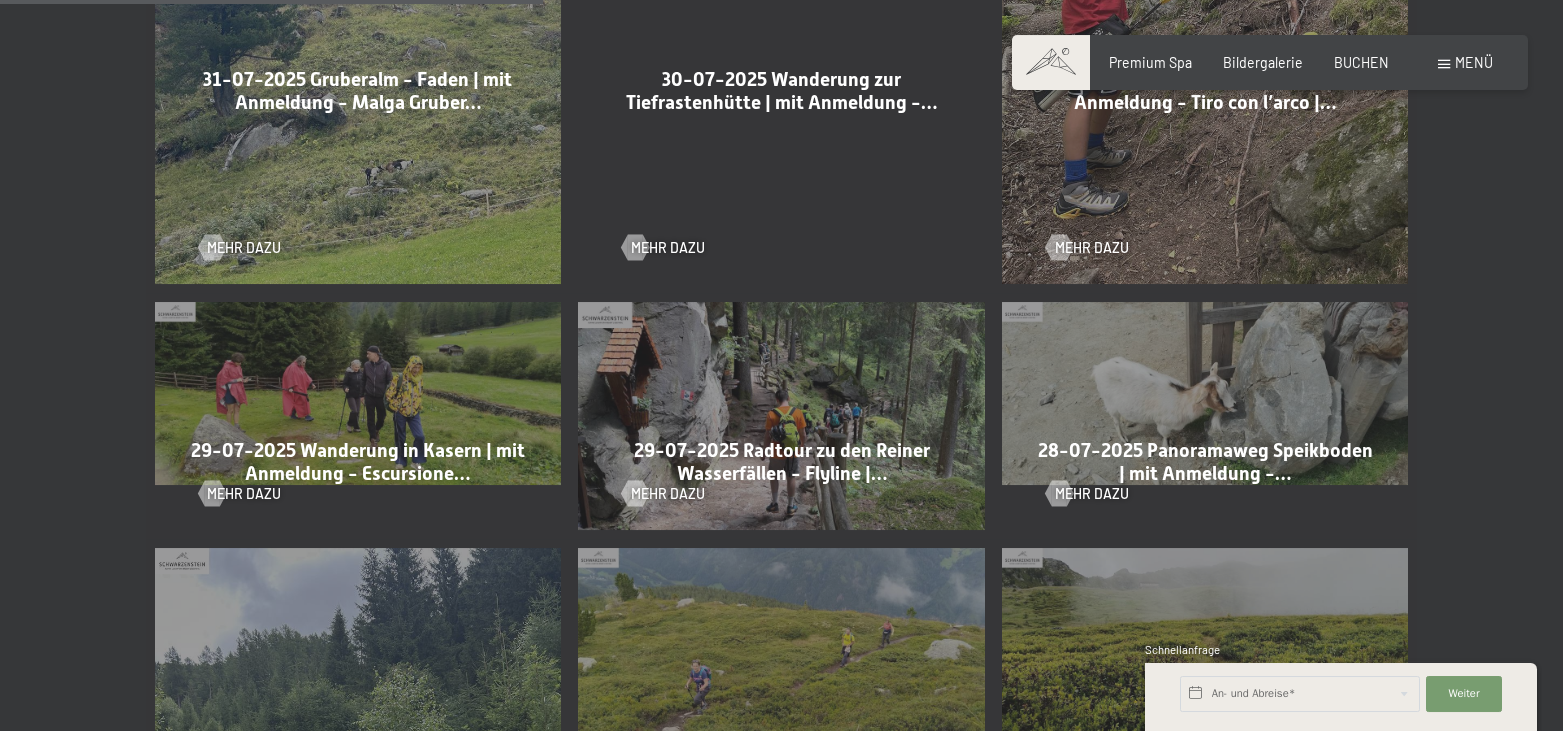 scroll, scrollTop: 1632, scrollLeft: 0, axis: vertical 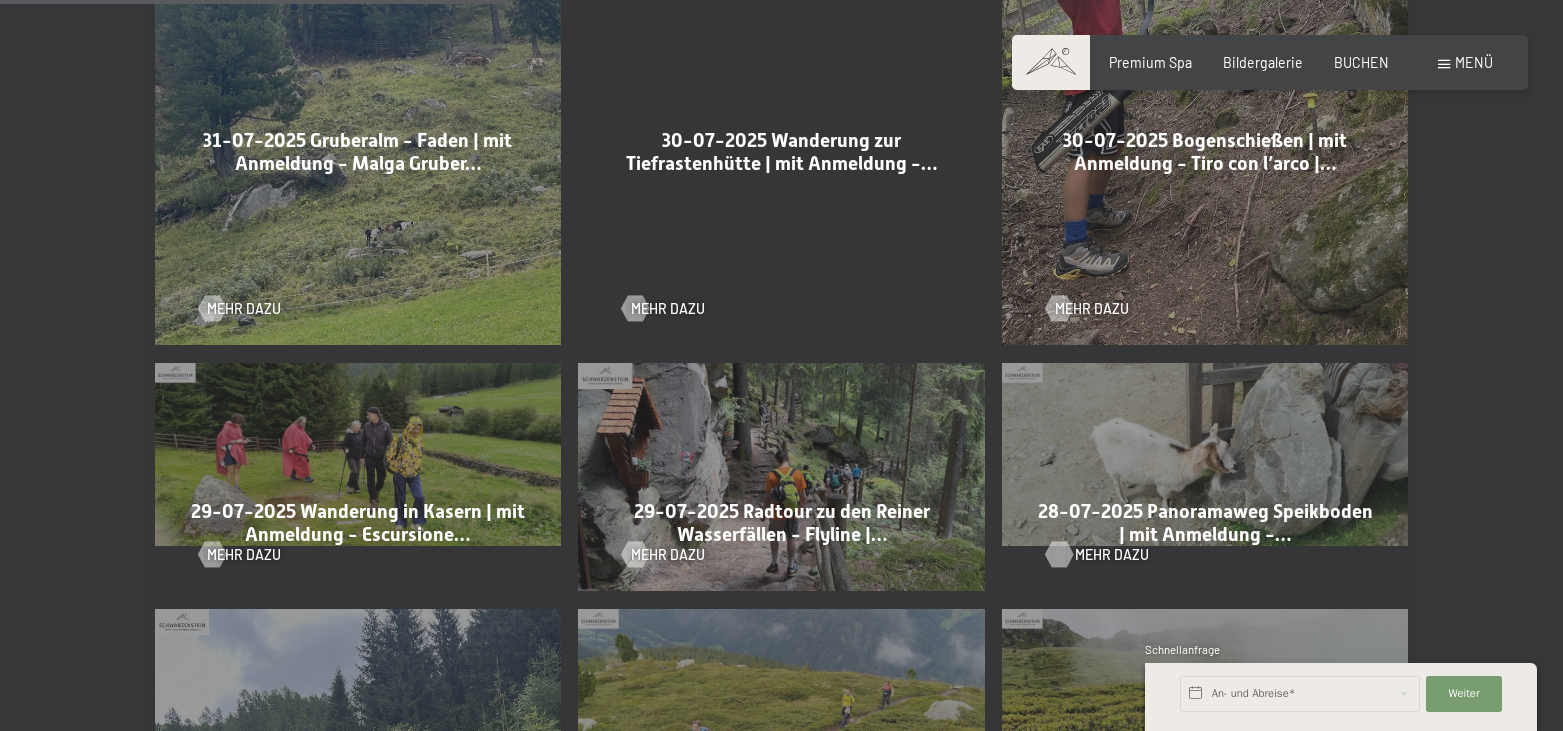 click on "Mehr dazu" at bounding box center [1112, 555] 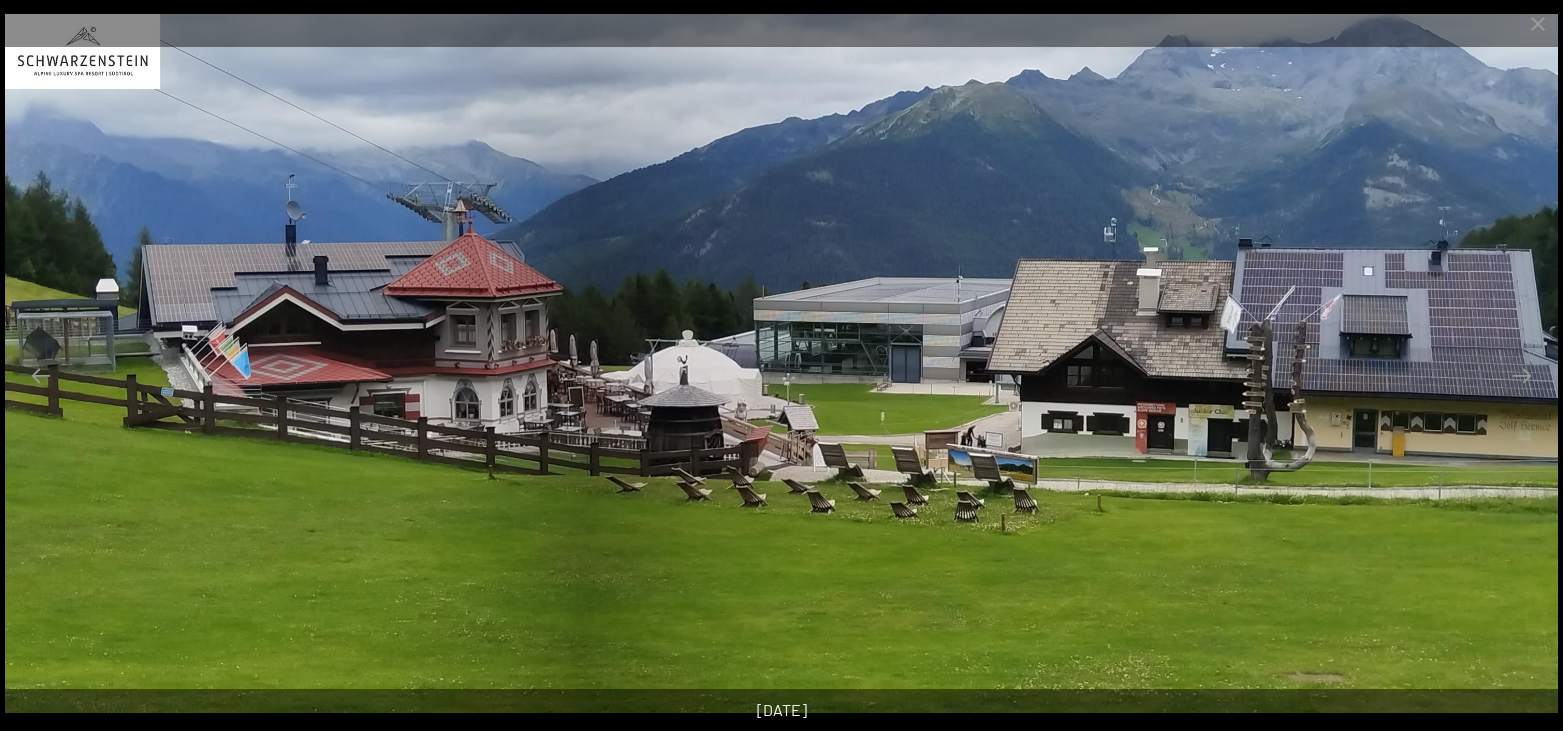 click at bounding box center [1522, 375] 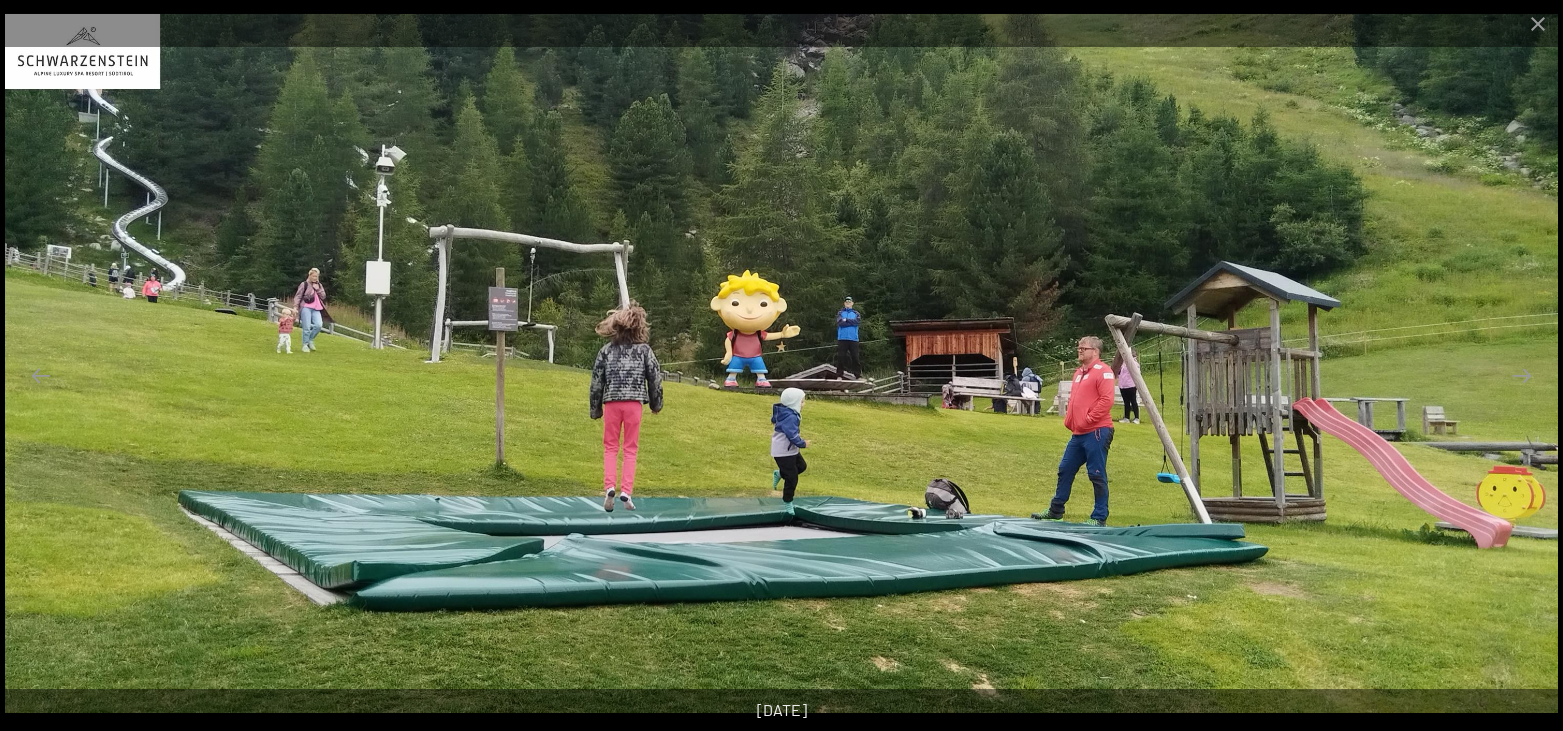click at bounding box center [1522, 375] 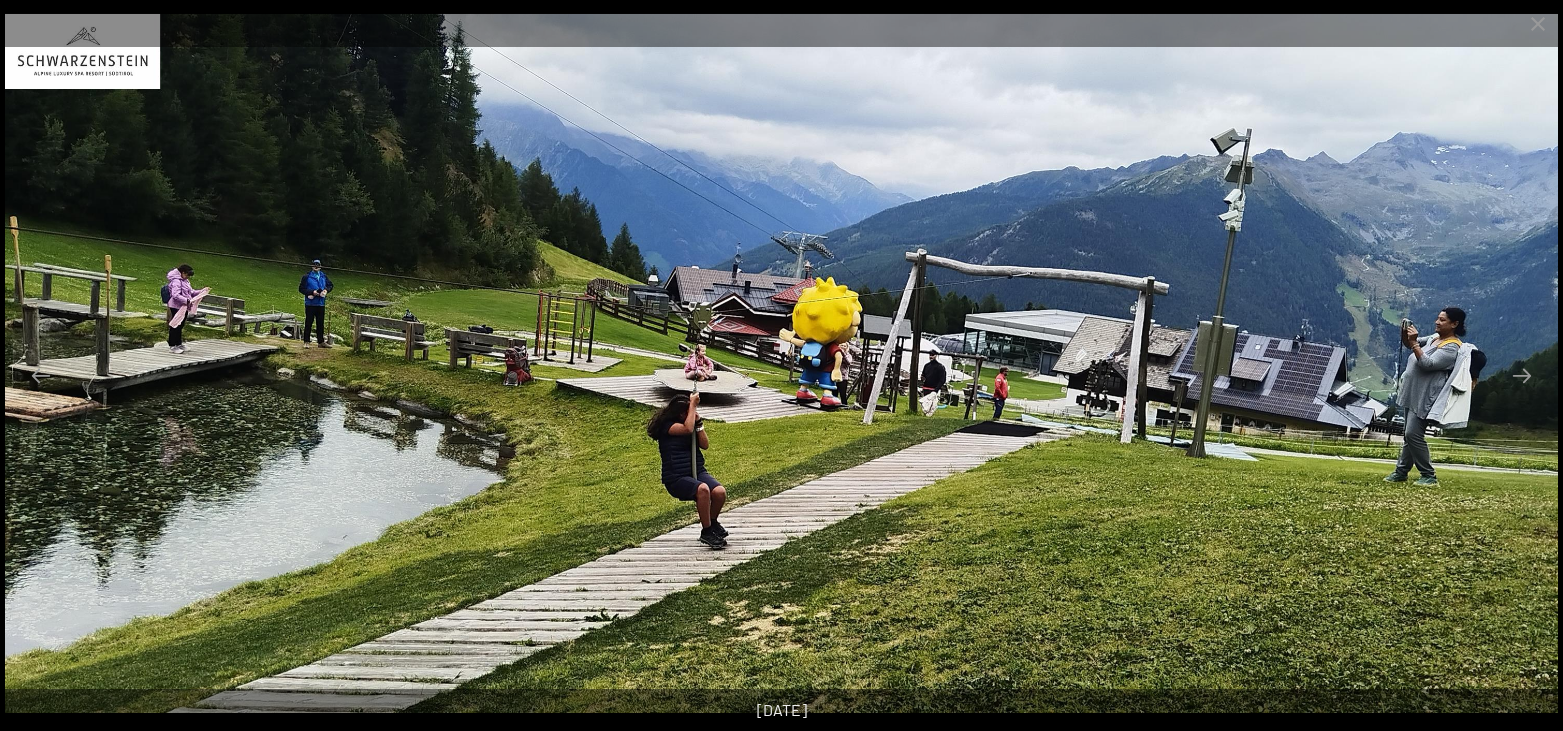 click at bounding box center (1522, 375) 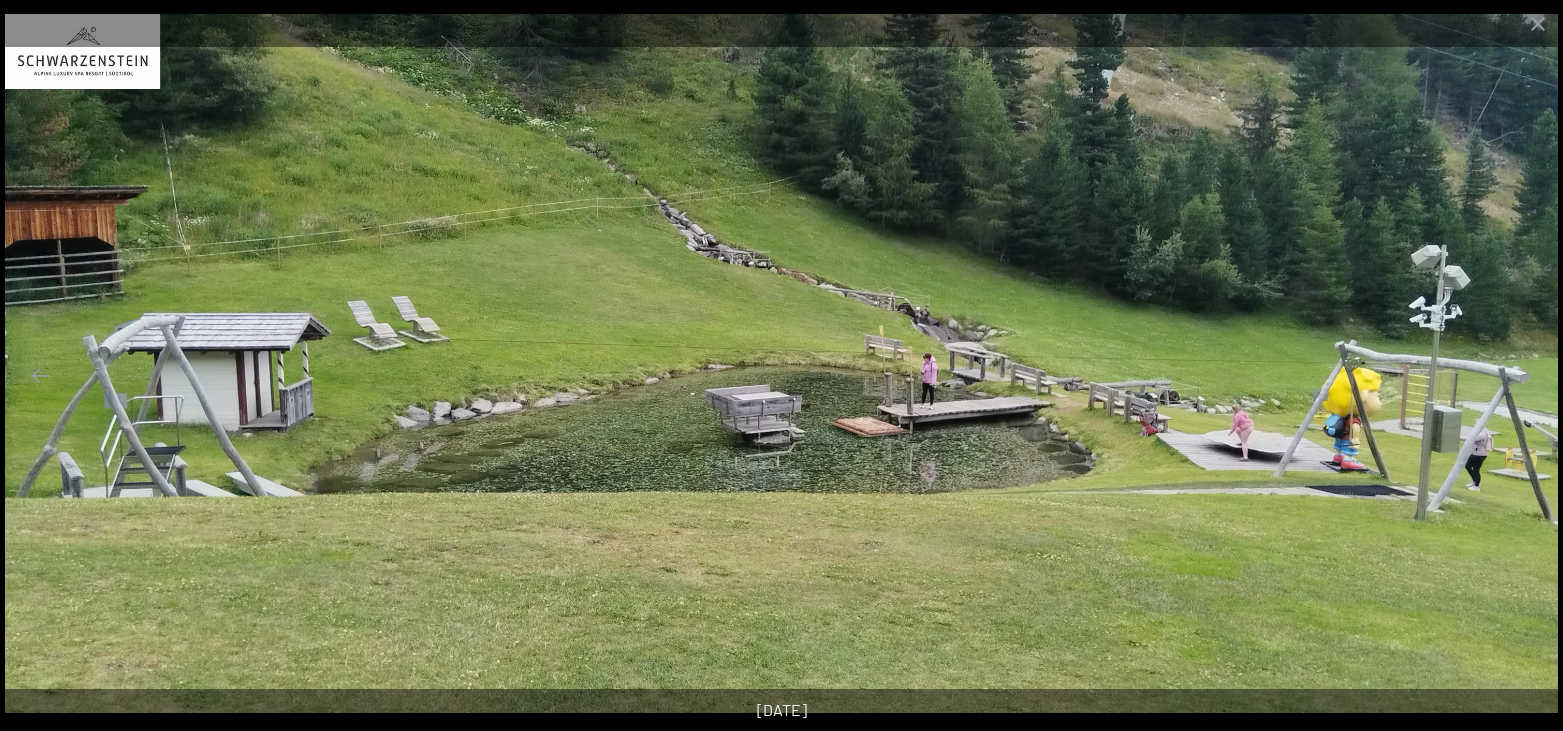 click at bounding box center (1522, 375) 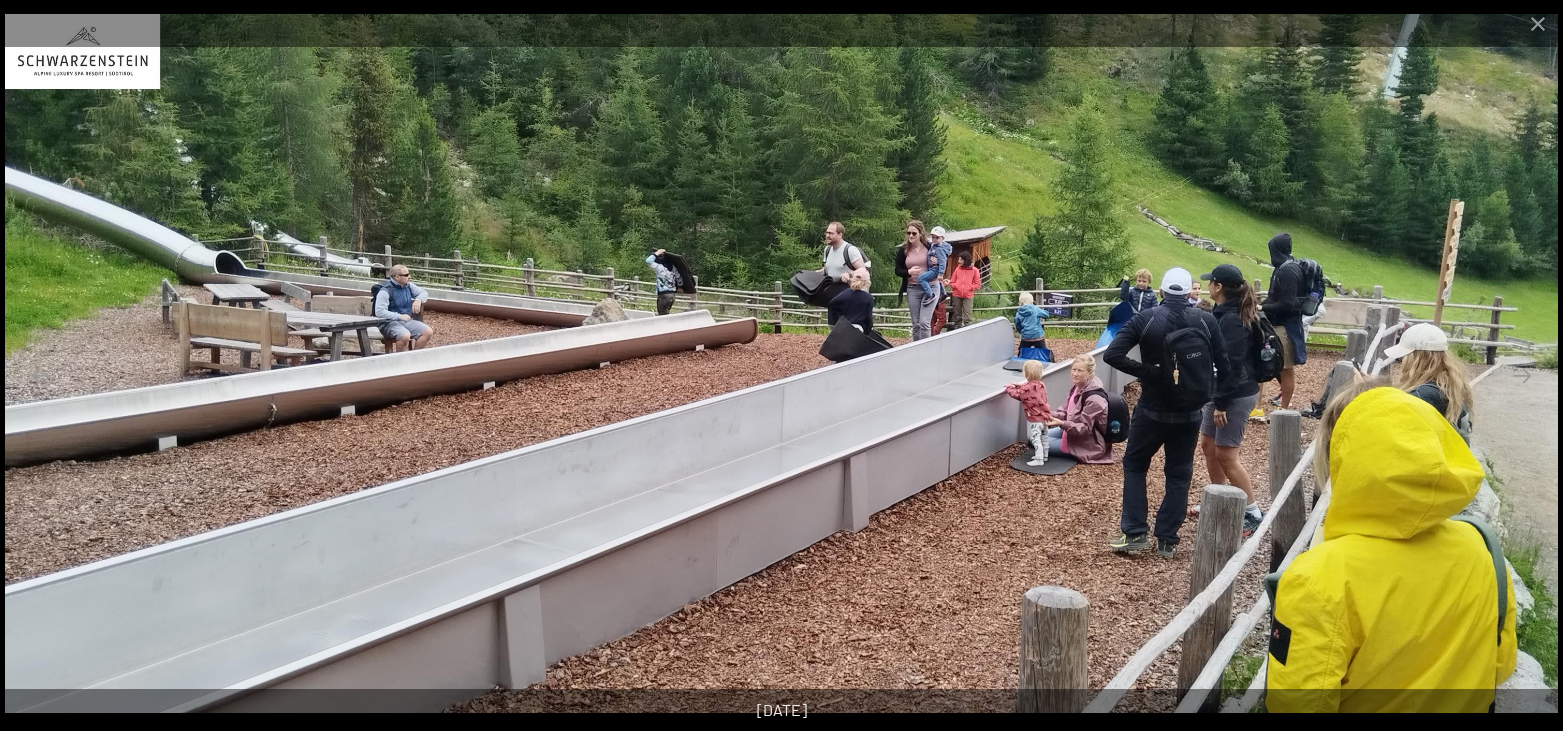 click at bounding box center (1522, 375) 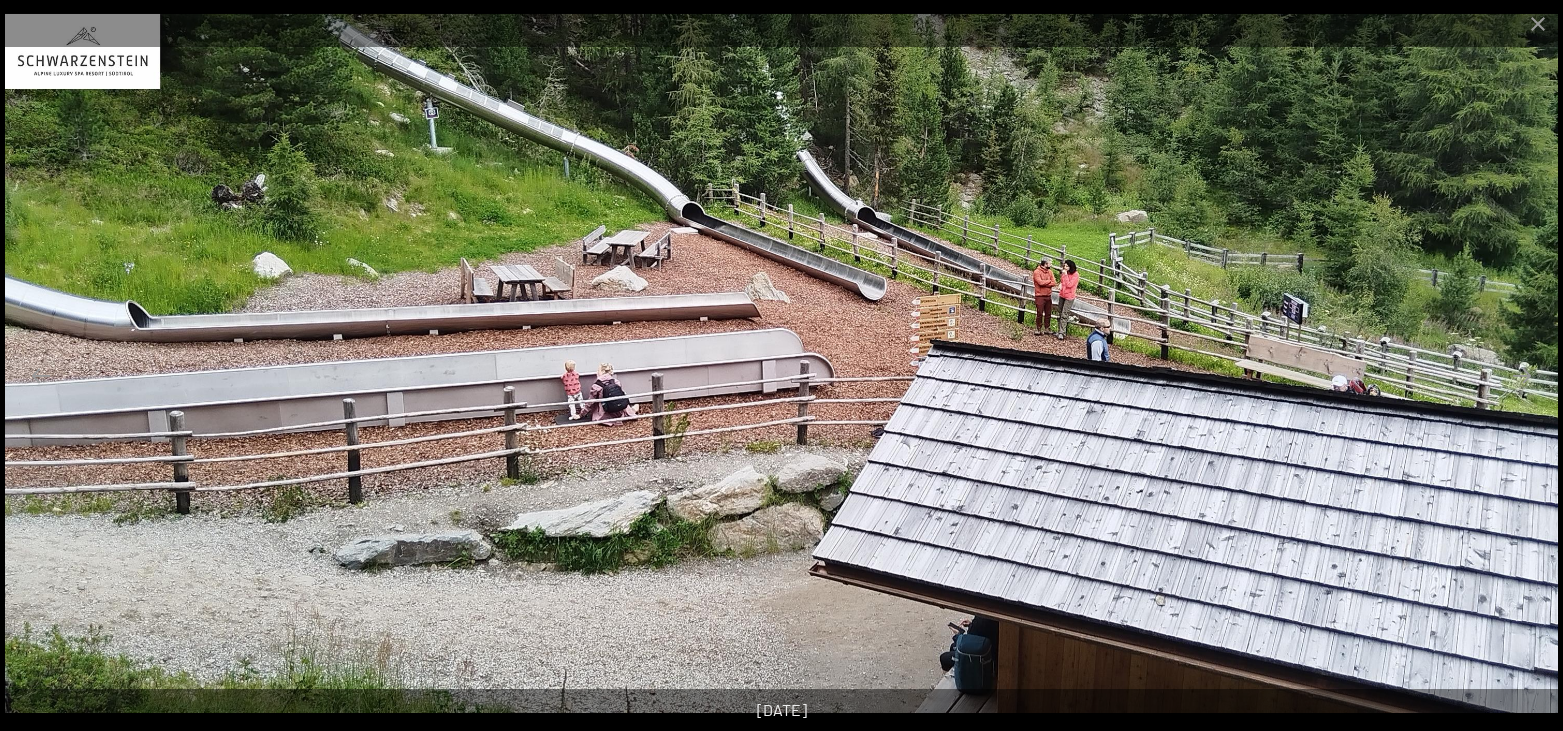 click at bounding box center [1522, 375] 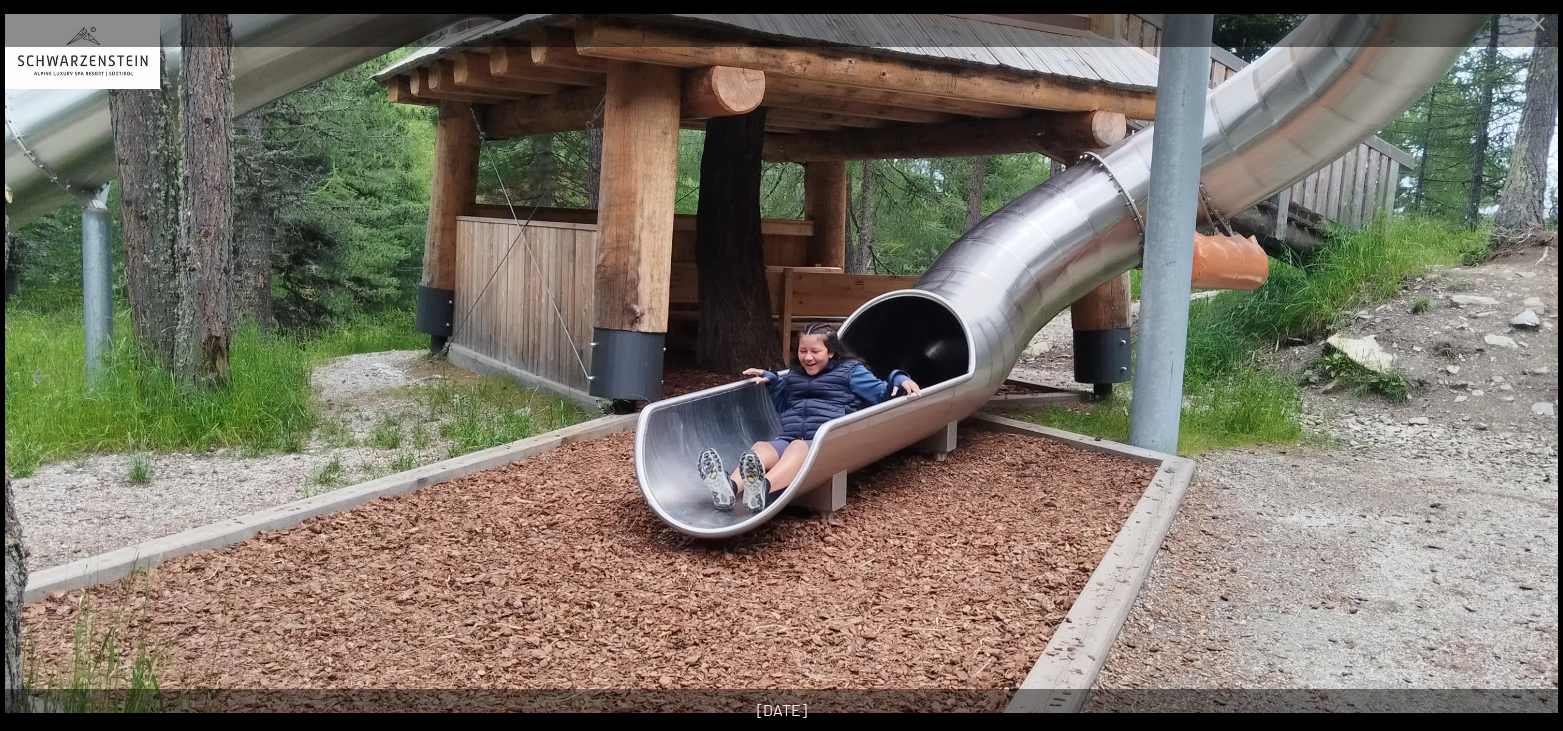 click at bounding box center (1522, 375) 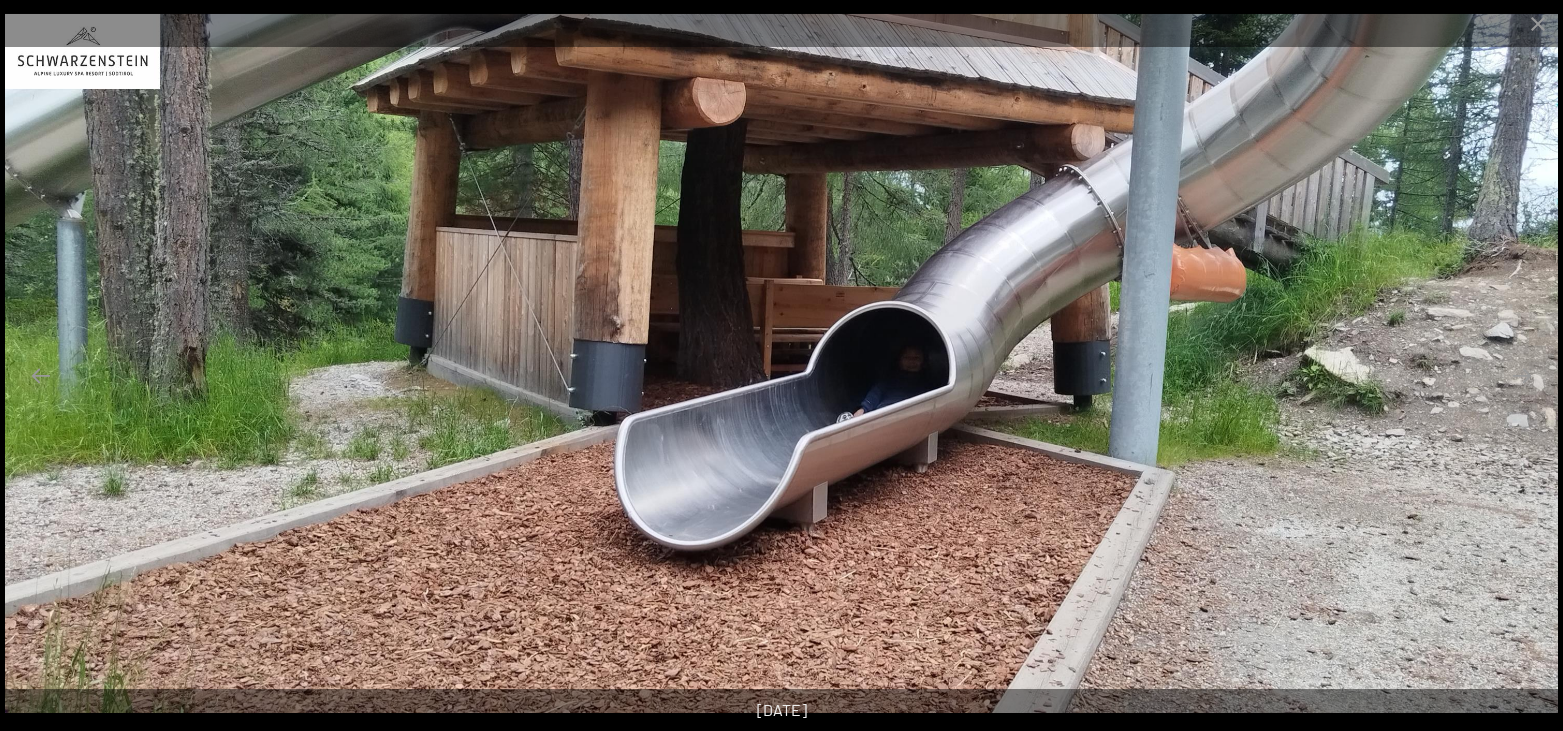 click at bounding box center [1522, 375] 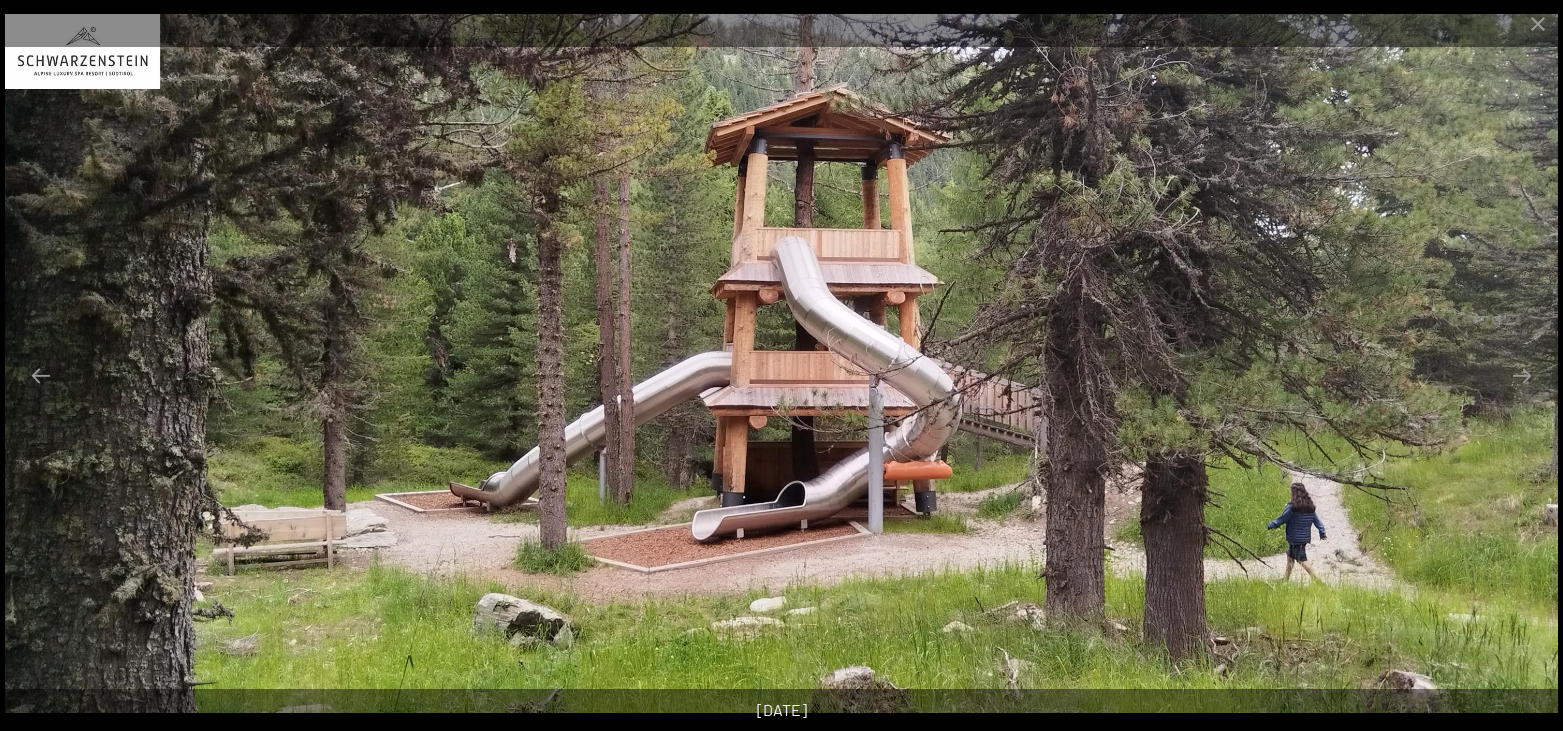 click at bounding box center [1522, 375] 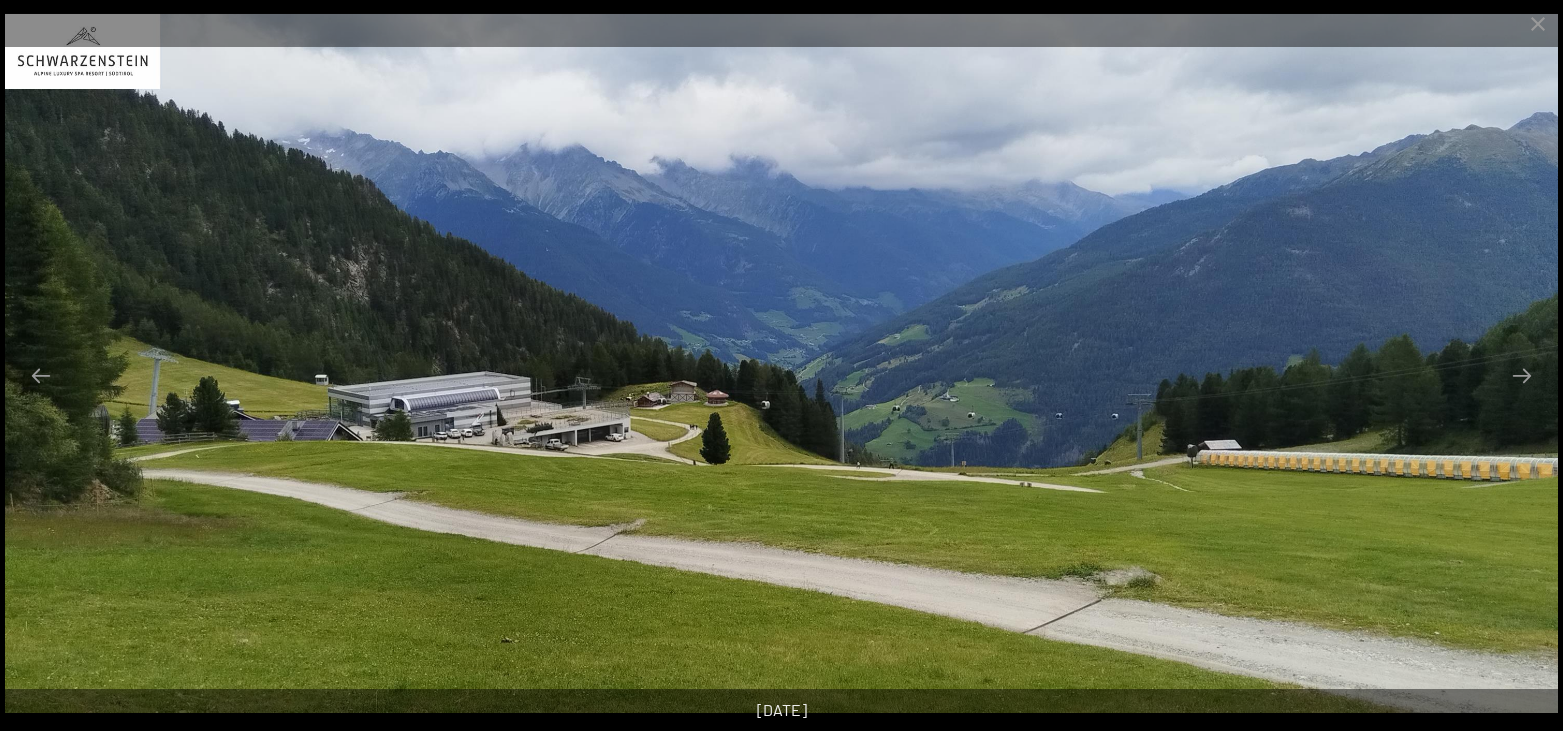 click at bounding box center [1522, 375] 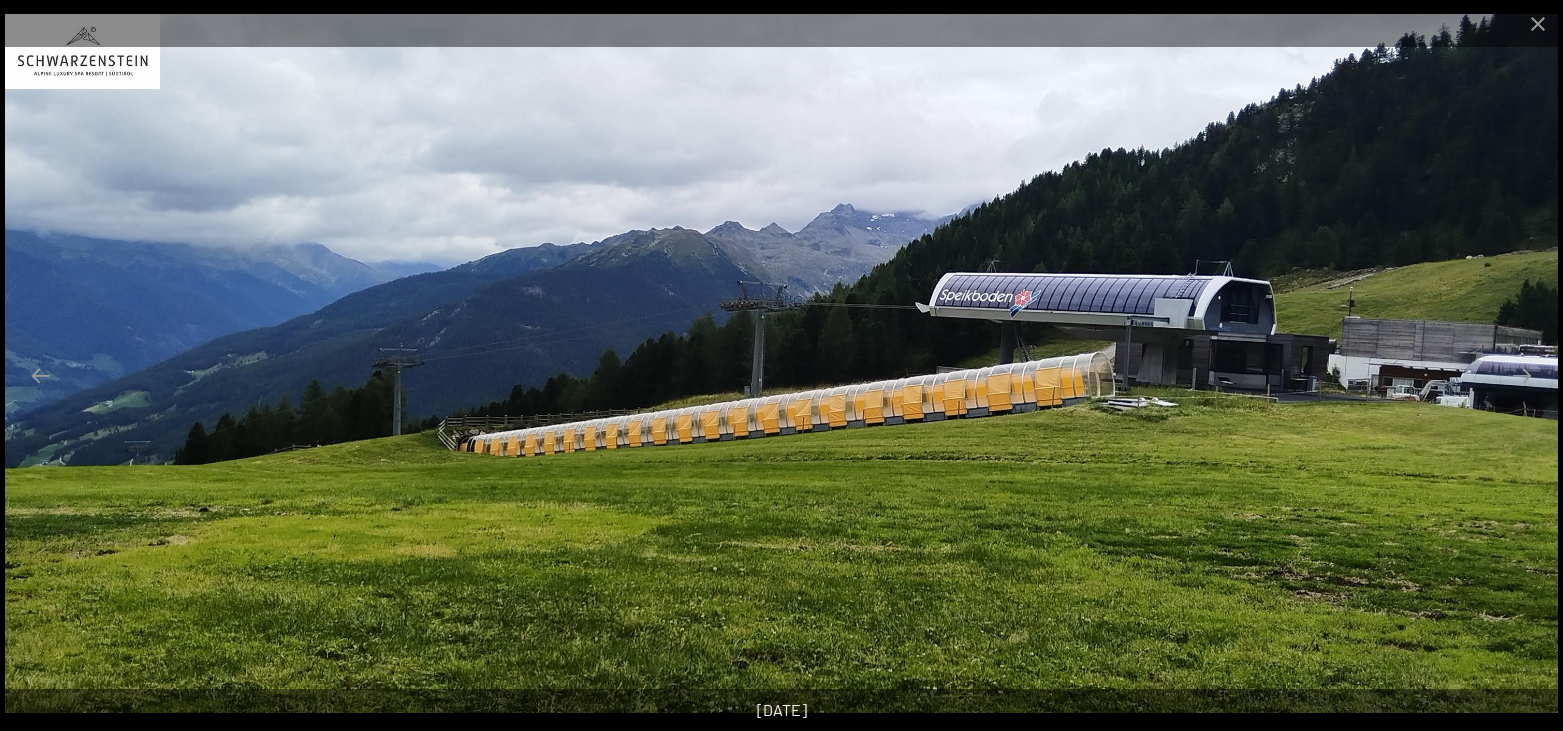 click at bounding box center (1522, 375) 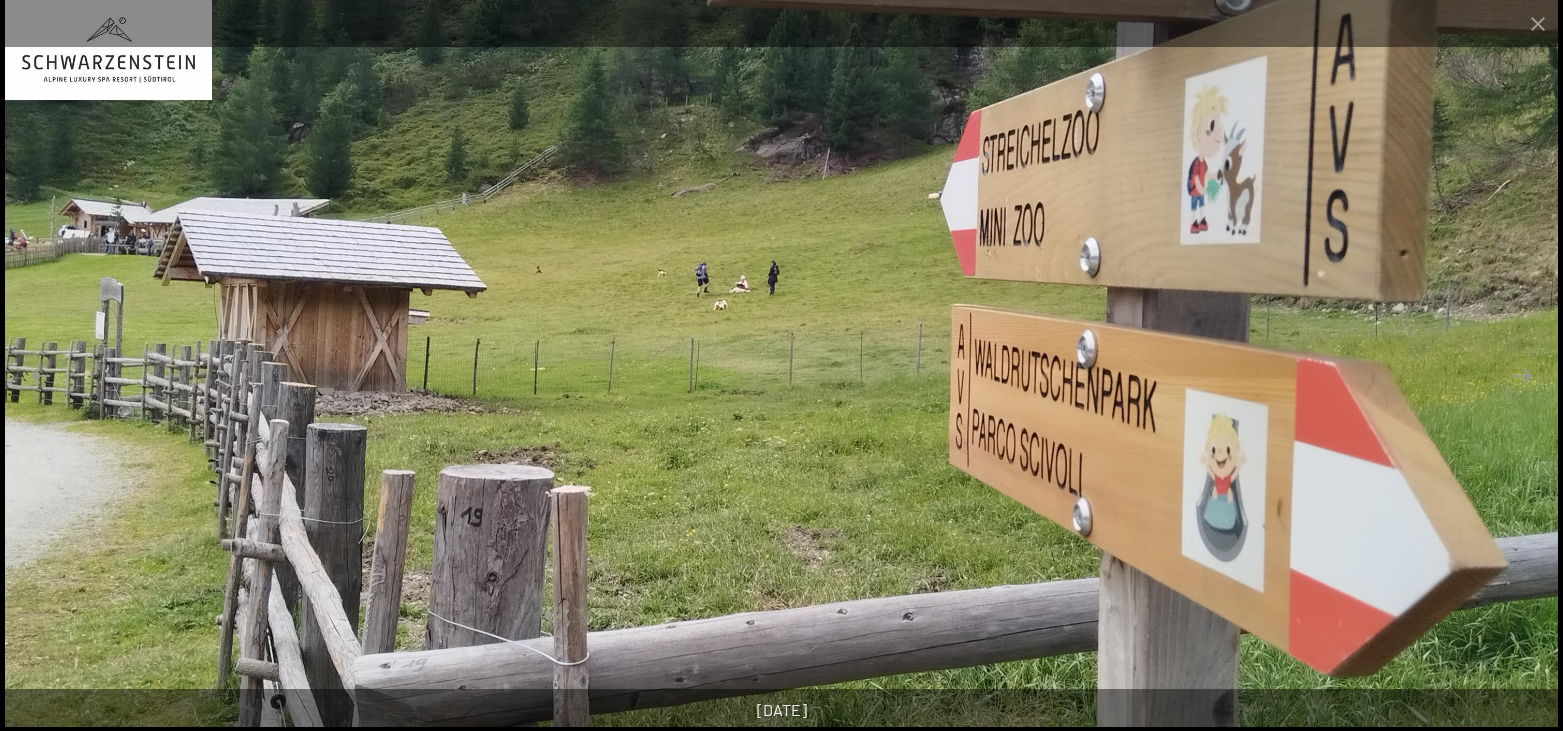 click at bounding box center [1522, 375] 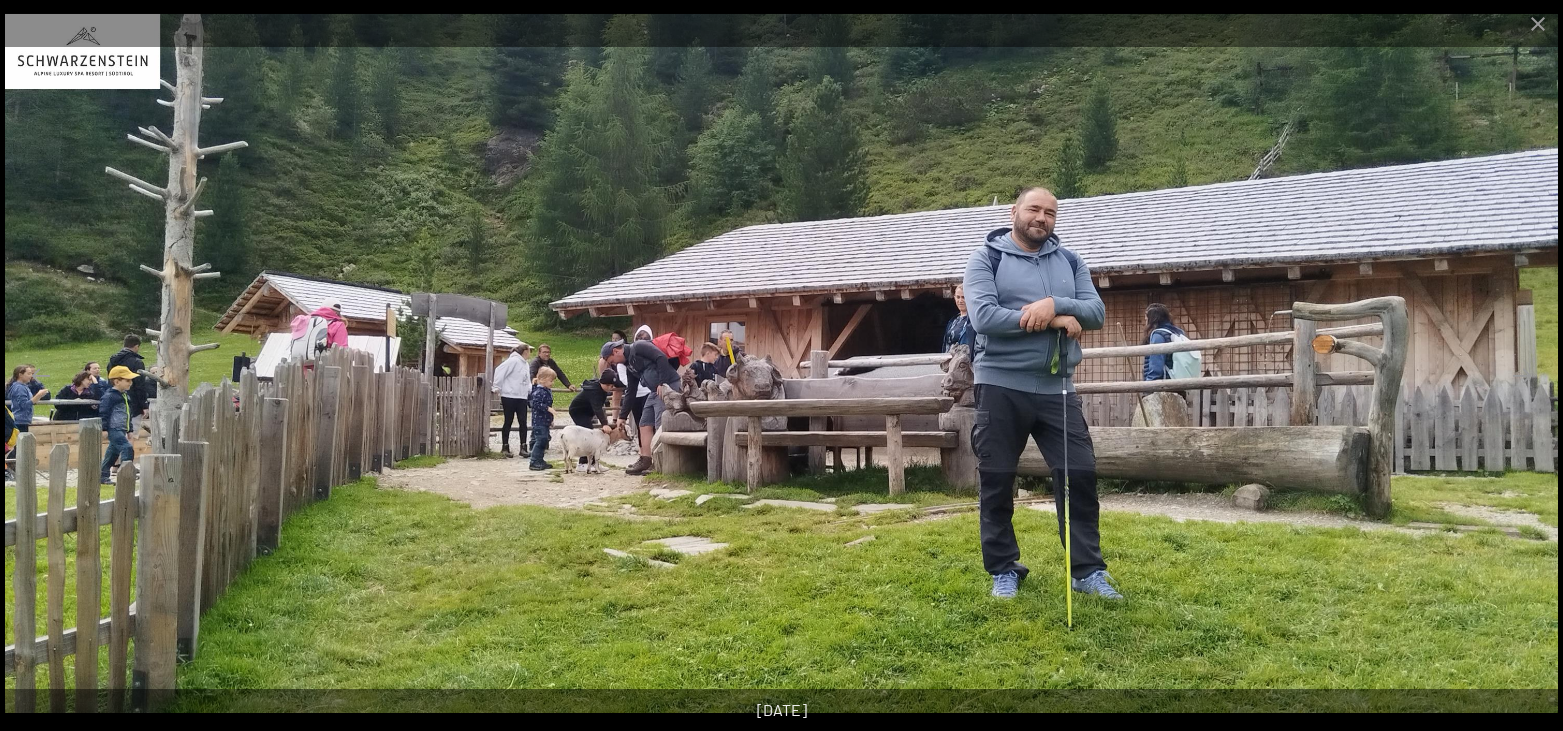 click at bounding box center [1522, 375] 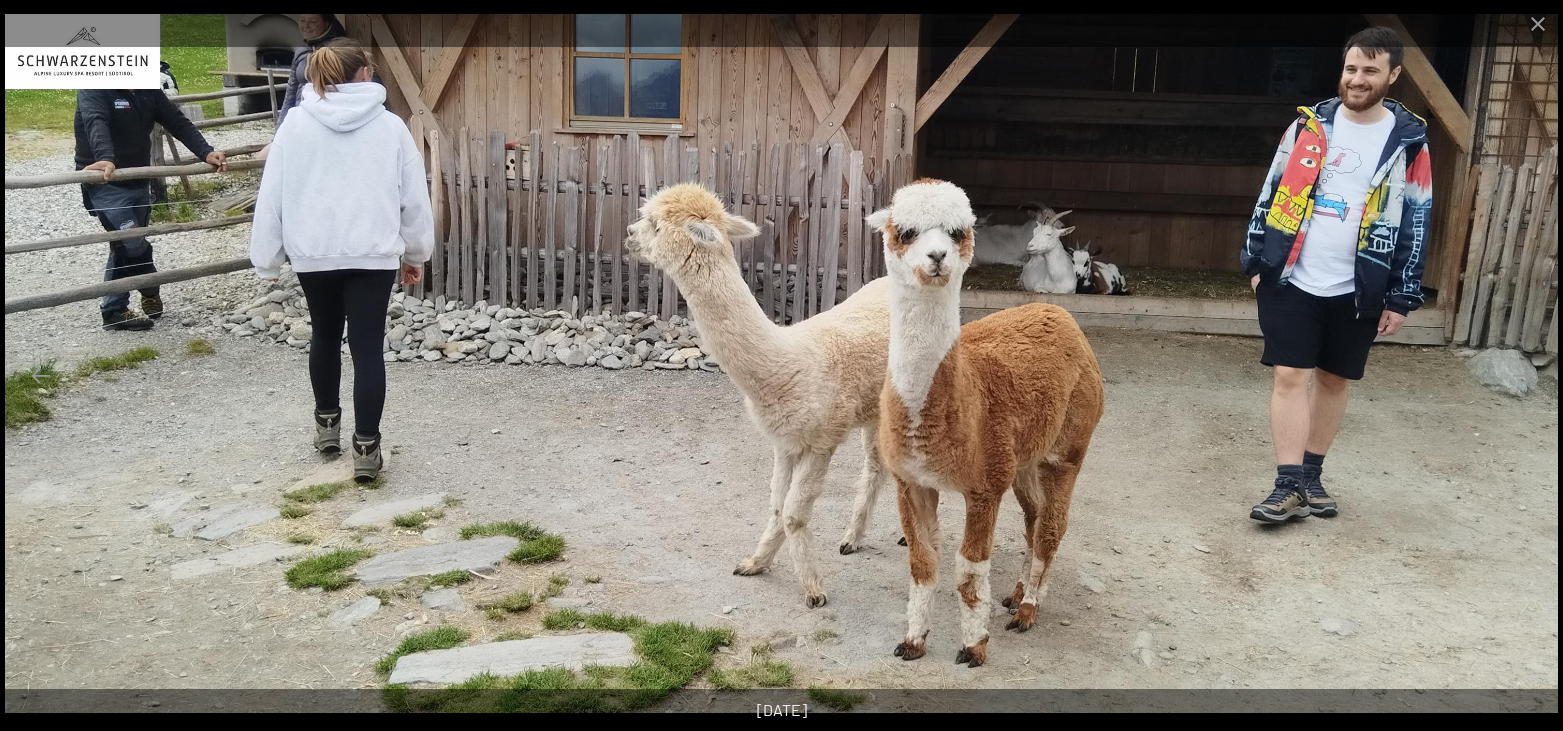 click at bounding box center [1522, 375] 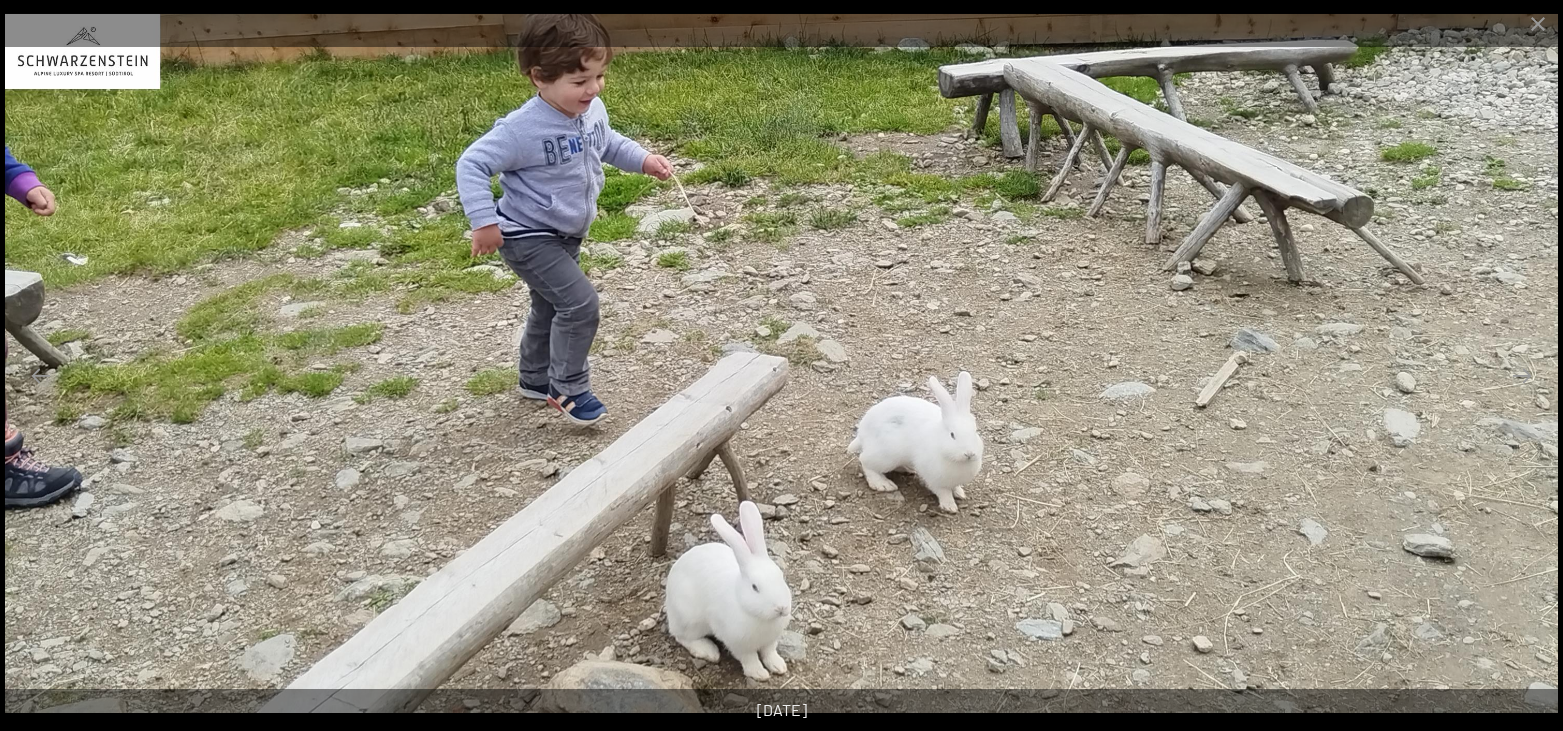 click at bounding box center [1522, 375] 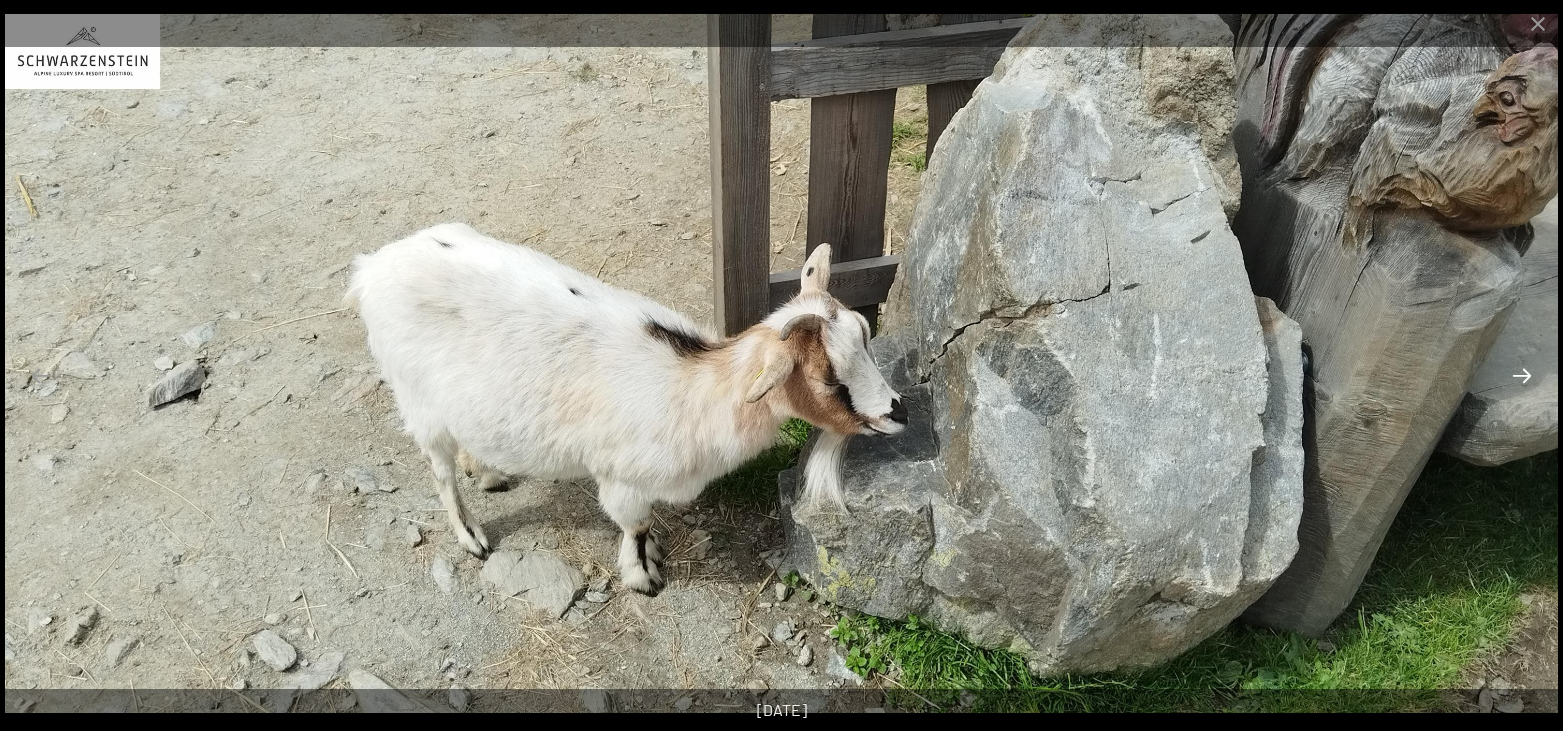 click at bounding box center (1522, 375) 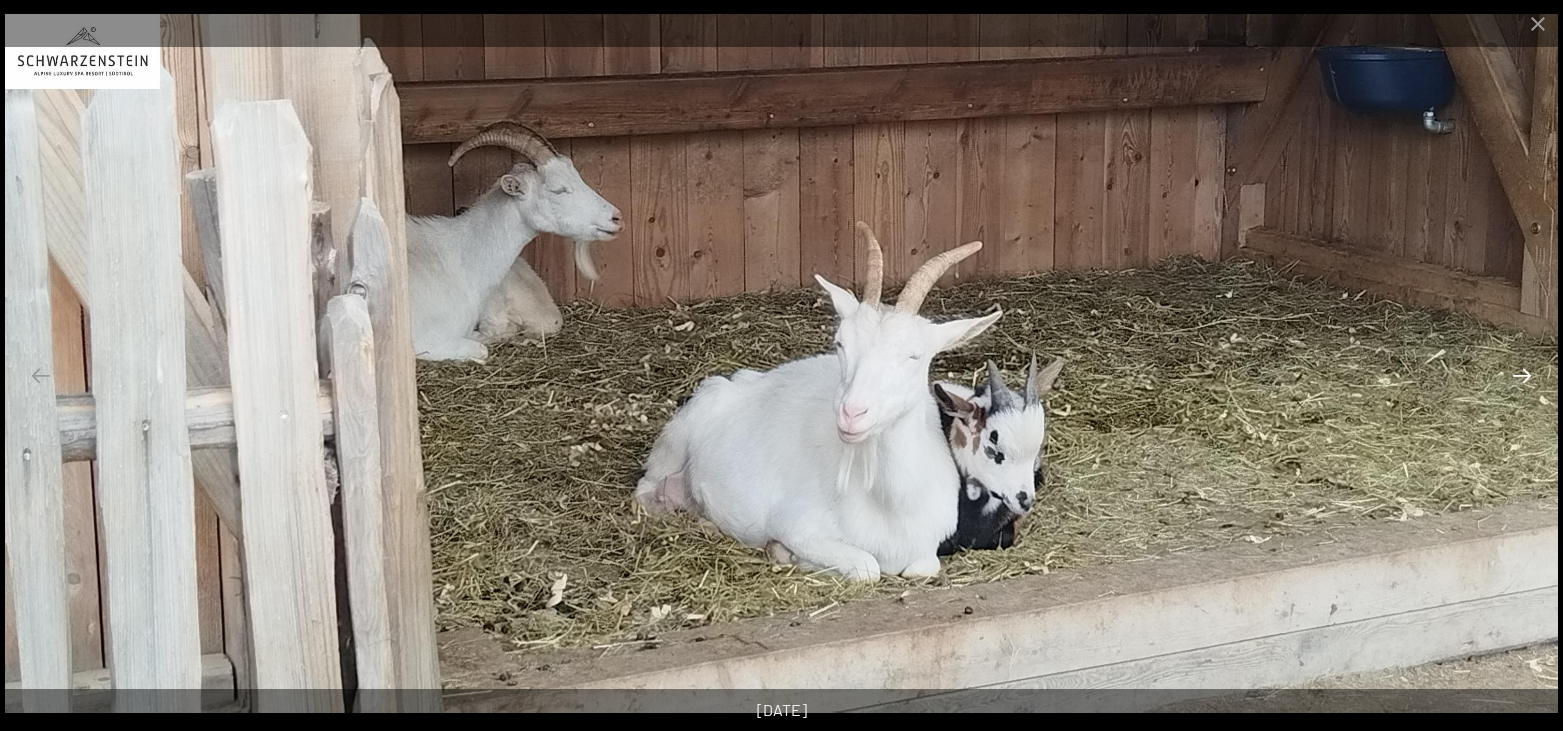click at bounding box center [1522, 375] 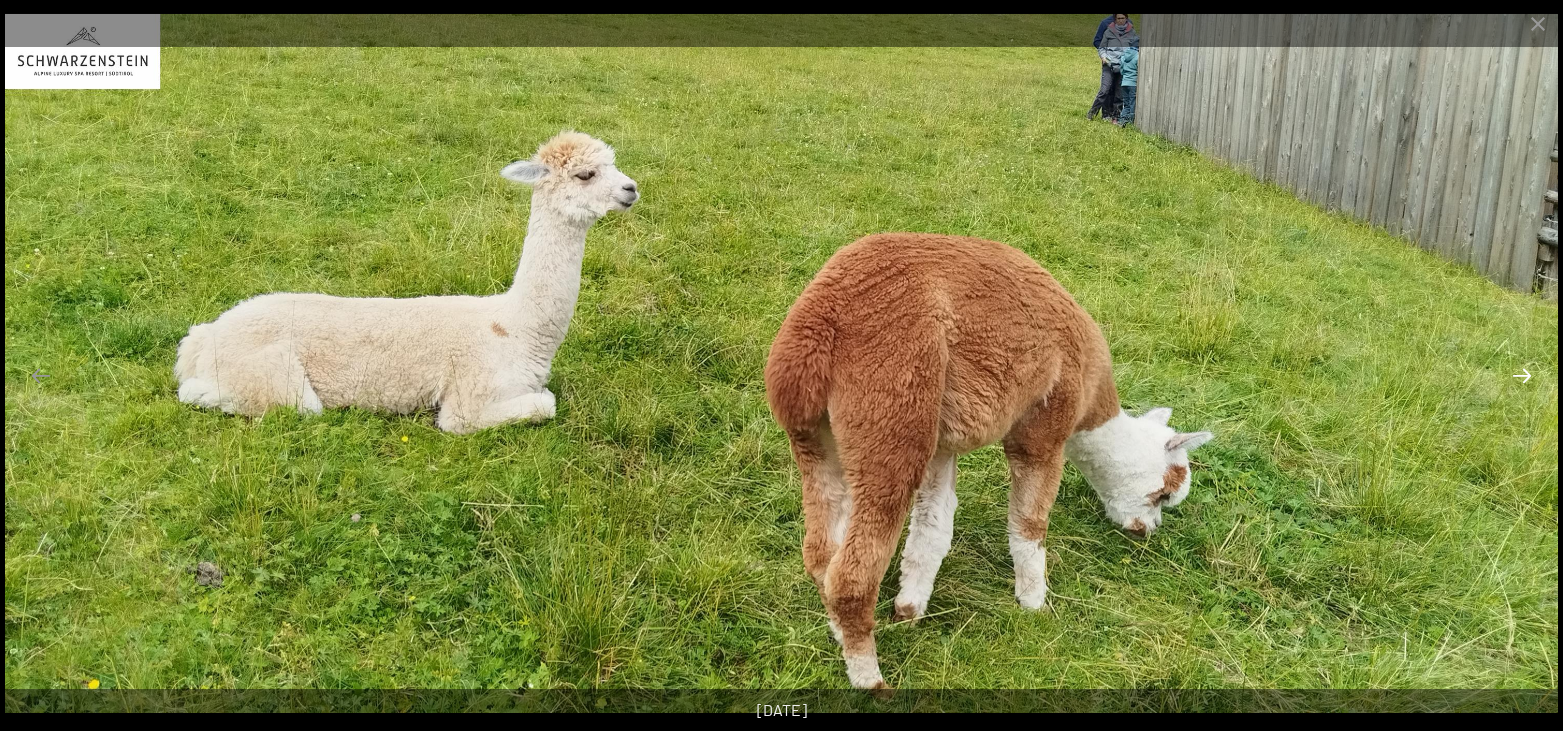 click at bounding box center [1522, 375] 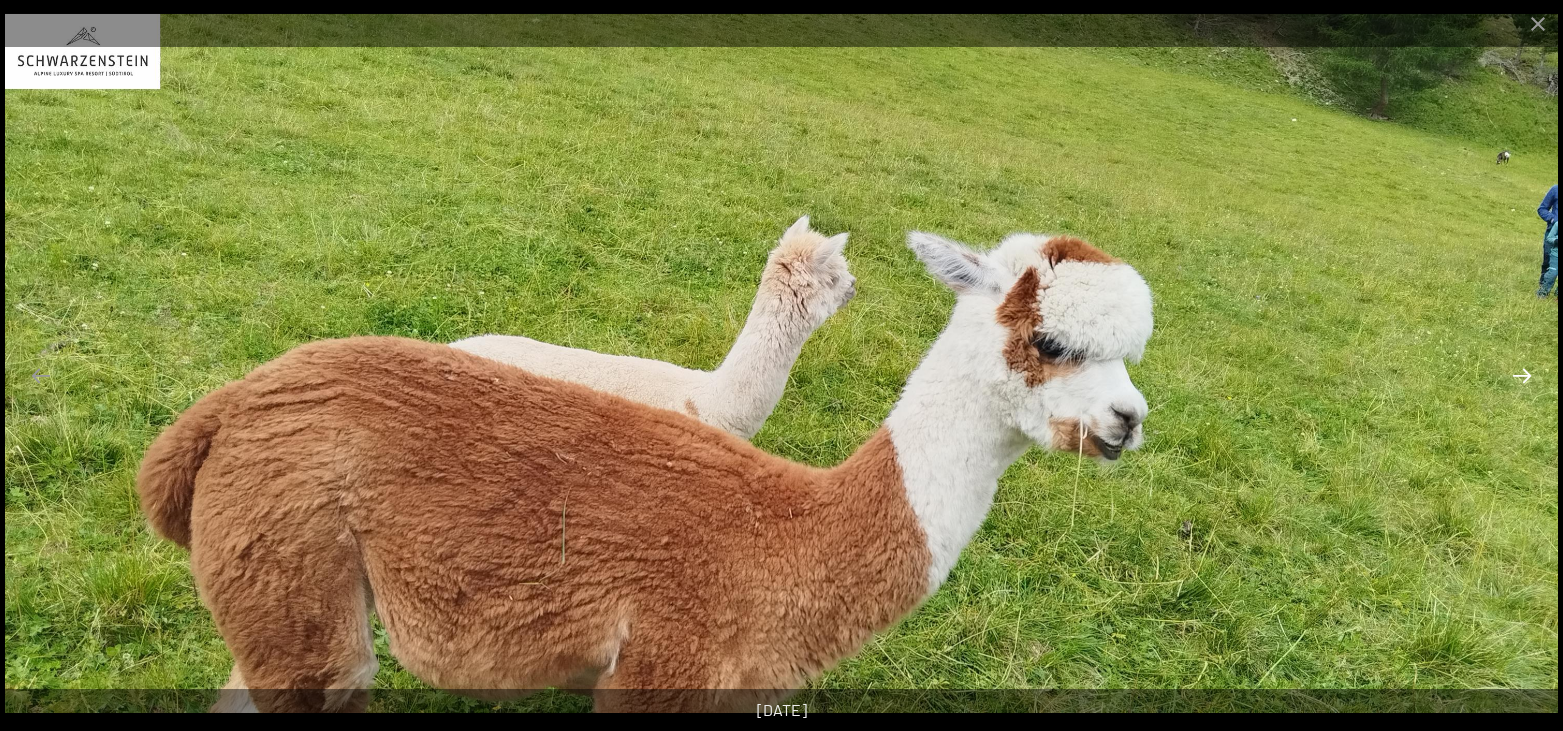 click at bounding box center (1522, 375) 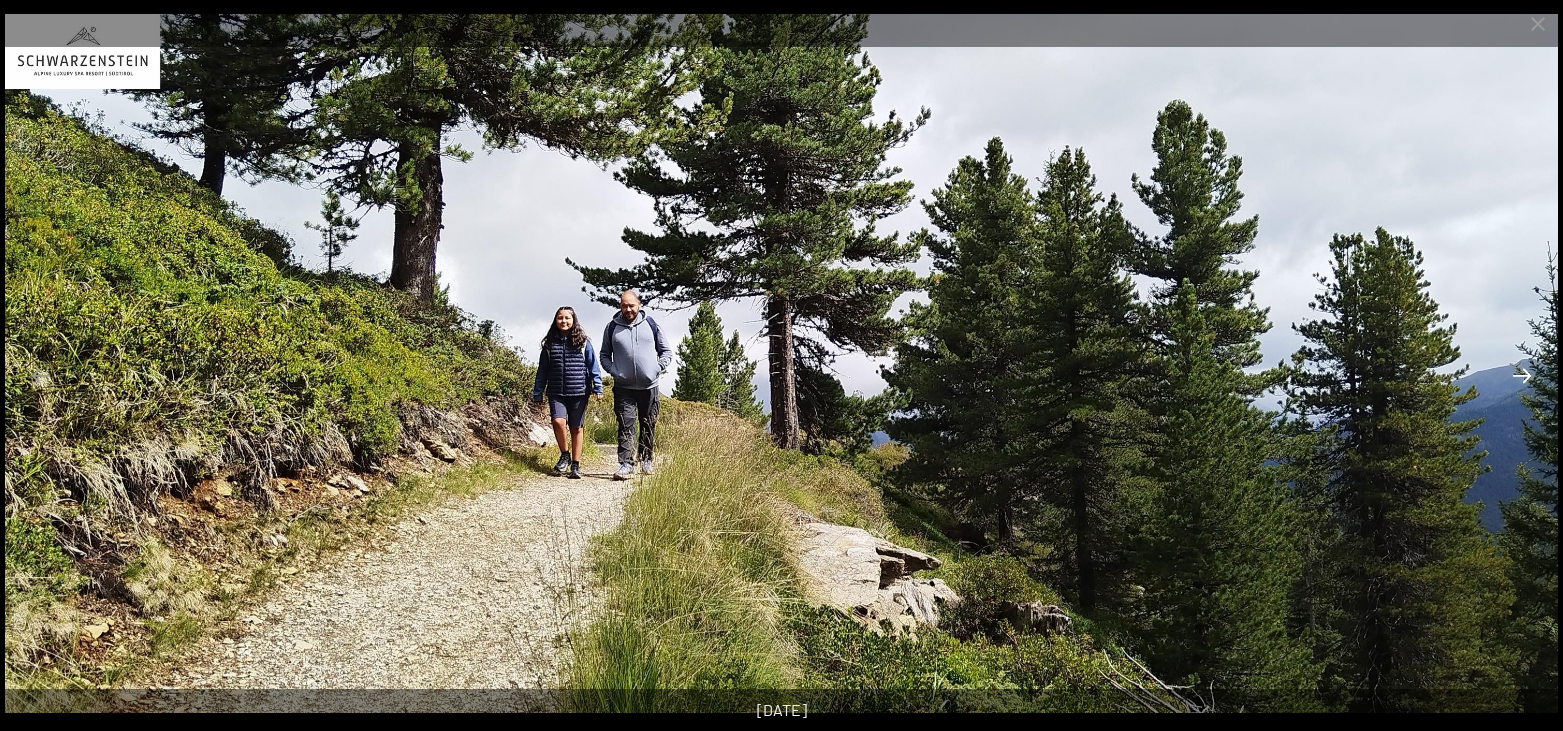 click at bounding box center (1522, 375) 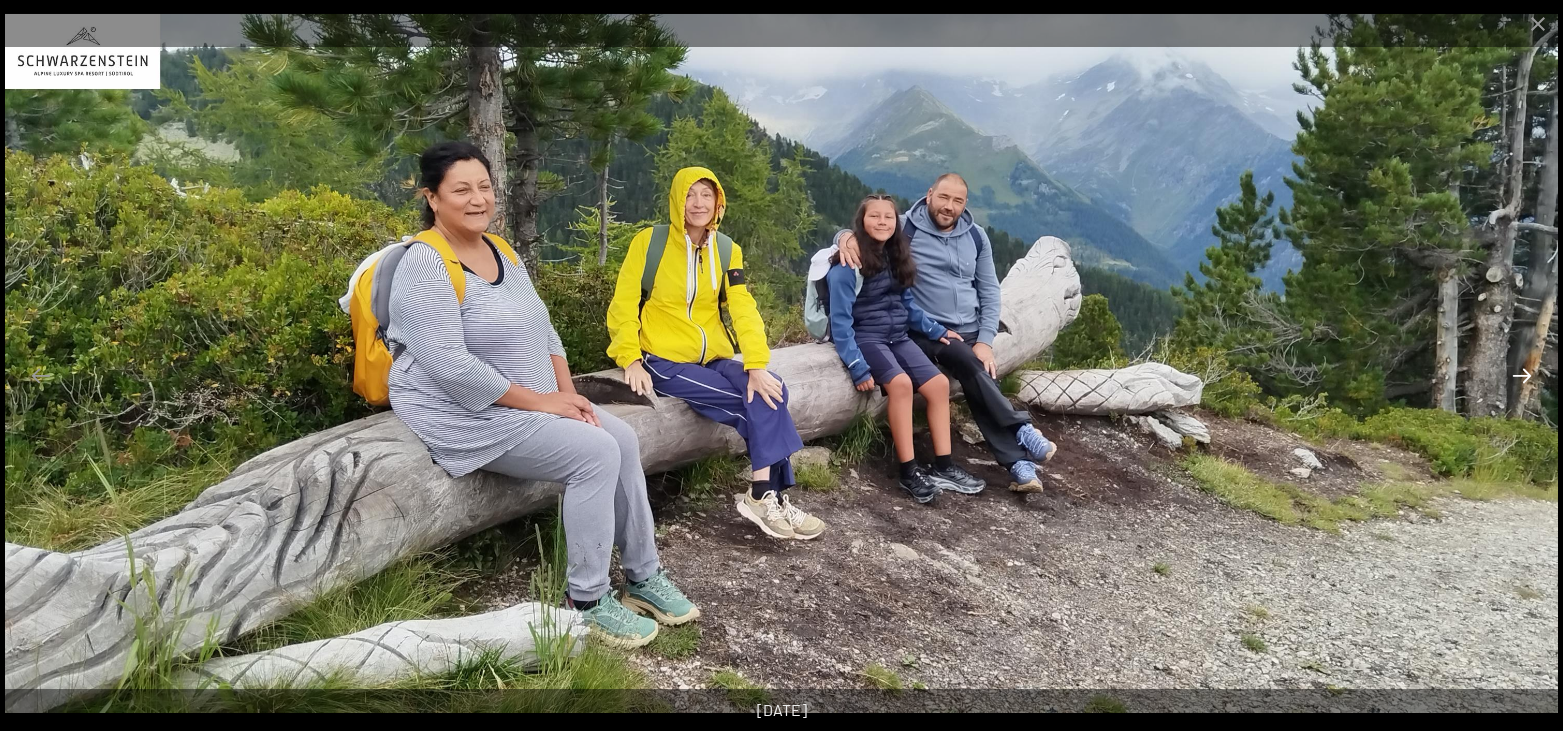 click at bounding box center (1522, 375) 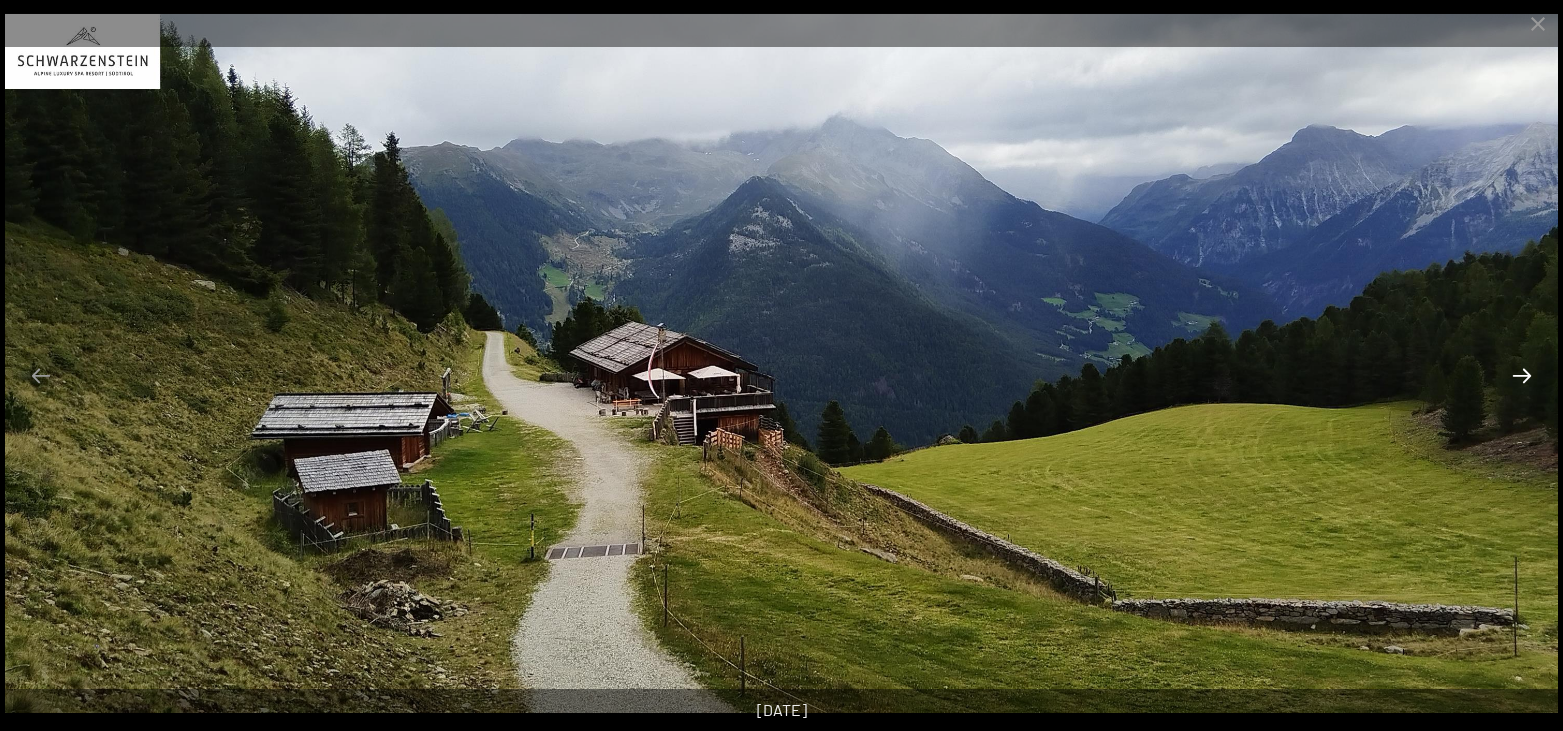 click at bounding box center (1522, 375) 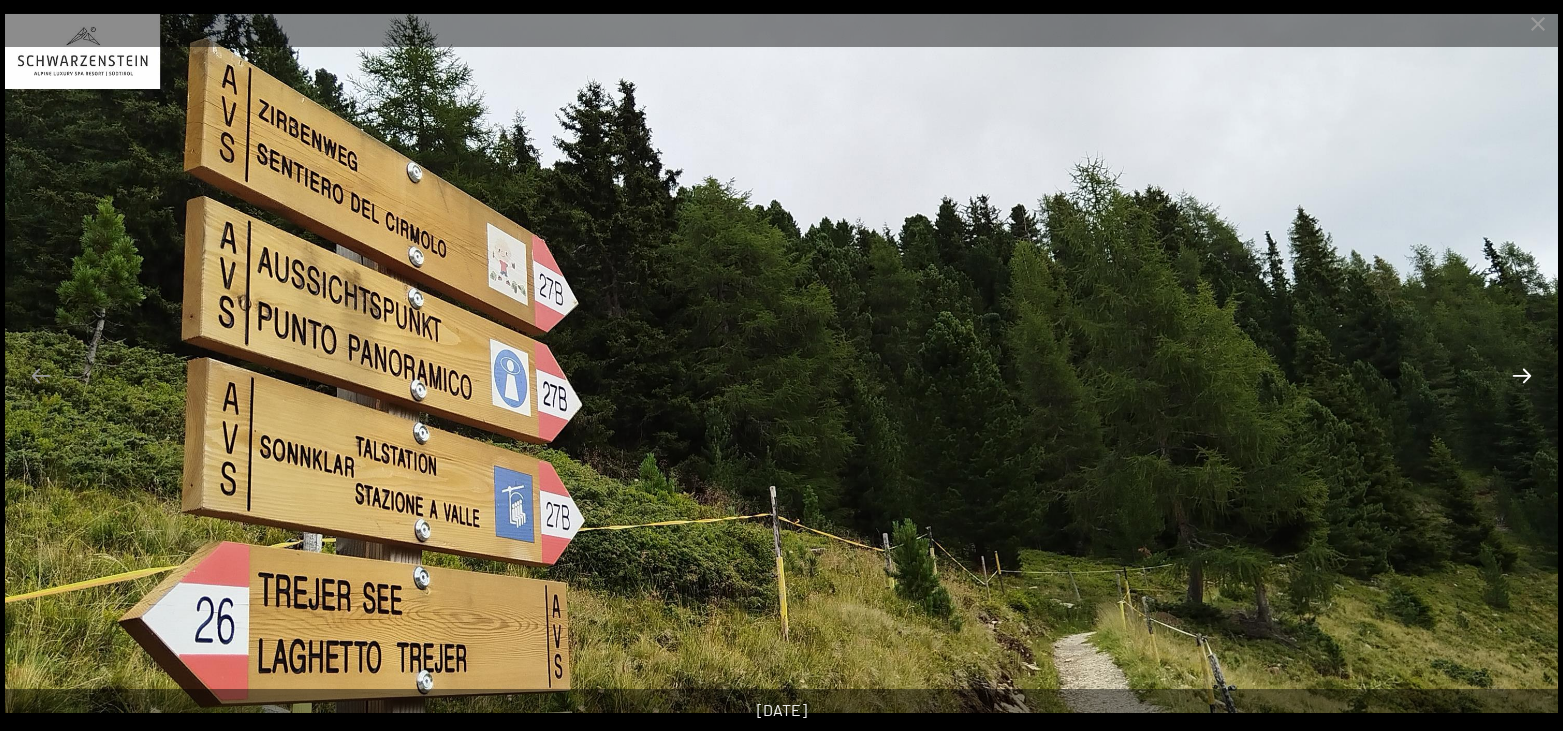 click at bounding box center [1522, 375] 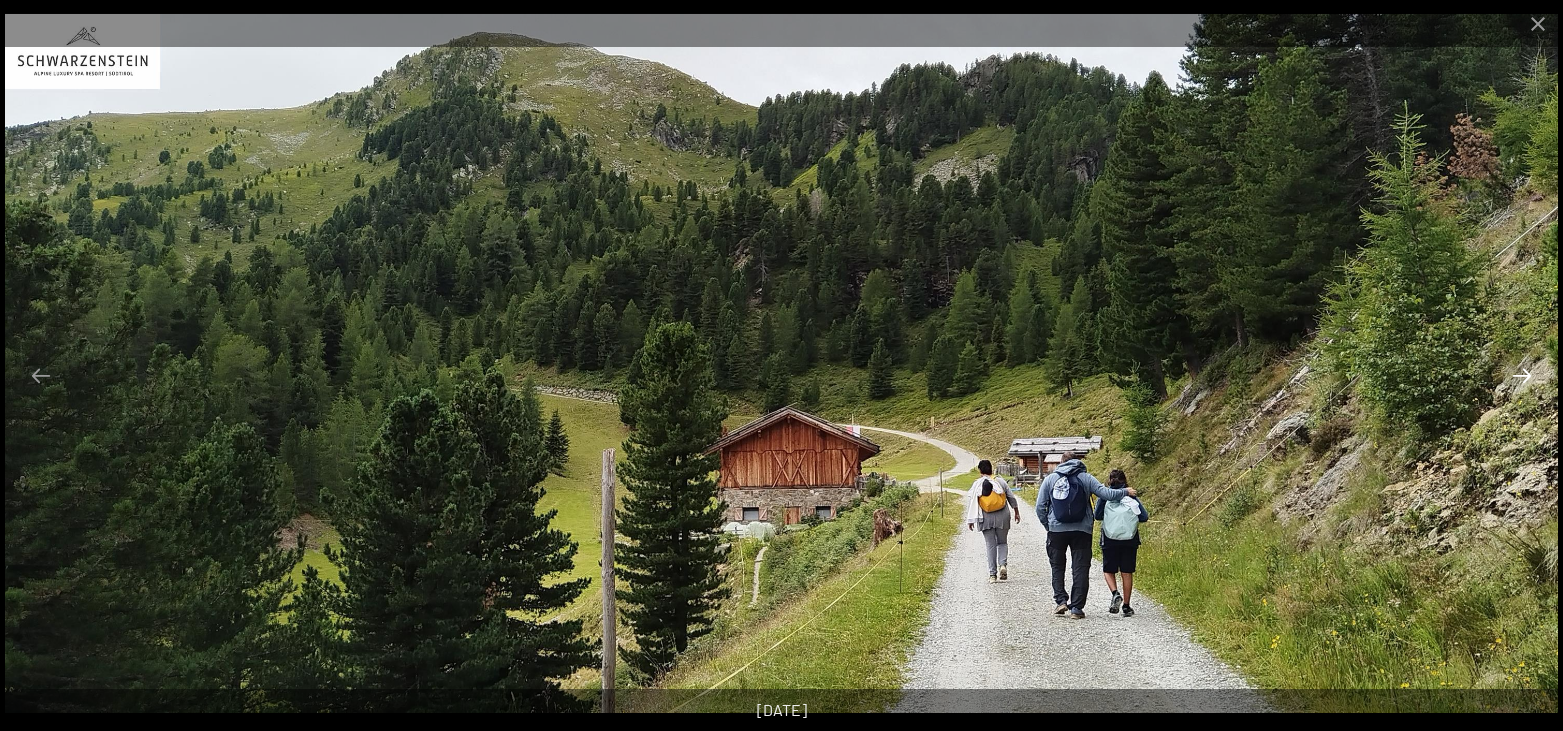 click at bounding box center [1522, 375] 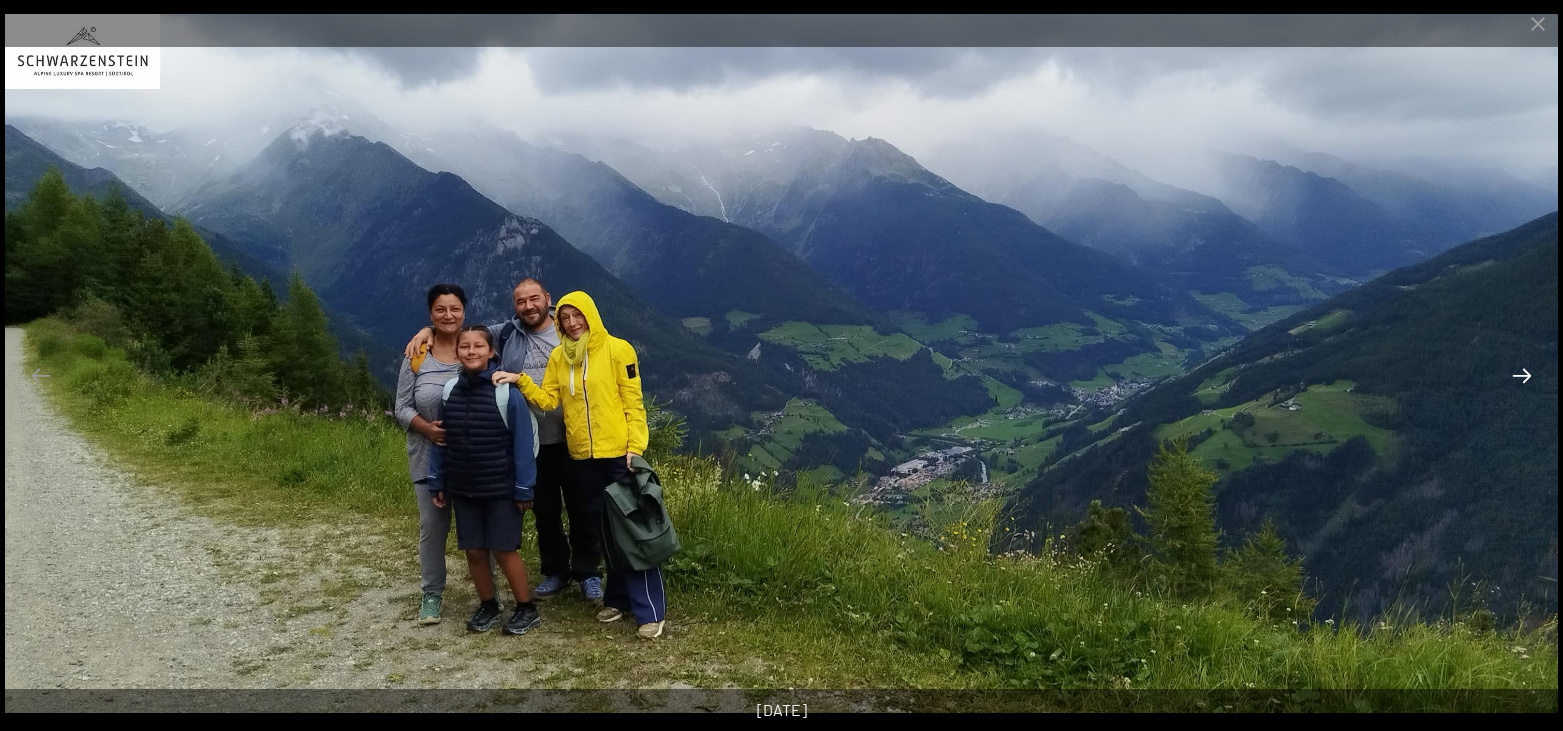 click at bounding box center (1522, 375) 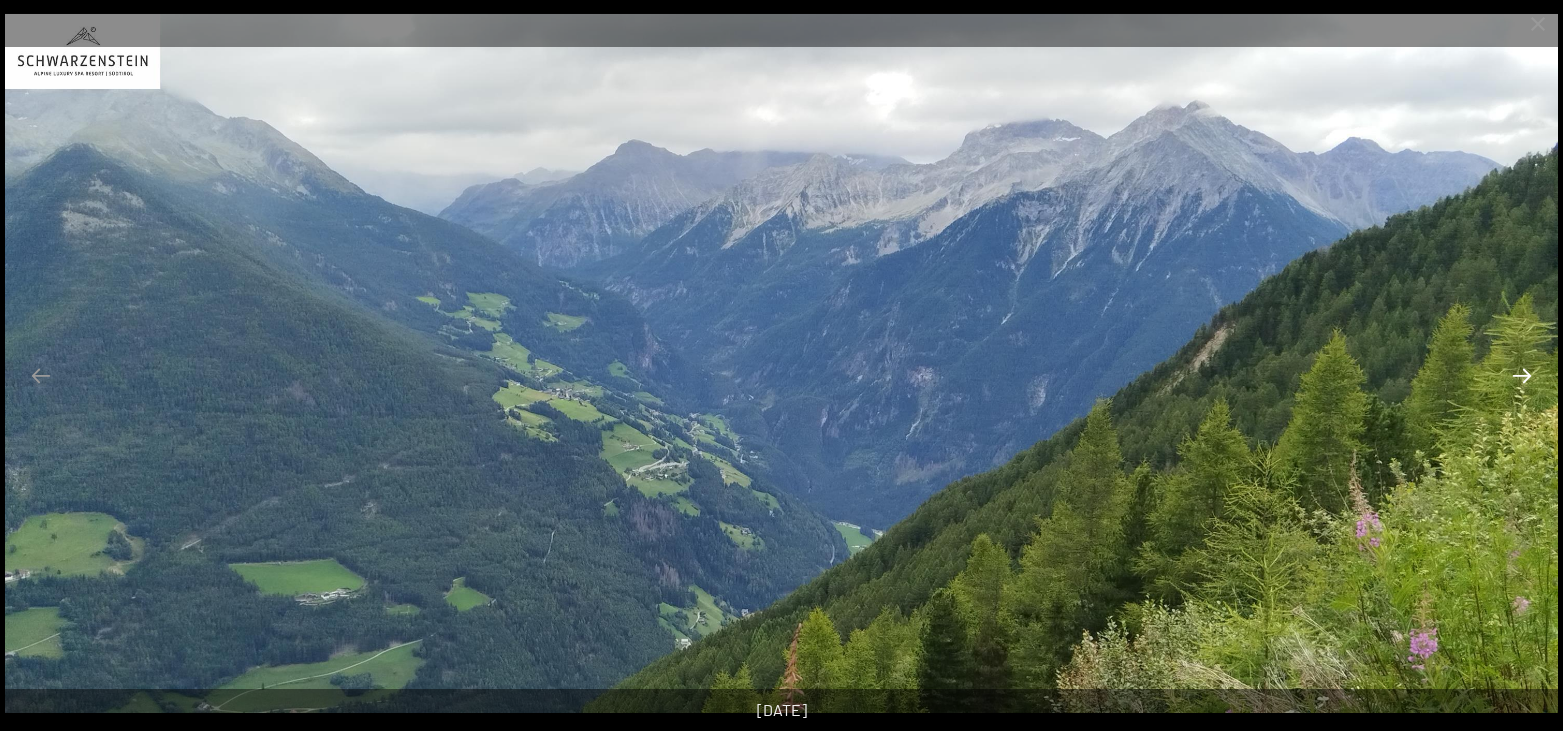 click at bounding box center (1522, 375) 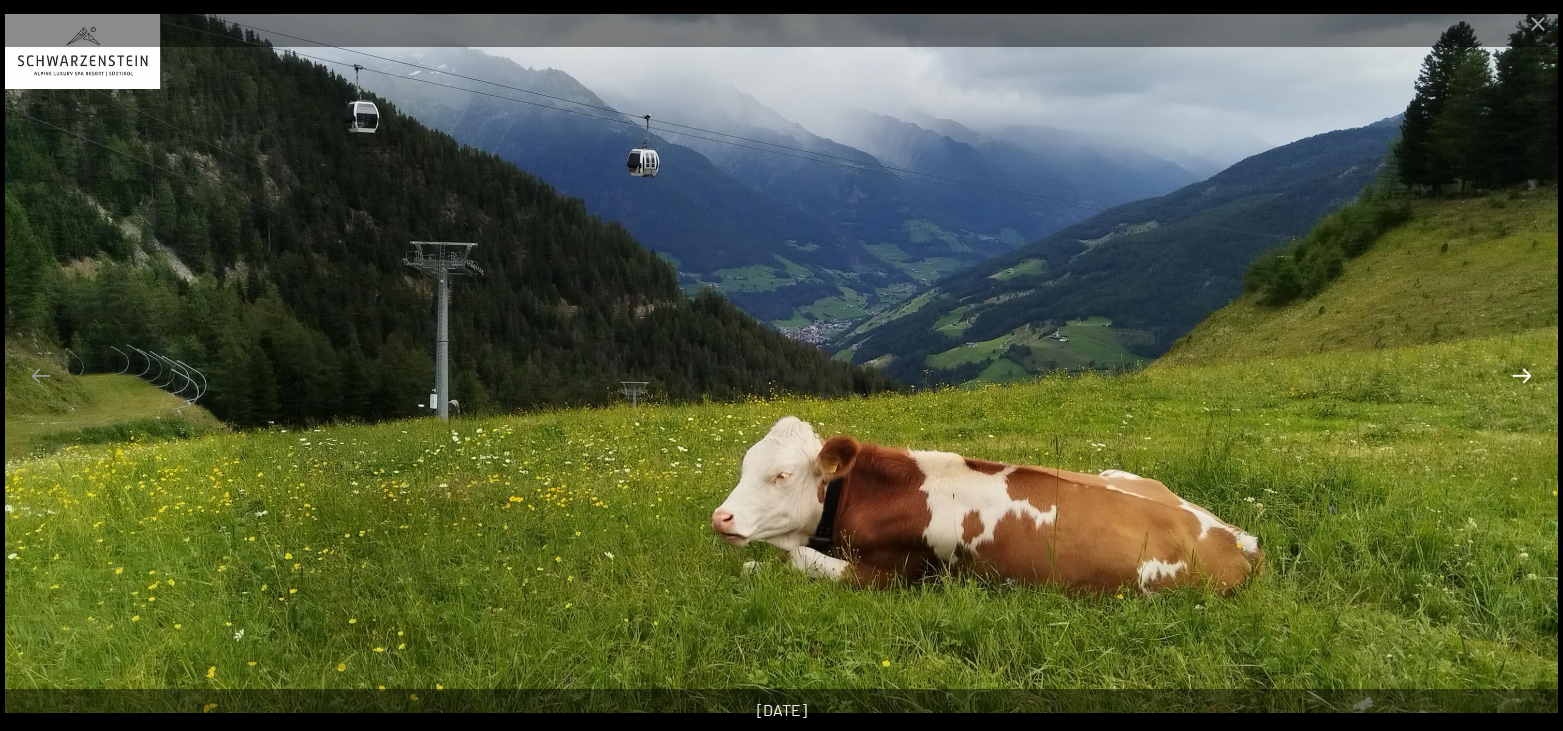 click at bounding box center [1522, 375] 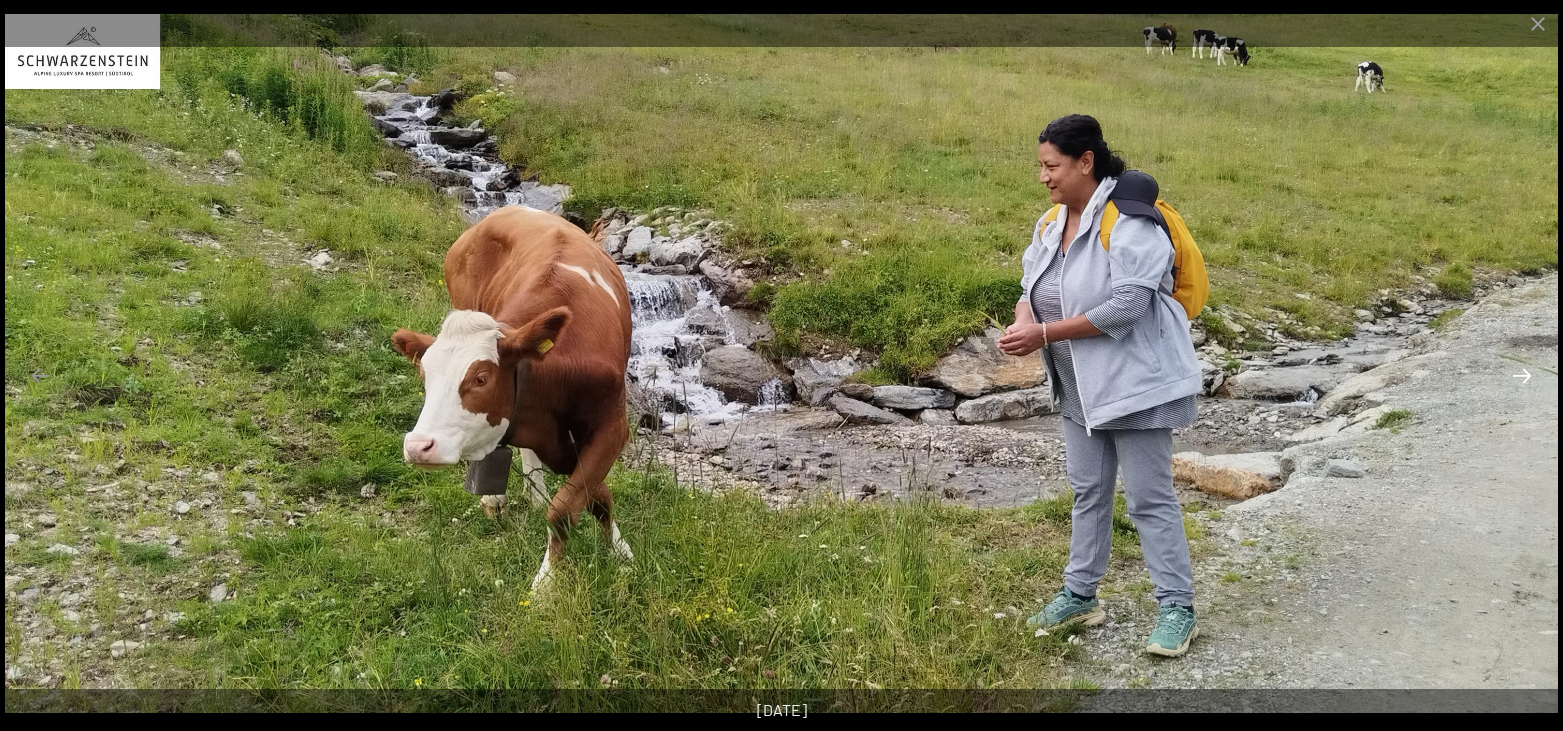 click at bounding box center [1522, 375] 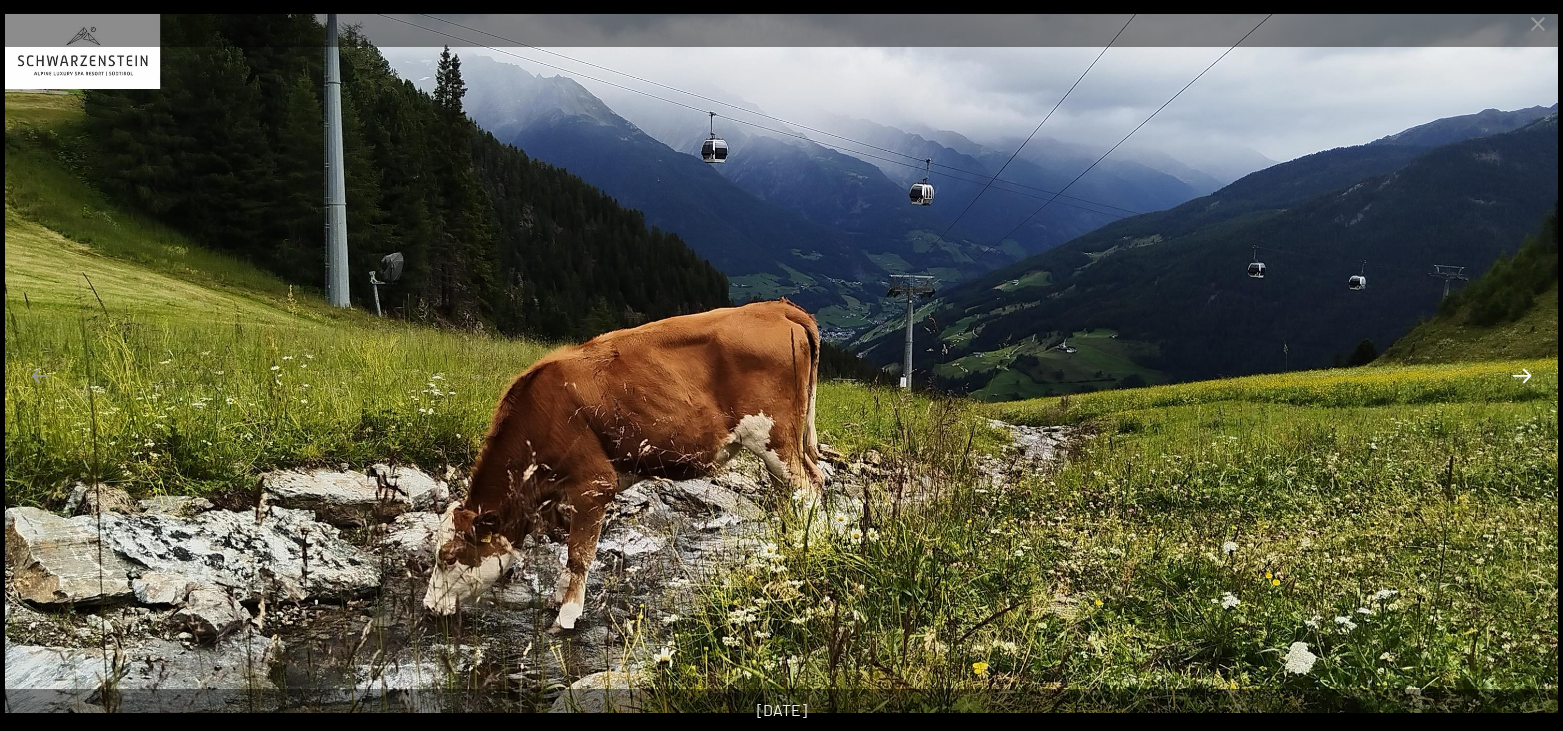 click at bounding box center (1522, 375) 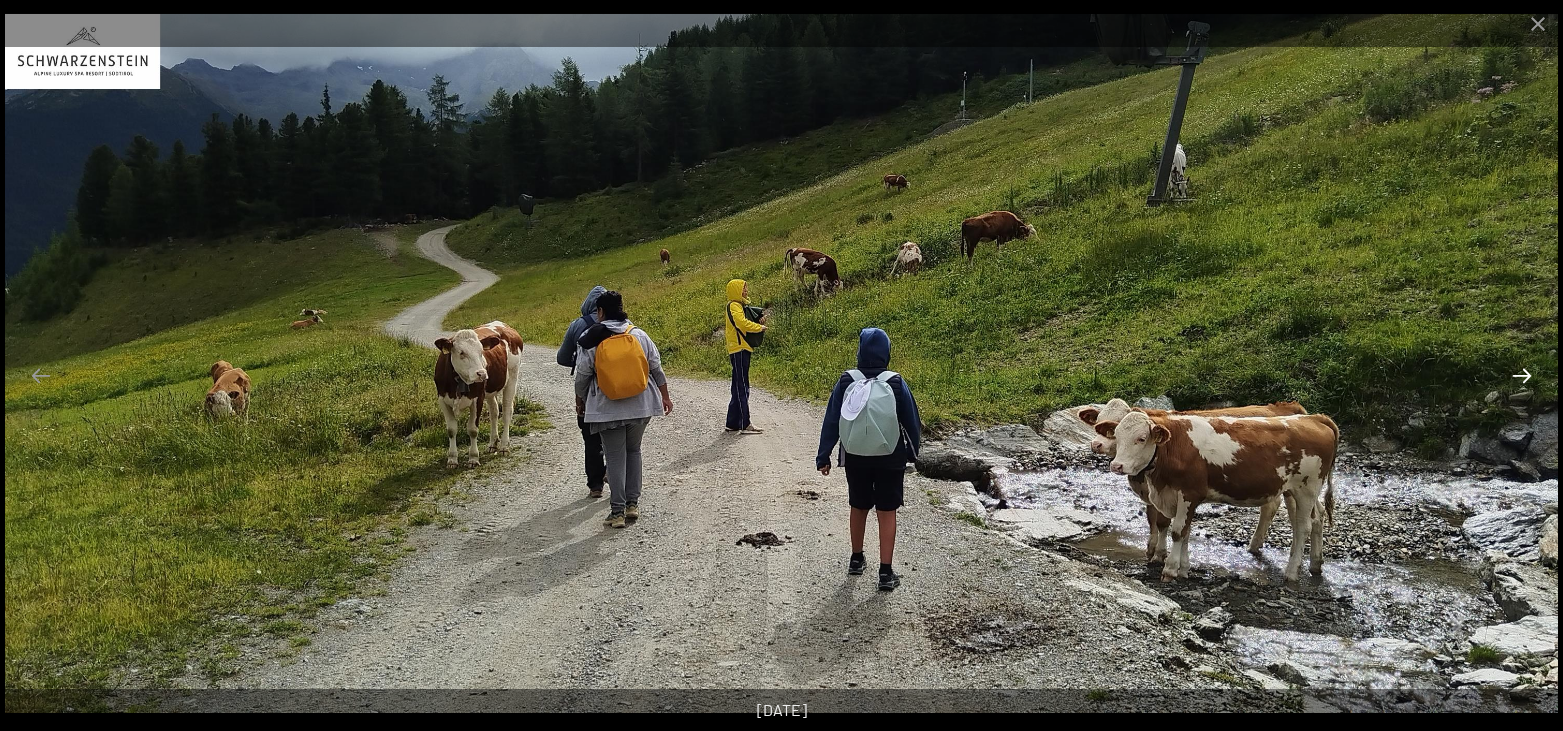 click at bounding box center [1522, 375] 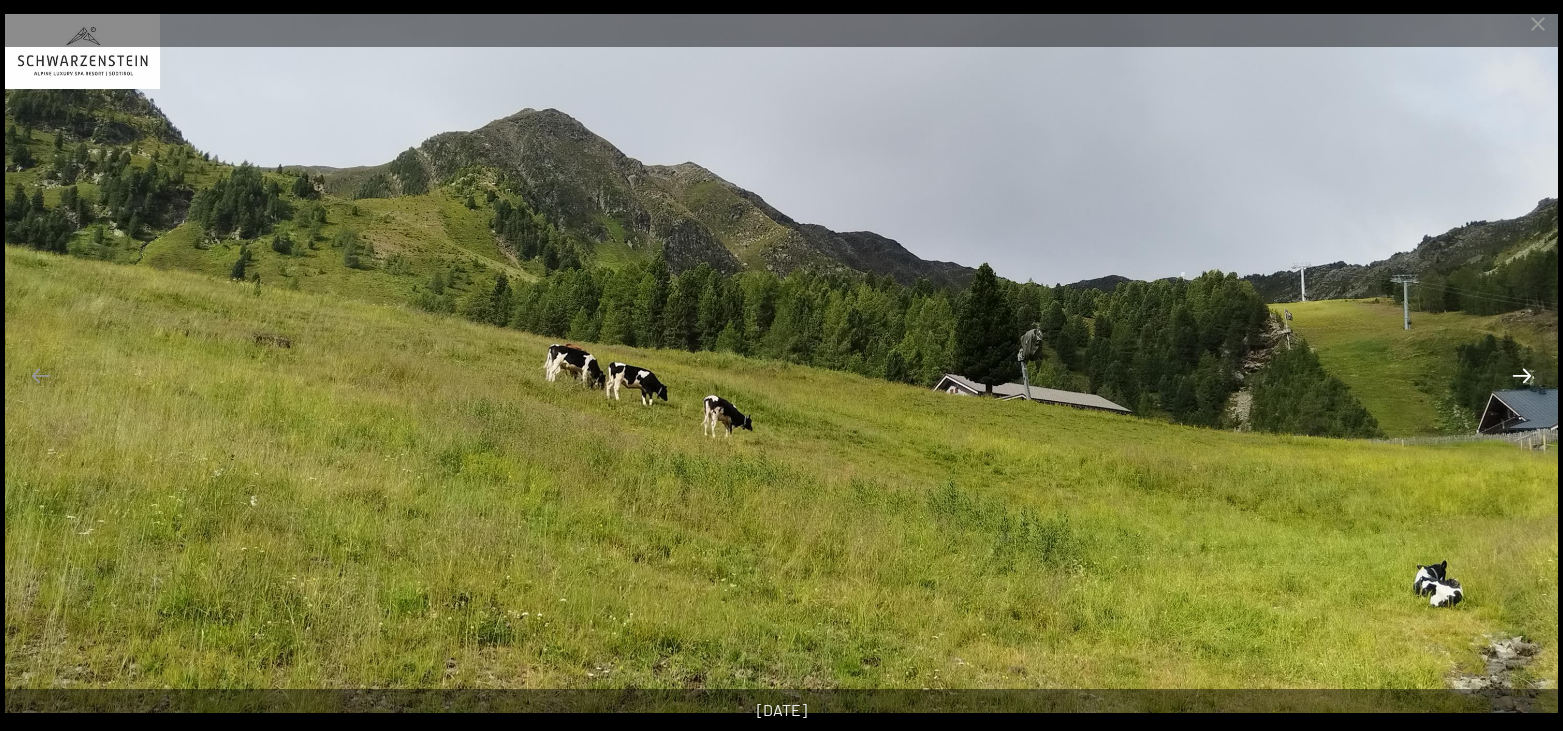 click at bounding box center (1522, 375) 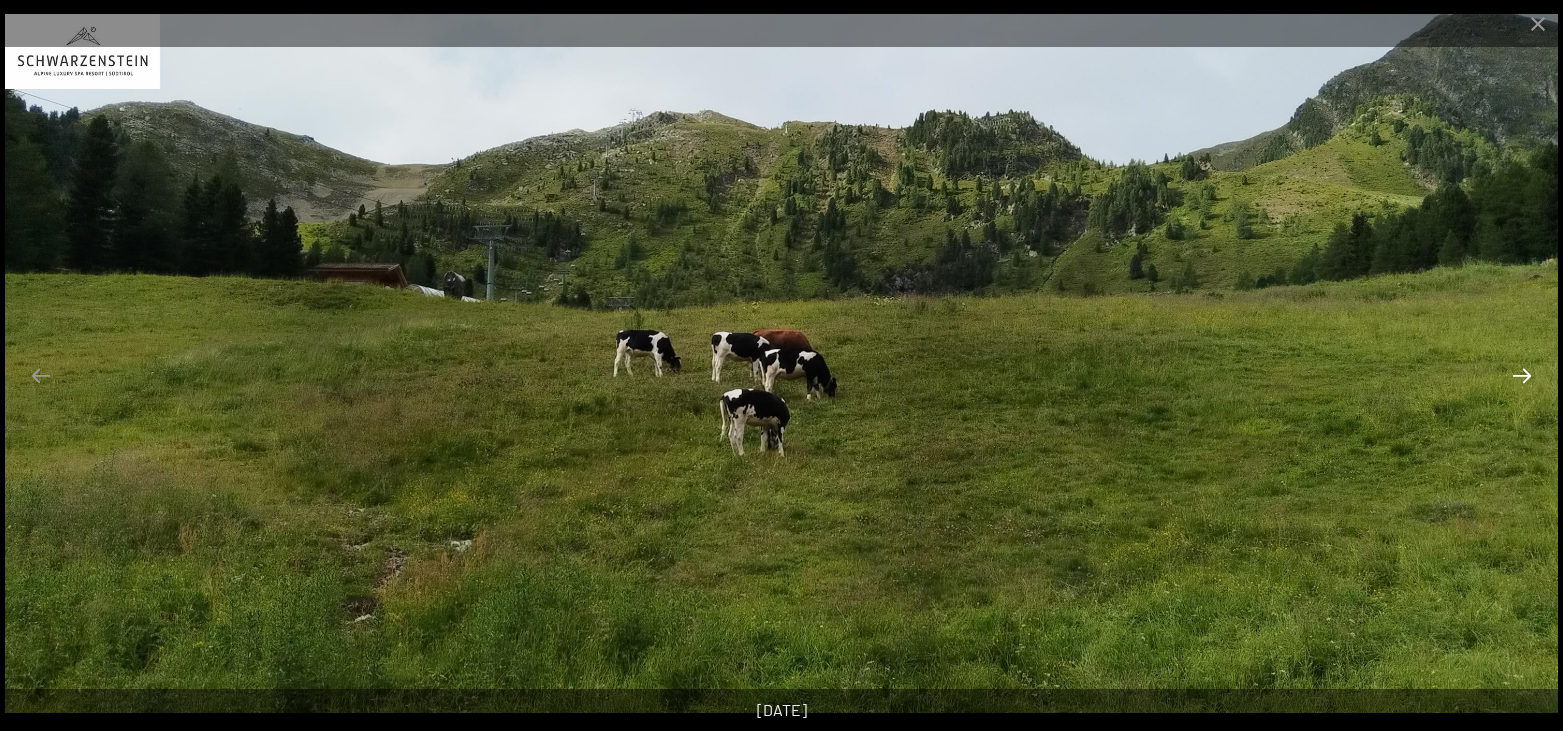 click at bounding box center [1522, 375] 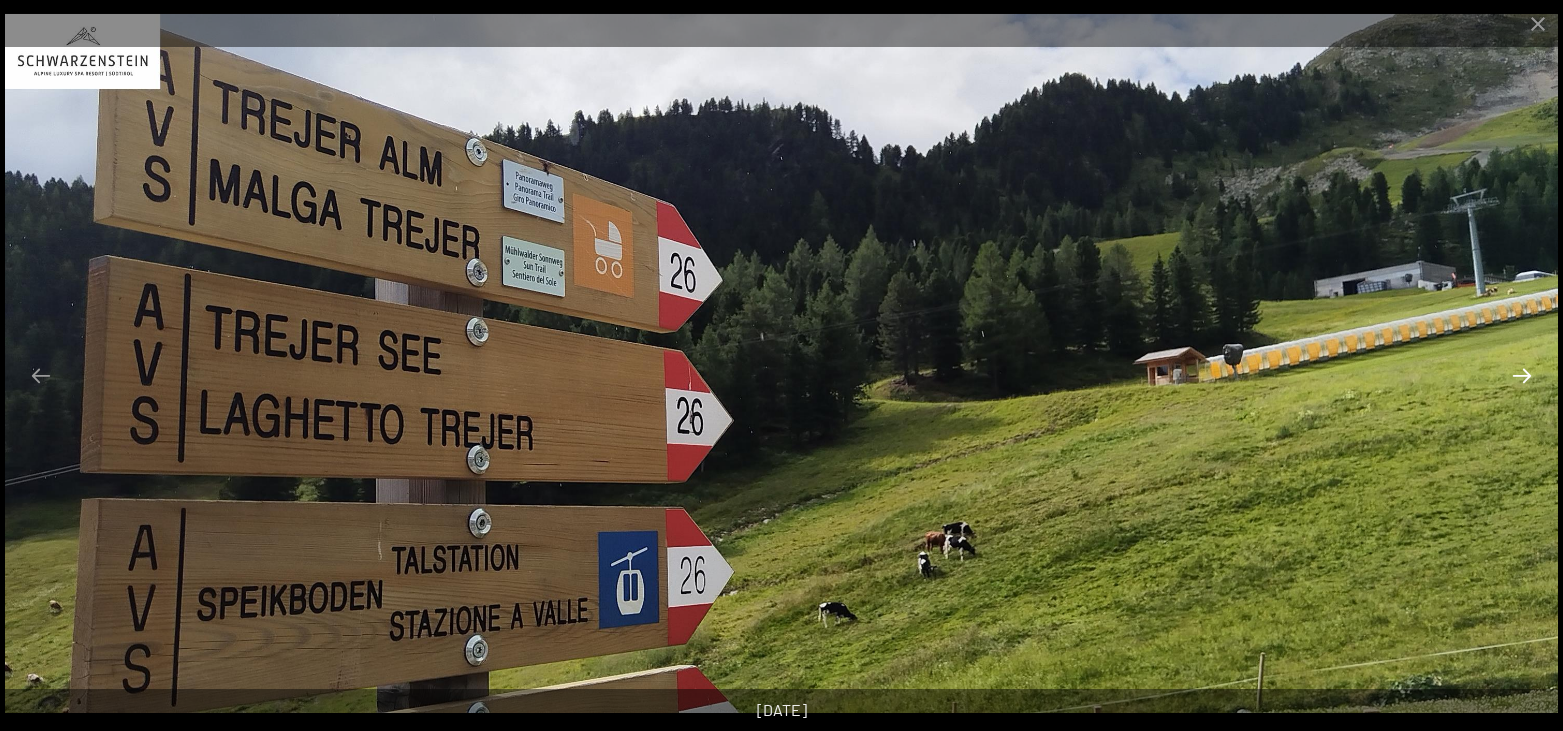 click at bounding box center [1522, 375] 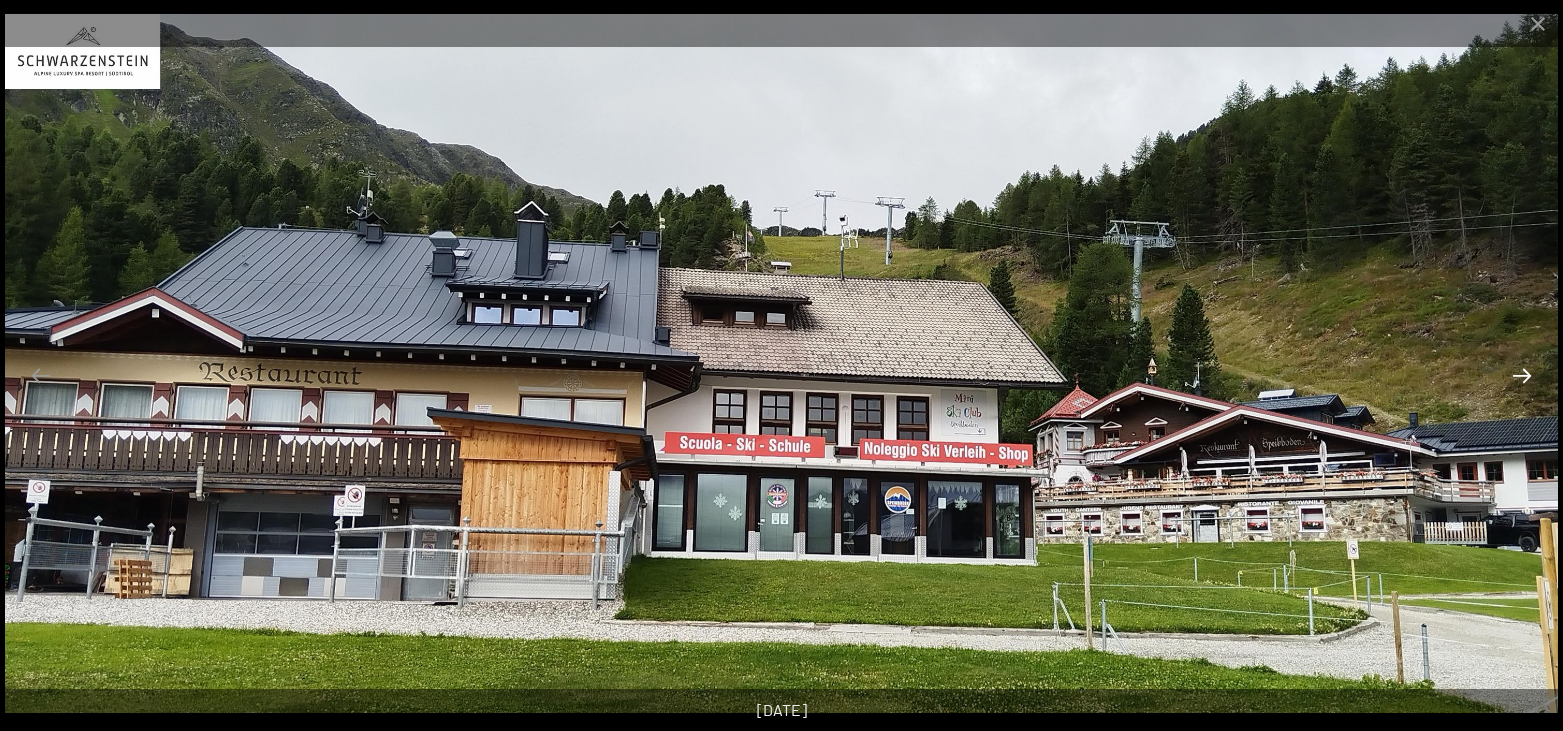click at bounding box center [1522, 375] 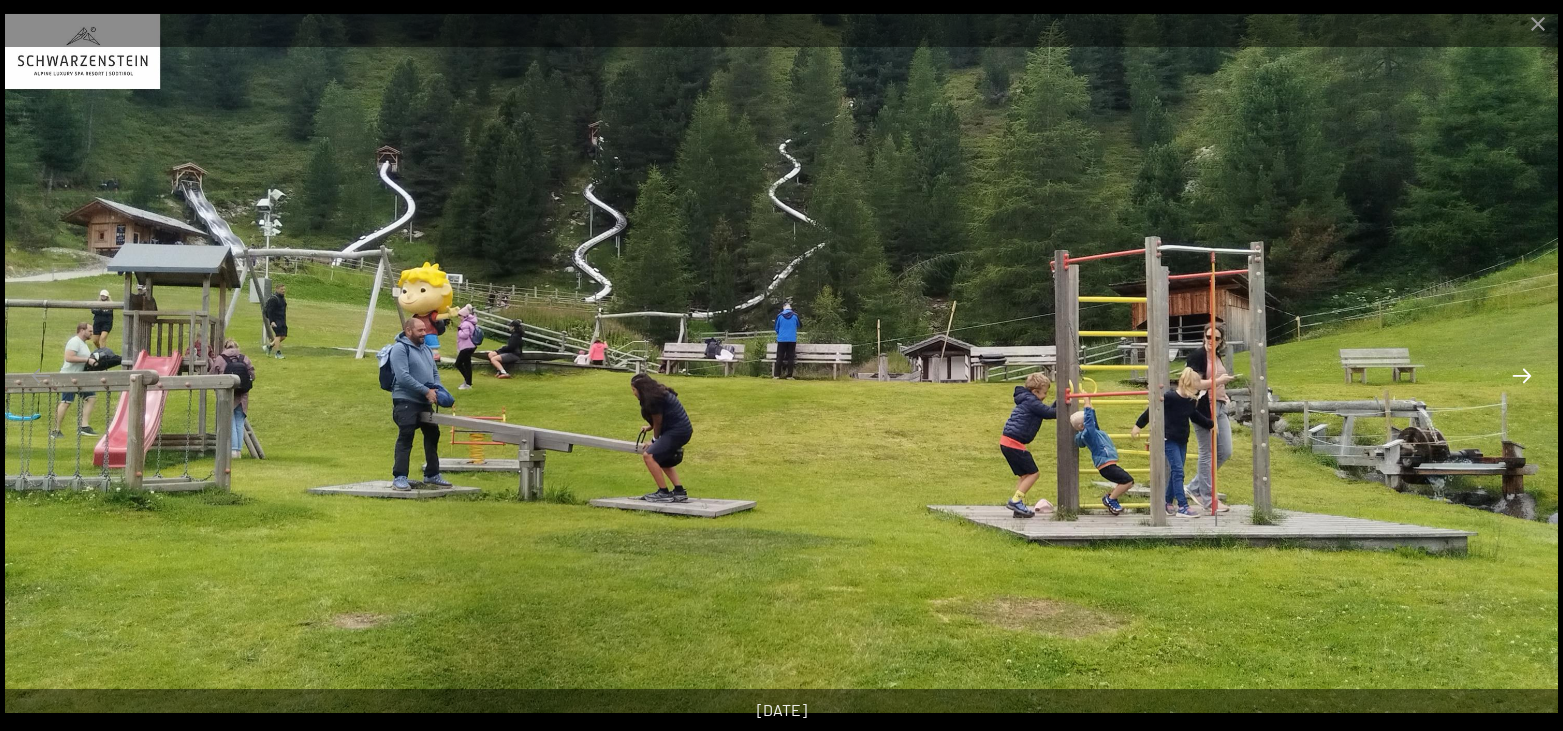 click at bounding box center [1522, 375] 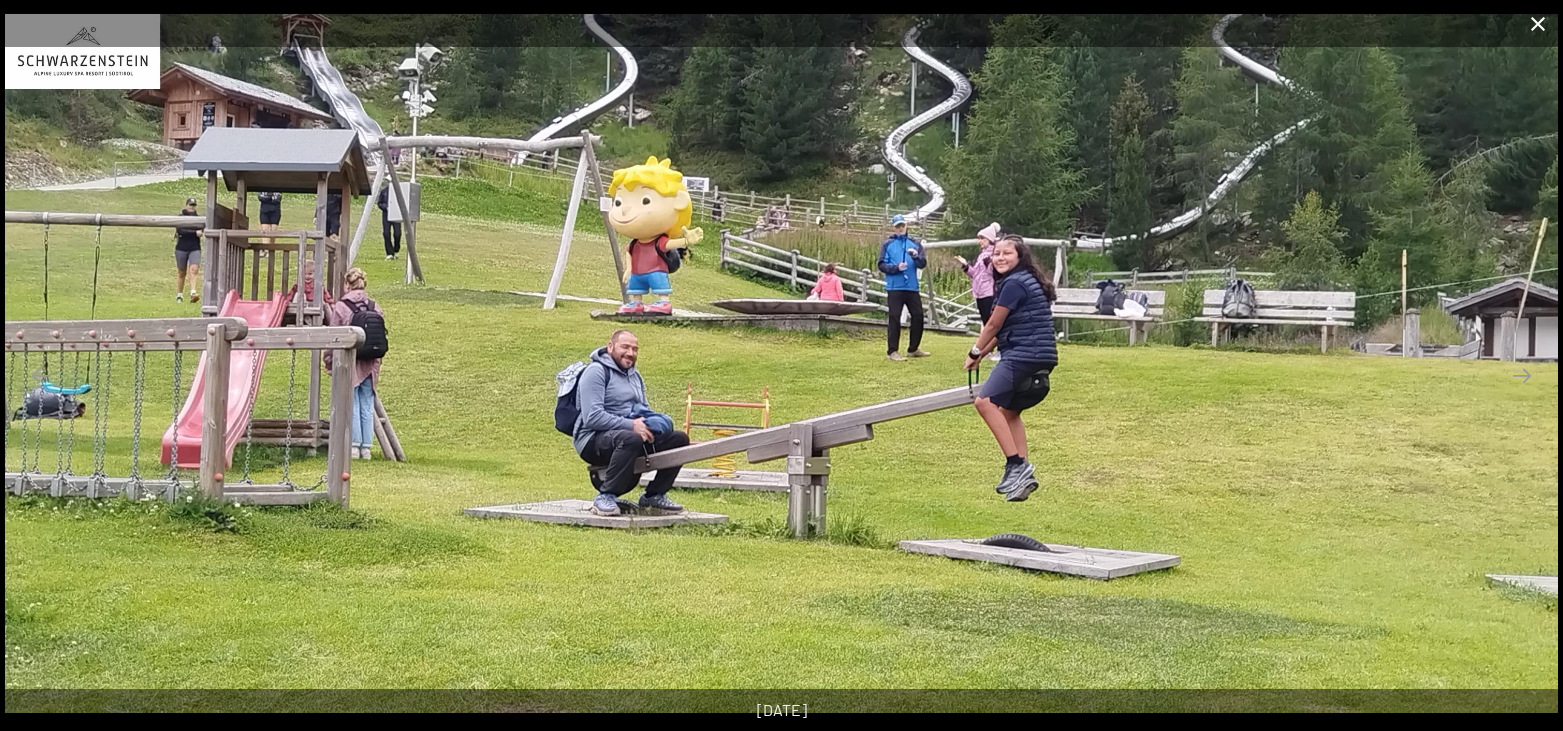 click at bounding box center [1538, 23] 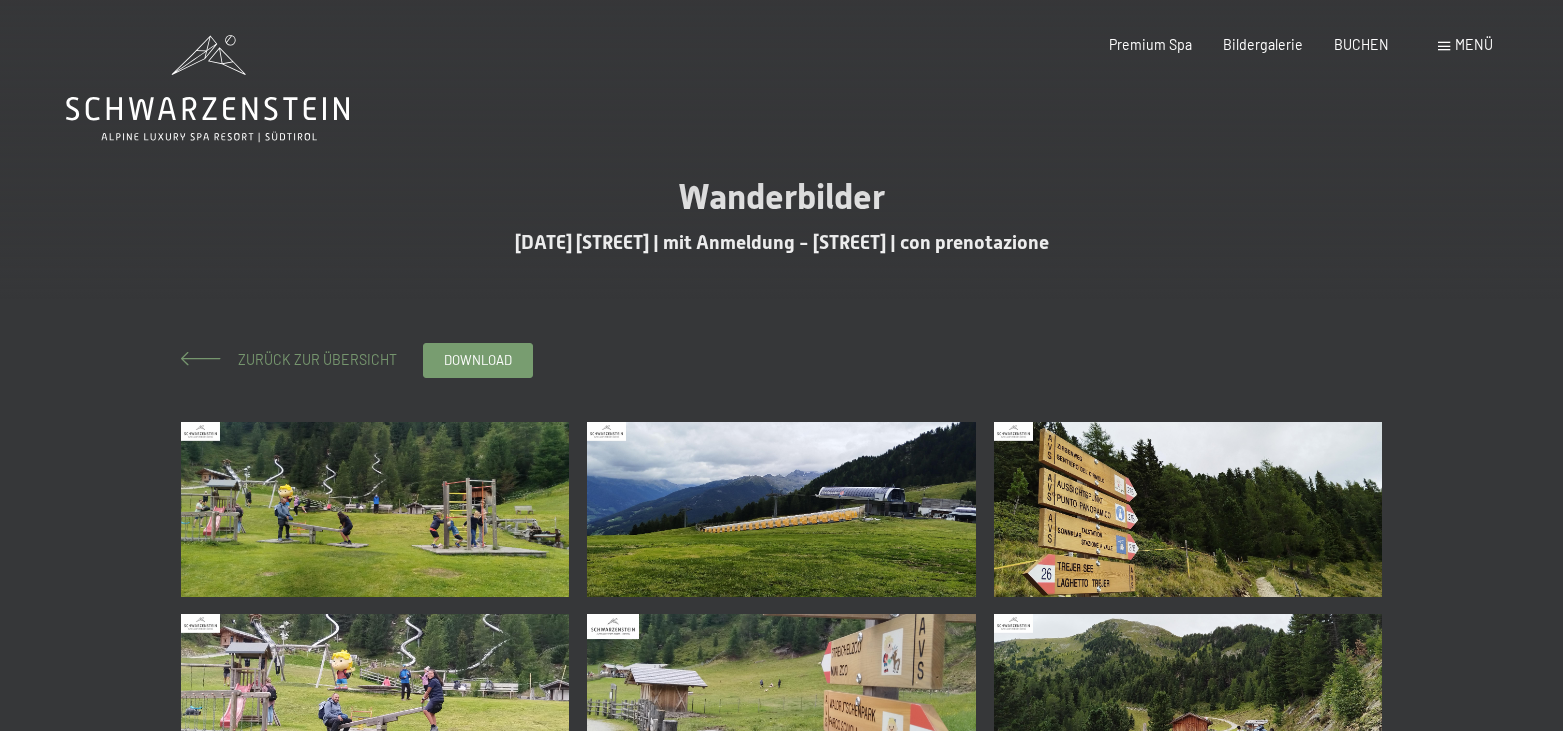 click on "Zurück zur Übersicht" at bounding box center (310, 359) 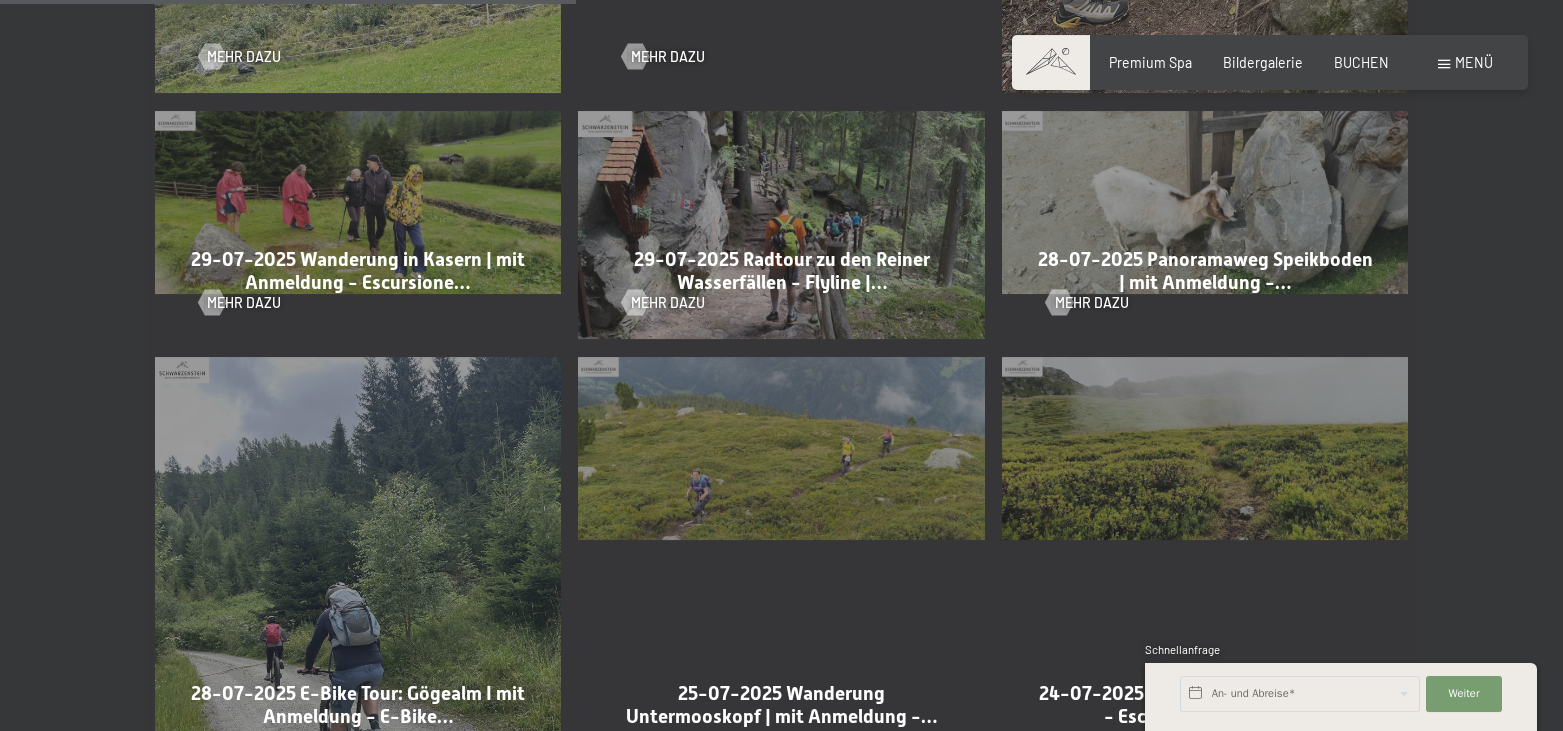 scroll, scrollTop: 1836, scrollLeft: 0, axis: vertical 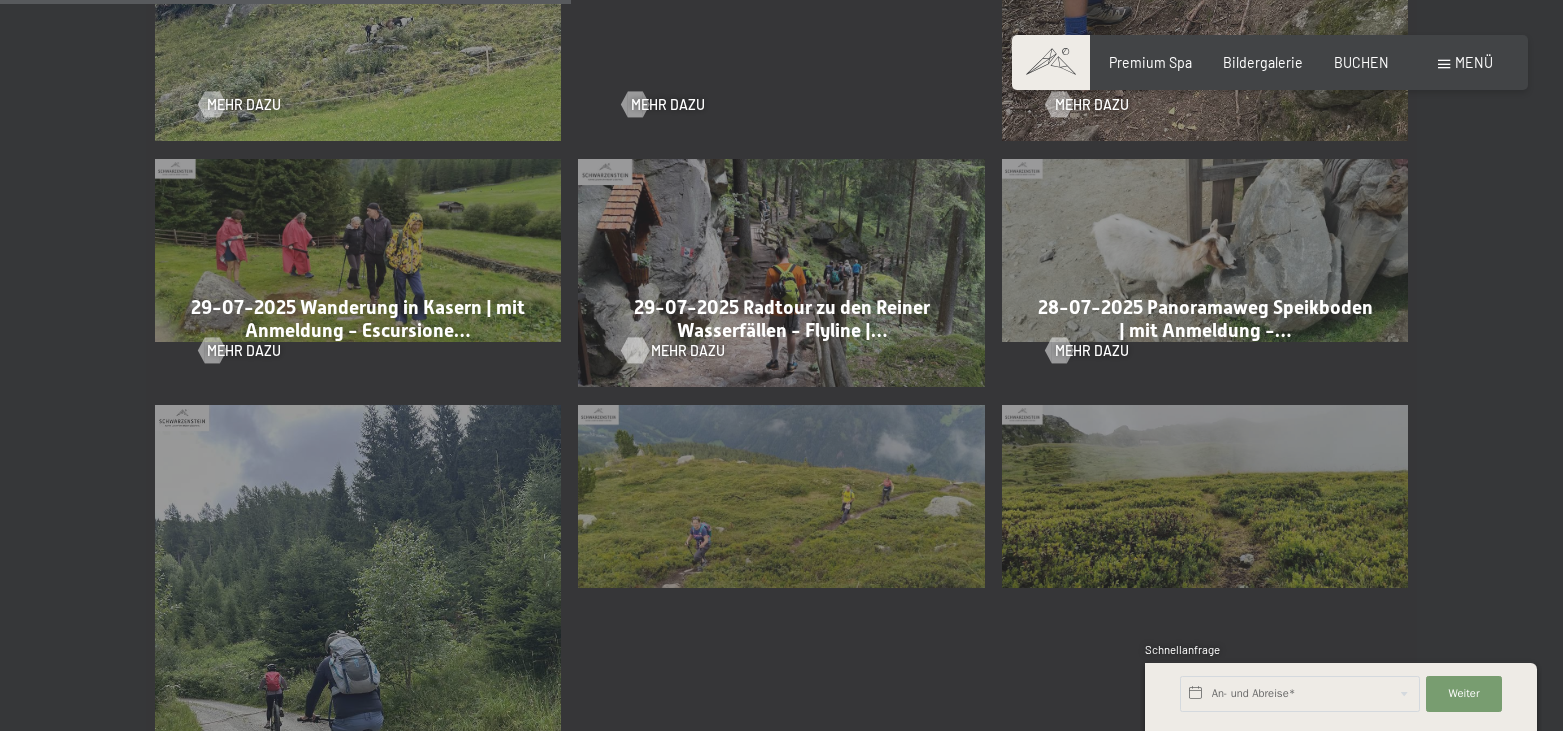 click on "Mehr dazu" at bounding box center (688, 351) 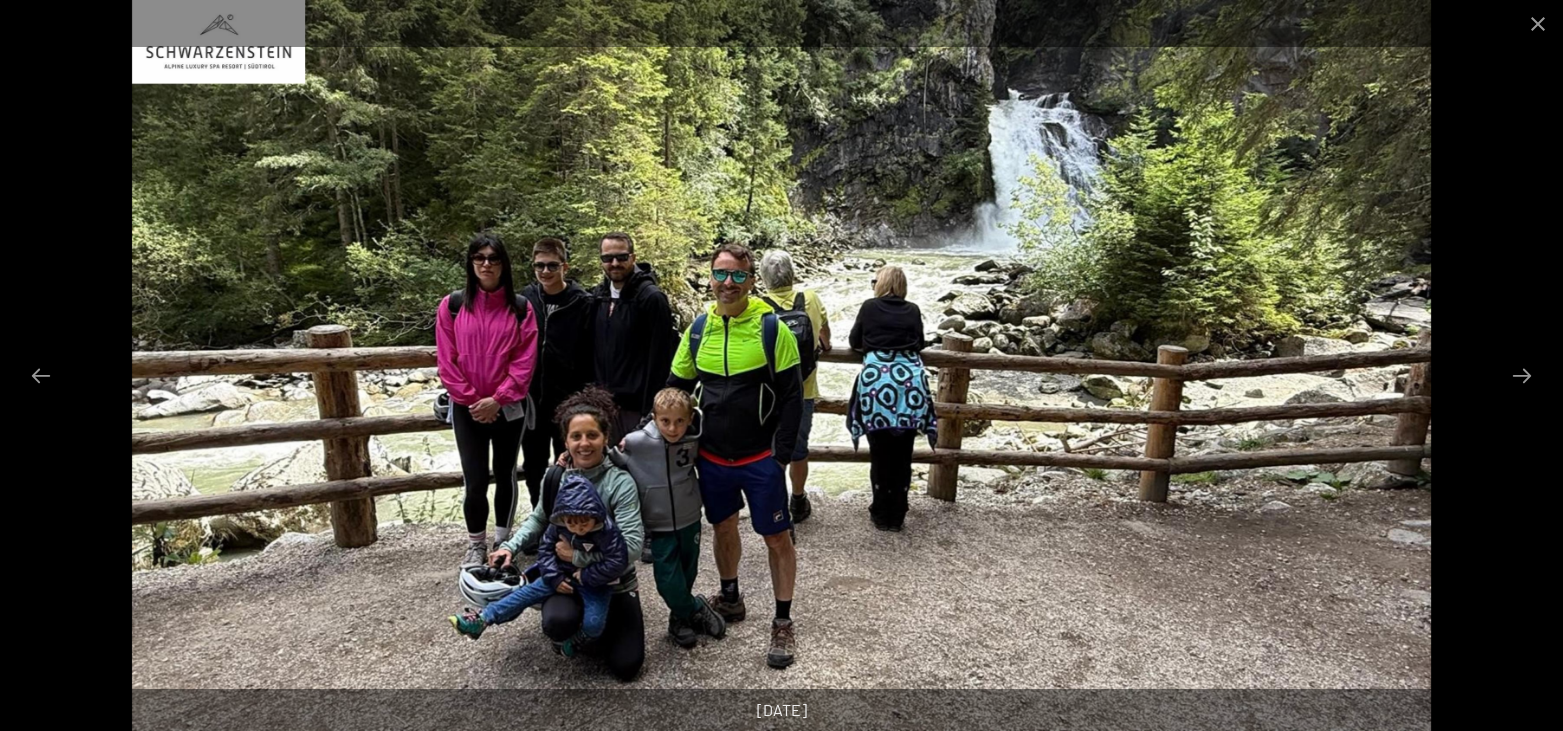 click at bounding box center [1522, 375] 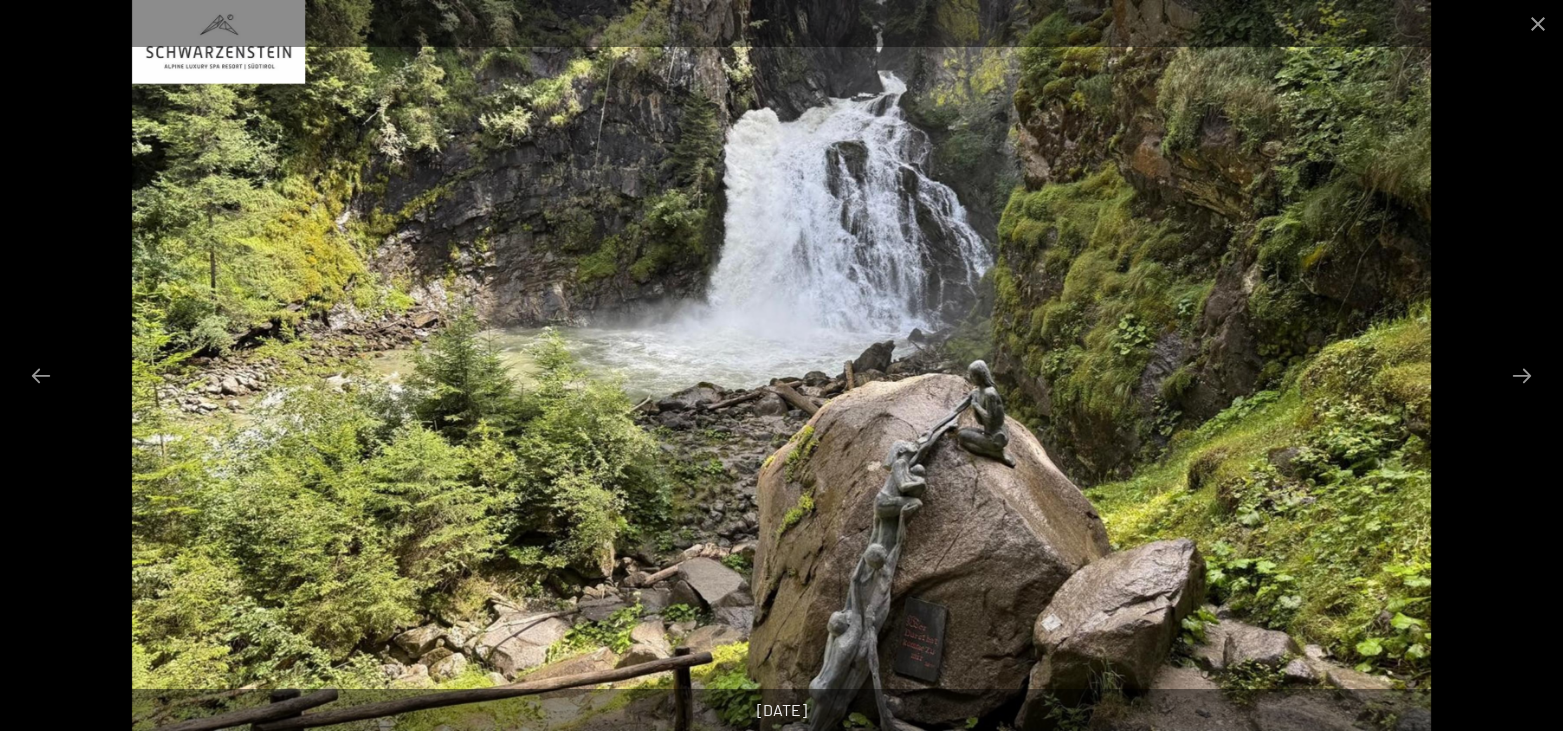 click at bounding box center (1522, 375) 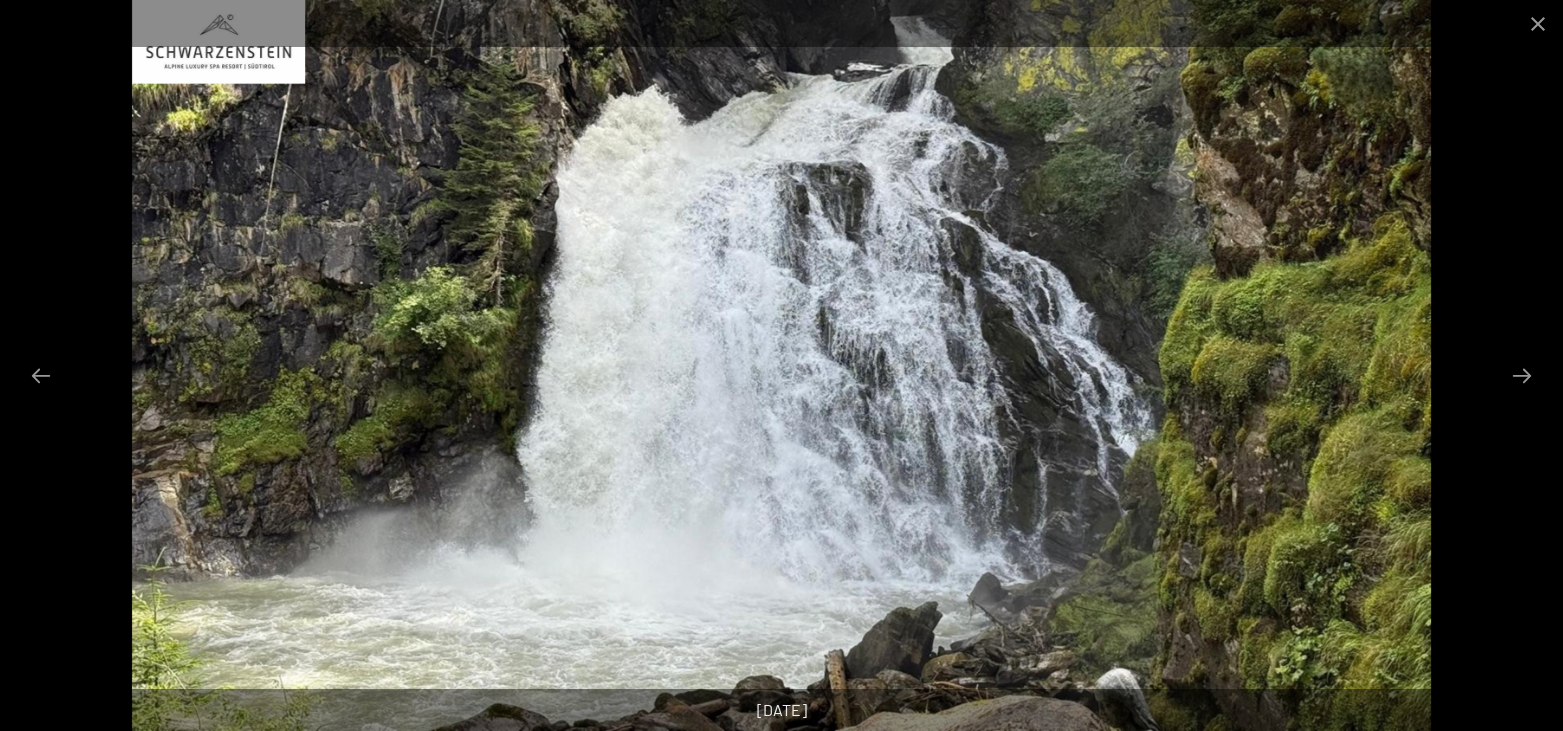 click at bounding box center [1522, 375] 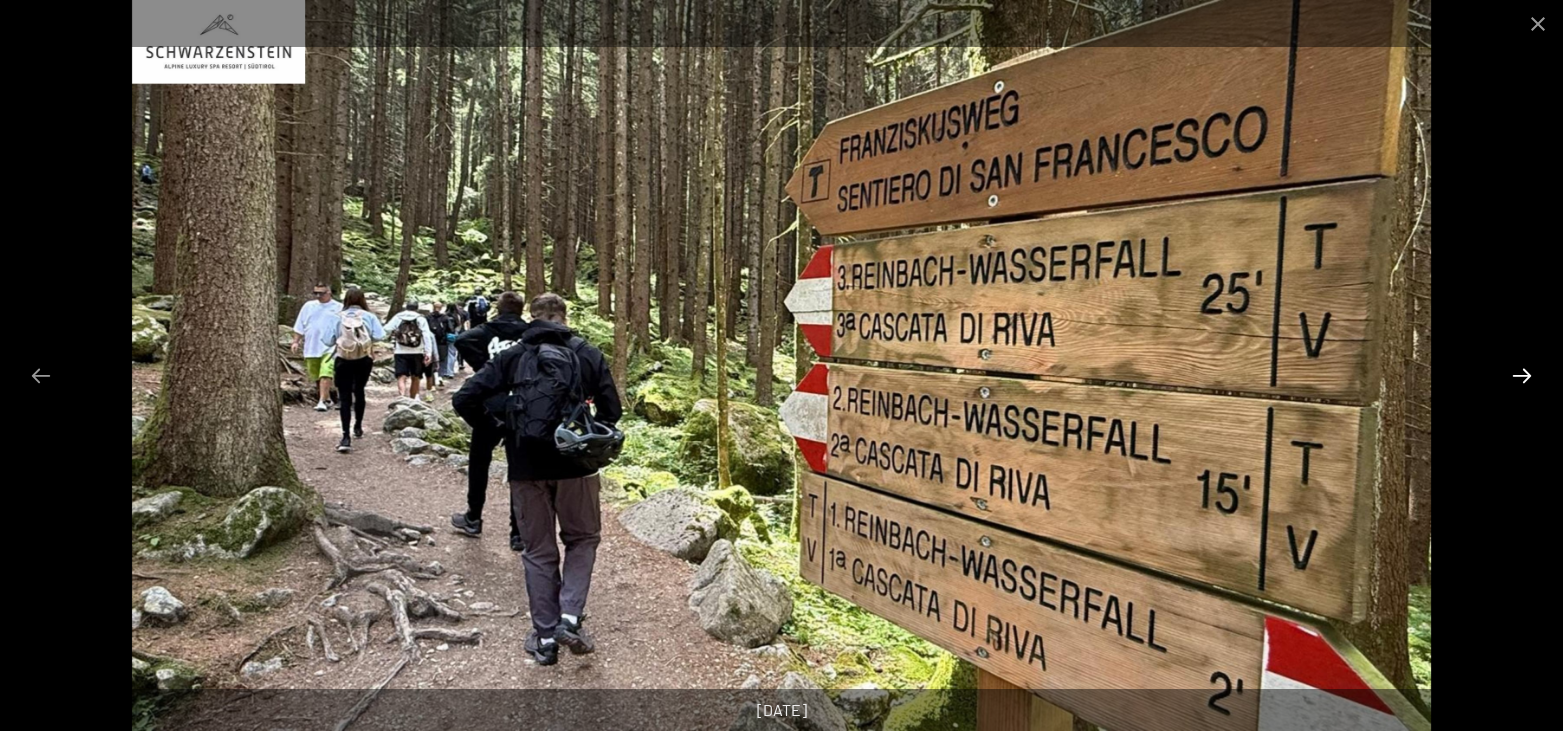 click at bounding box center (1522, 375) 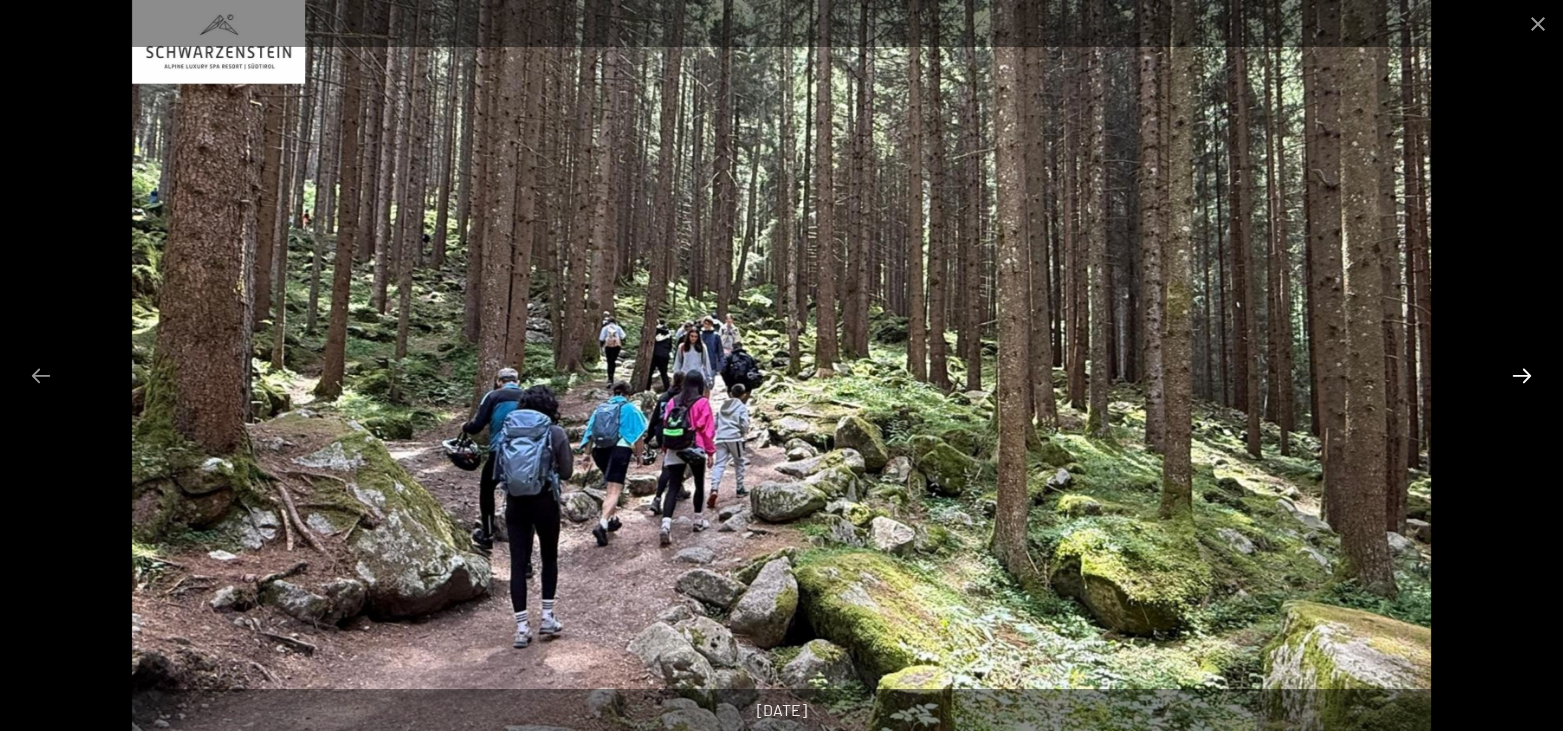 click at bounding box center [1522, 375] 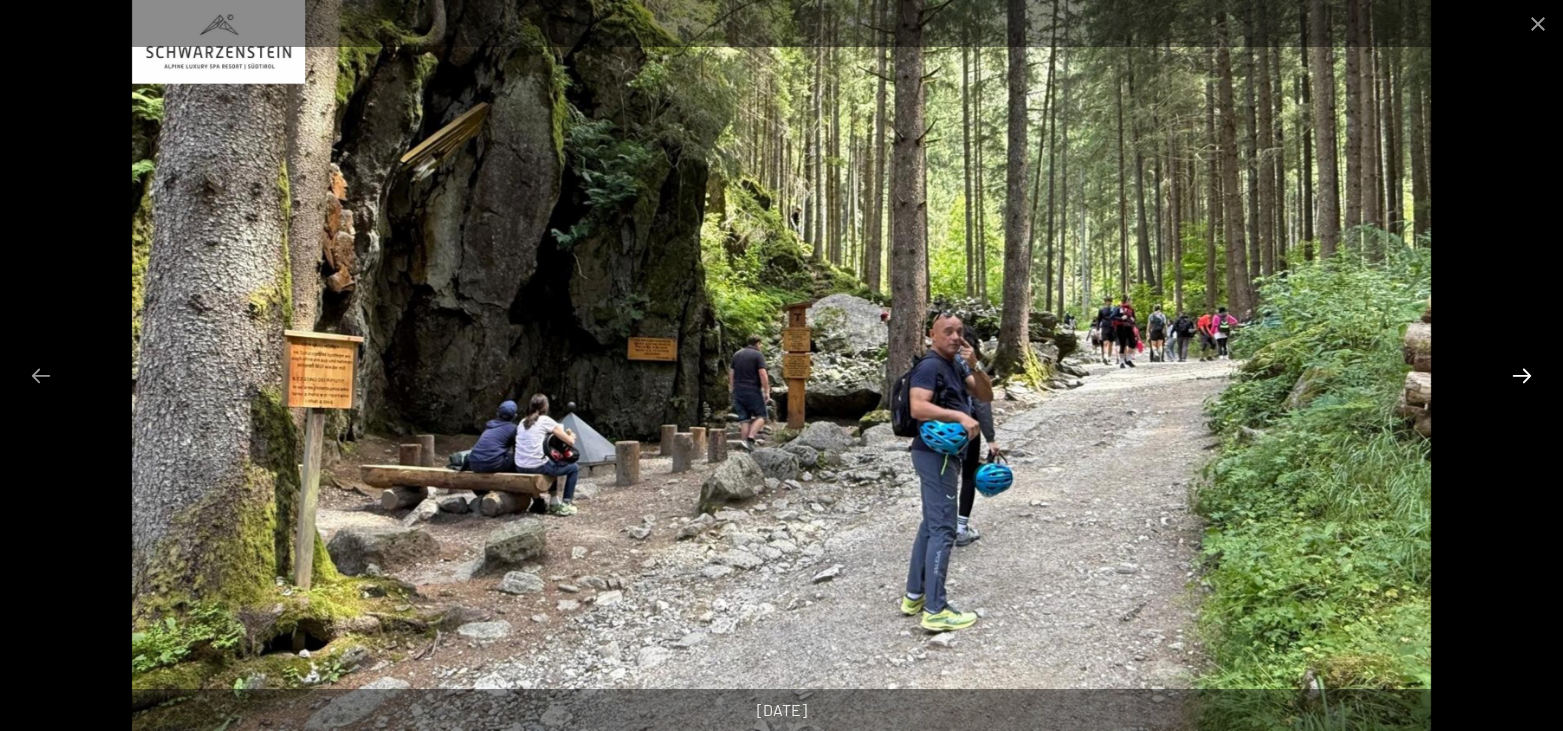 click at bounding box center (1522, 375) 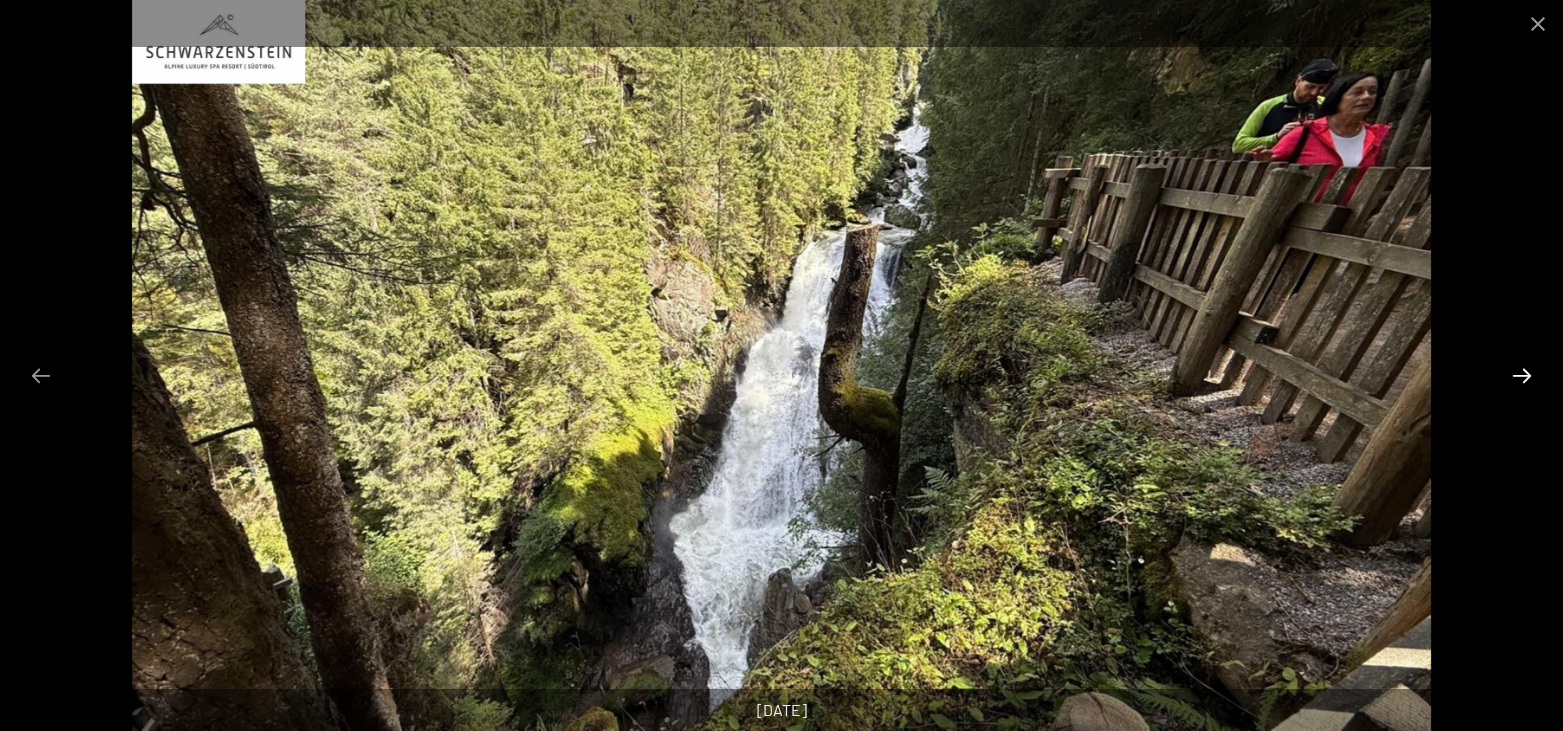 click at bounding box center [1522, 375] 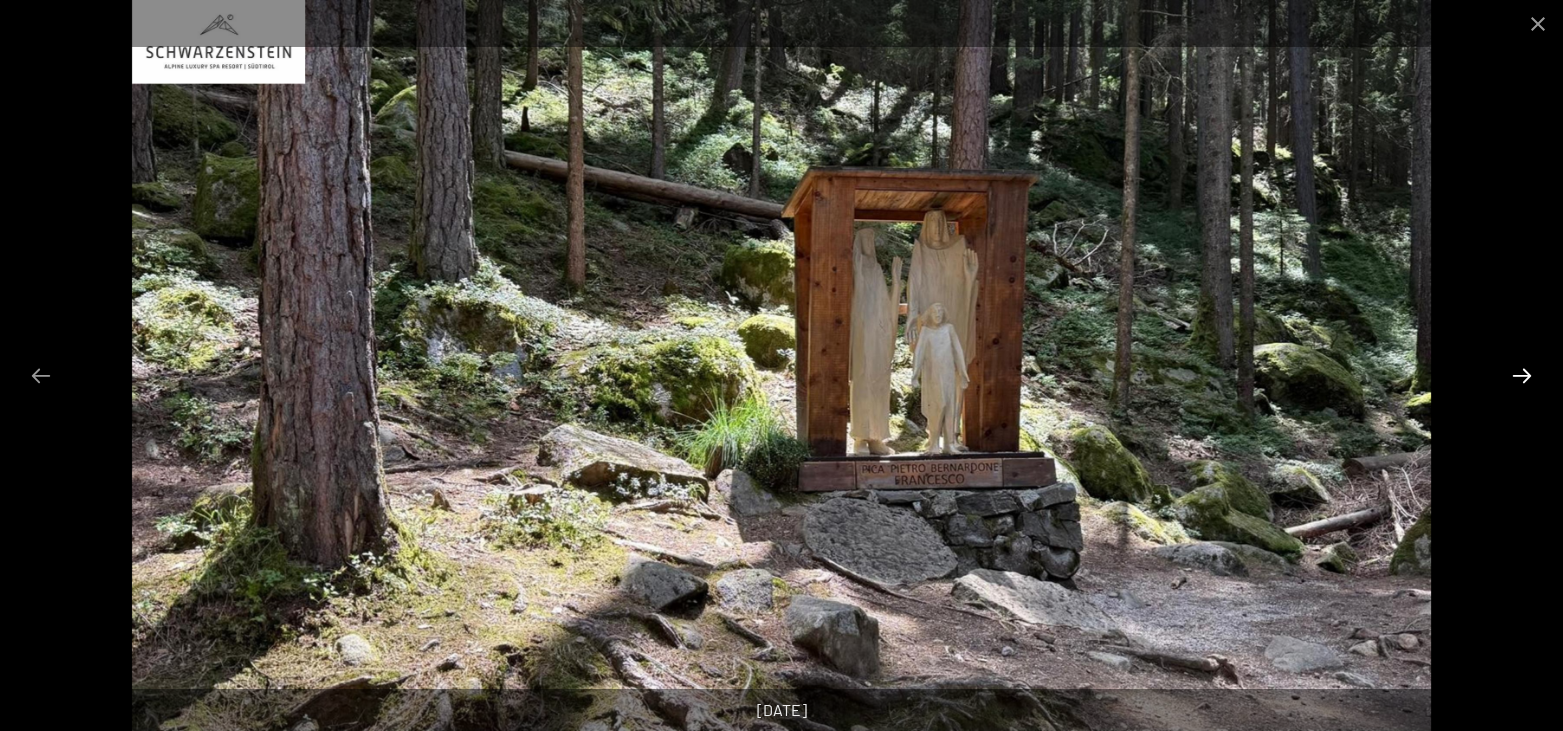 click at bounding box center (1522, 375) 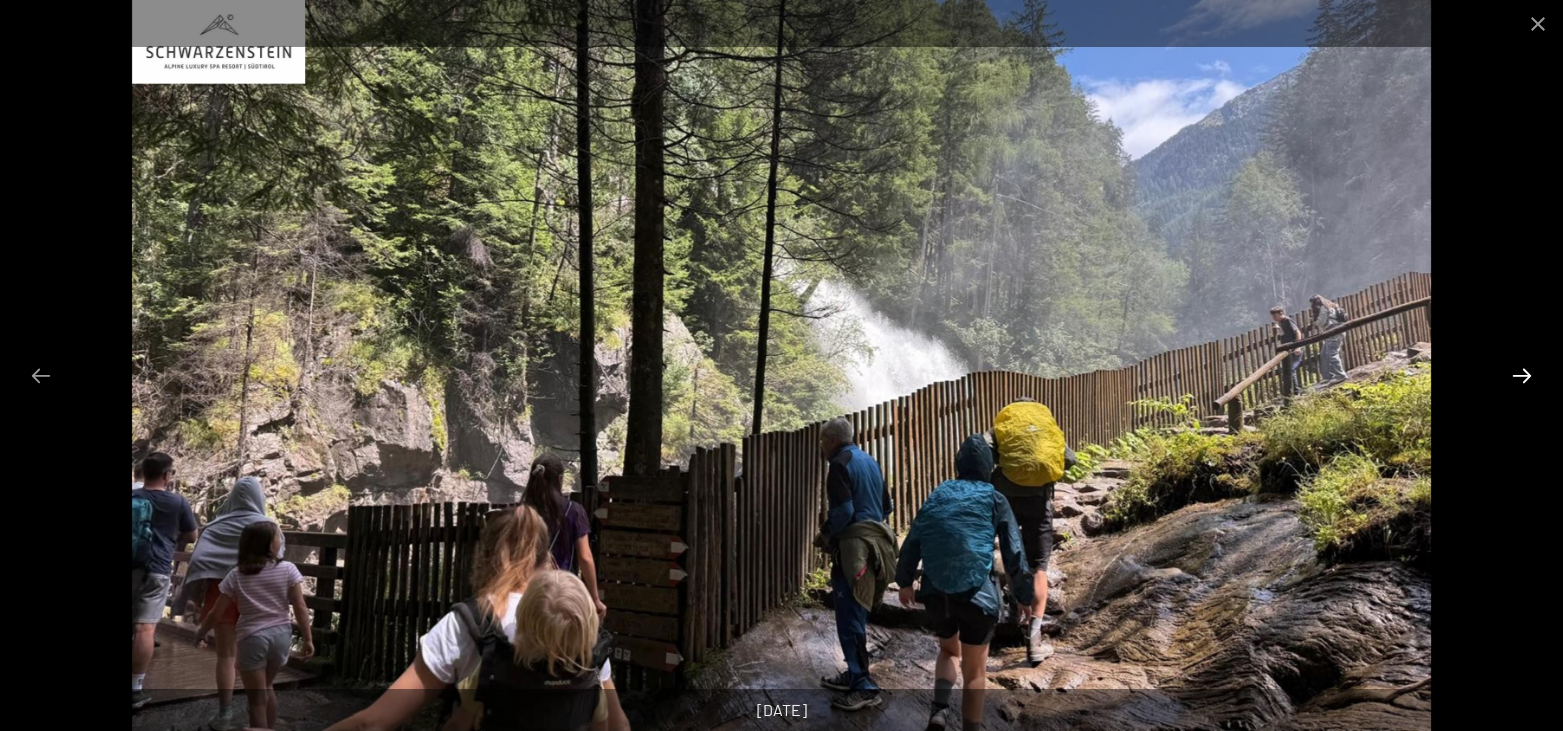 click at bounding box center (1522, 375) 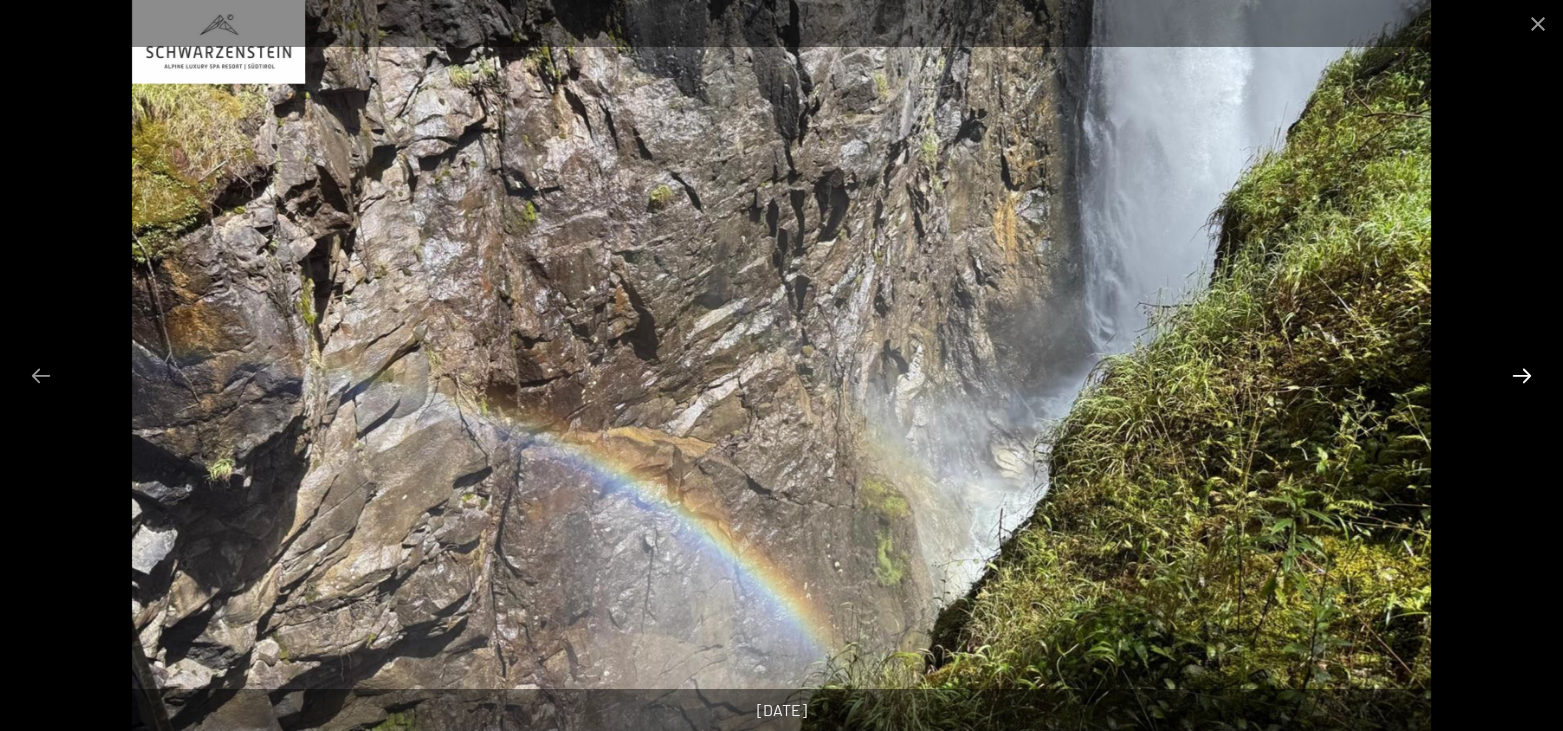 click at bounding box center (1522, 375) 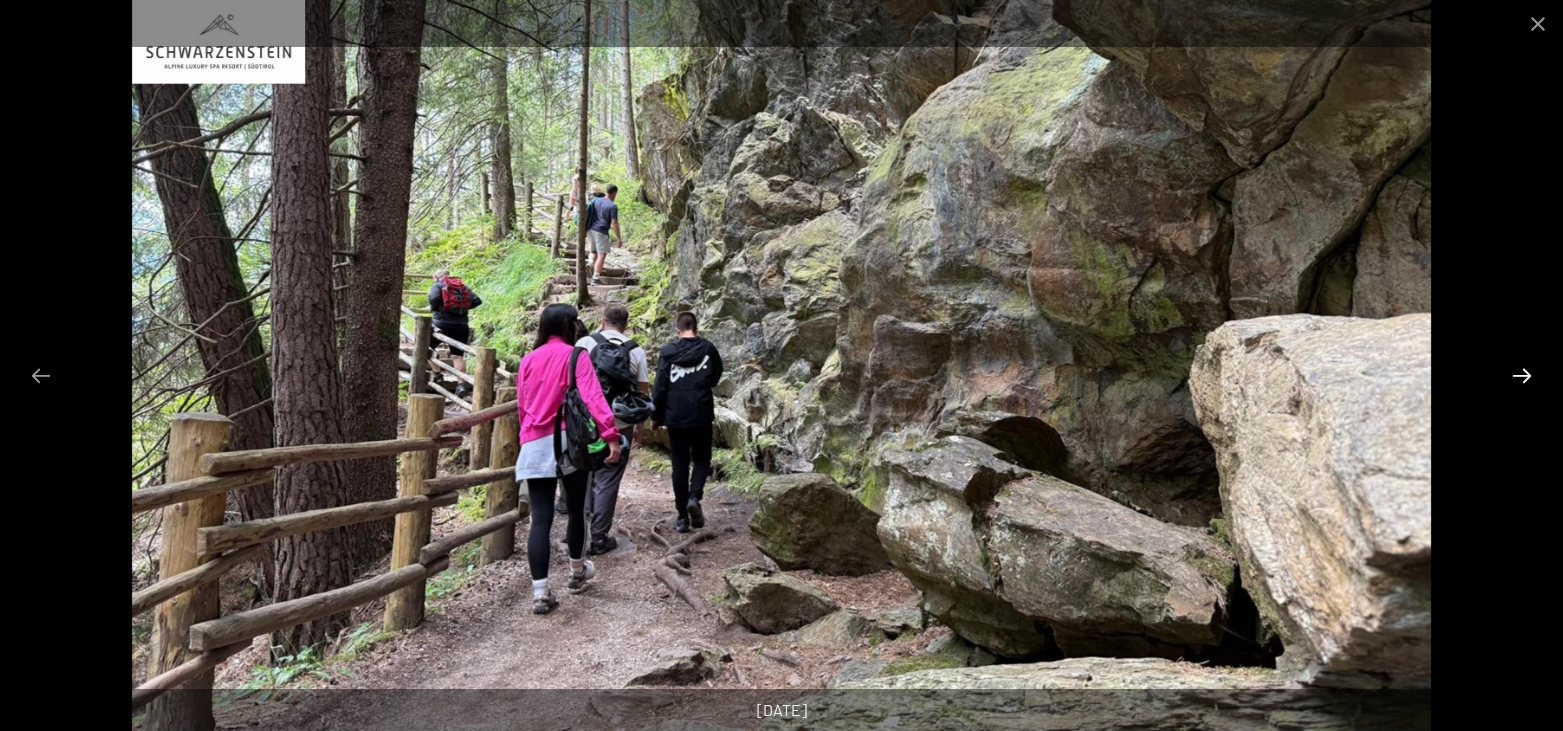 click at bounding box center [1522, 375] 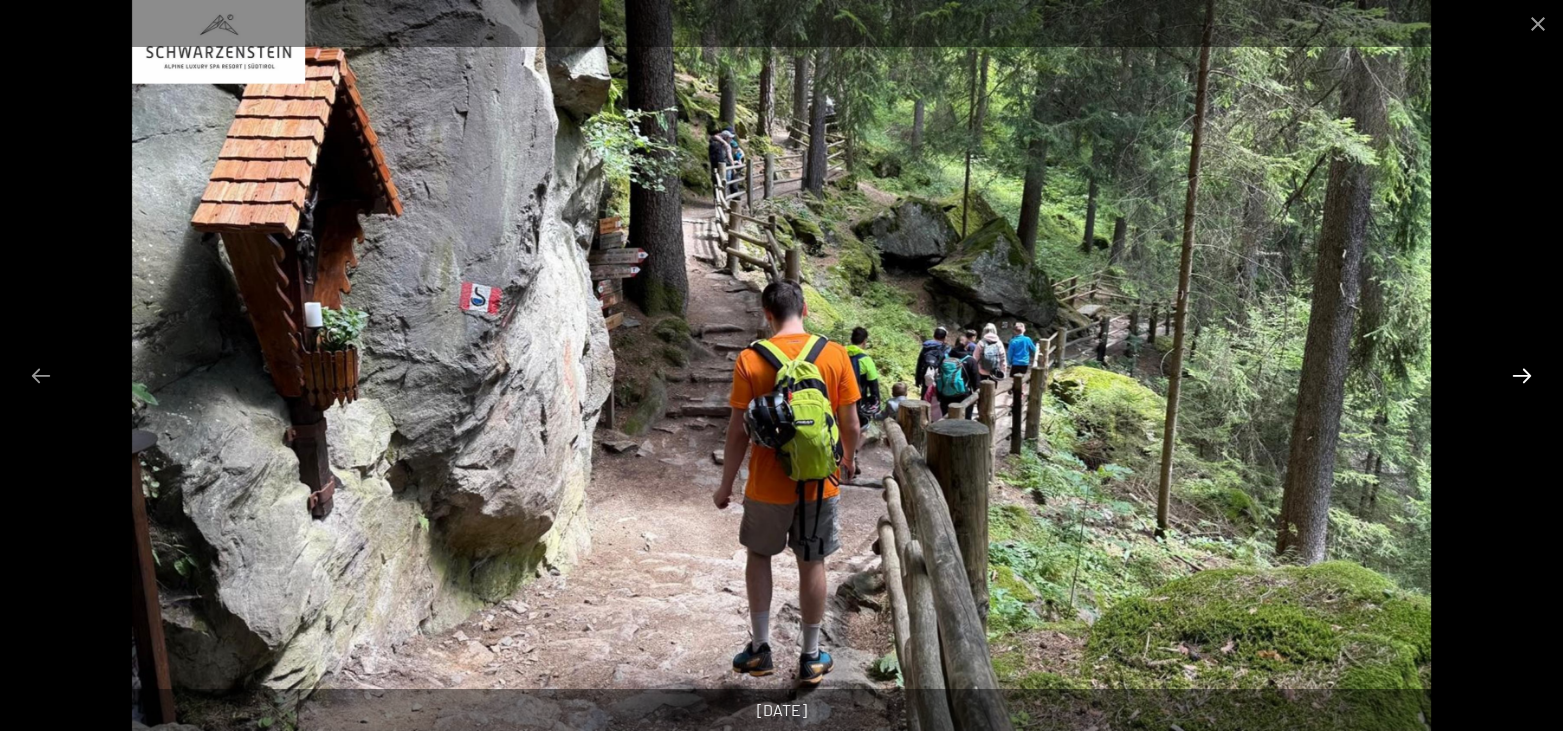 click at bounding box center (1522, 375) 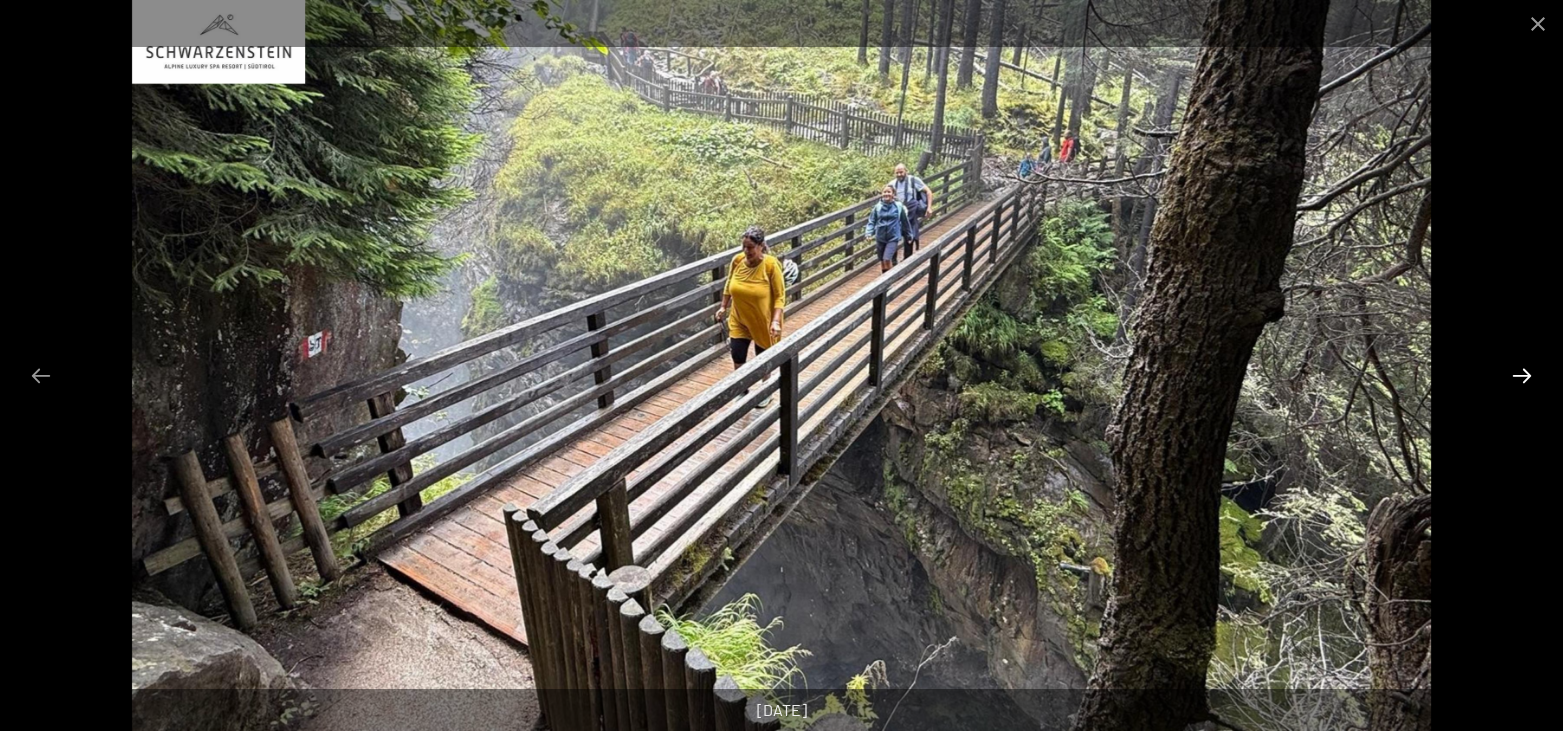 click at bounding box center [1522, 375] 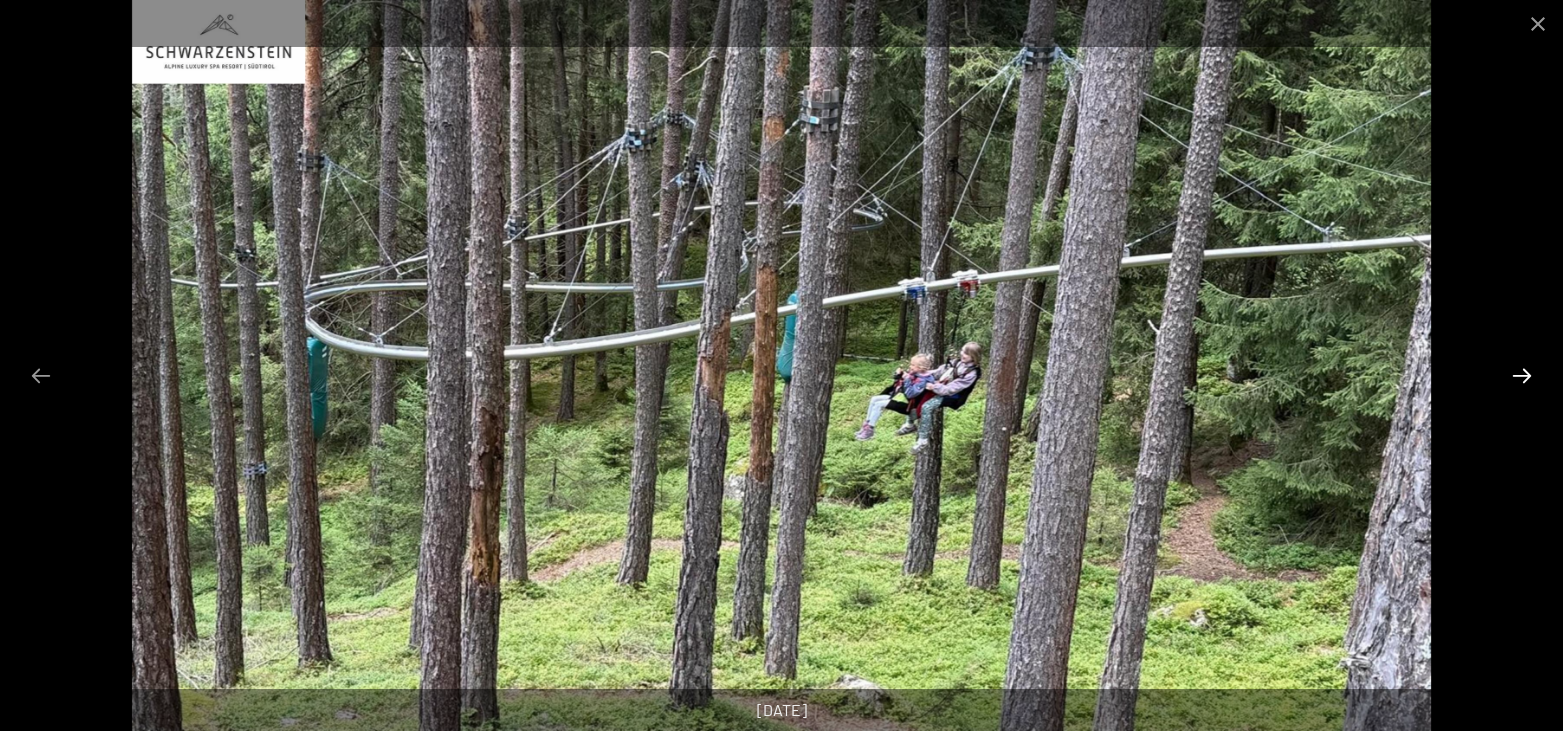 click at bounding box center [1522, 375] 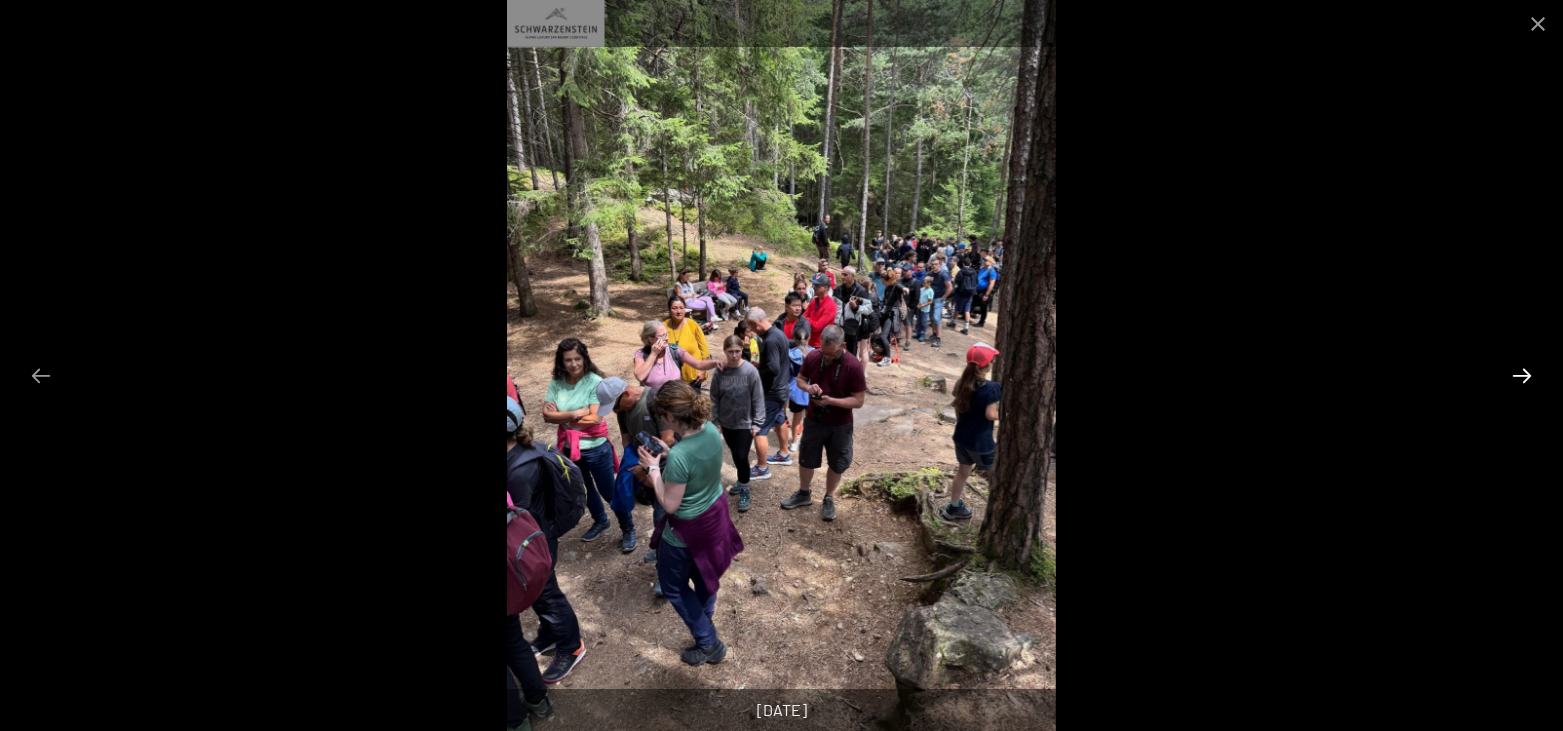 click at bounding box center (1522, 375) 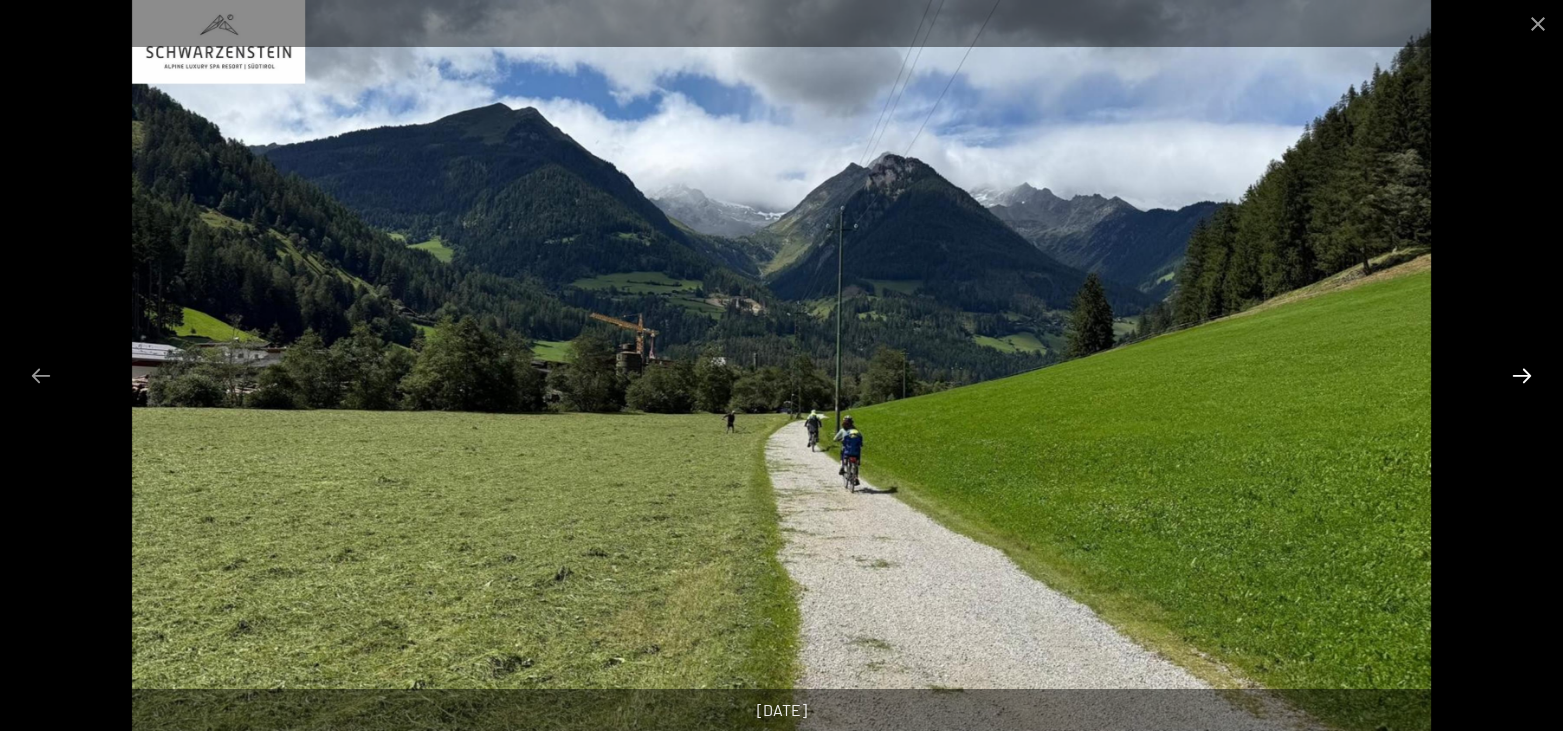 click at bounding box center [1522, 375] 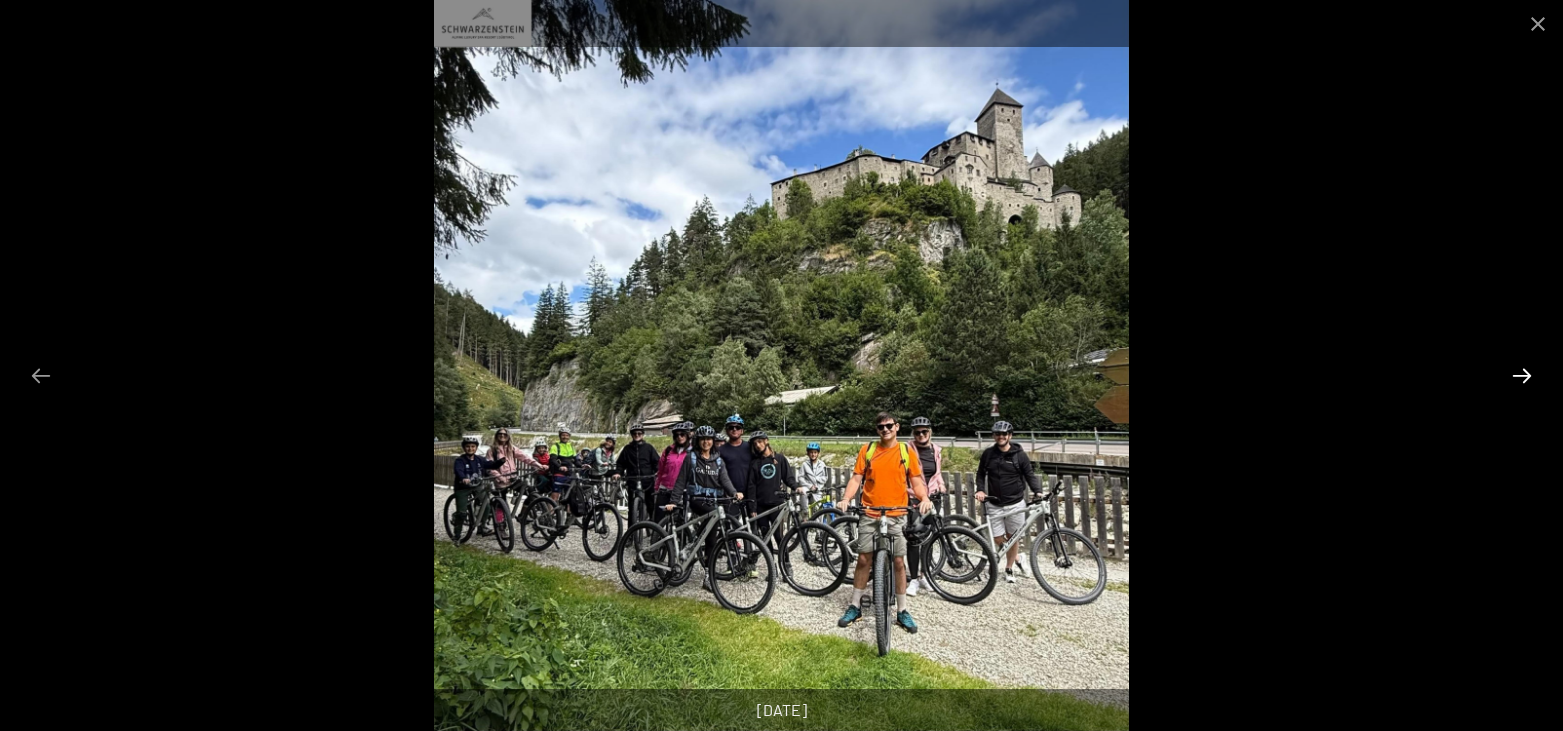 click at bounding box center [1522, 375] 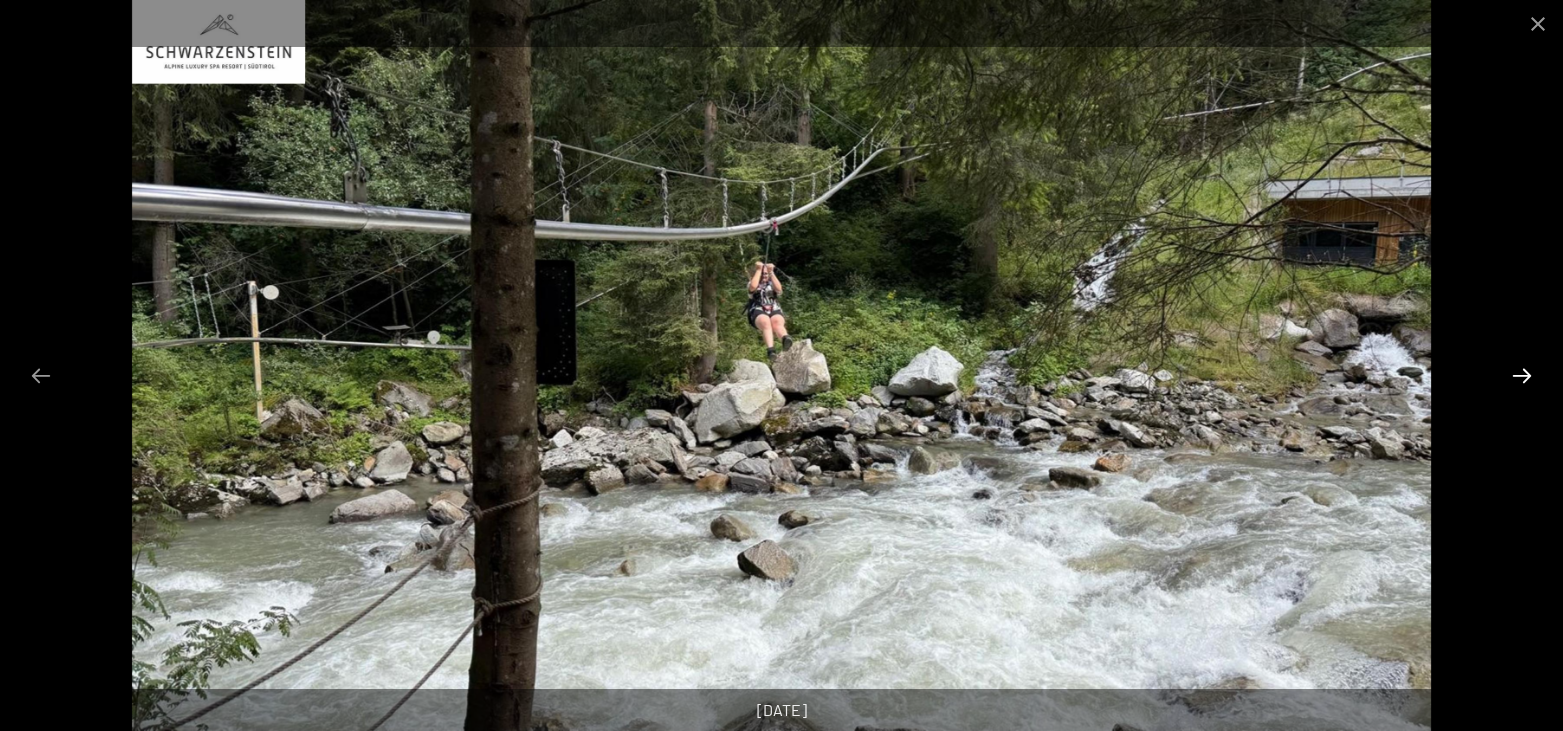 click at bounding box center (1522, 375) 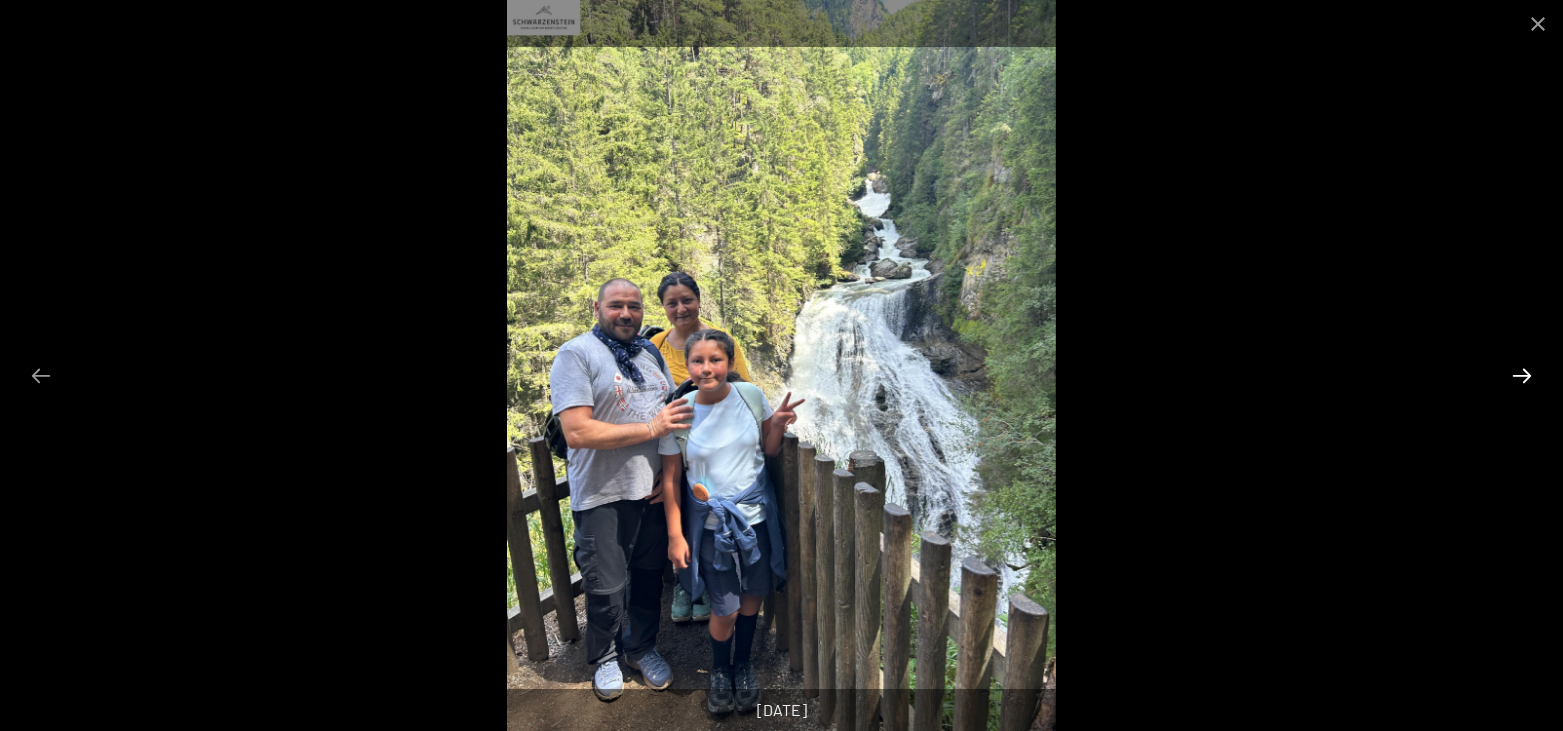 click at bounding box center [1522, 375] 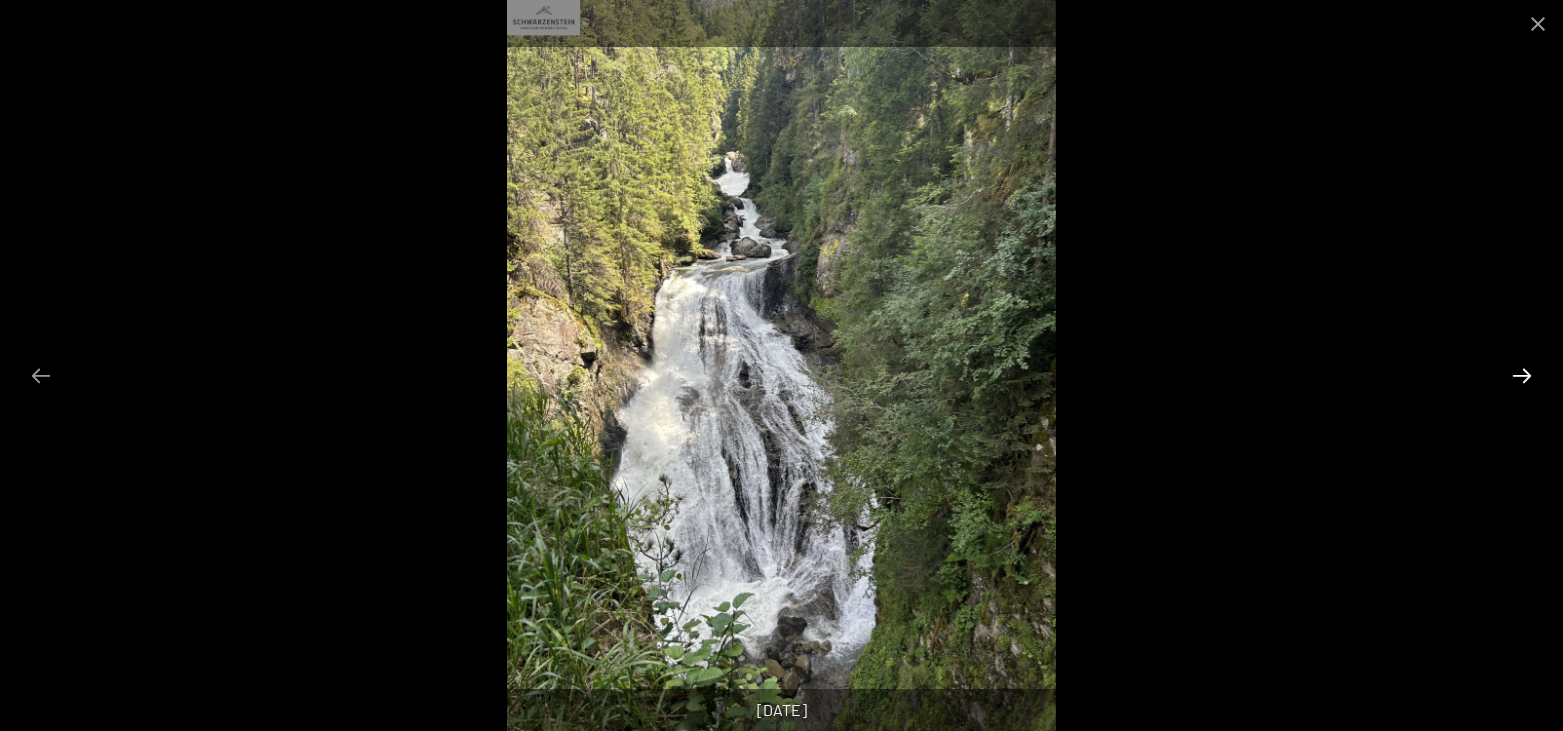 click at bounding box center (1522, 375) 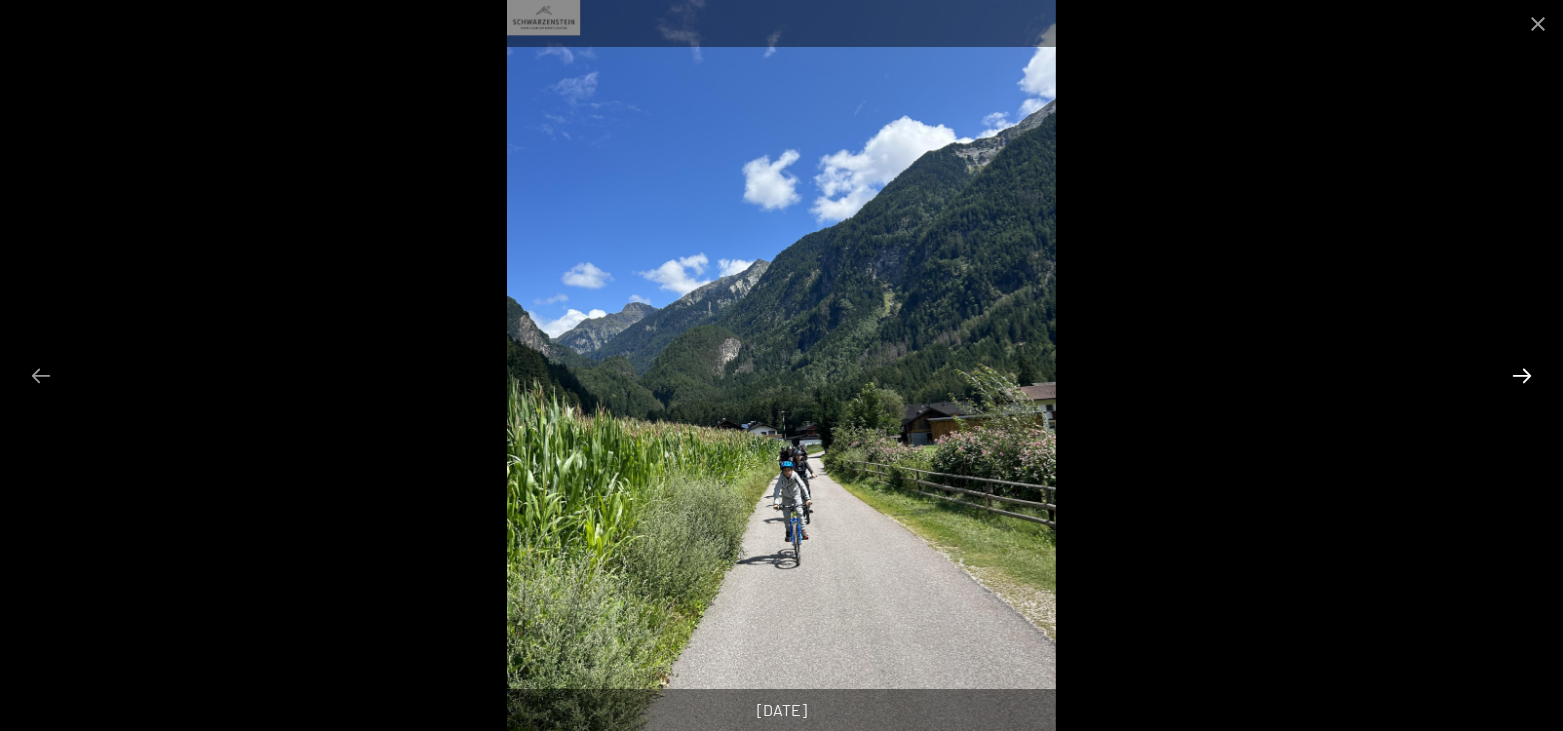 click at bounding box center [1522, 375] 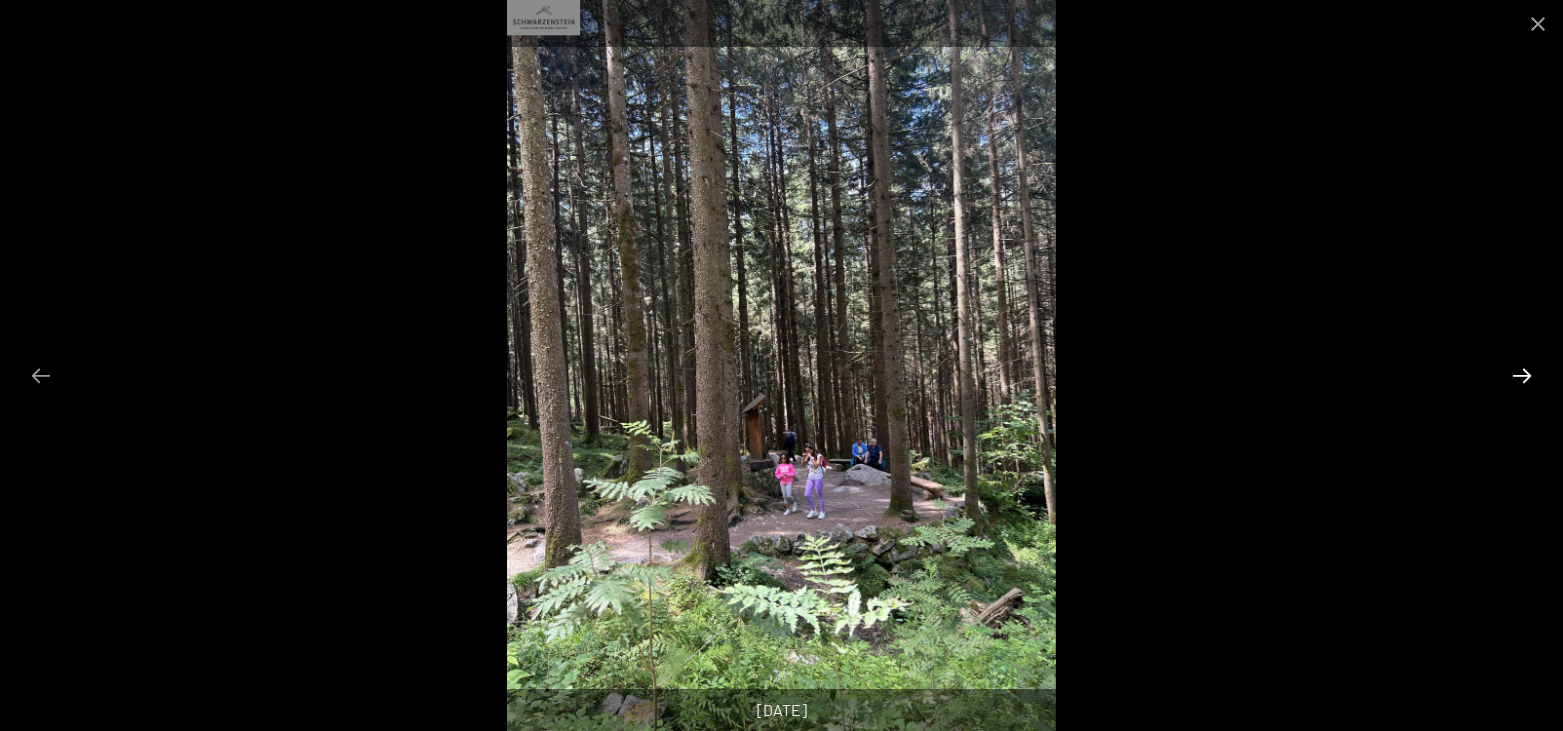 click at bounding box center [1522, 375] 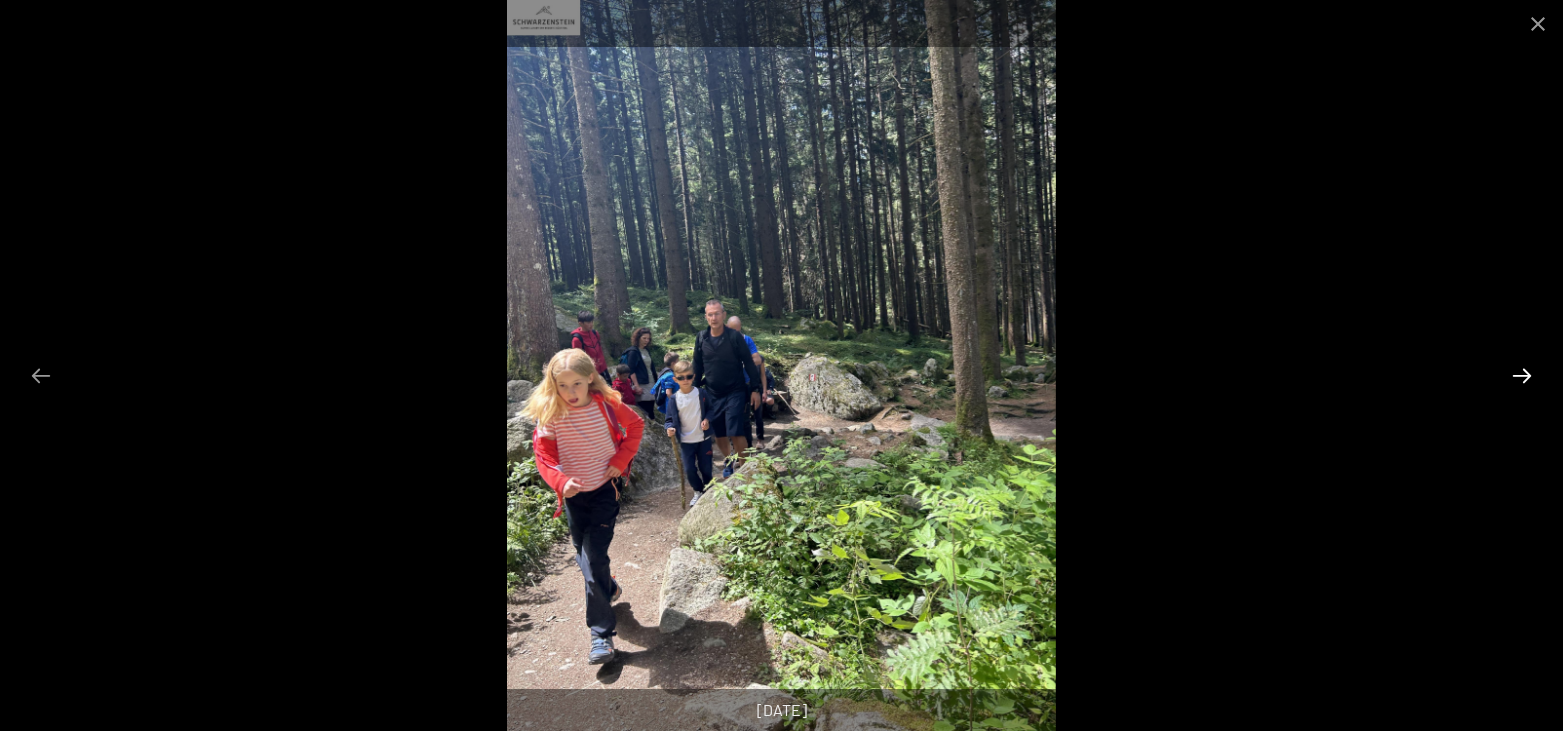 click at bounding box center (1522, 375) 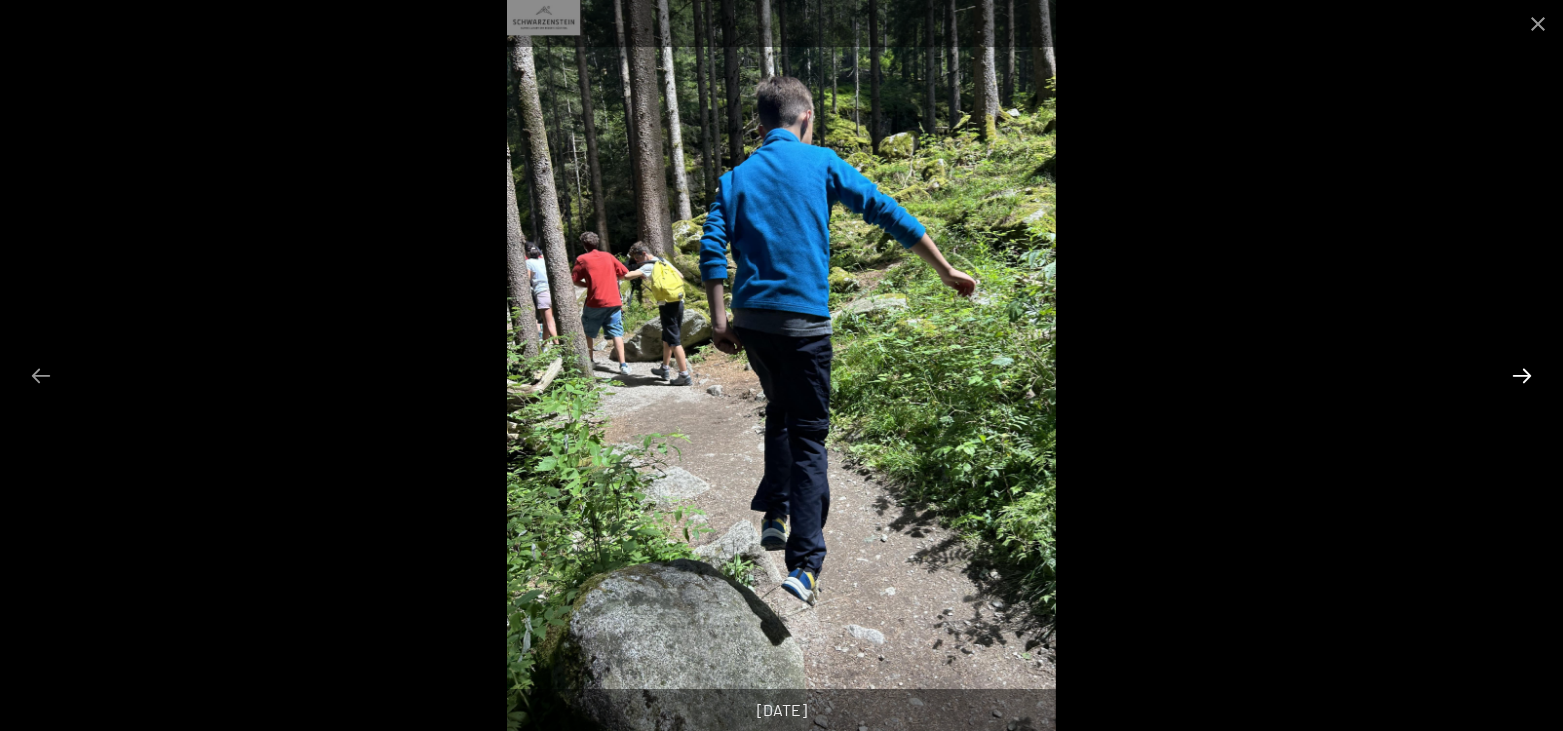 click at bounding box center [1522, 375] 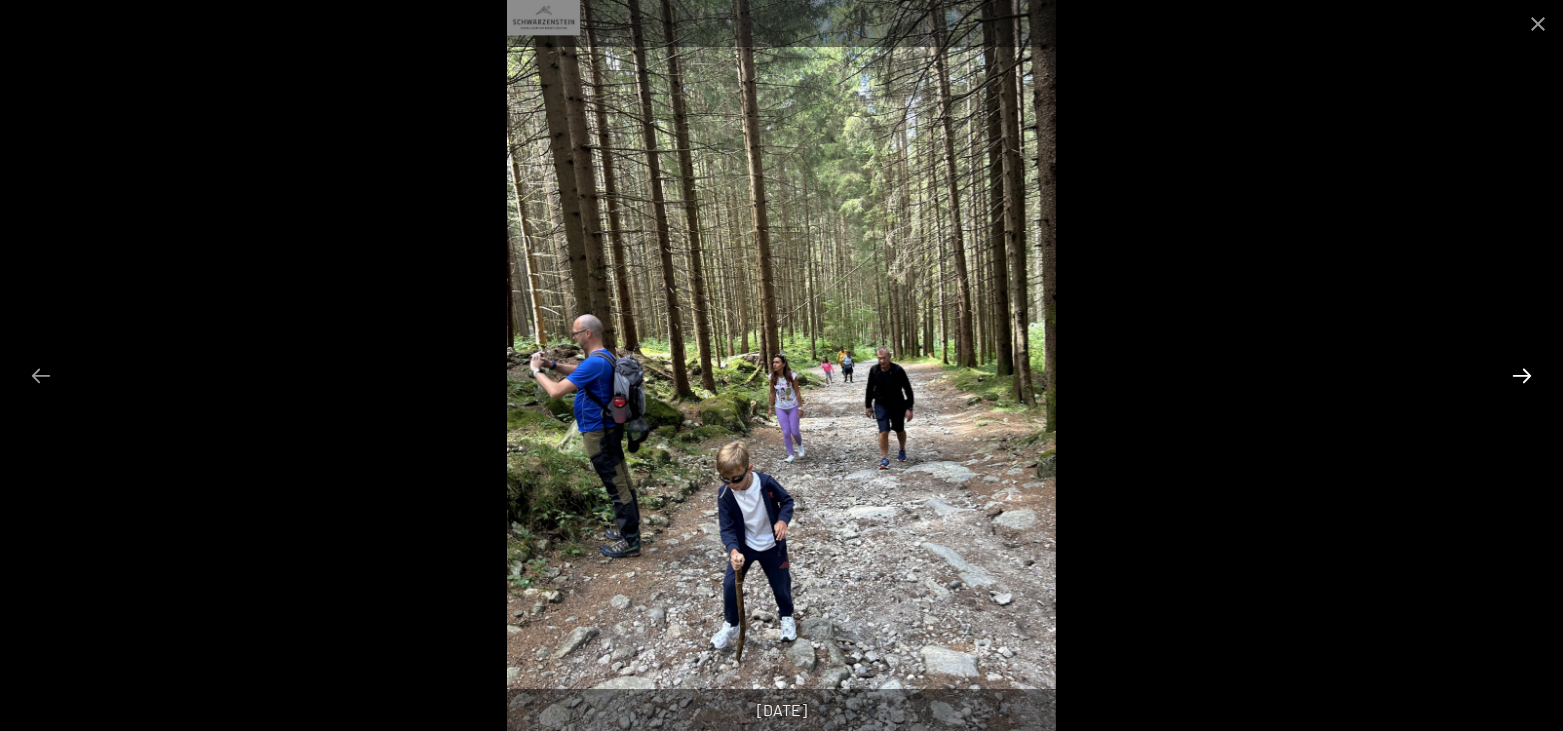 click at bounding box center (1522, 375) 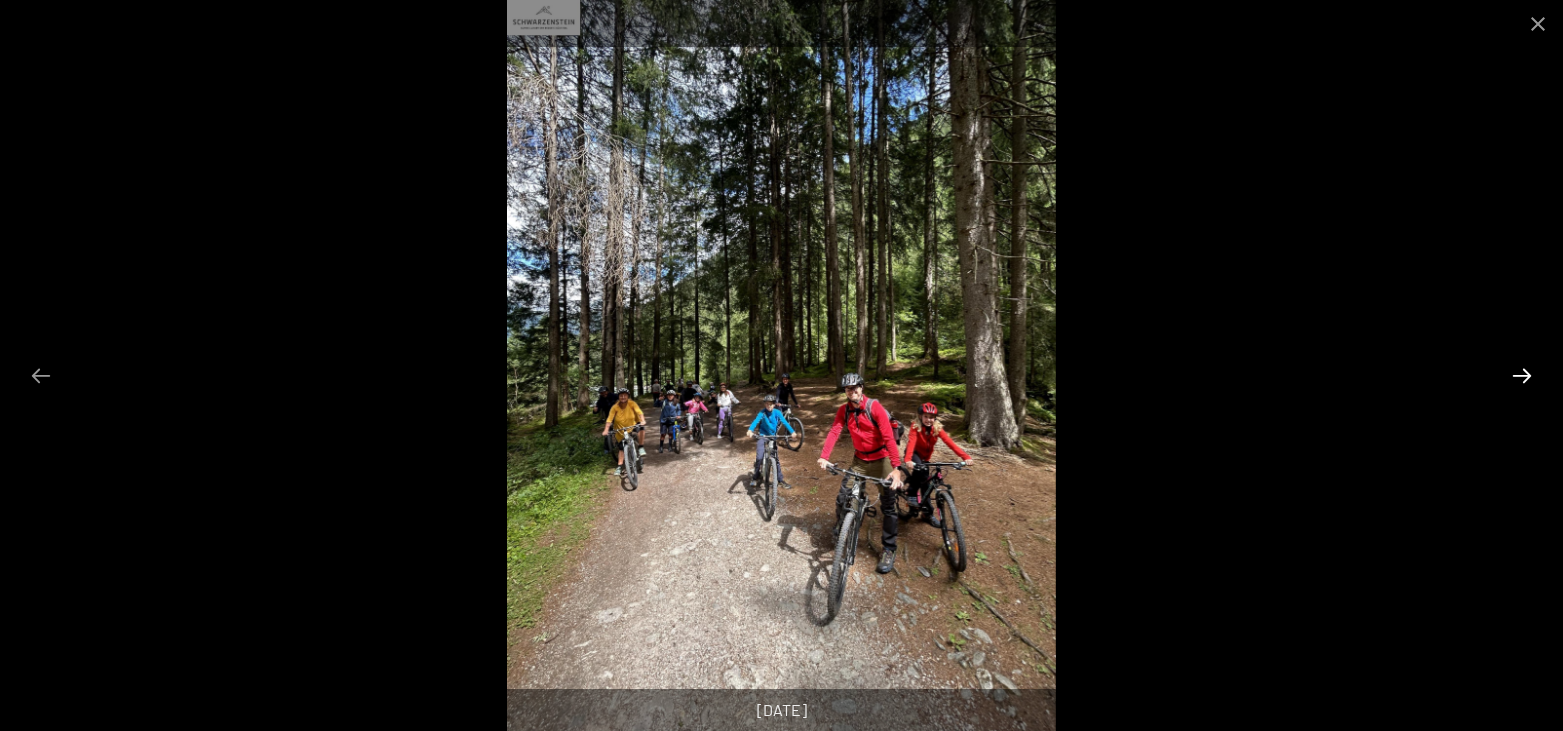 click at bounding box center [1522, 375] 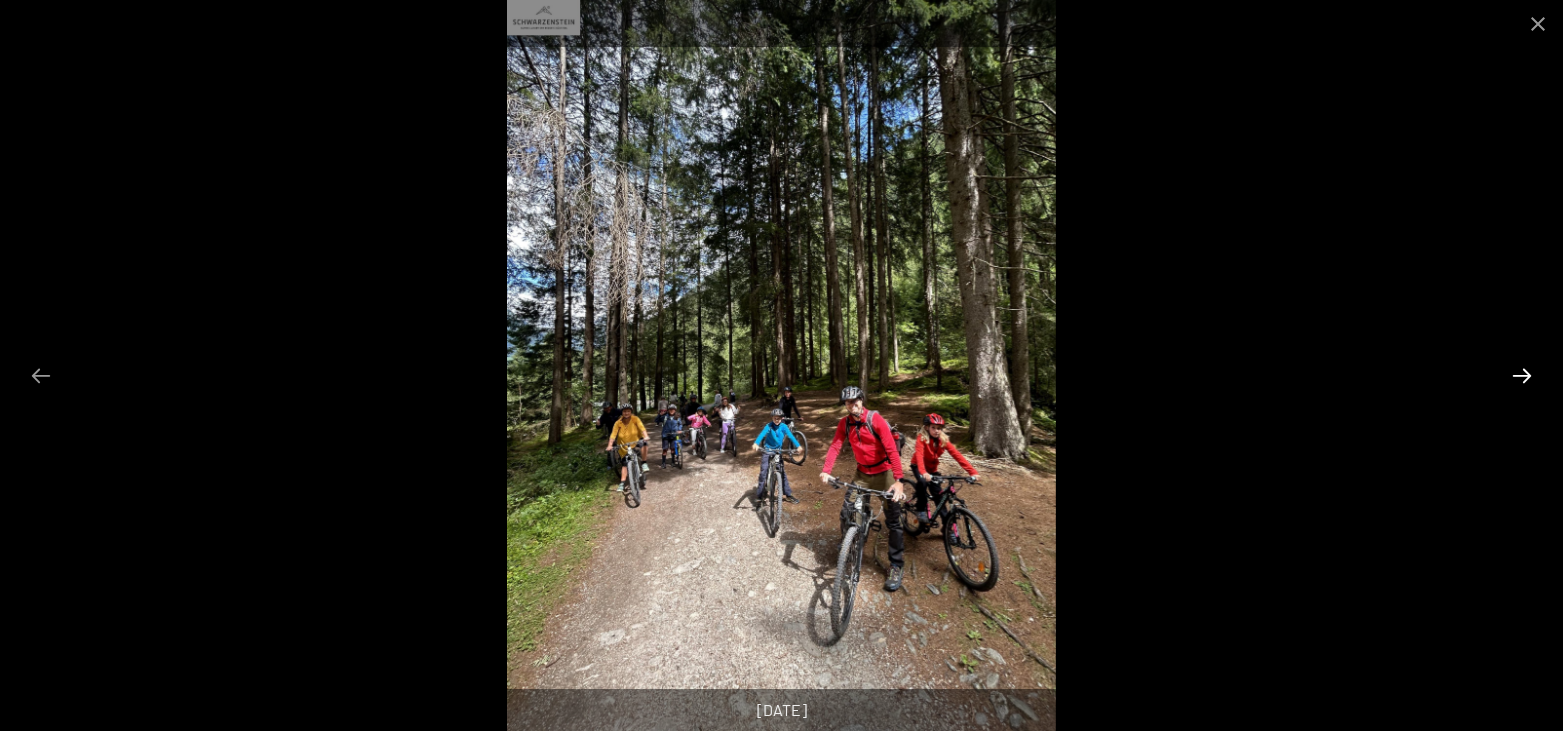click at bounding box center (1522, 375) 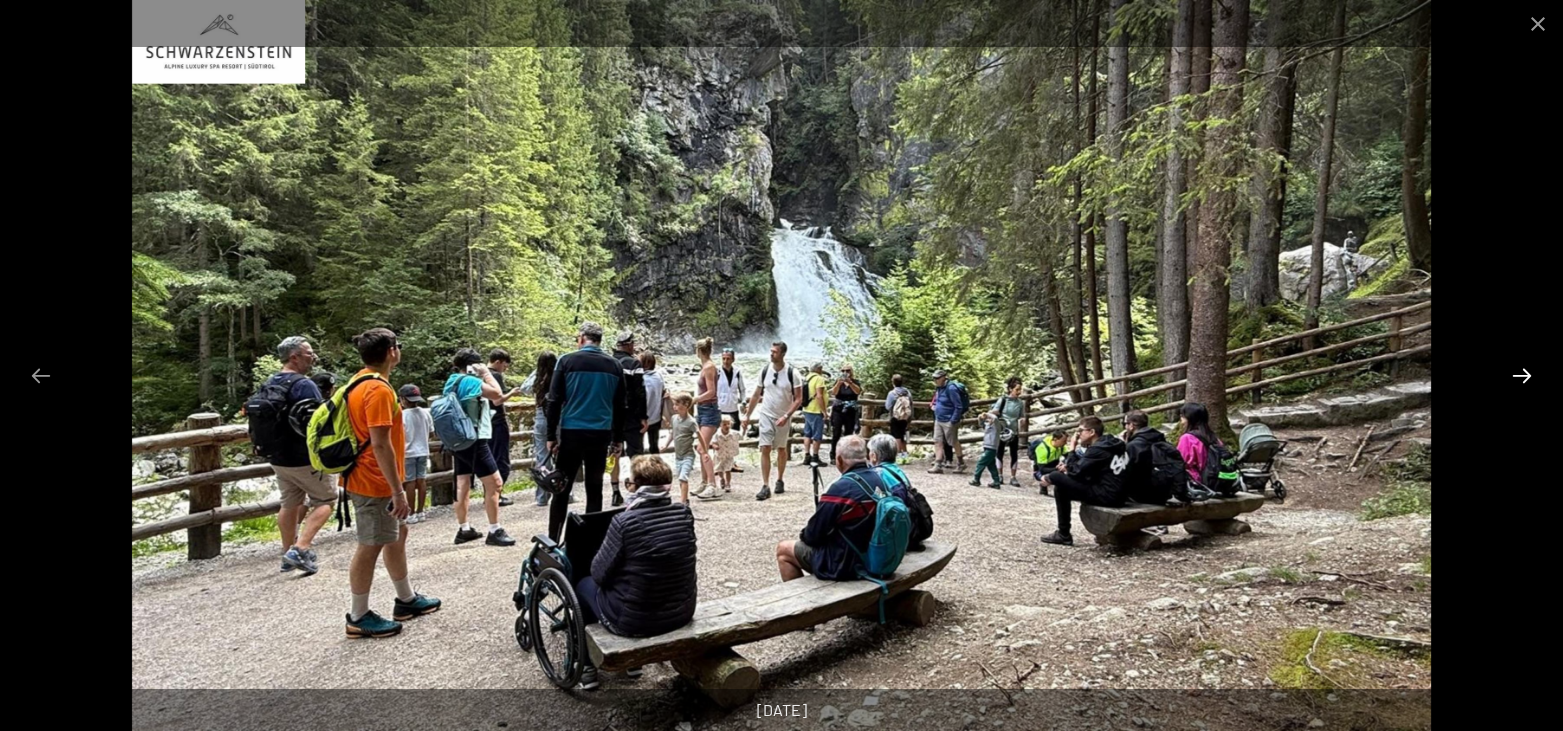 click at bounding box center [1522, 375] 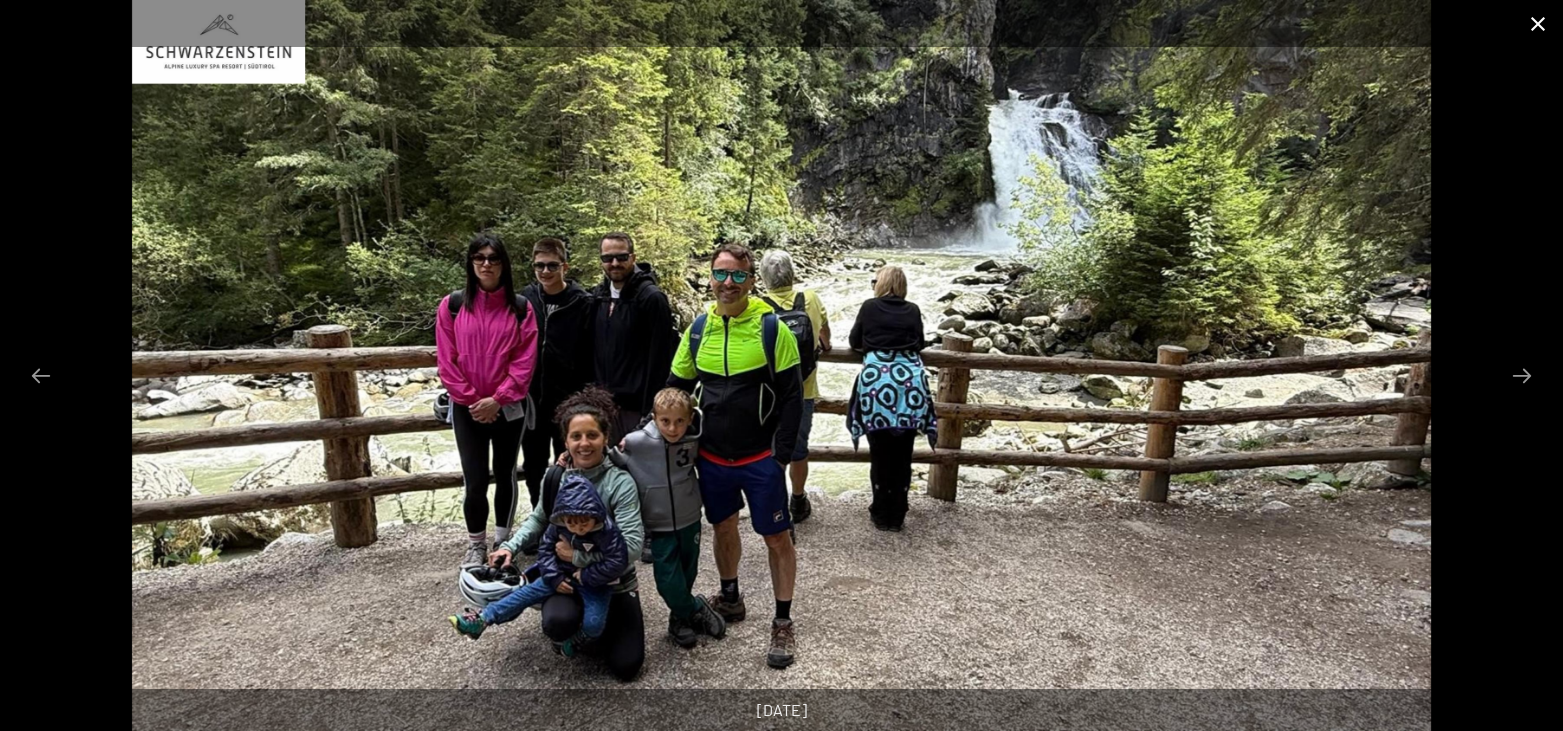 click at bounding box center (1538, 23) 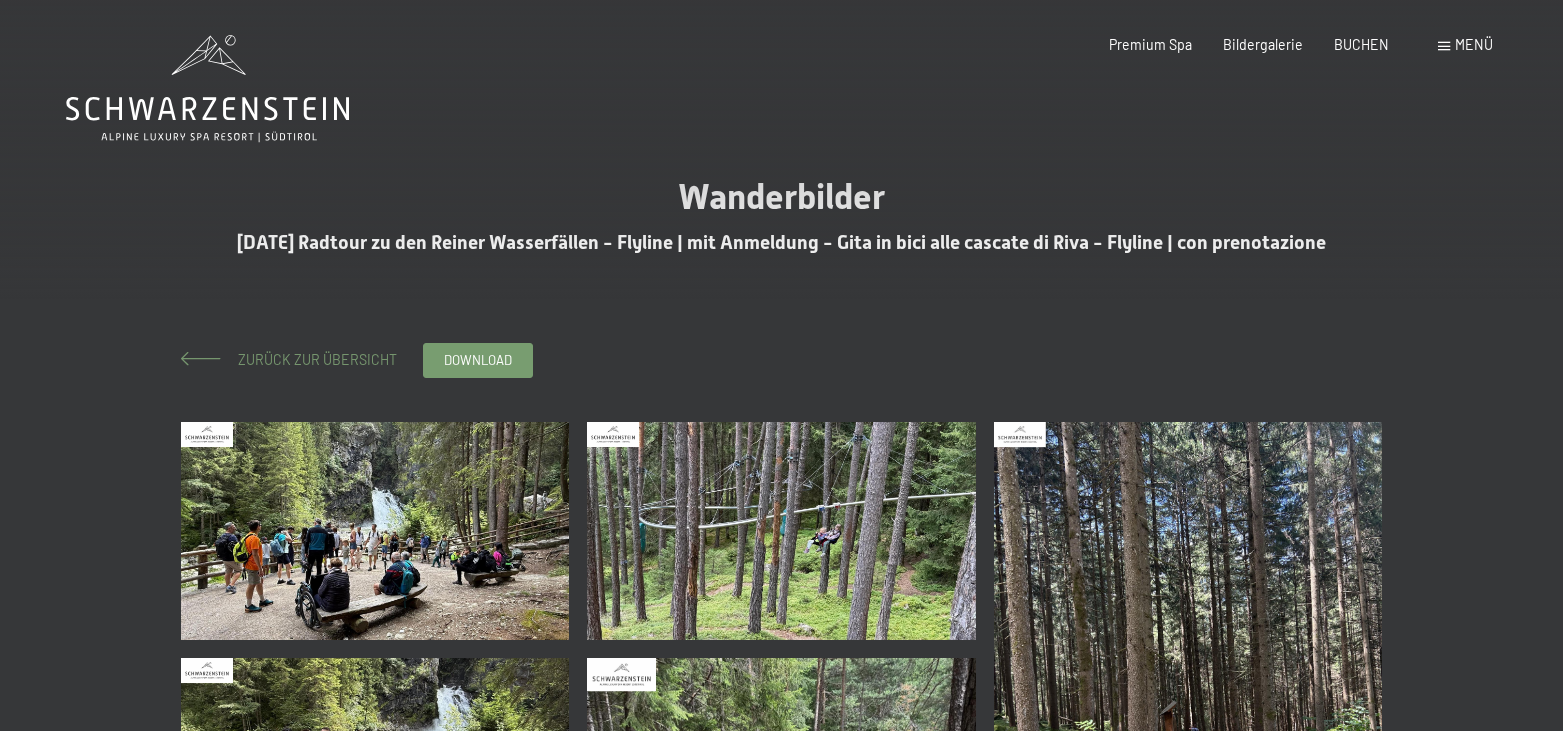 click on "Zurück zur Übersicht" at bounding box center (310, 359) 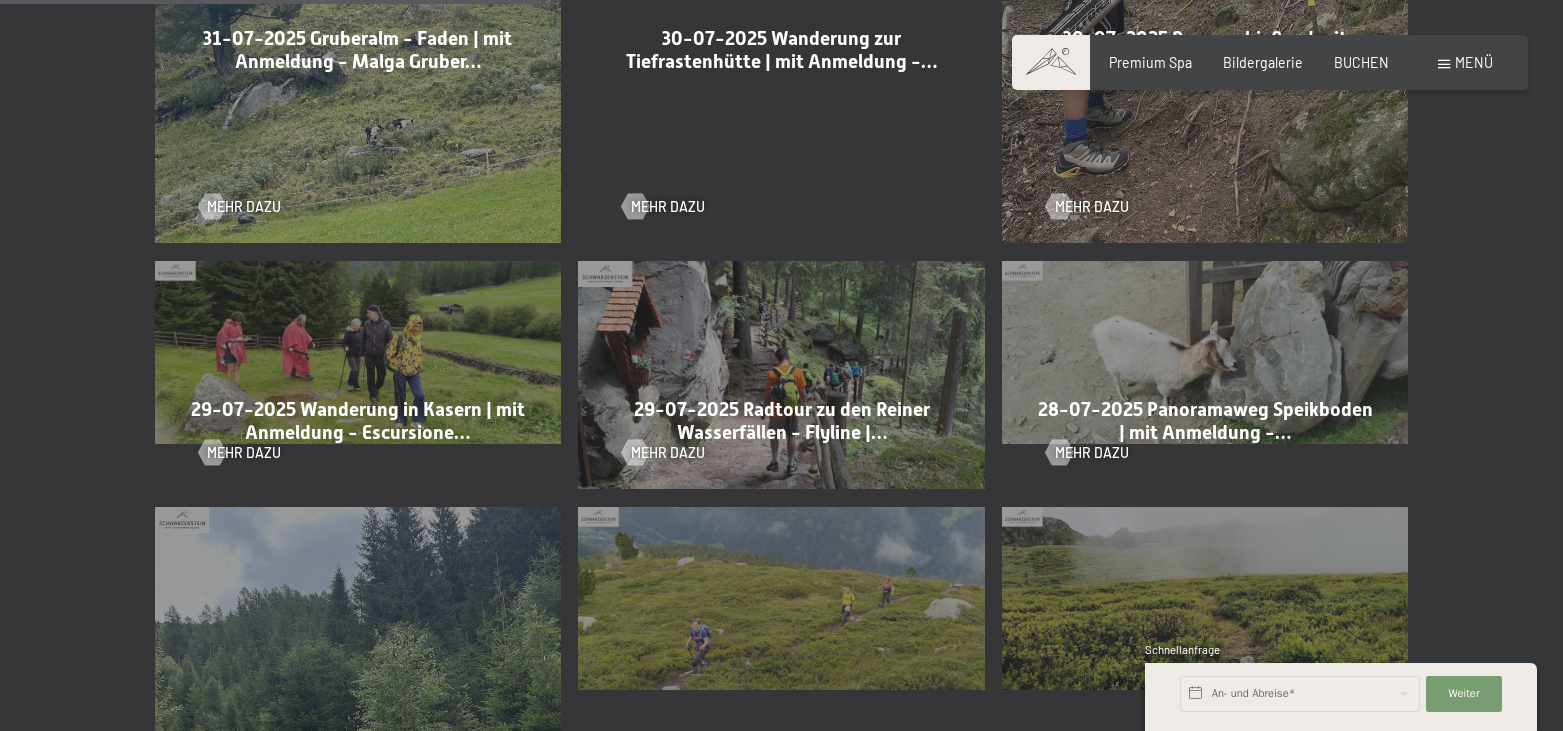 scroll, scrollTop: 1734, scrollLeft: 0, axis: vertical 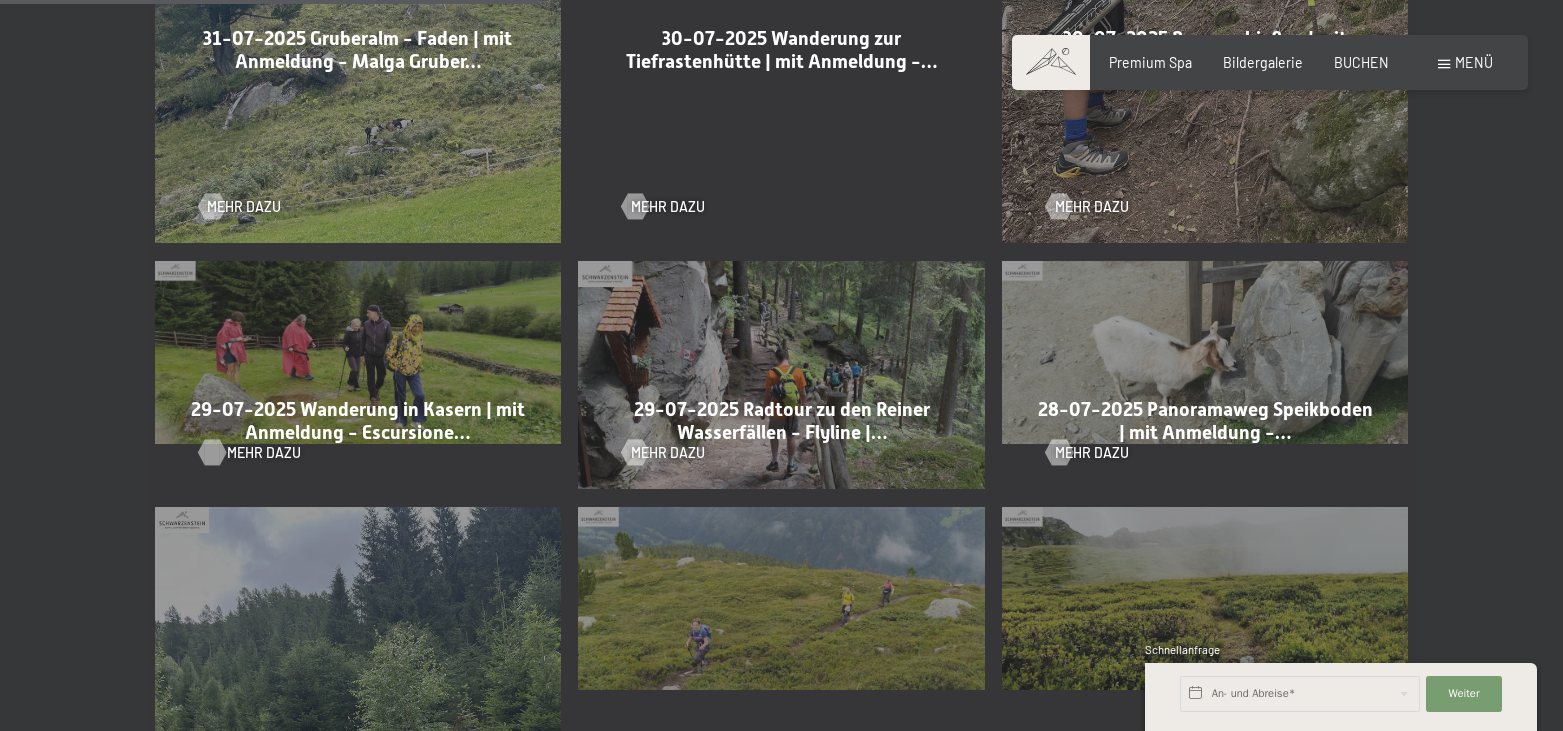 click on "Mehr dazu" at bounding box center (264, 453) 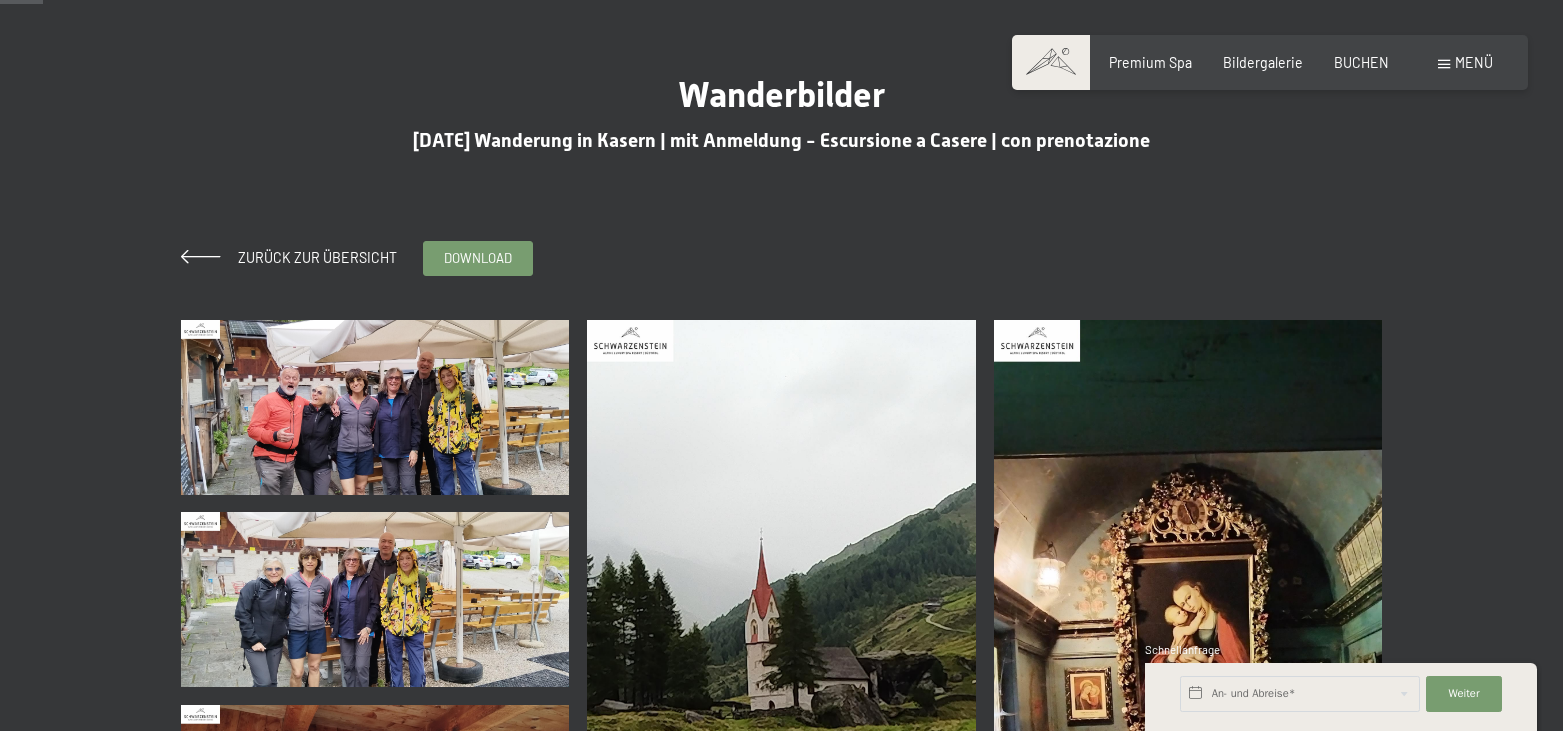 scroll, scrollTop: 102, scrollLeft: 0, axis: vertical 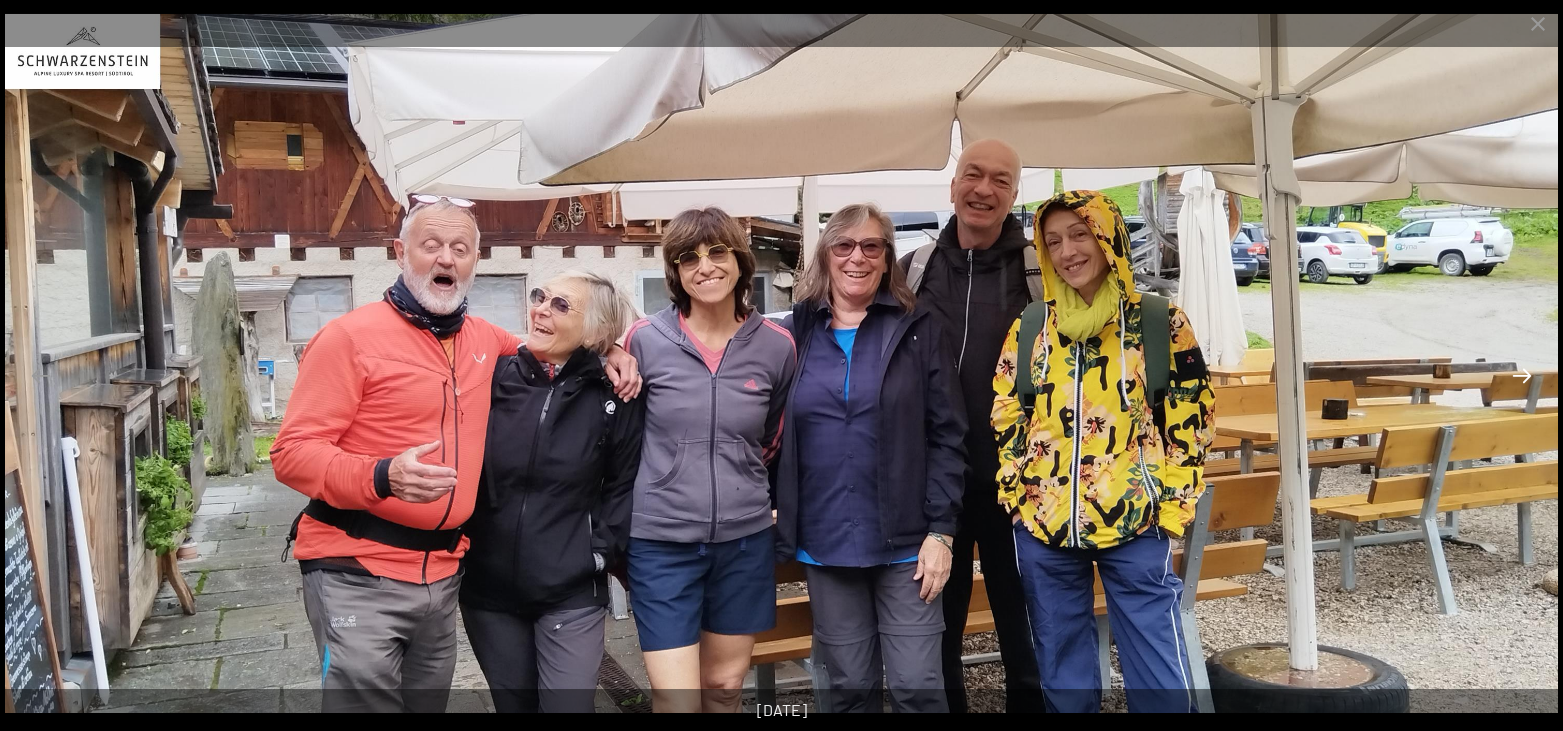 click at bounding box center (1522, 375) 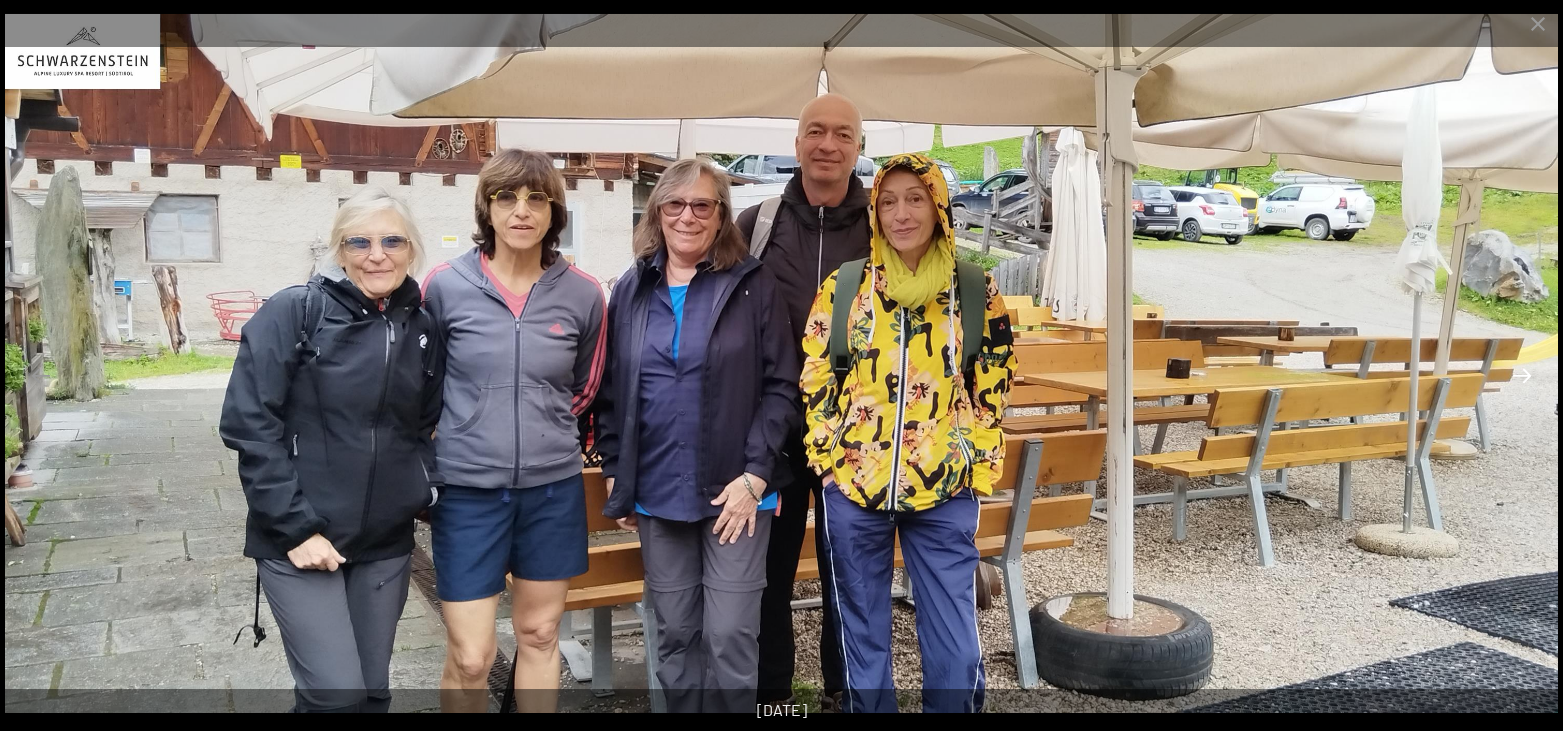 click at bounding box center [1522, 375] 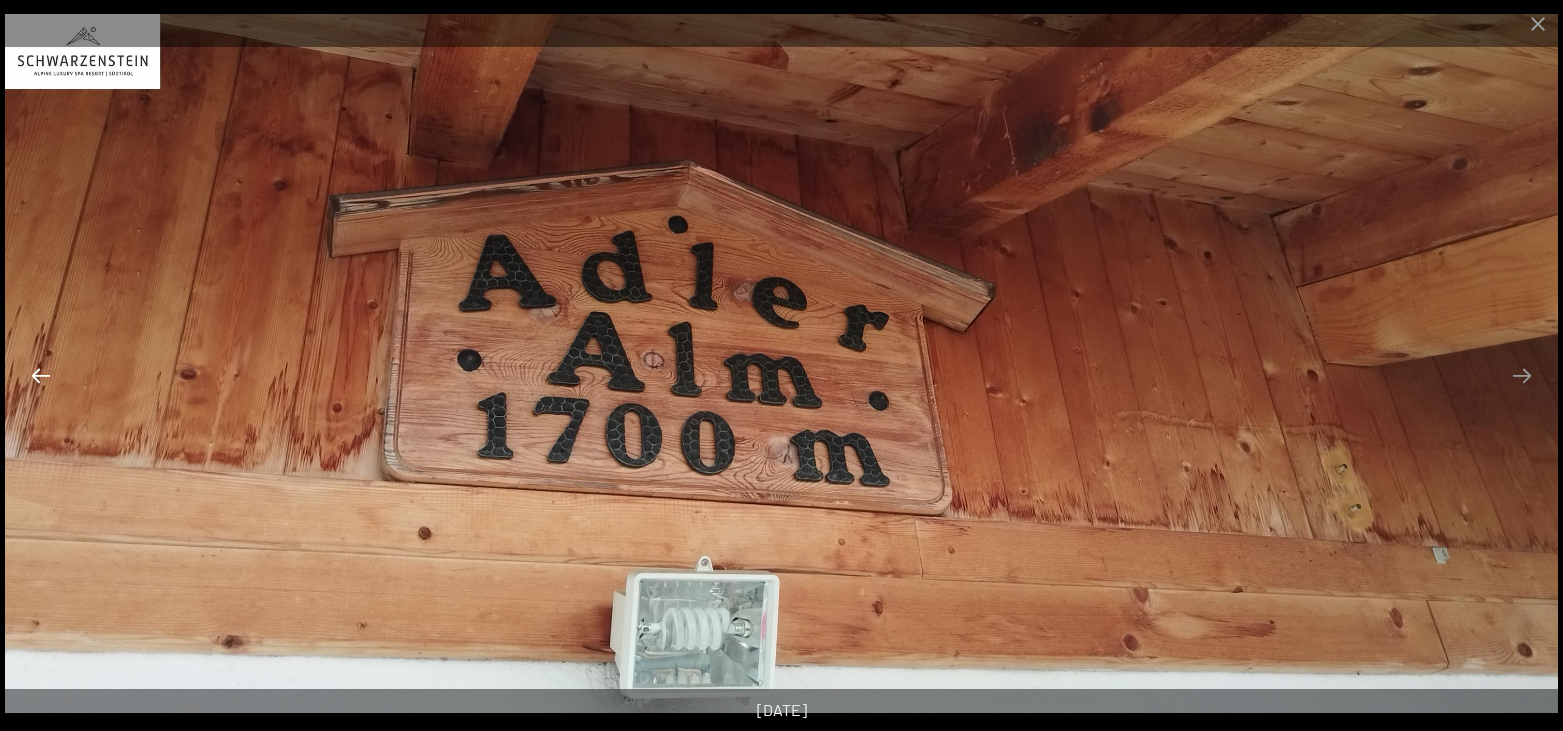 click at bounding box center [41, 375] 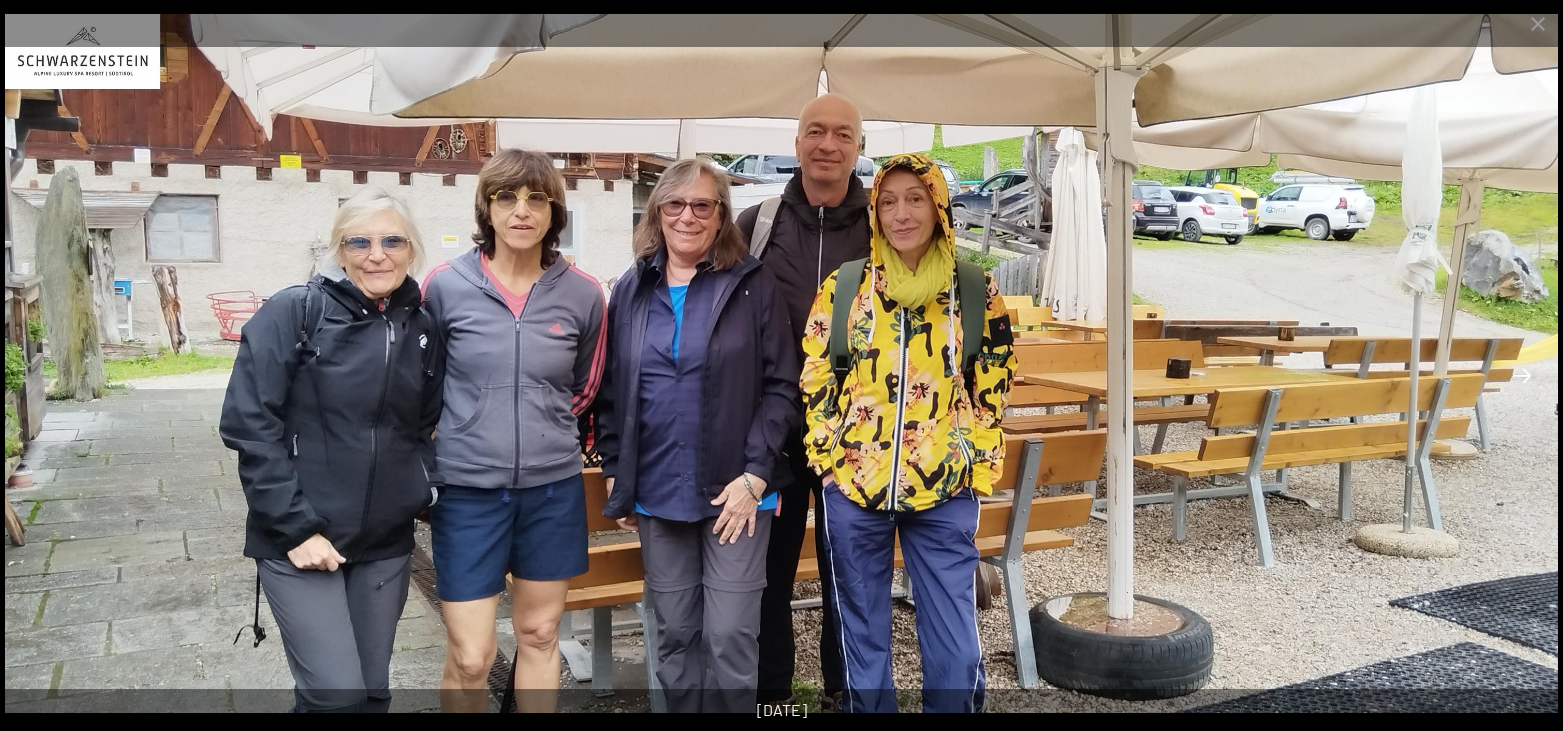 click at bounding box center (1522, 375) 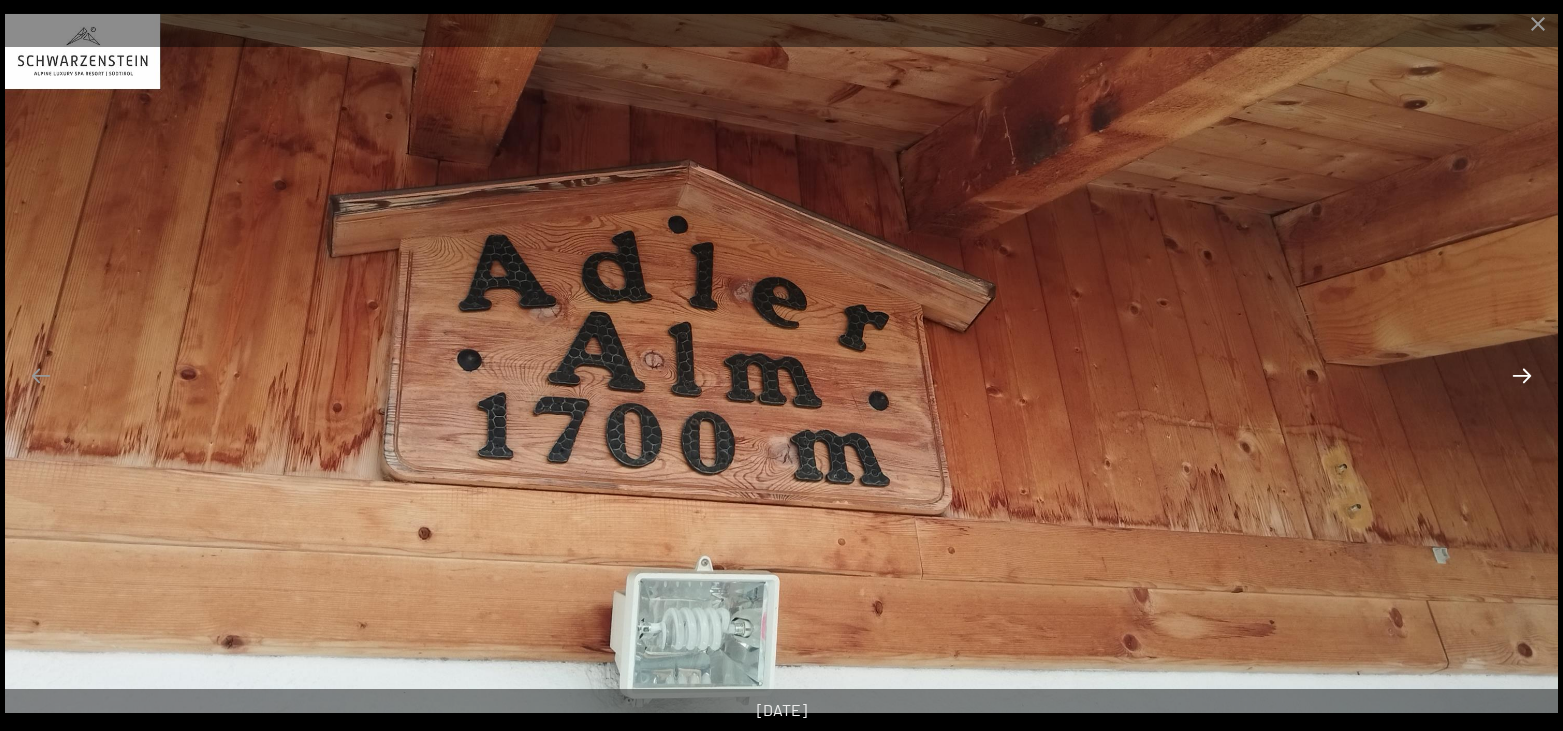 click at bounding box center (1522, 375) 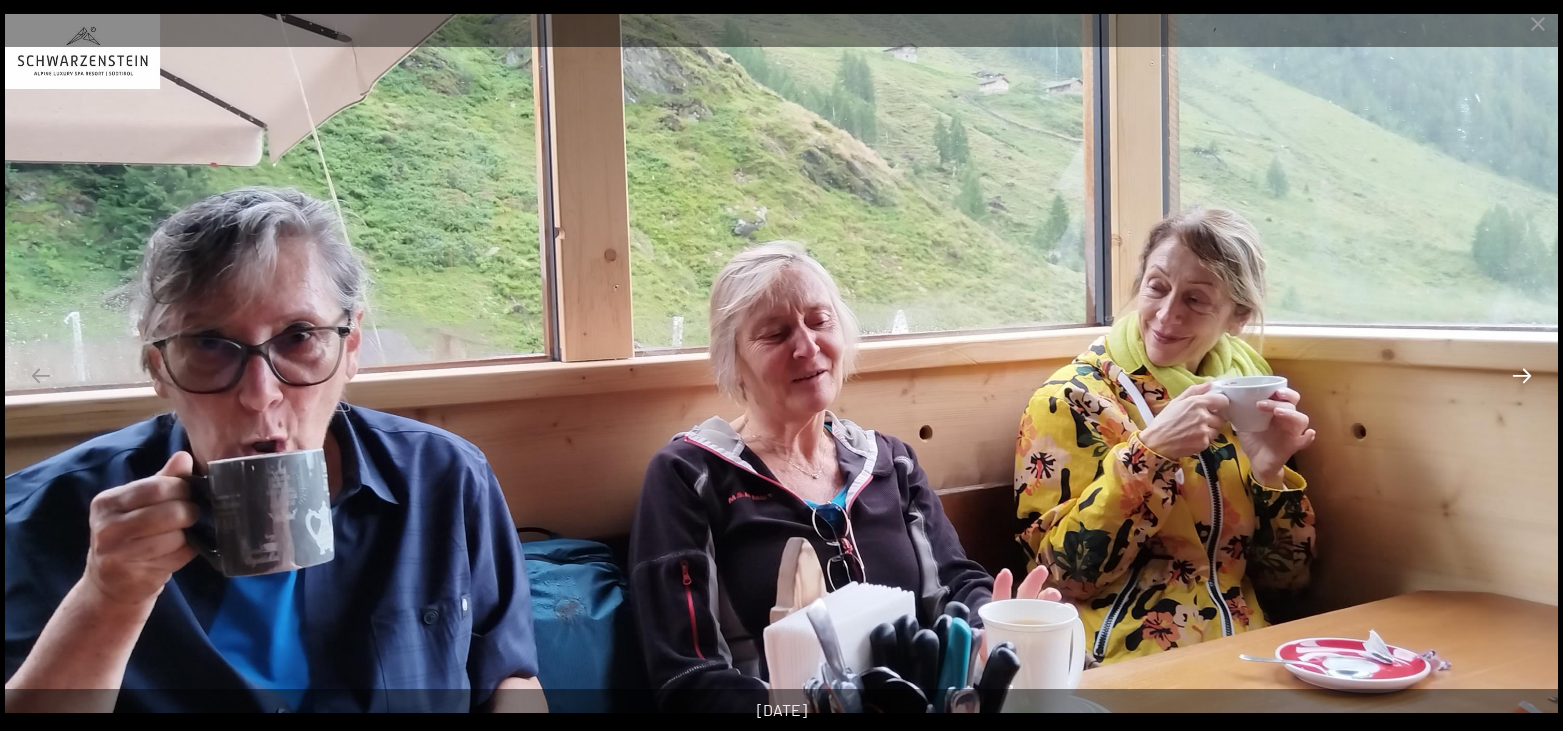 click at bounding box center (1522, 375) 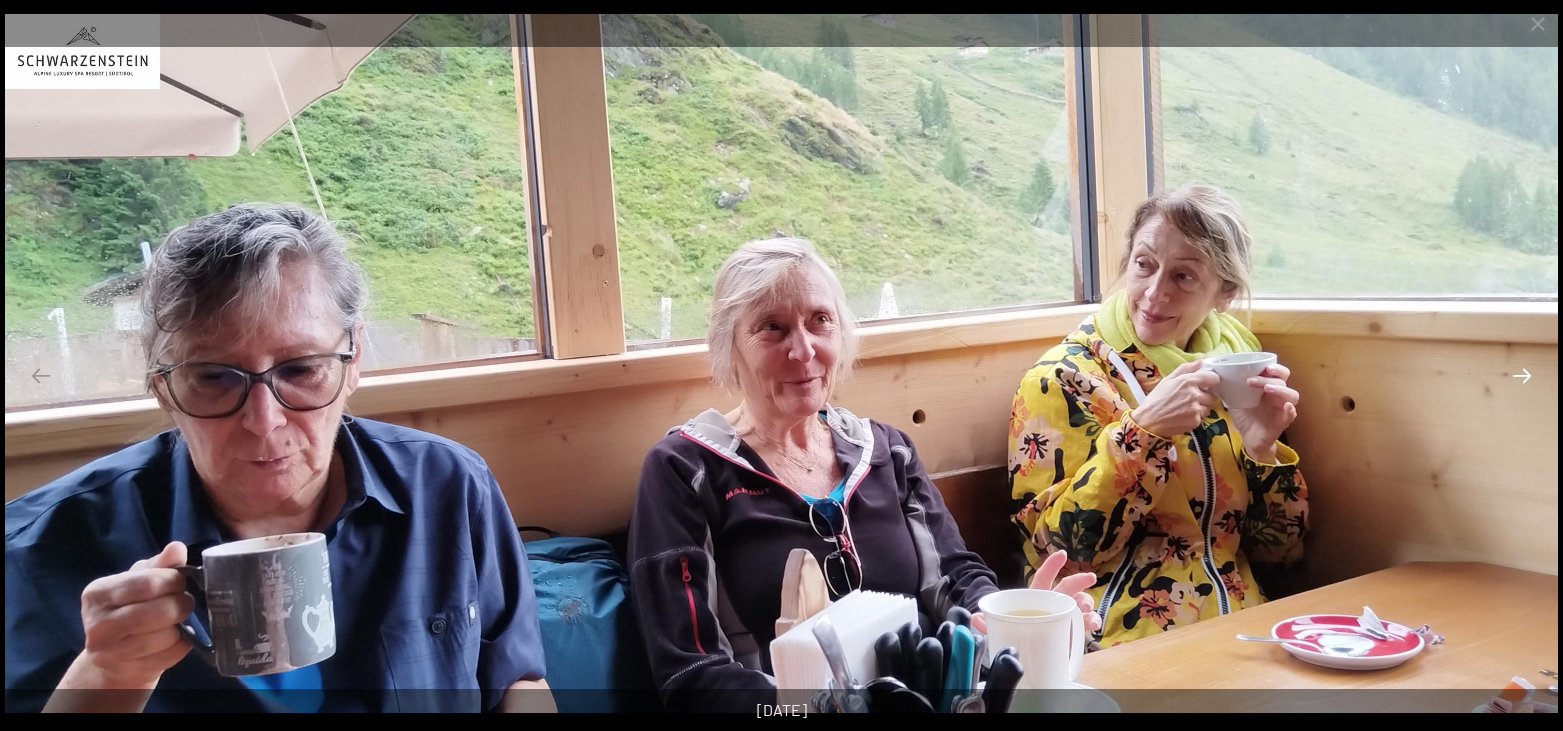 click at bounding box center (1522, 375) 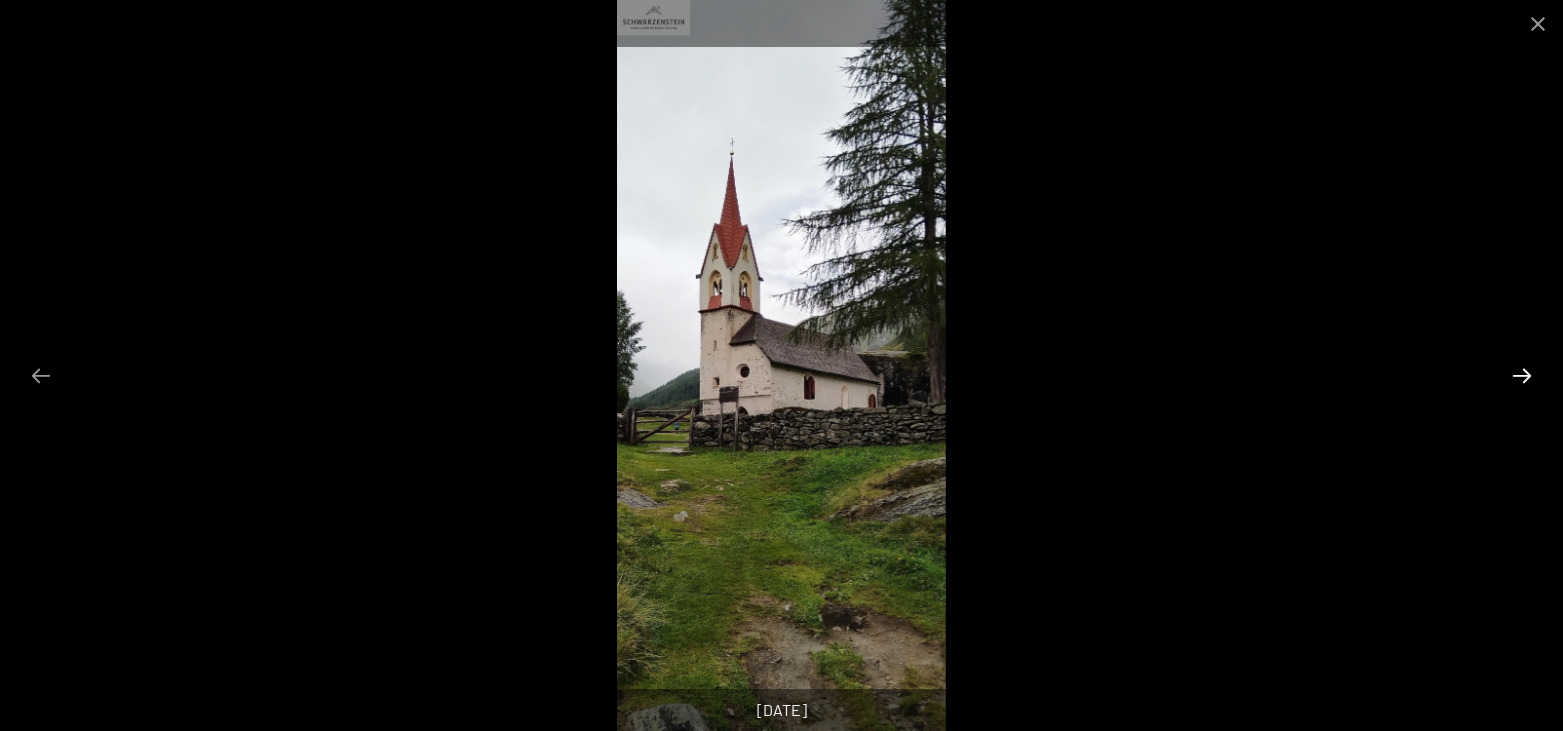 click at bounding box center [1522, 375] 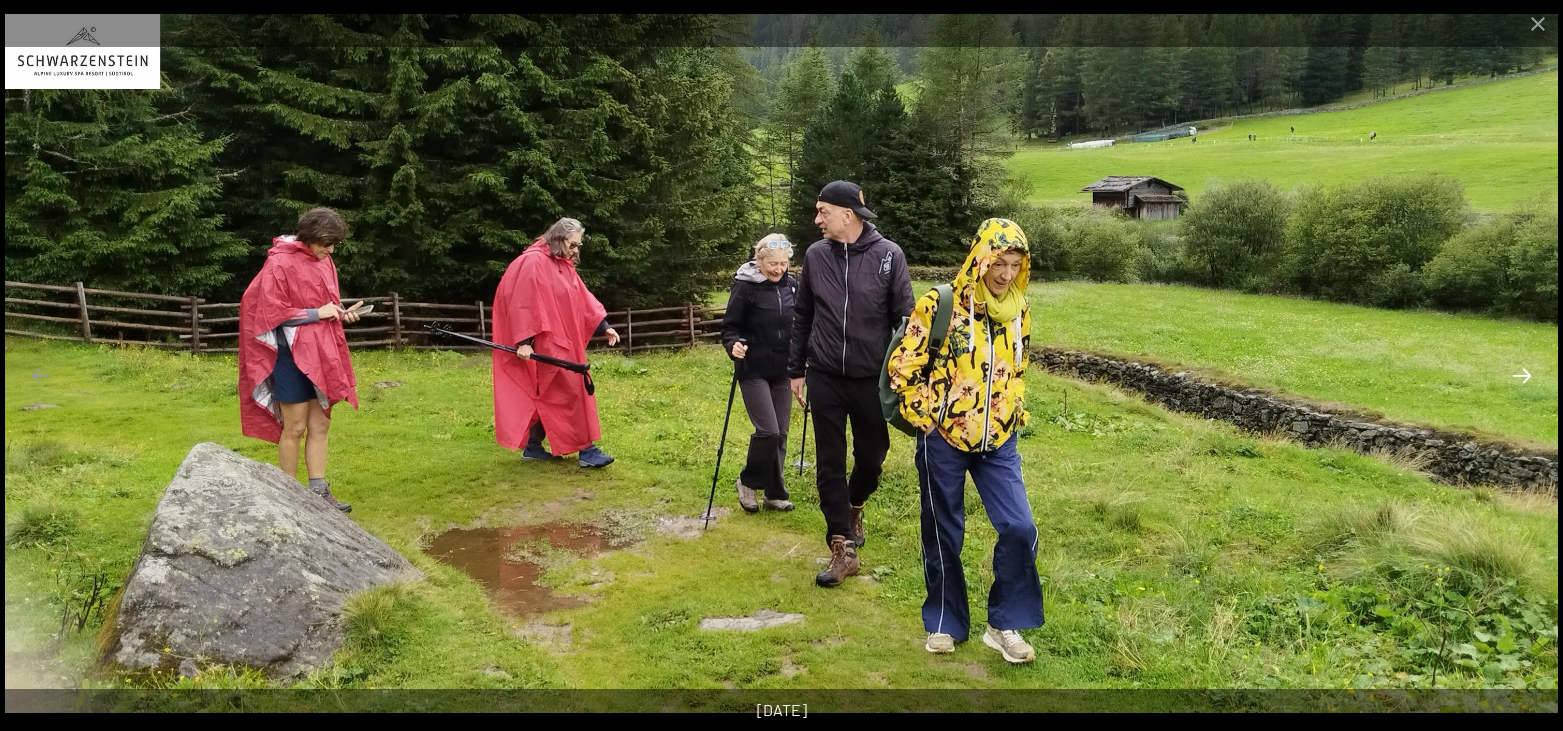 click at bounding box center (1522, 375) 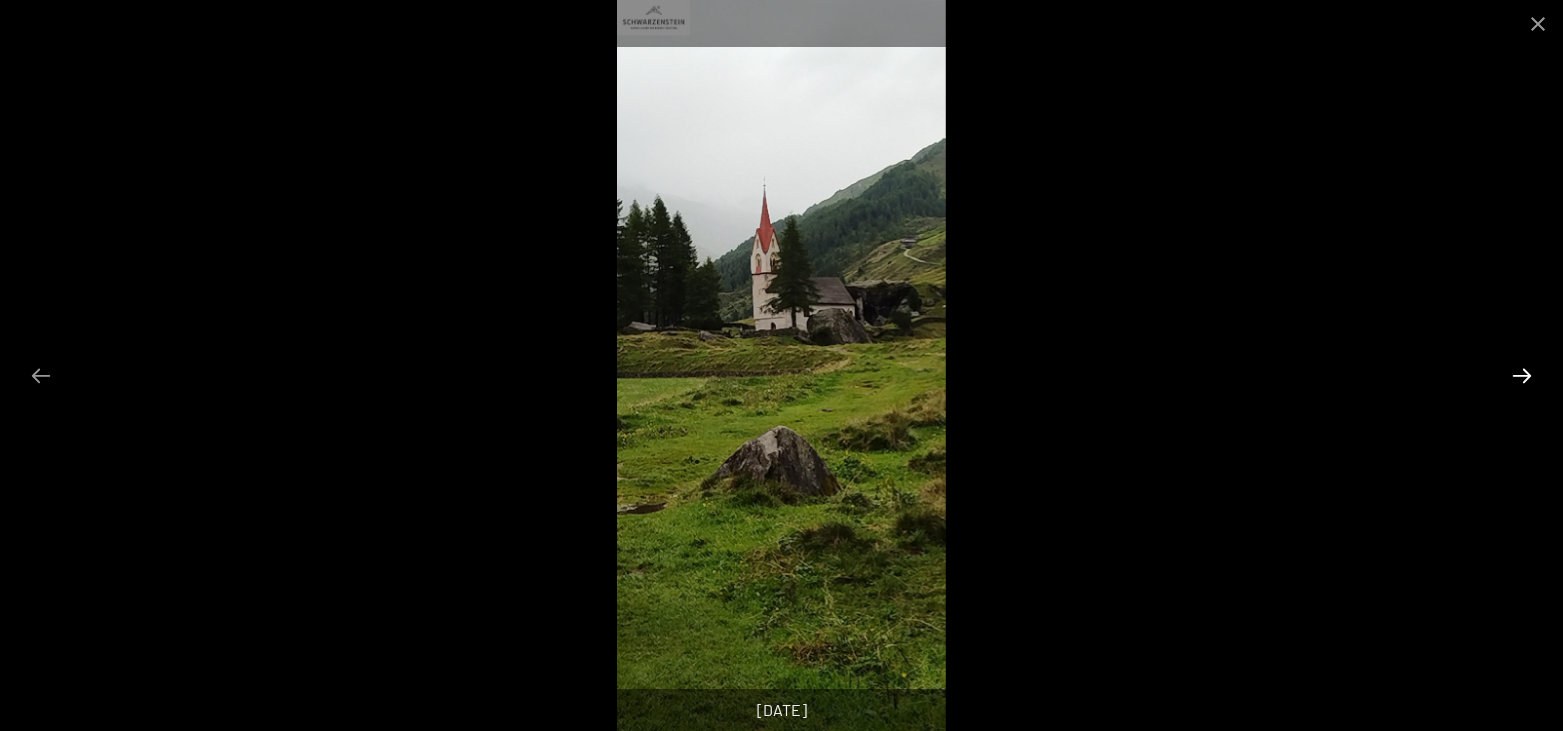 click at bounding box center (1522, 375) 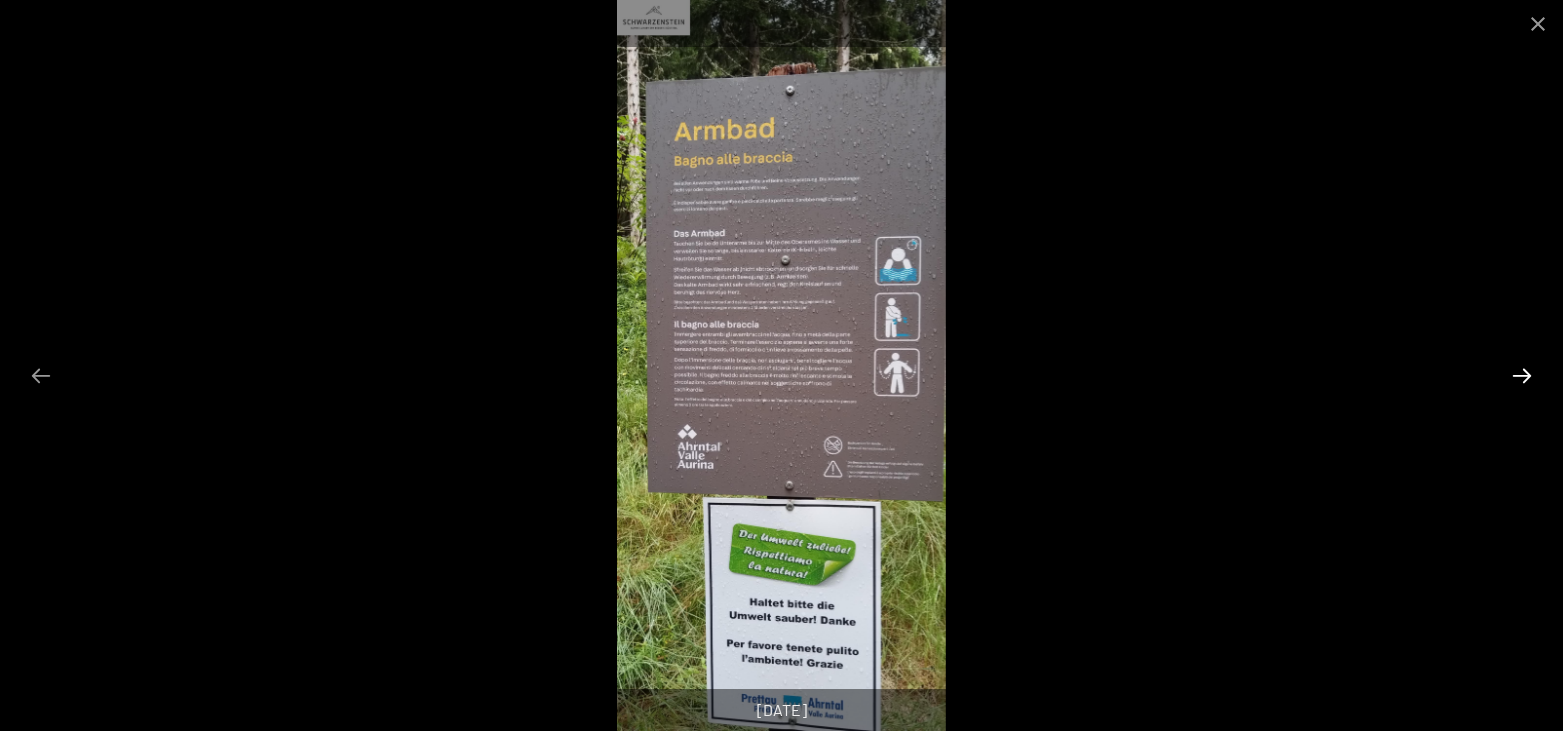 click at bounding box center (1522, 375) 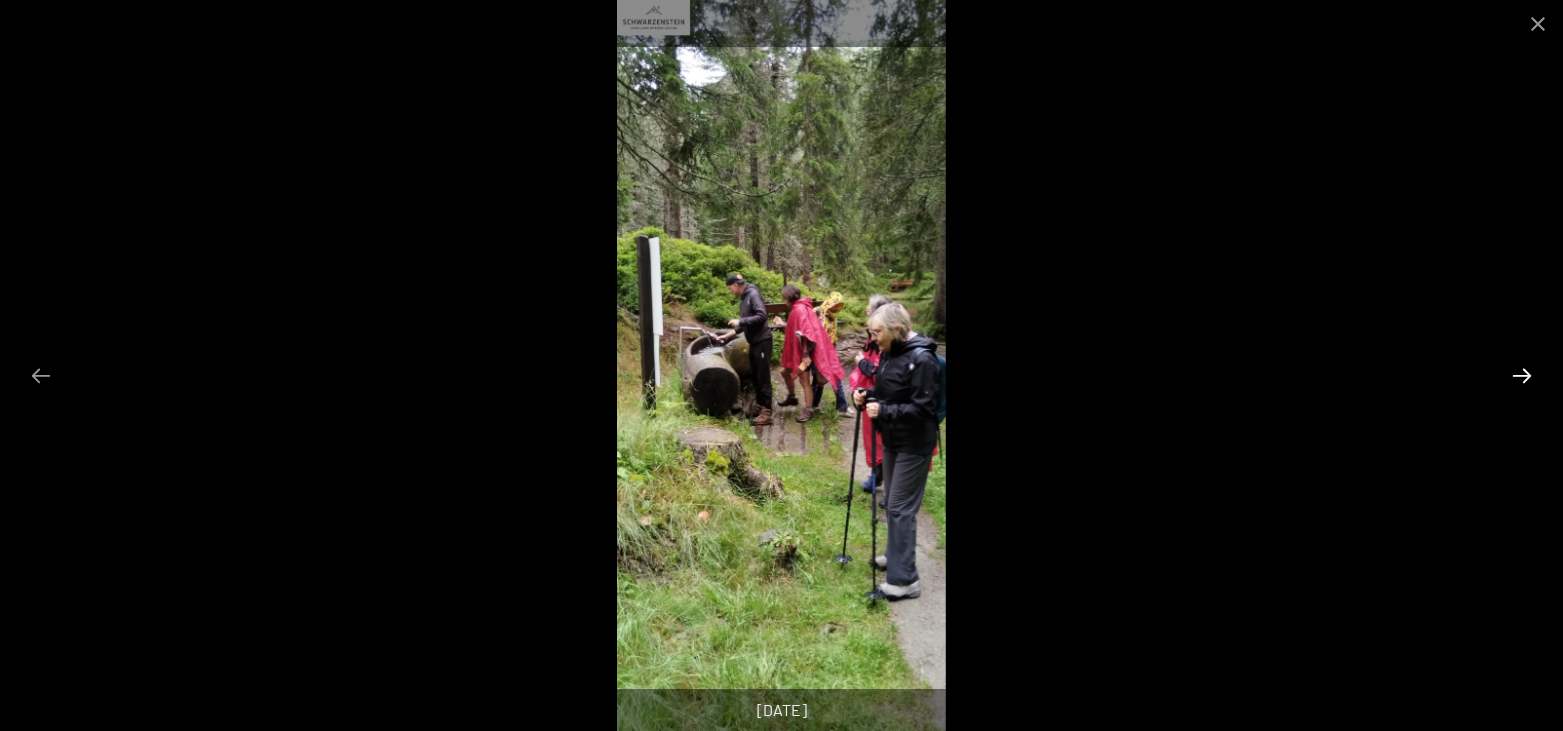 click at bounding box center [1522, 375] 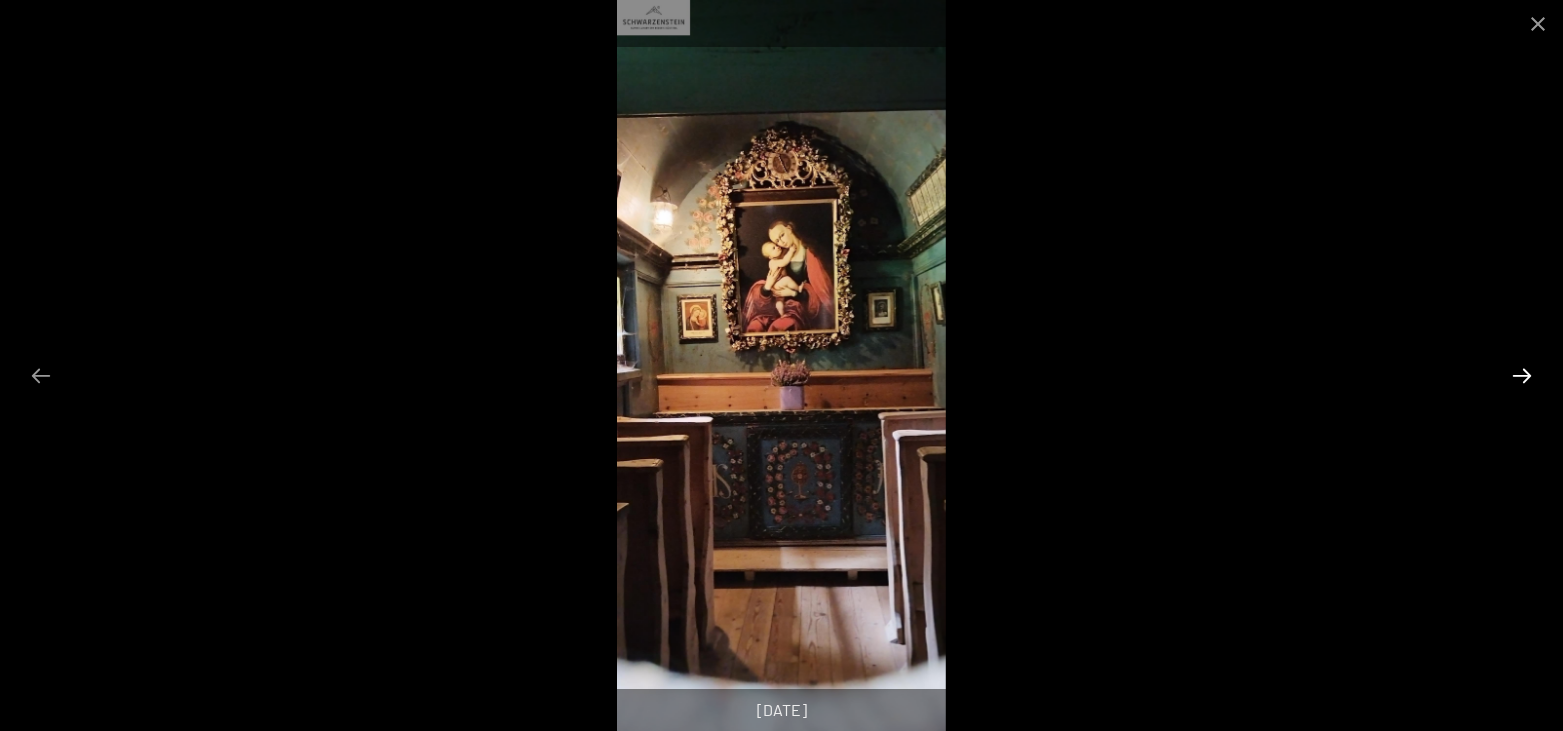click at bounding box center (1522, 375) 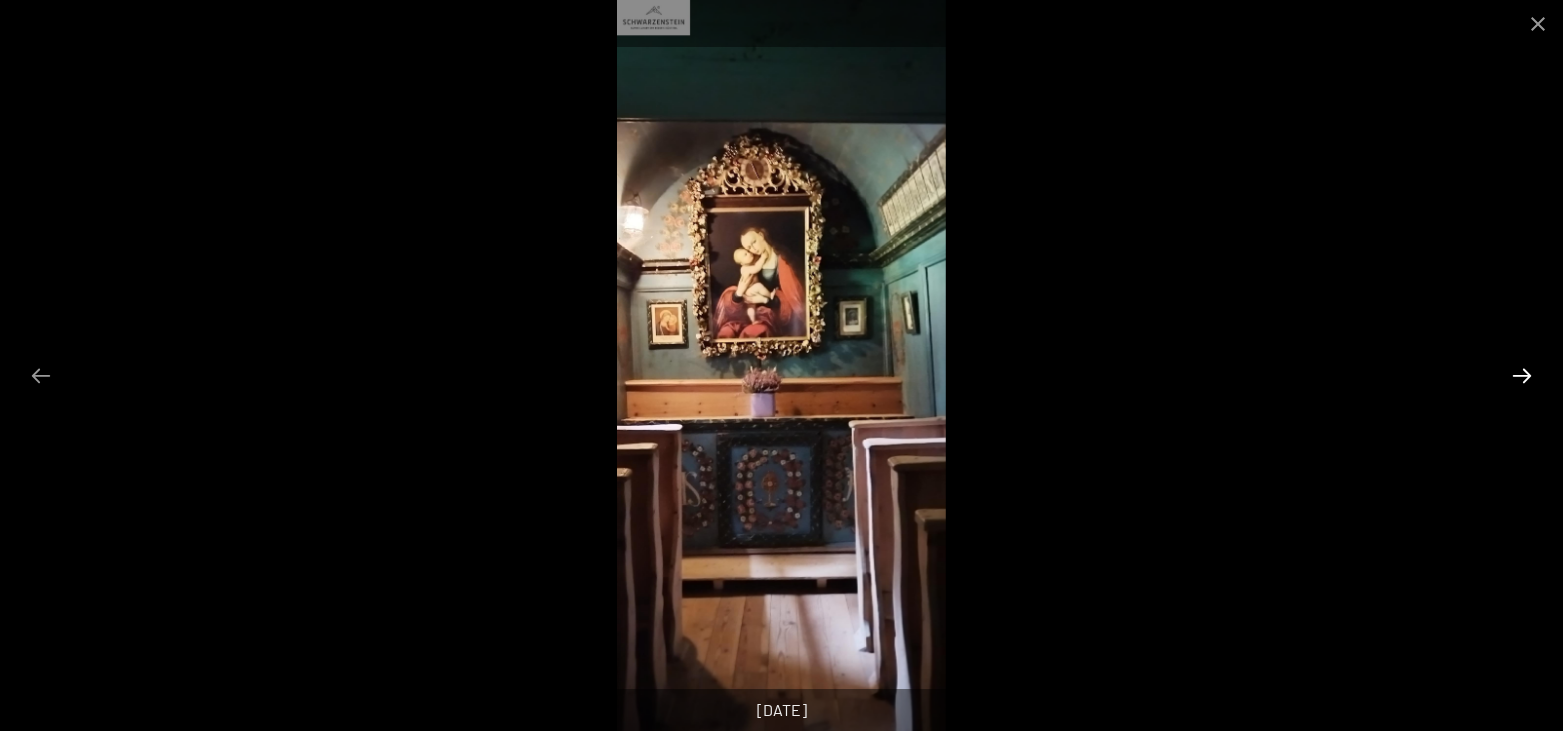click at bounding box center (1522, 375) 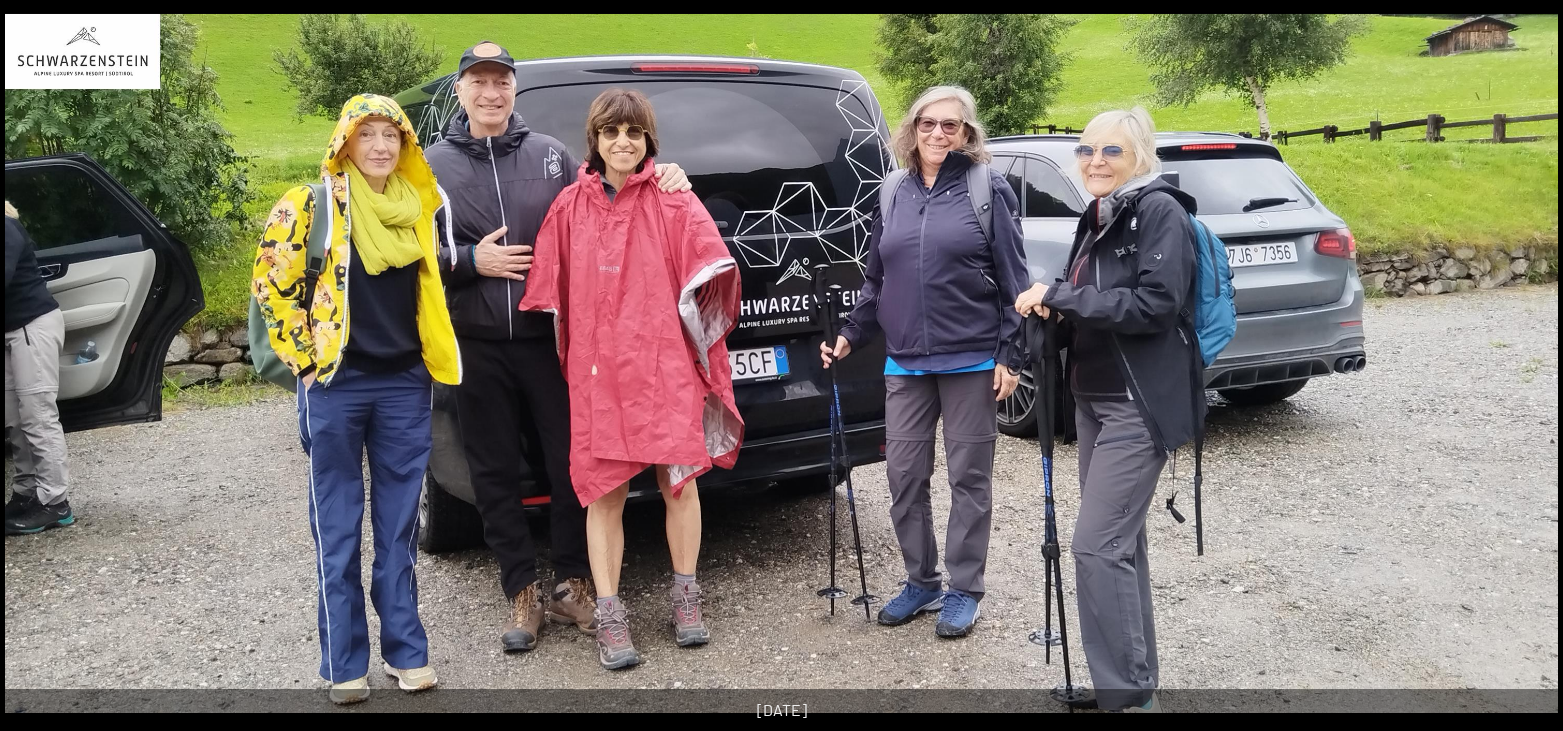 click at bounding box center (1532, 375) 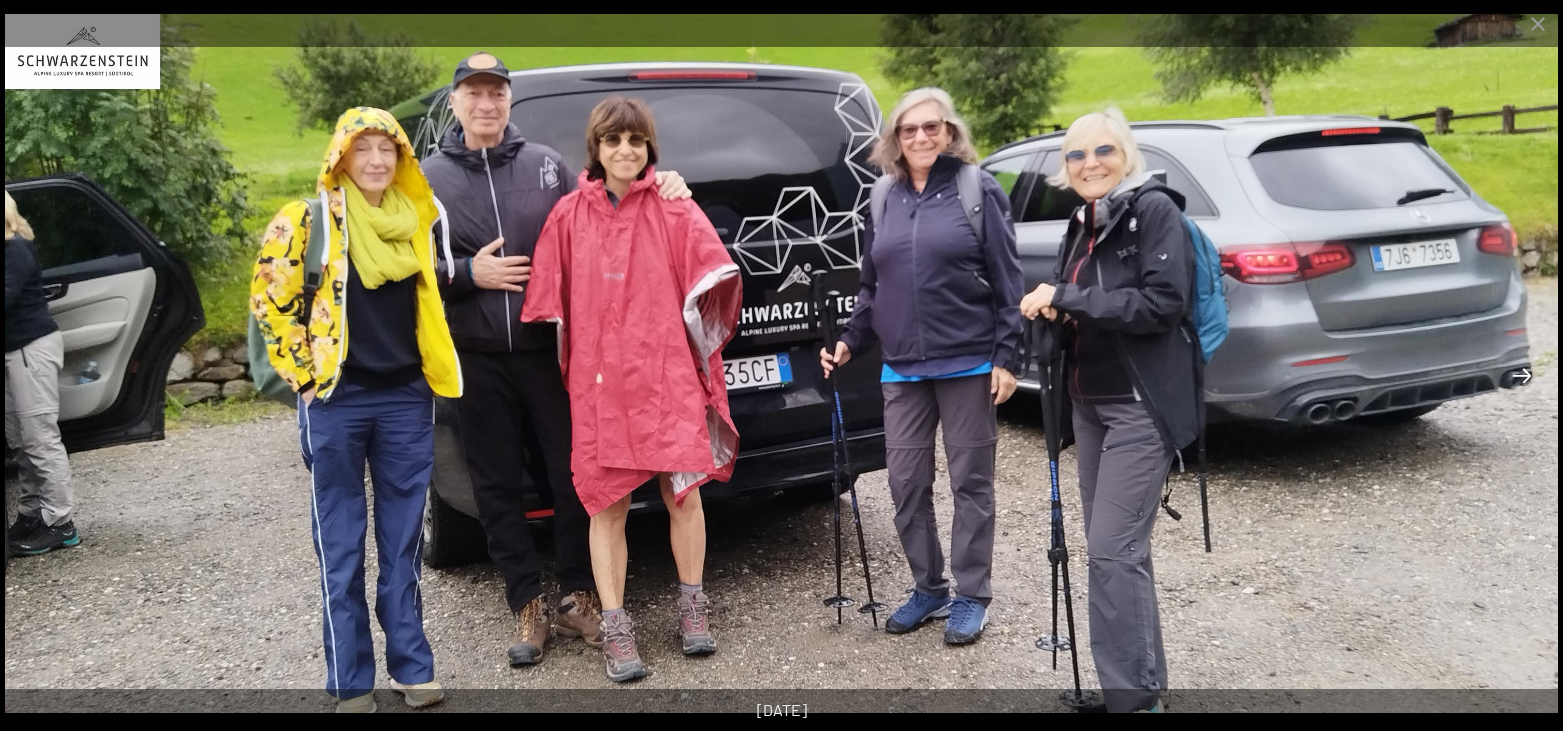 click at bounding box center [1522, 375] 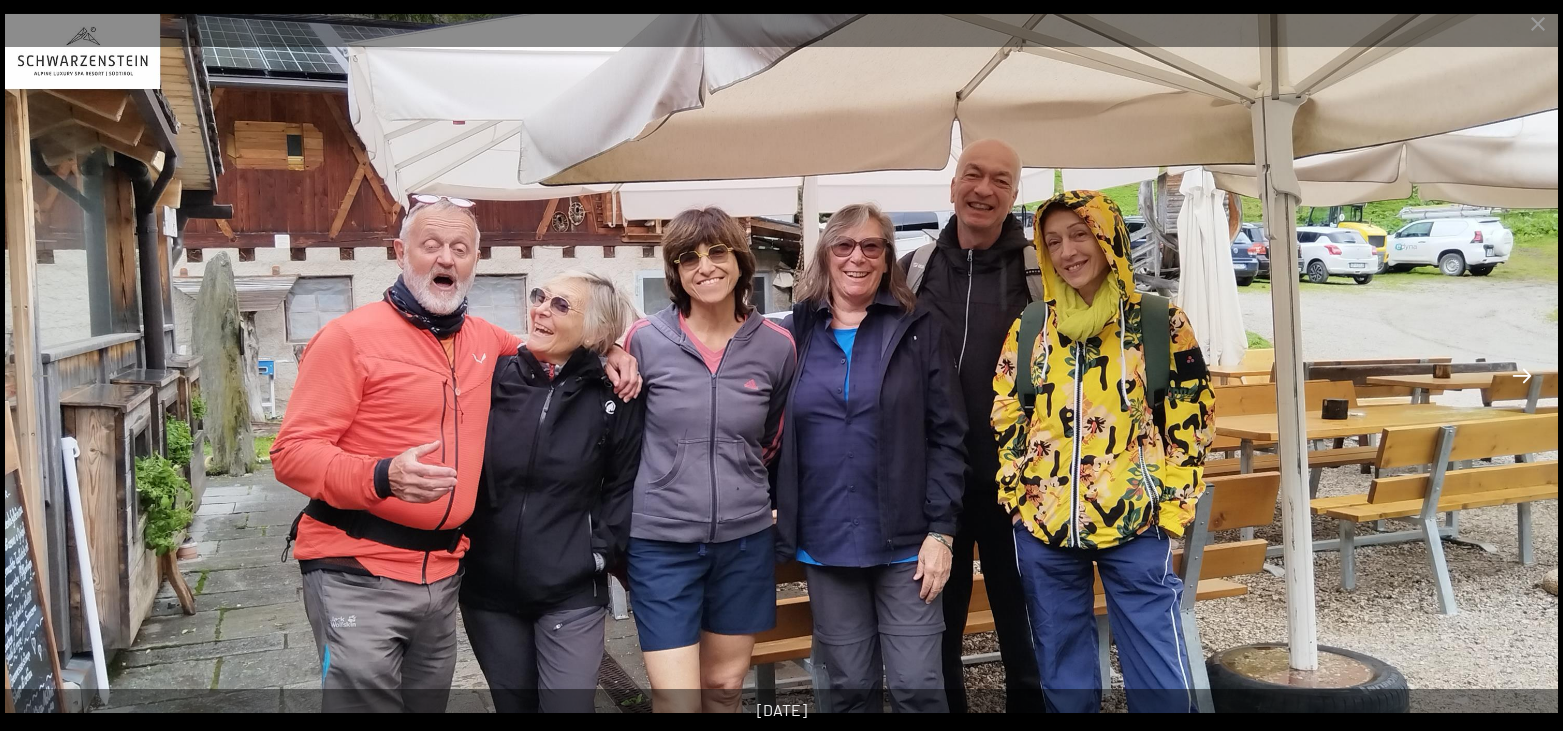 click at bounding box center [1522, 375] 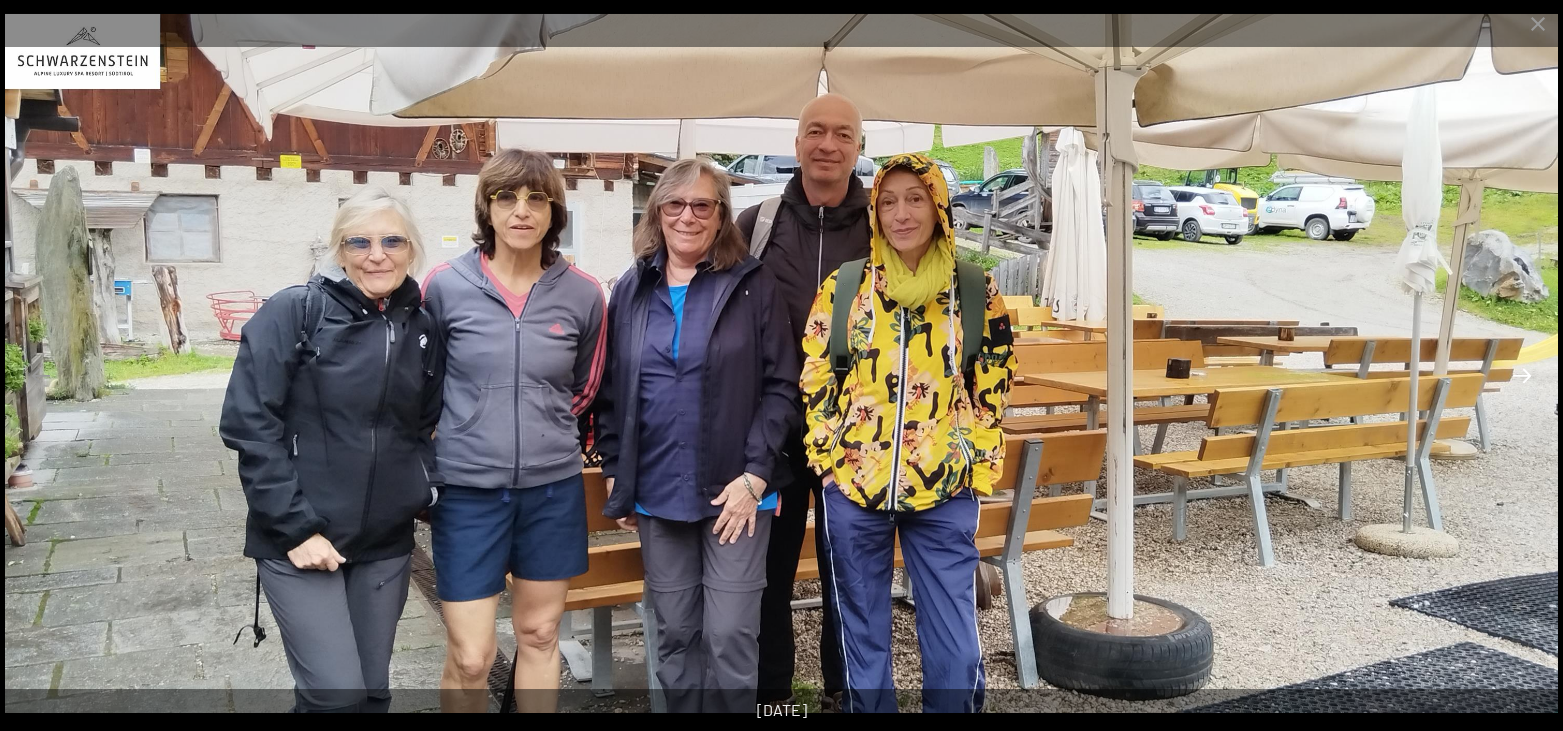 click at bounding box center (1522, 375) 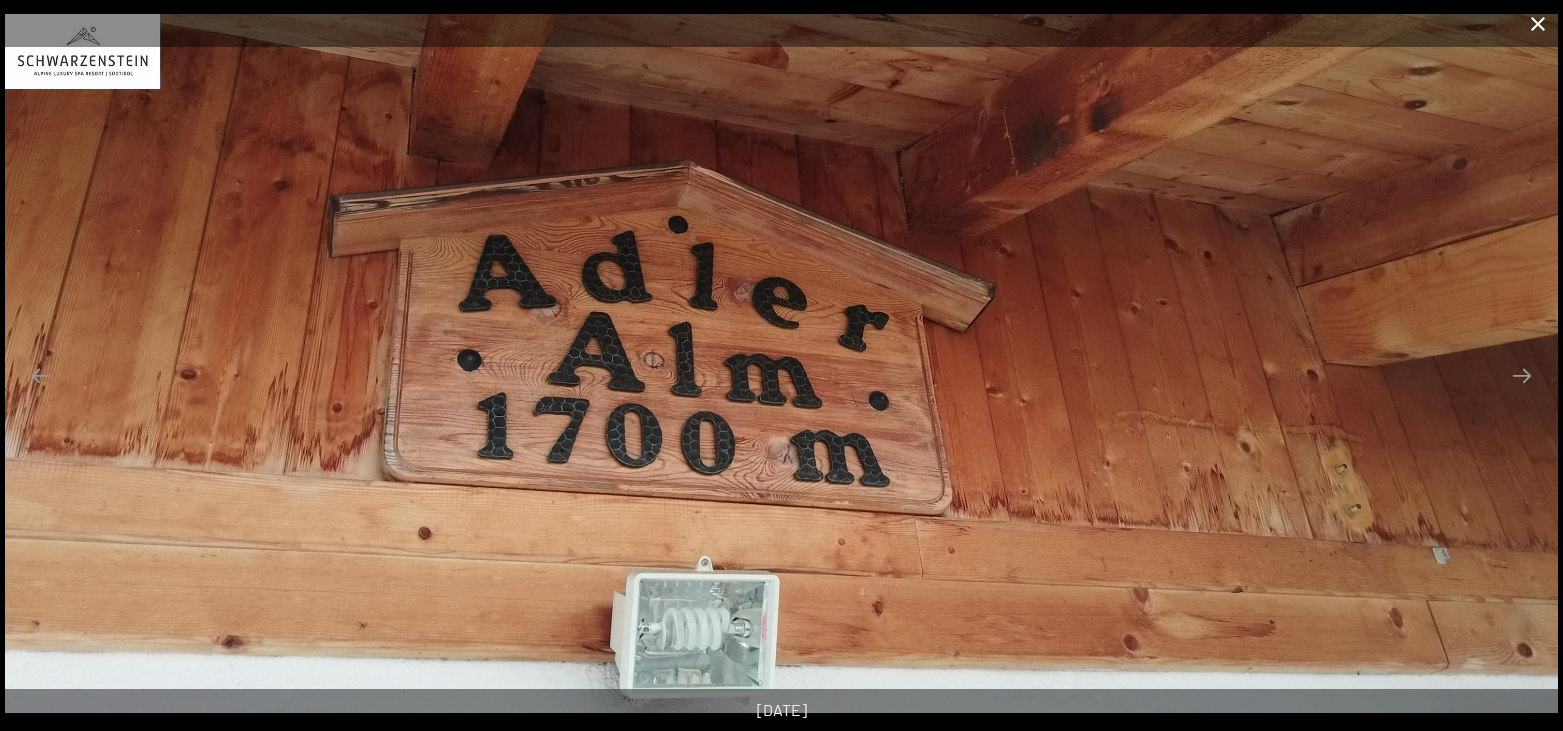 click at bounding box center (1538, 23) 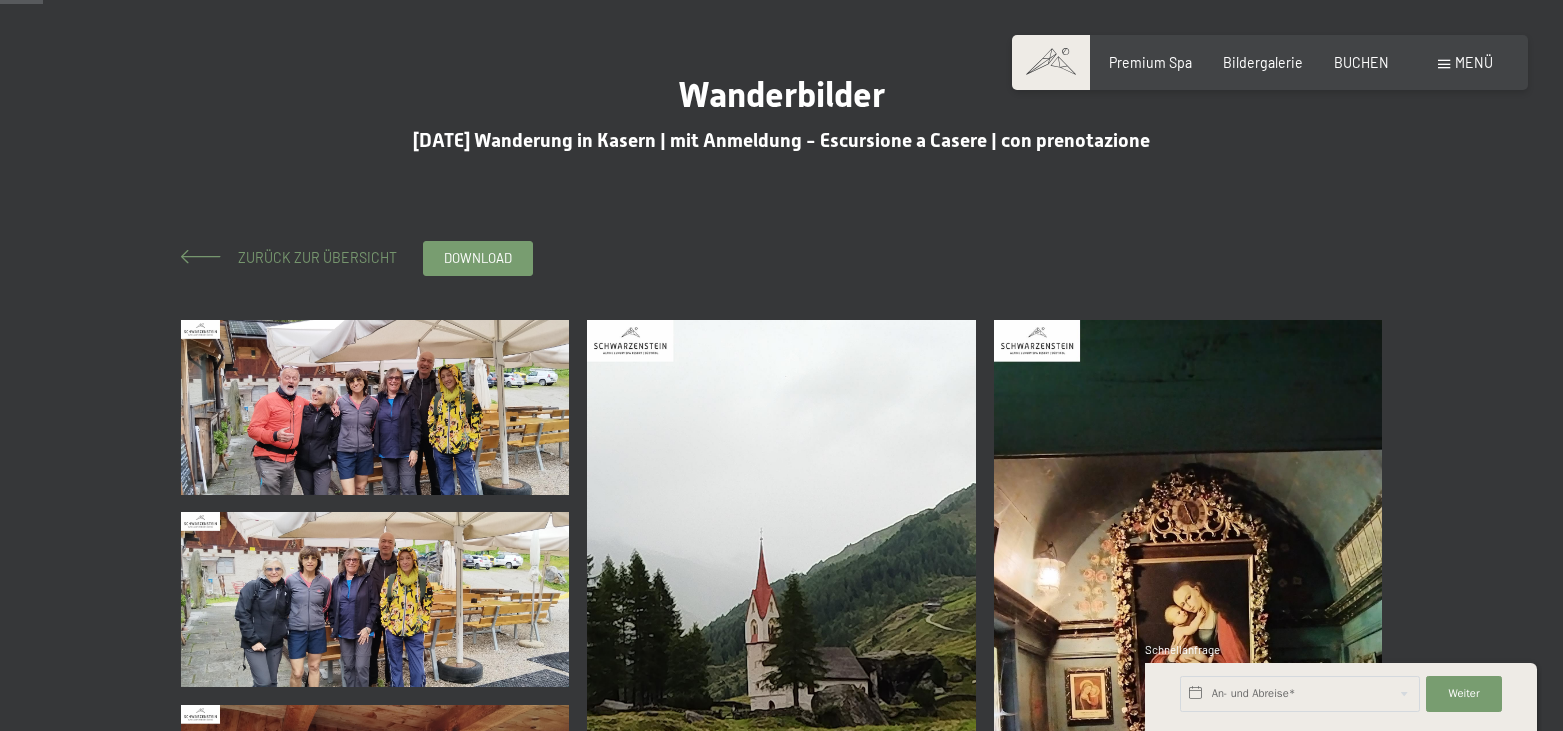 click on "Zurück zur Übersicht" at bounding box center [310, 257] 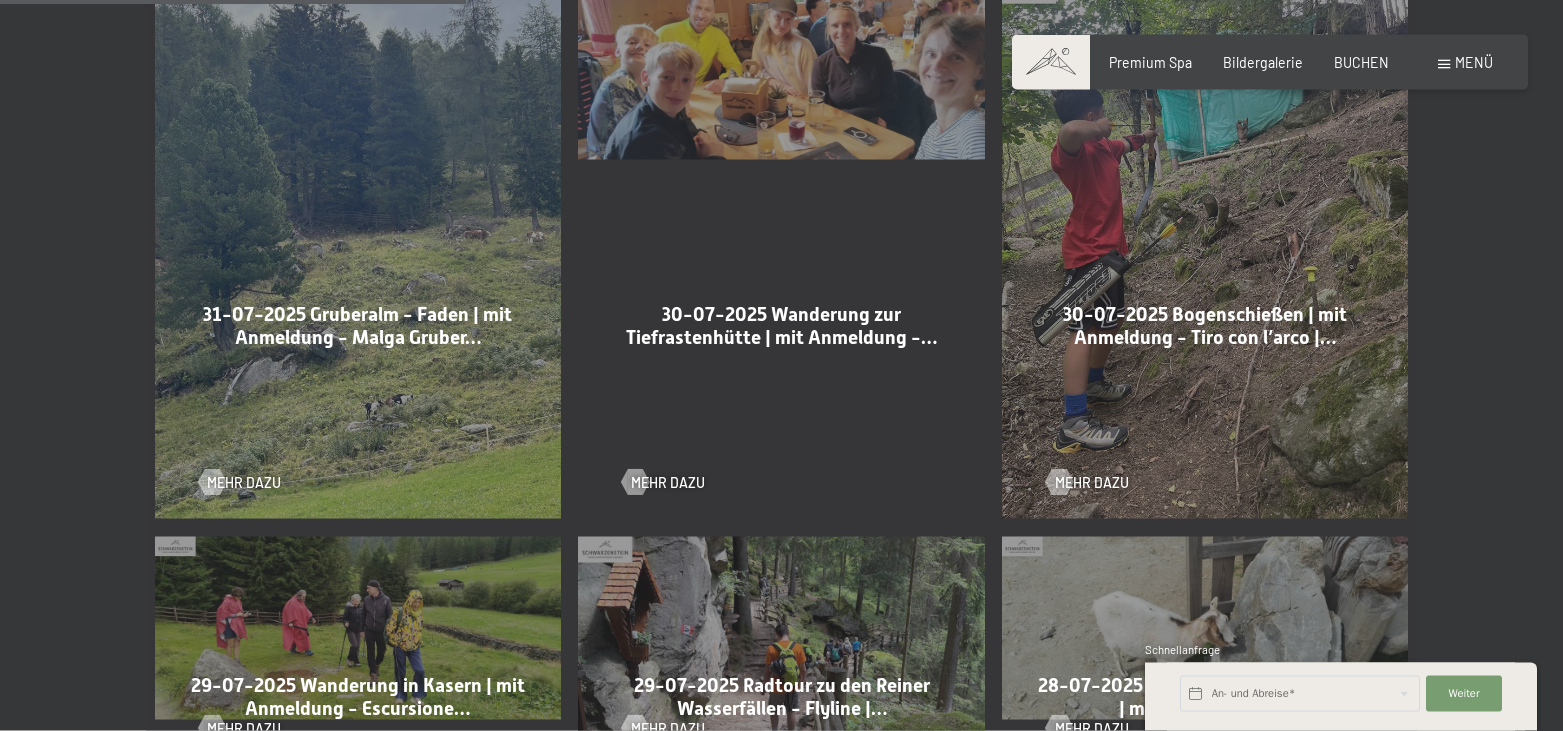 scroll, scrollTop: 1428, scrollLeft: 0, axis: vertical 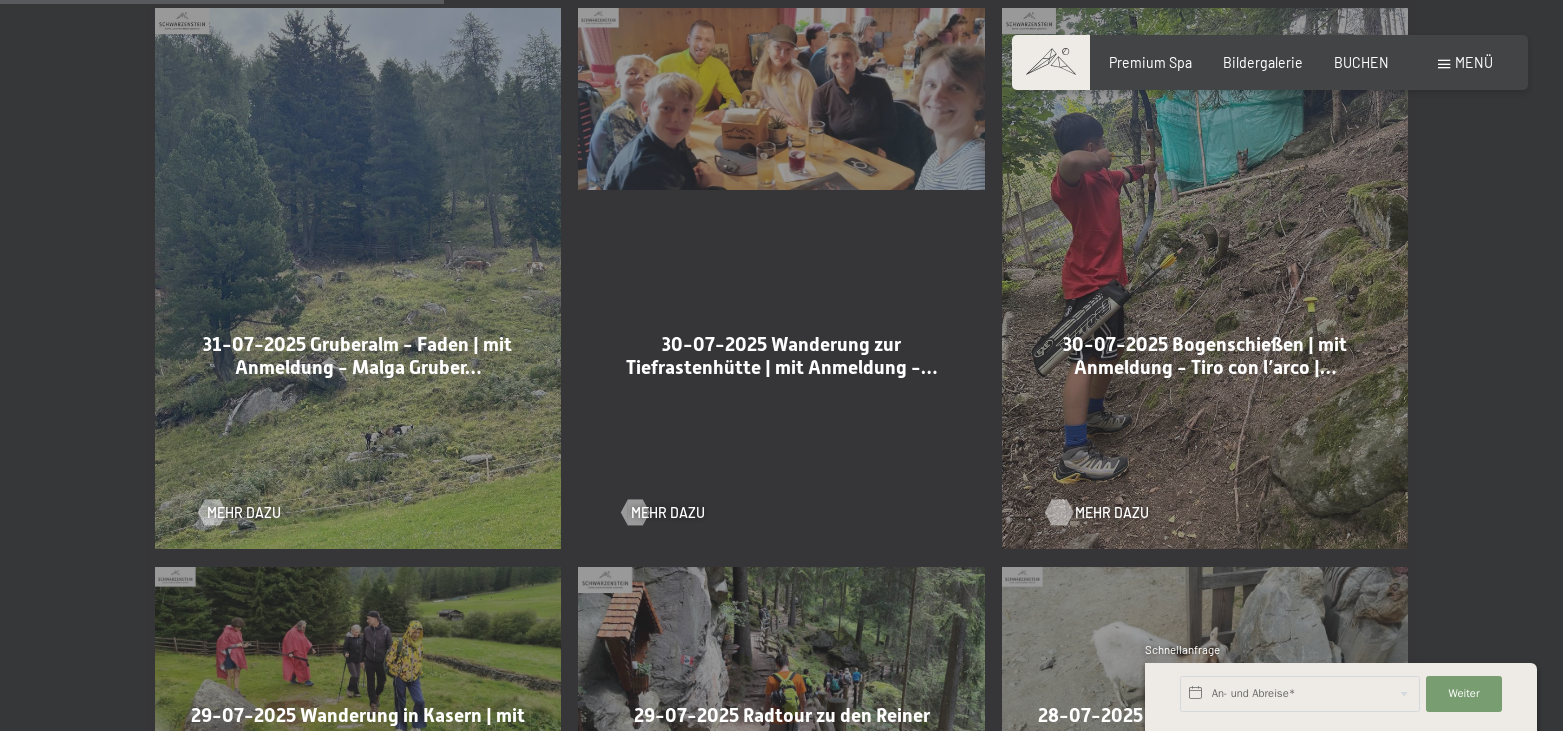 click on "Mehr dazu" at bounding box center (1112, 513) 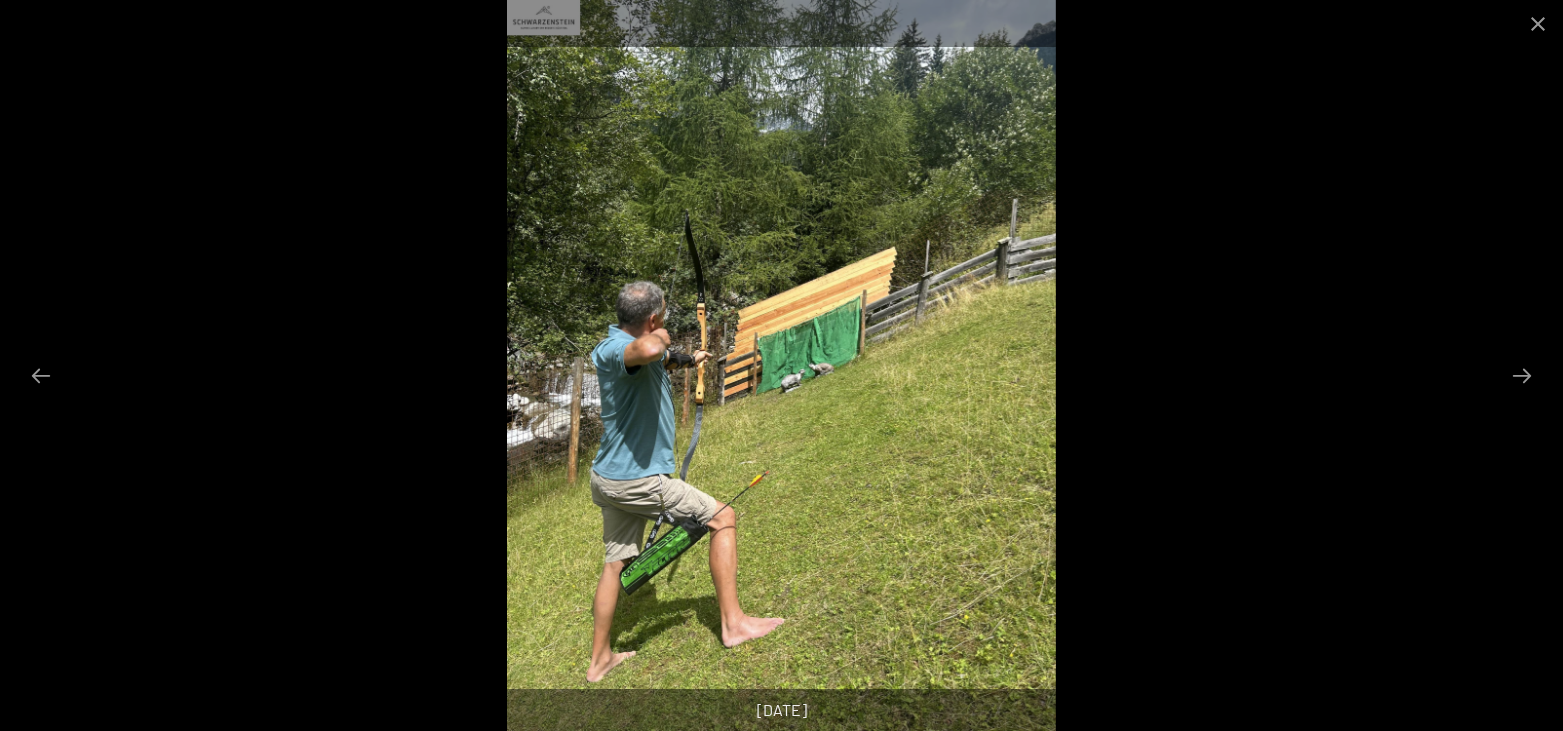 scroll, scrollTop: 102, scrollLeft: 0, axis: vertical 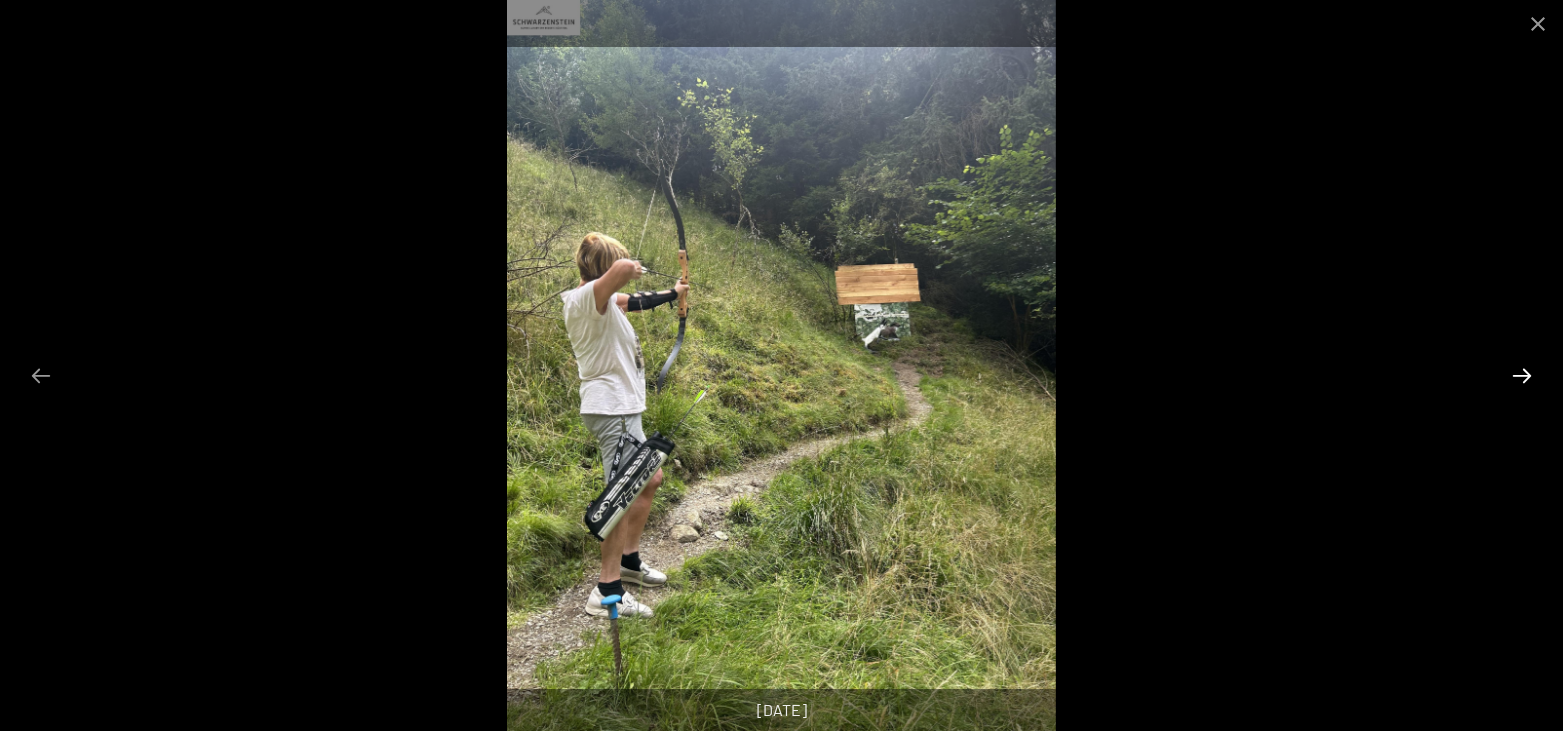 click at bounding box center [1522, 375] 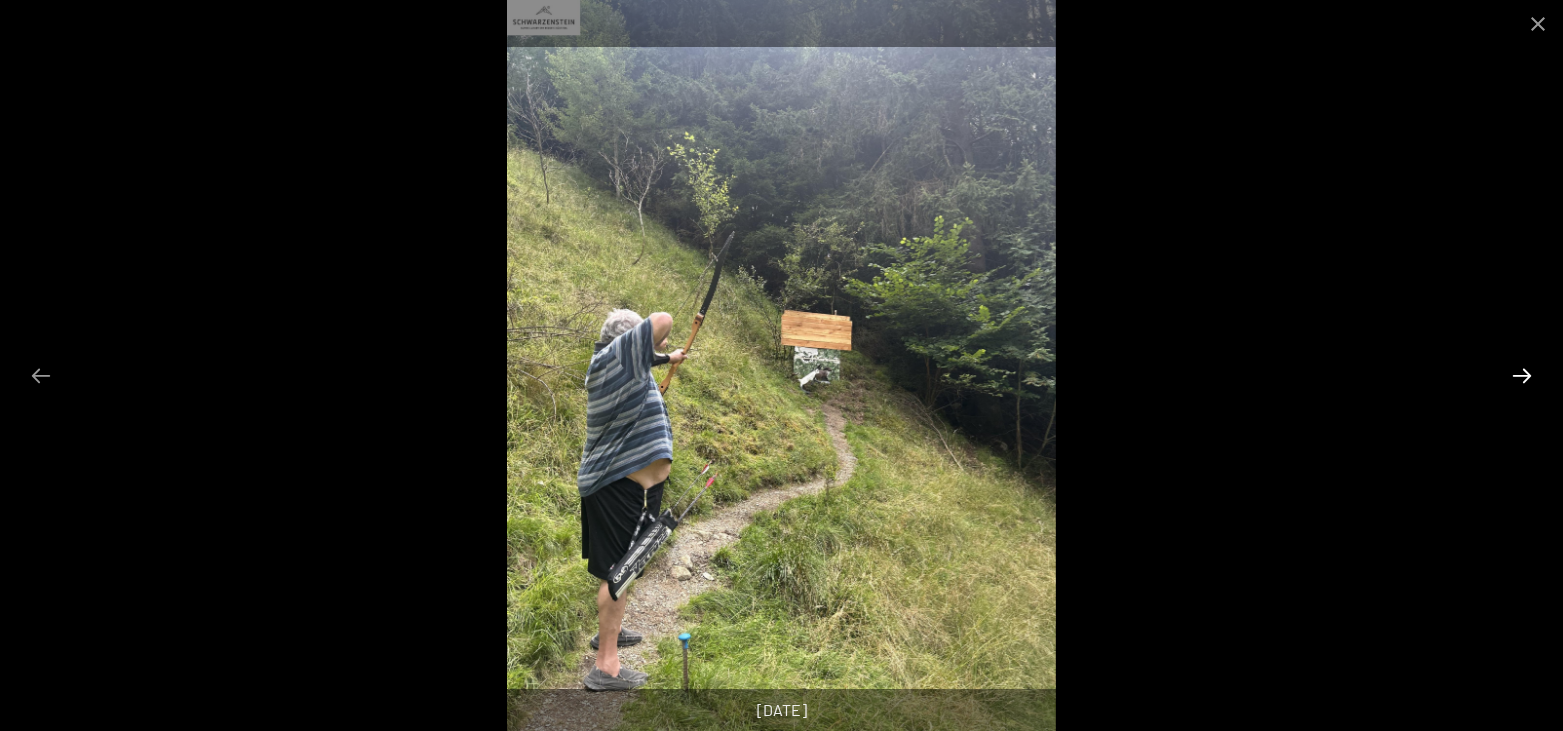 click at bounding box center (1522, 375) 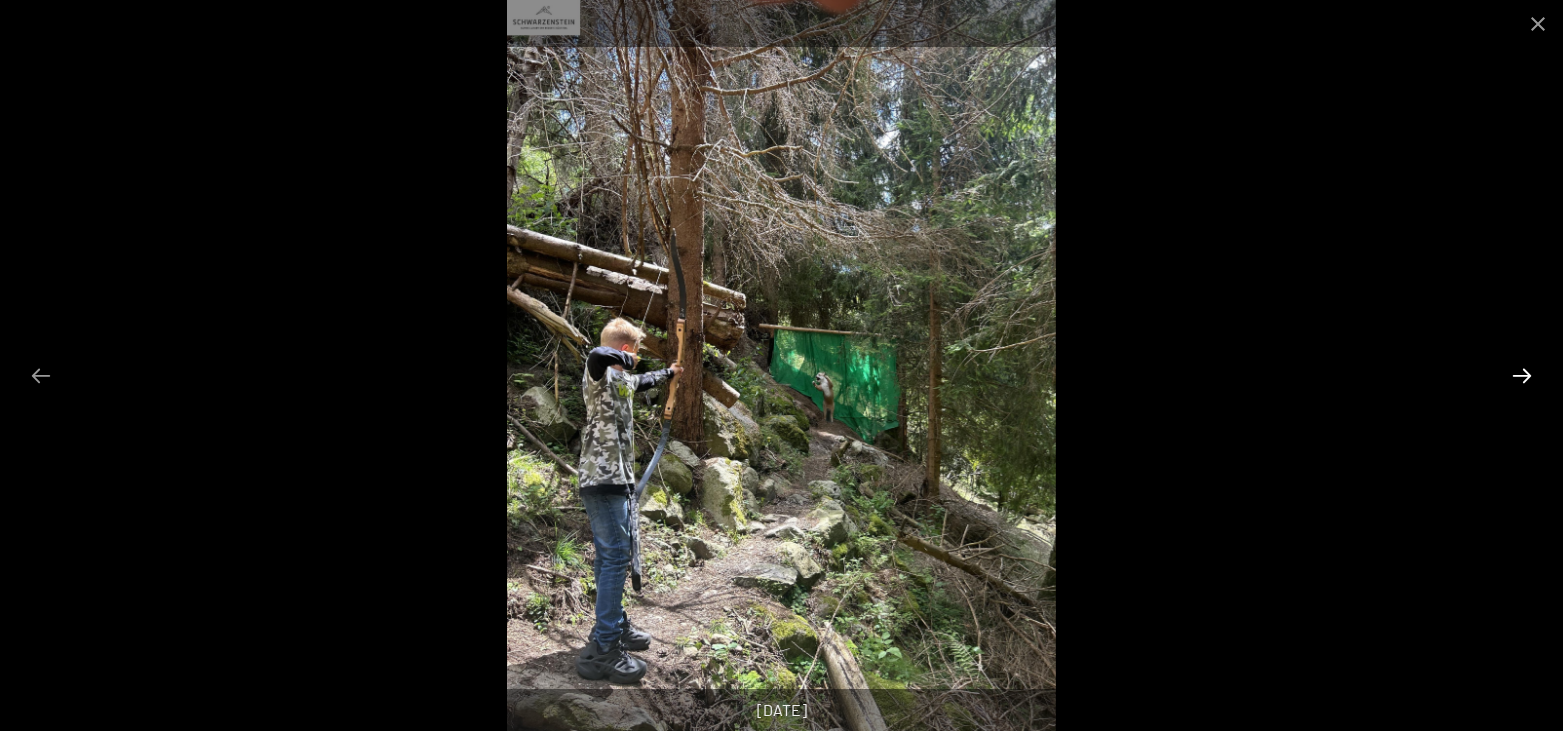 click at bounding box center (1522, 375) 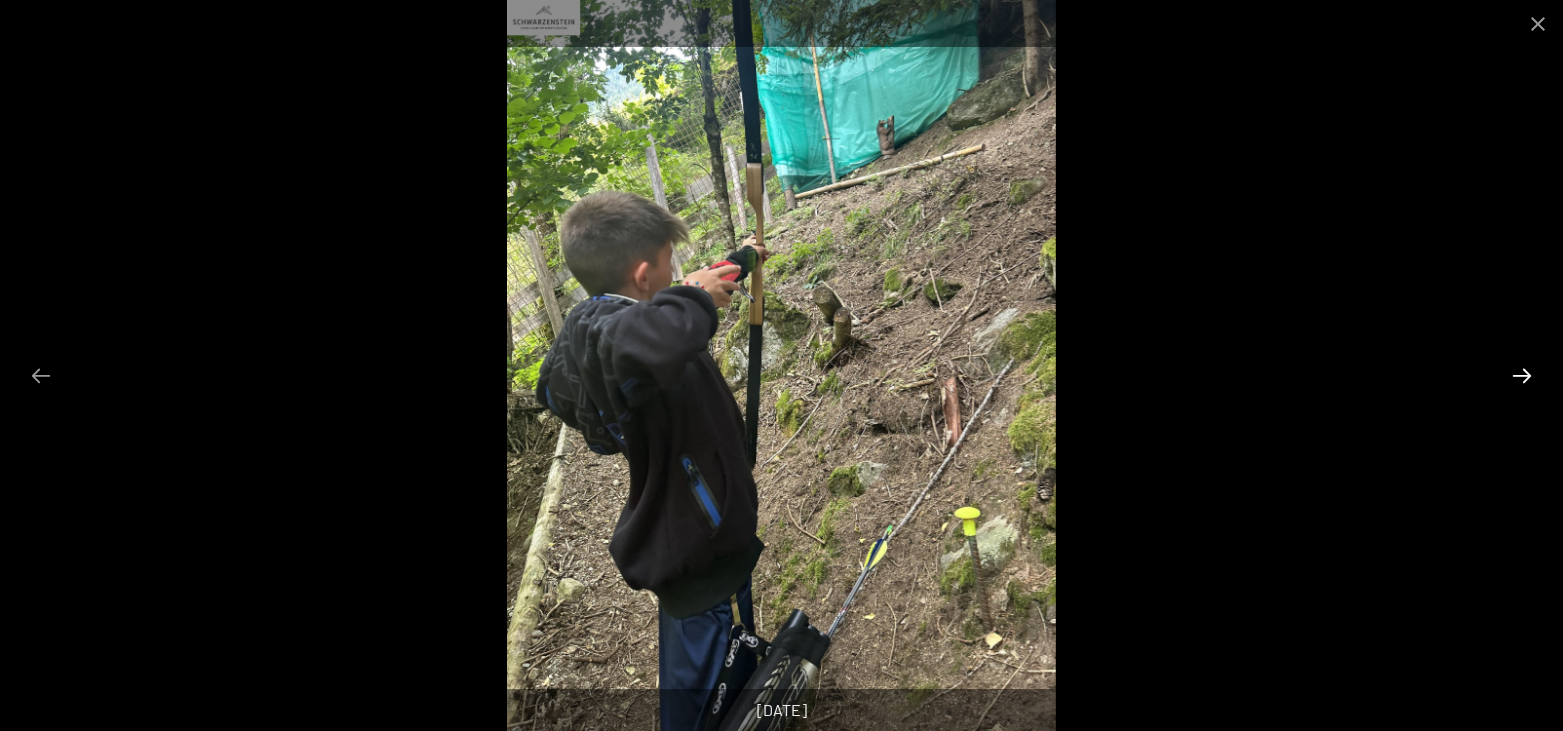 click at bounding box center (1522, 375) 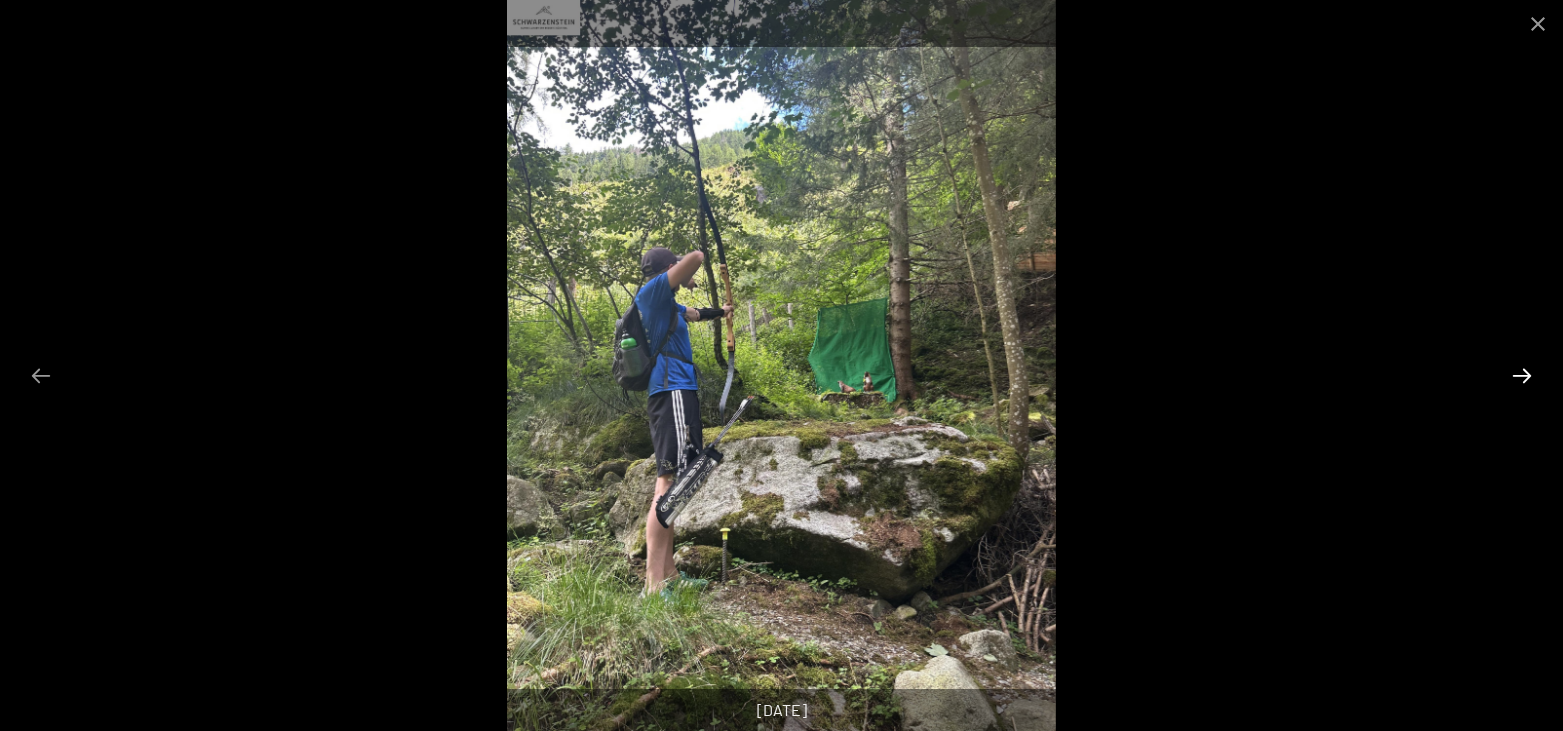 click at bounding box center [1522, 375] 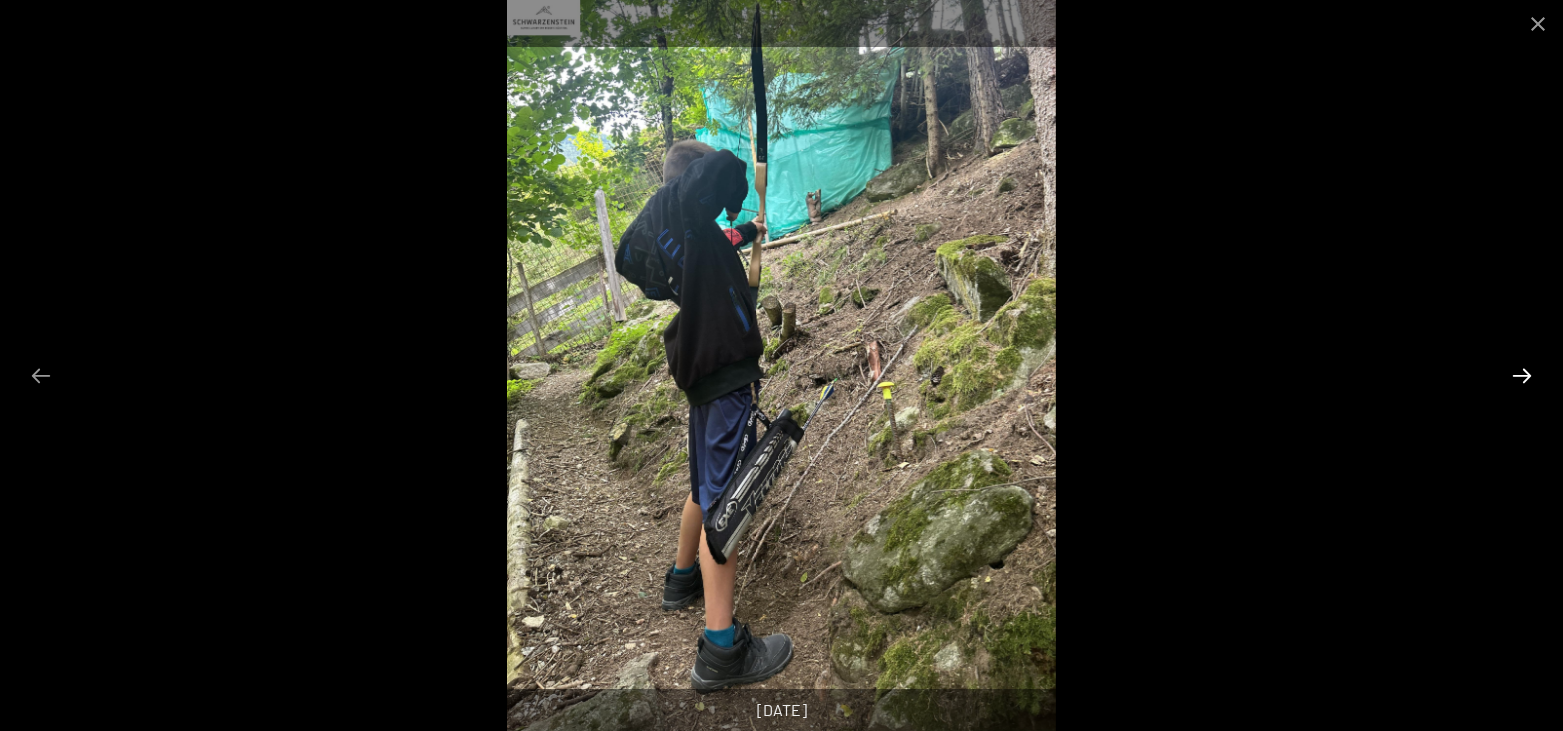 click at bounding box center [1522, 375] 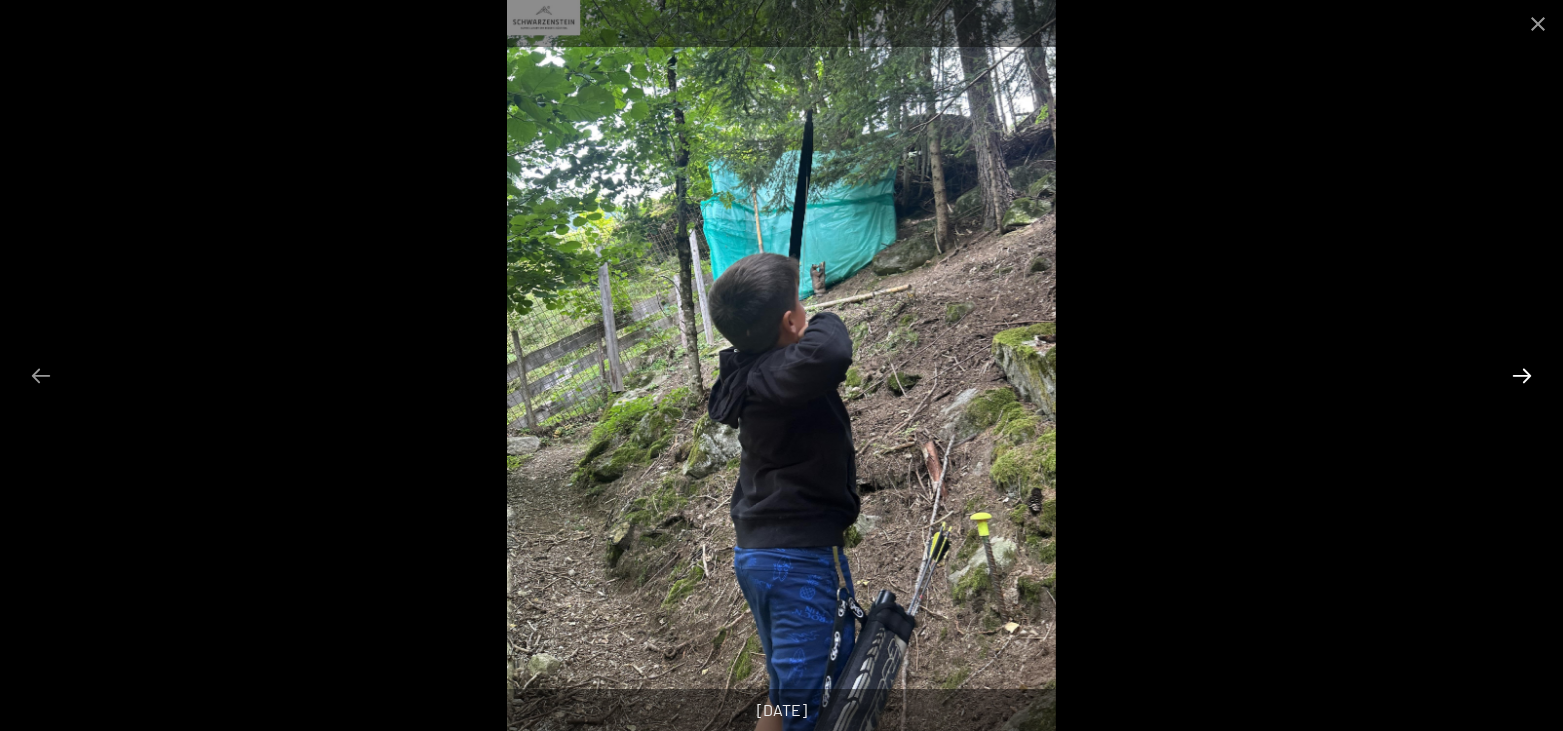 click at bounding box center (1522, 375) 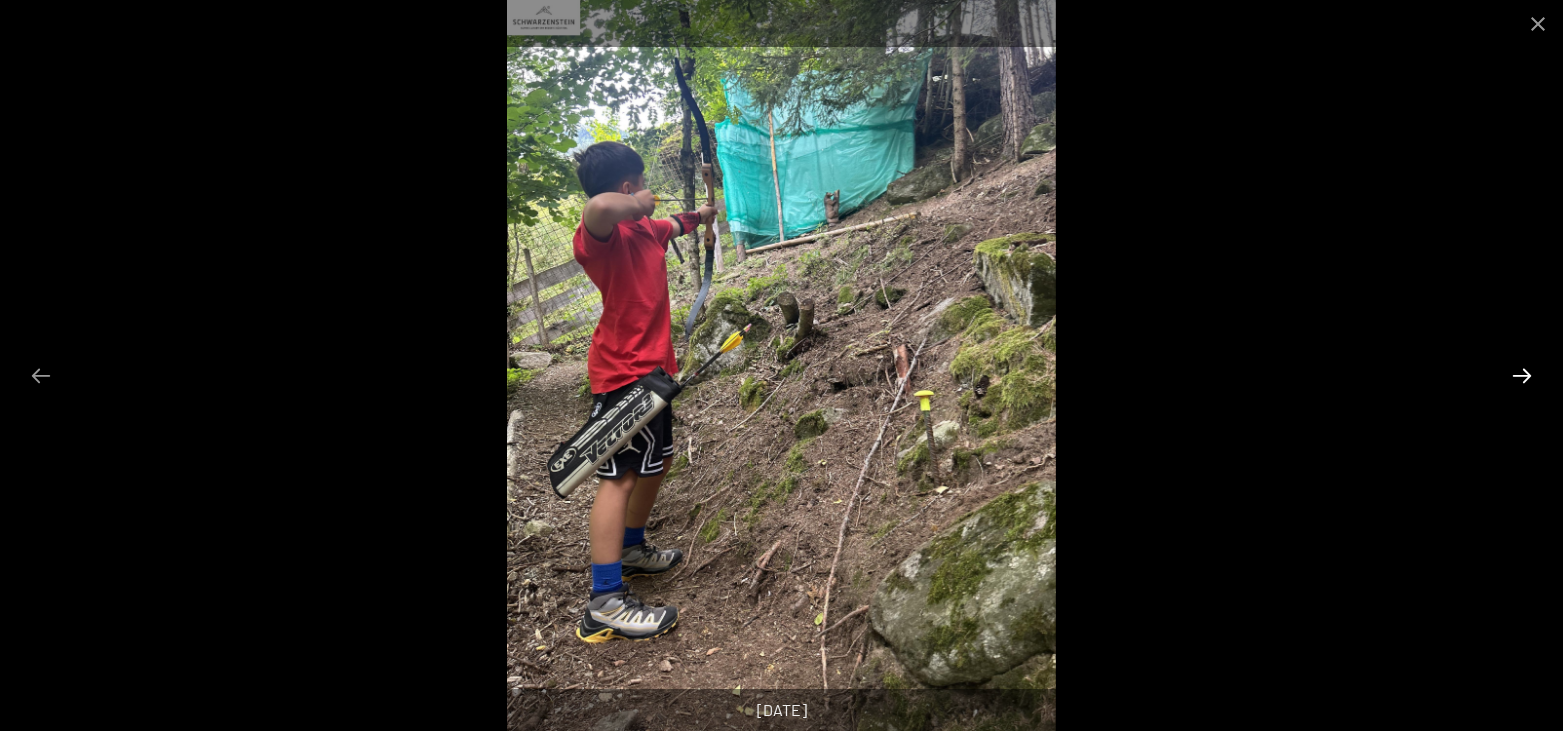 click at bounding box center (1522, 375) 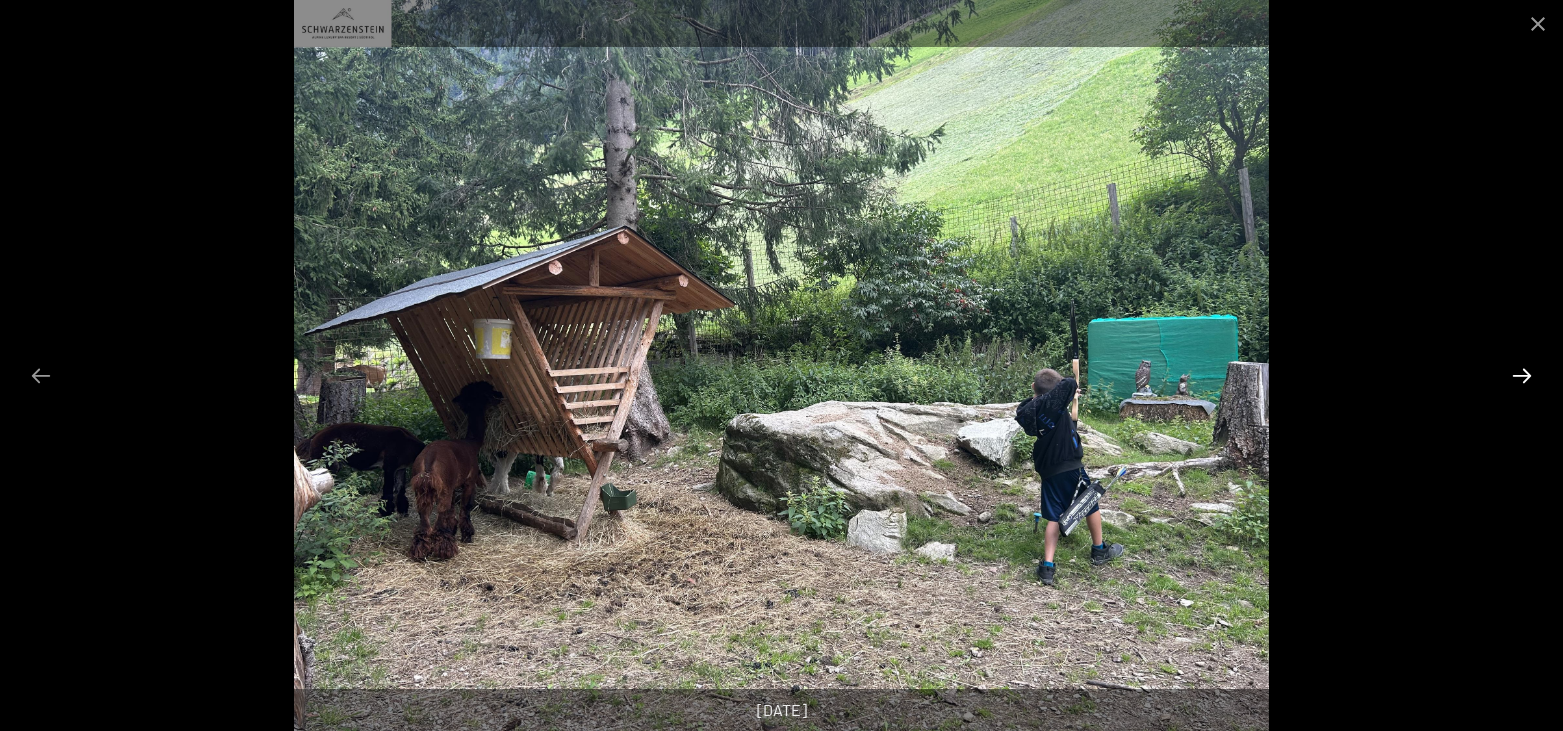 click at bounding box center (1522, 375) 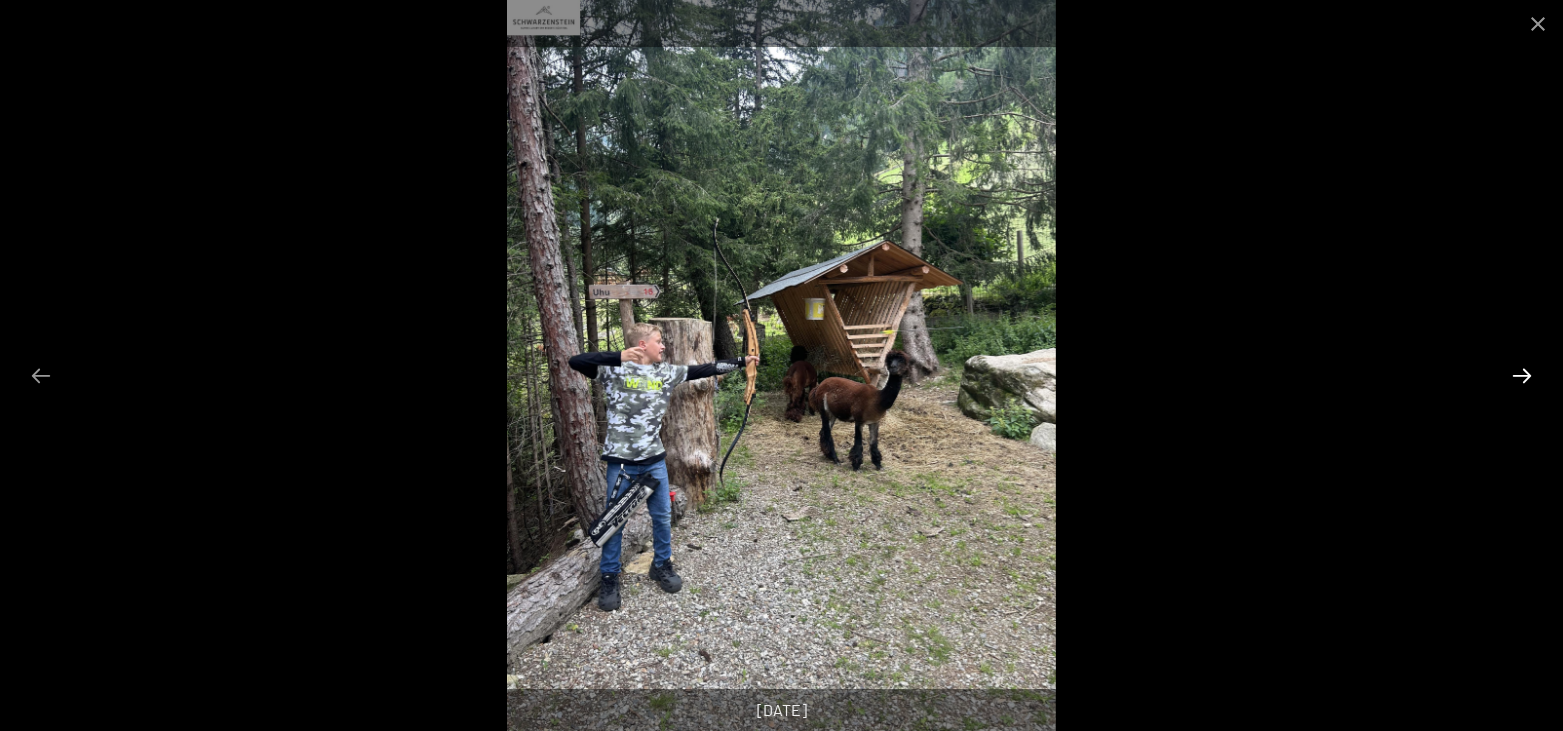 click at bounding box center (1522, 375) 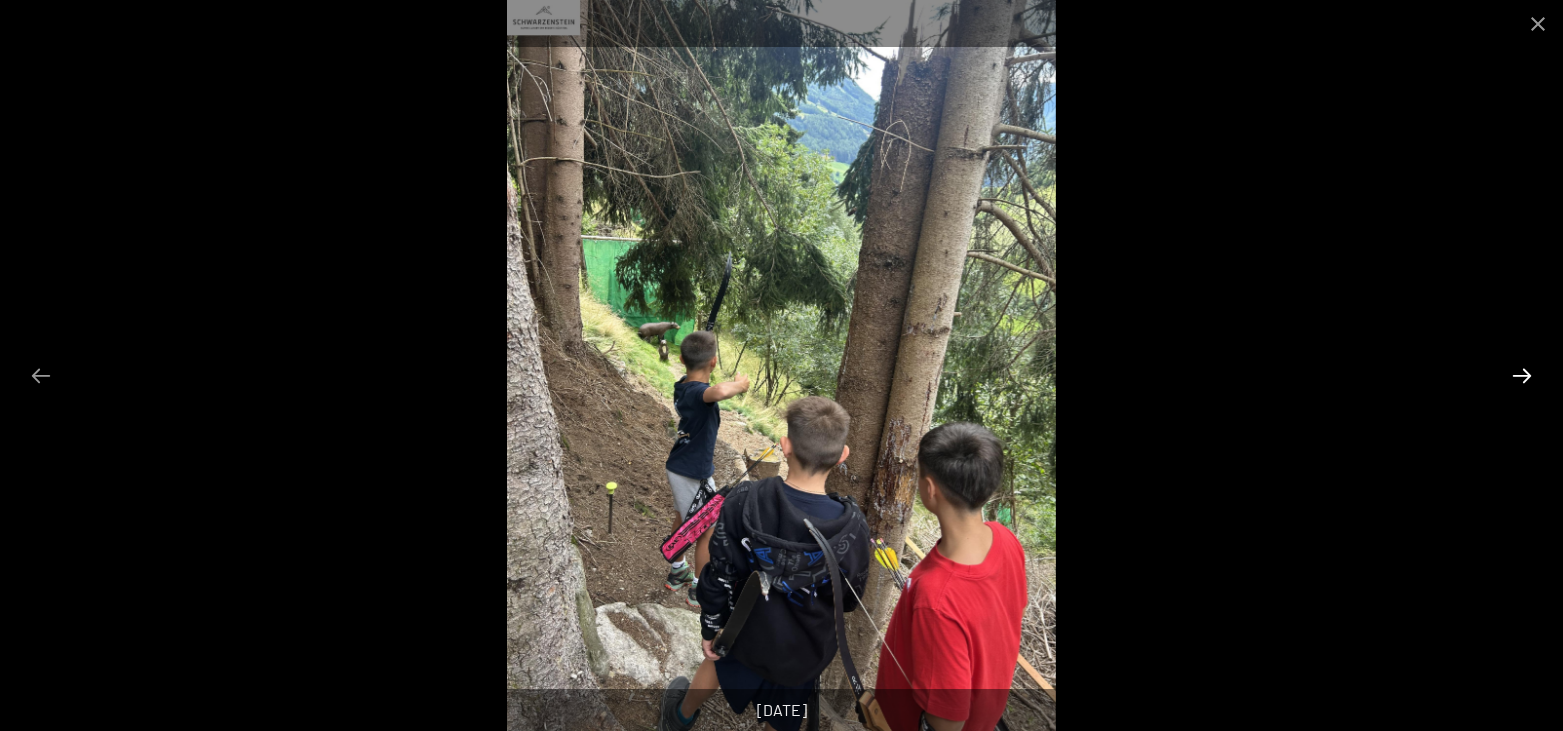 click at bounding box center (1522, 375) 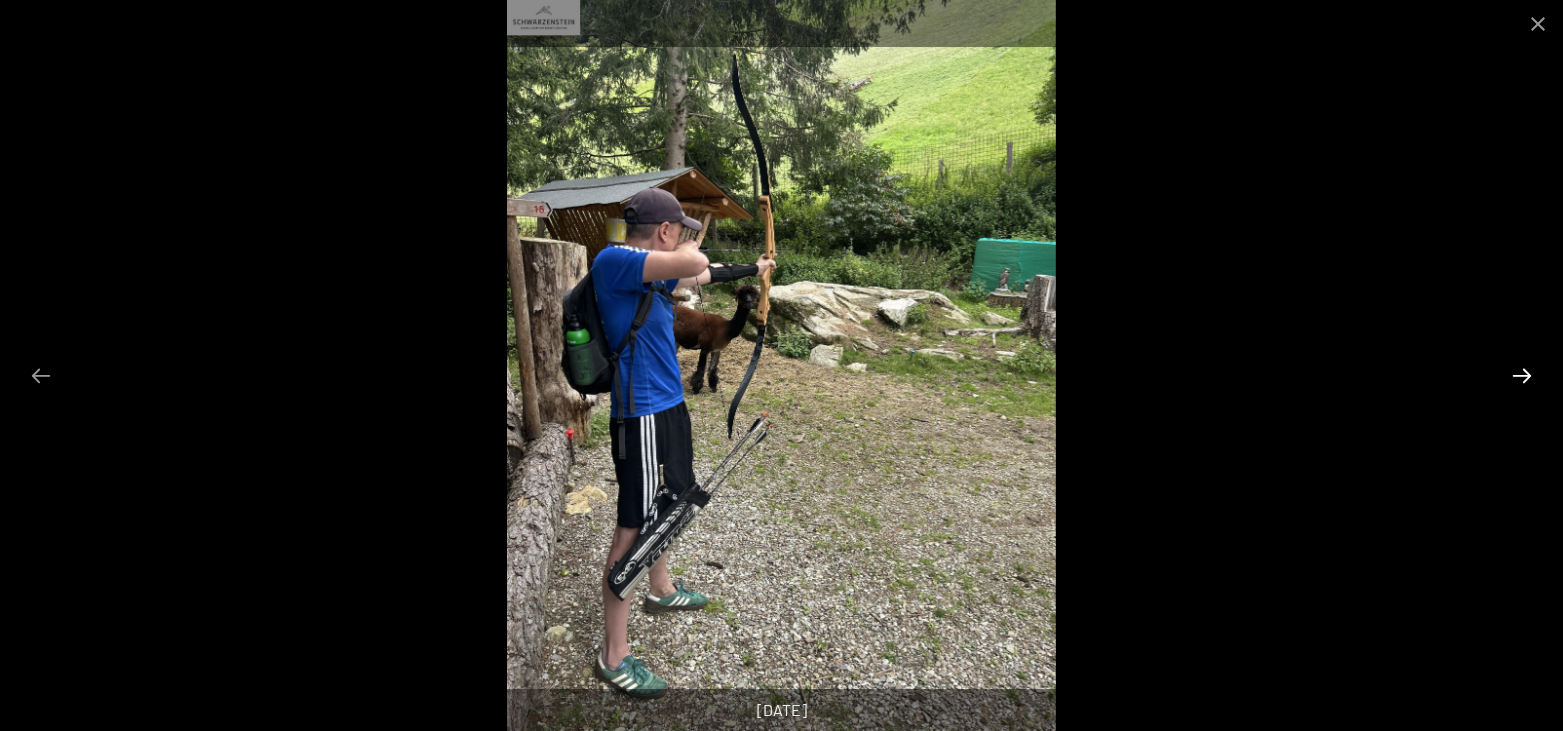 click at bounding box center (1522, 375) 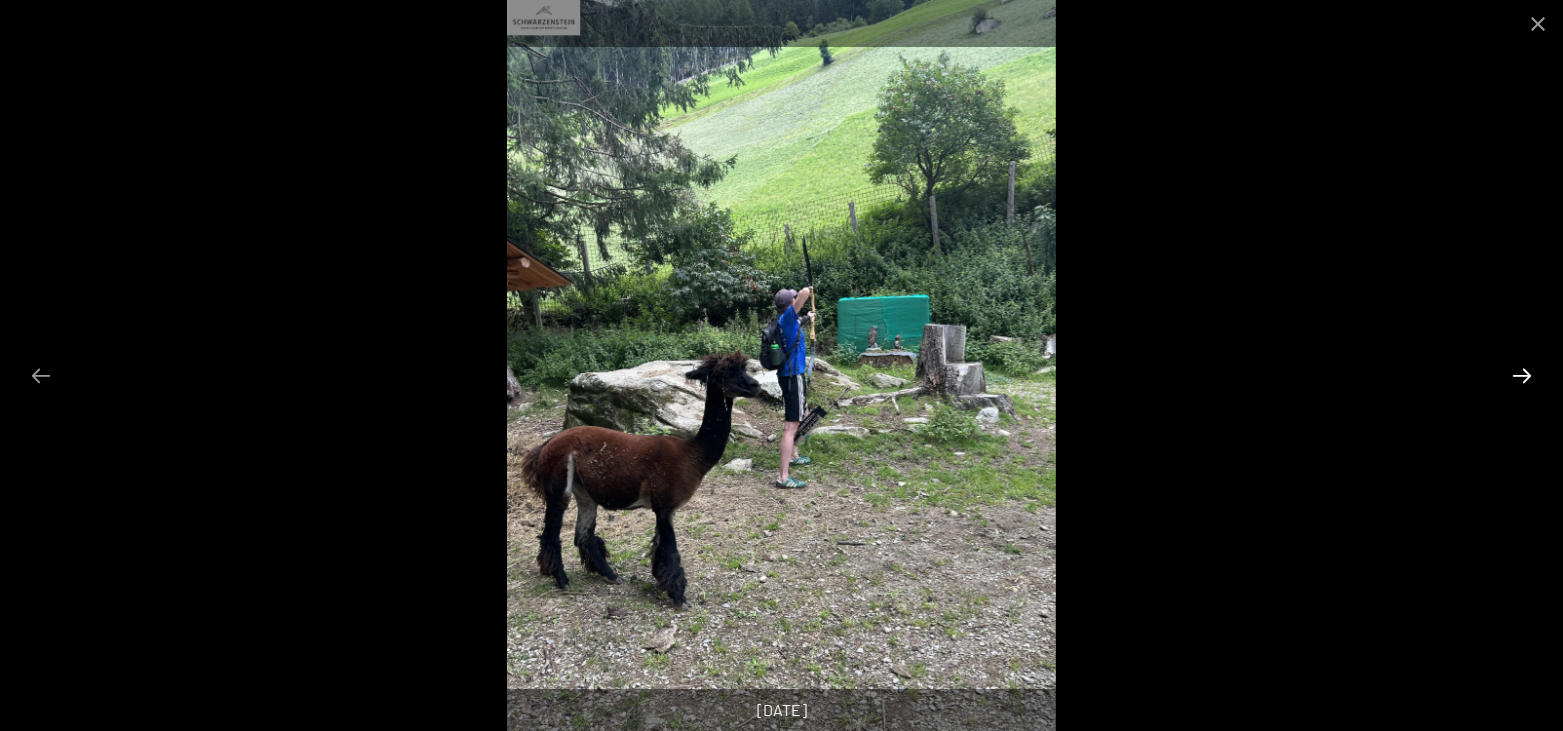 click at bounding box center (1522, 375) 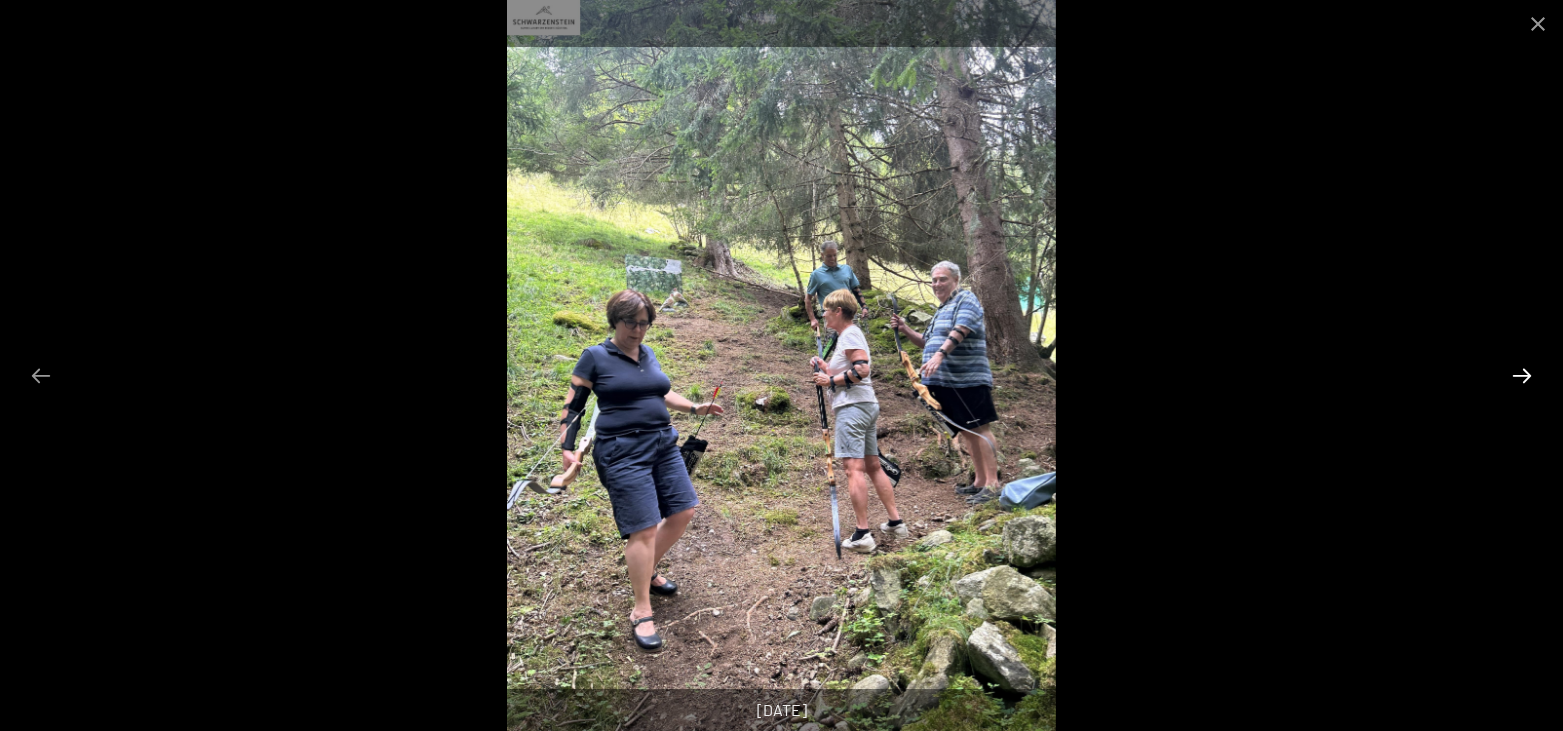 click at bounding box center [1522, 375] 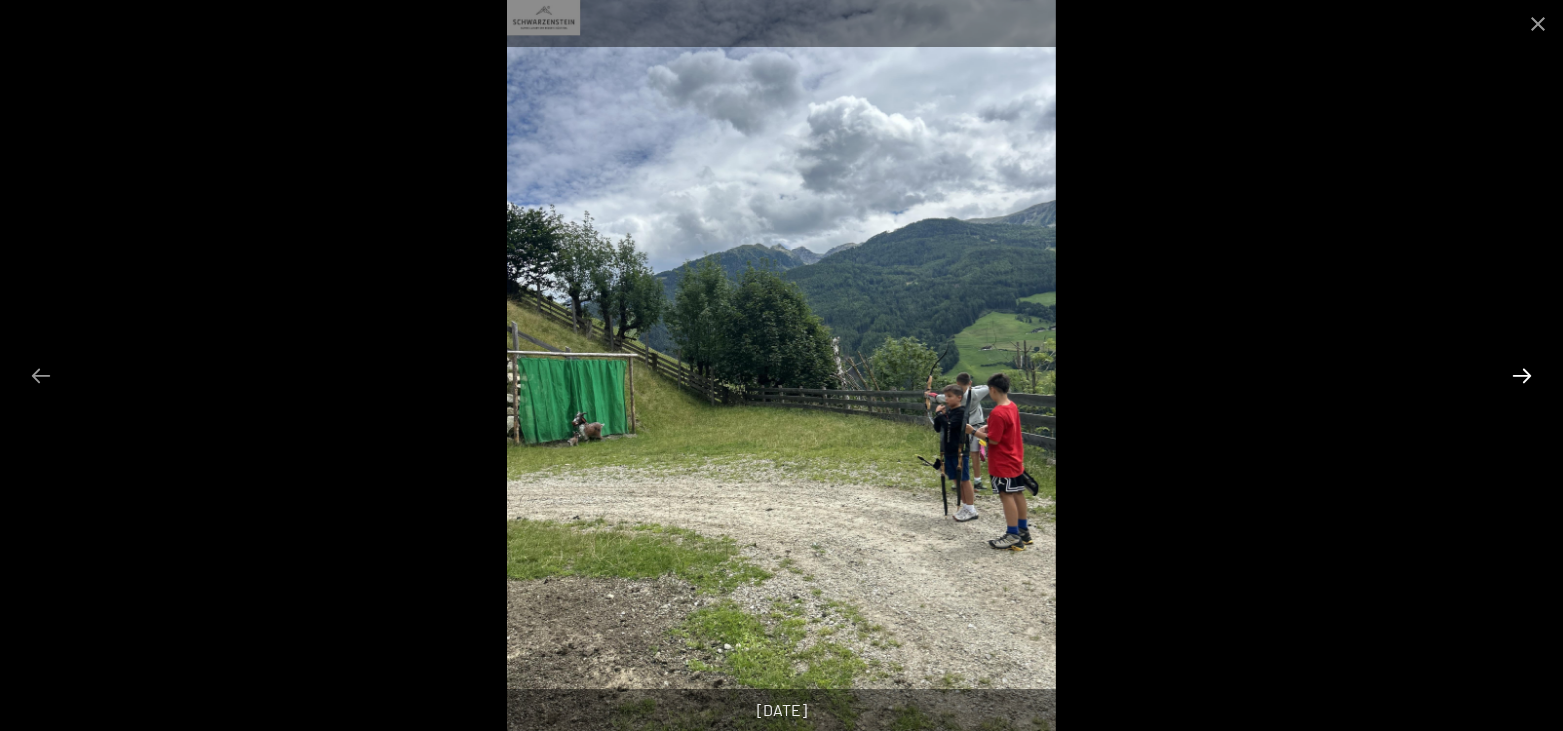click at bounding box center [1522, 375] 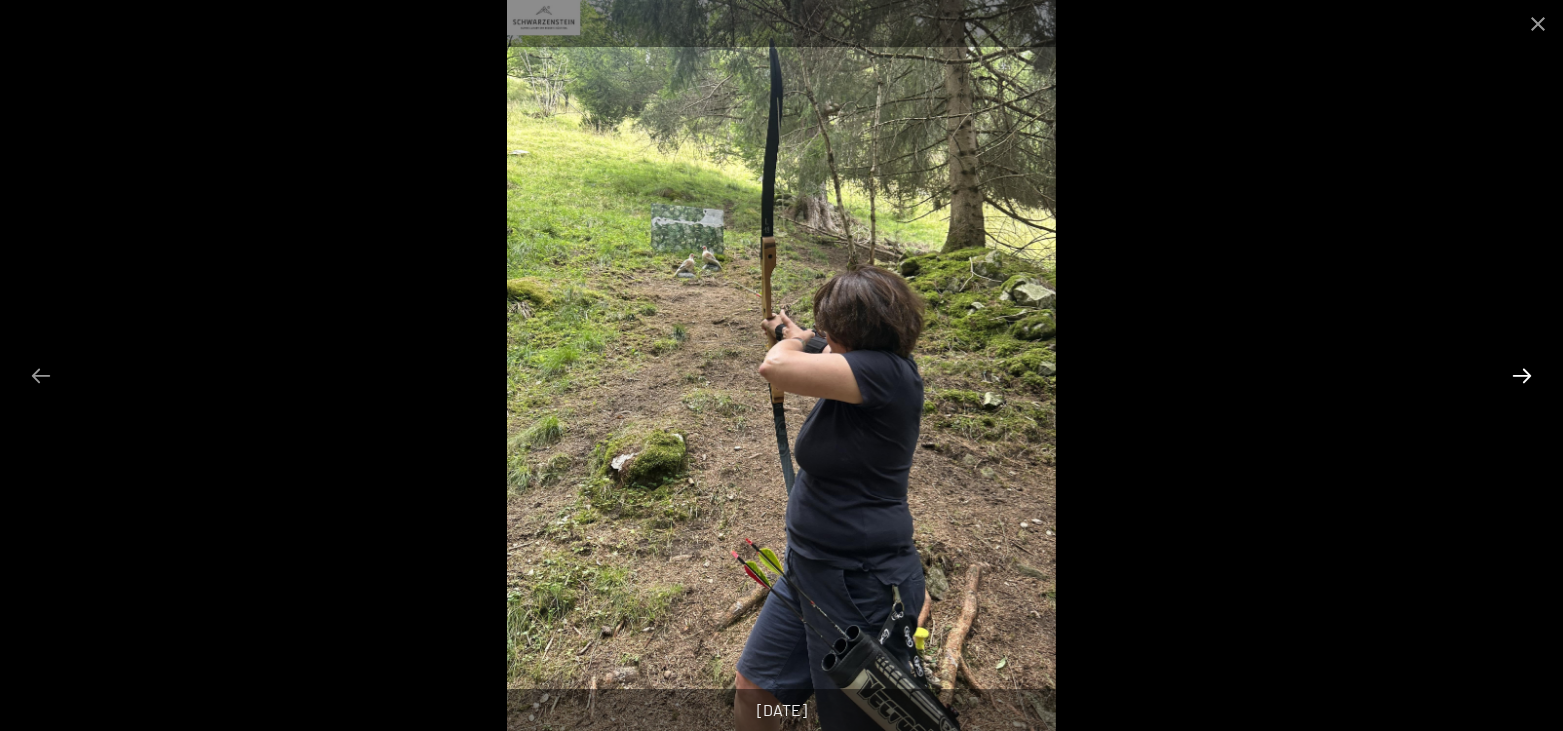 click at bounding box center (1522, 375) 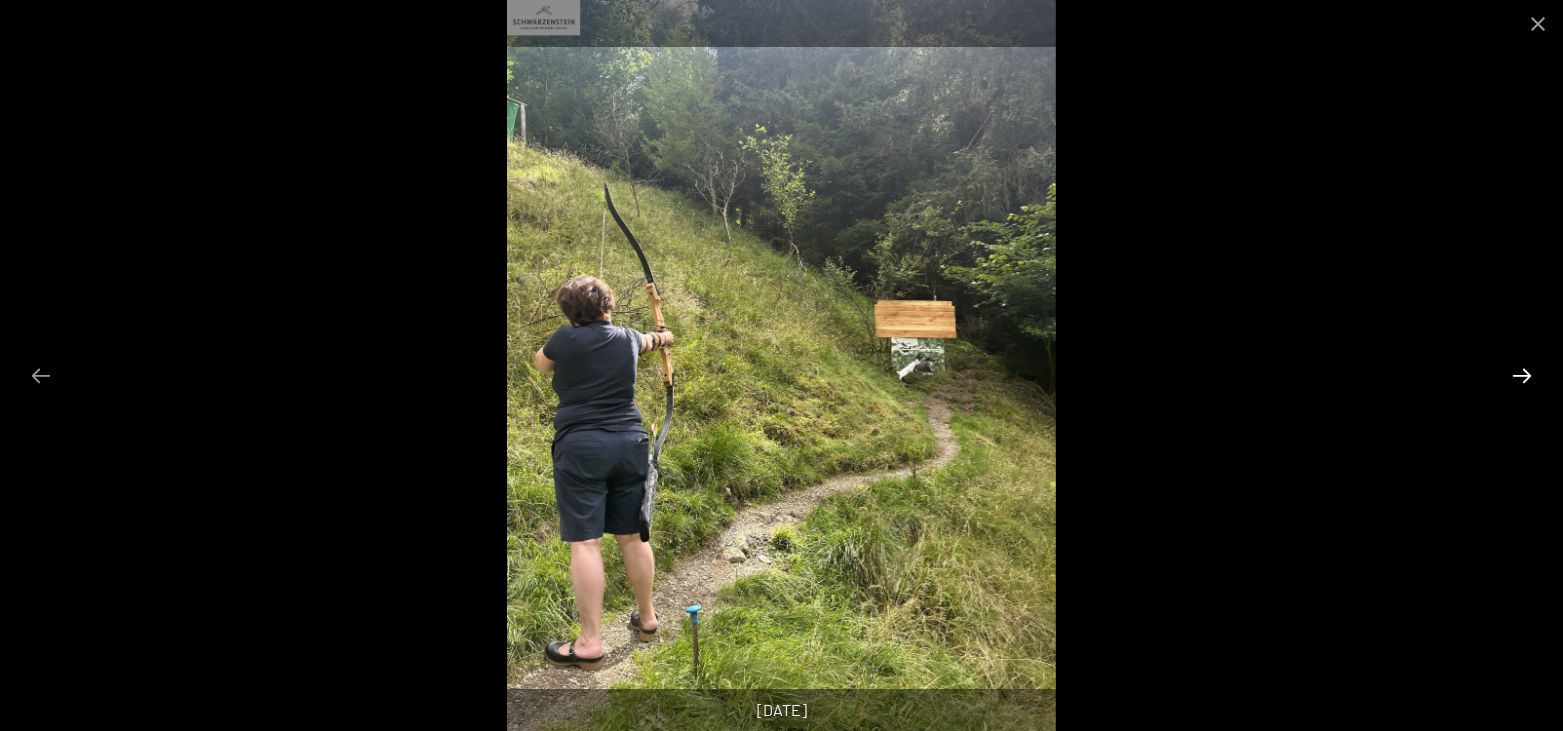click at bounding box center [1522, 375] 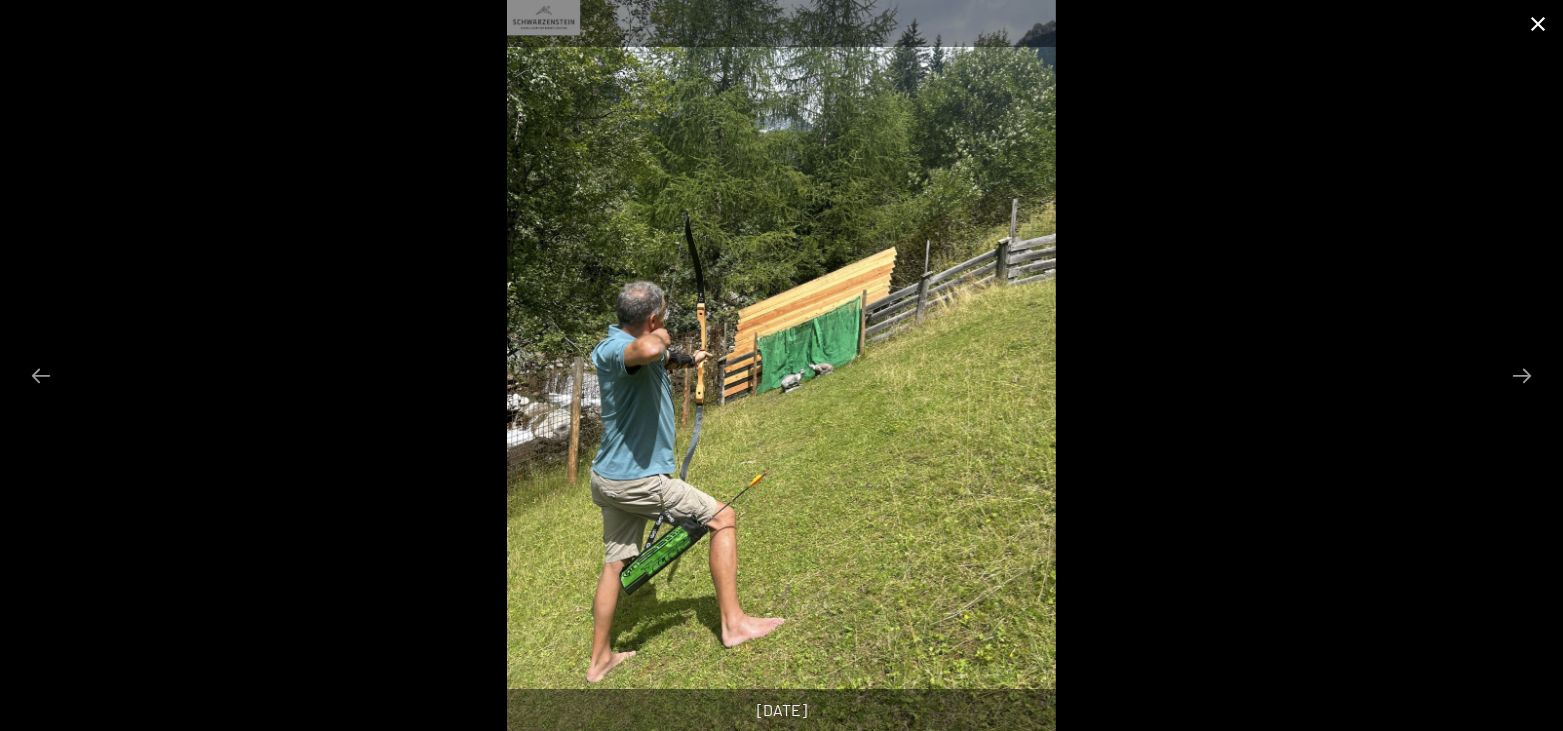 click at bounding box center (1538, 23) 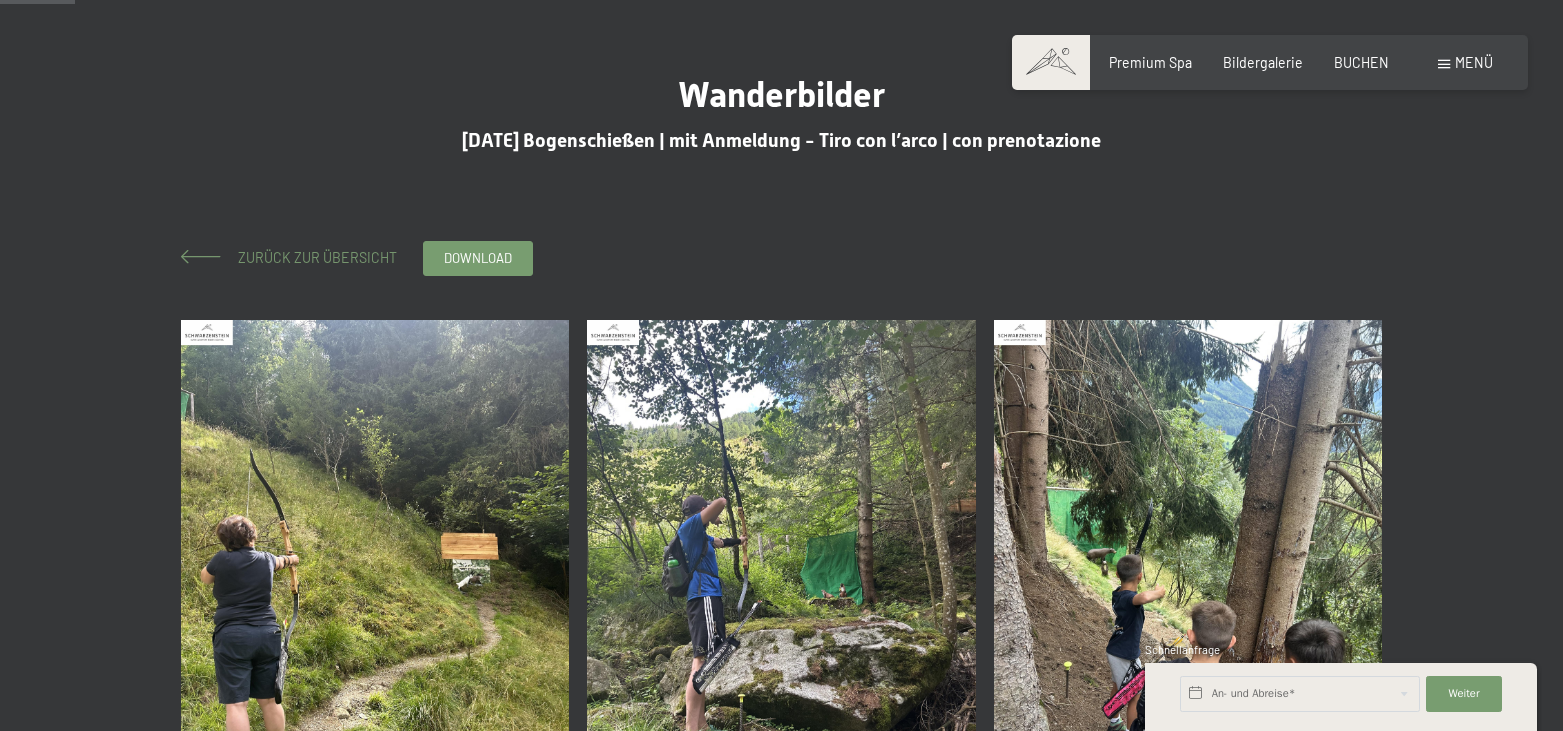 click on "Zurück zur Übersicht" at bounding box center [310, 257] 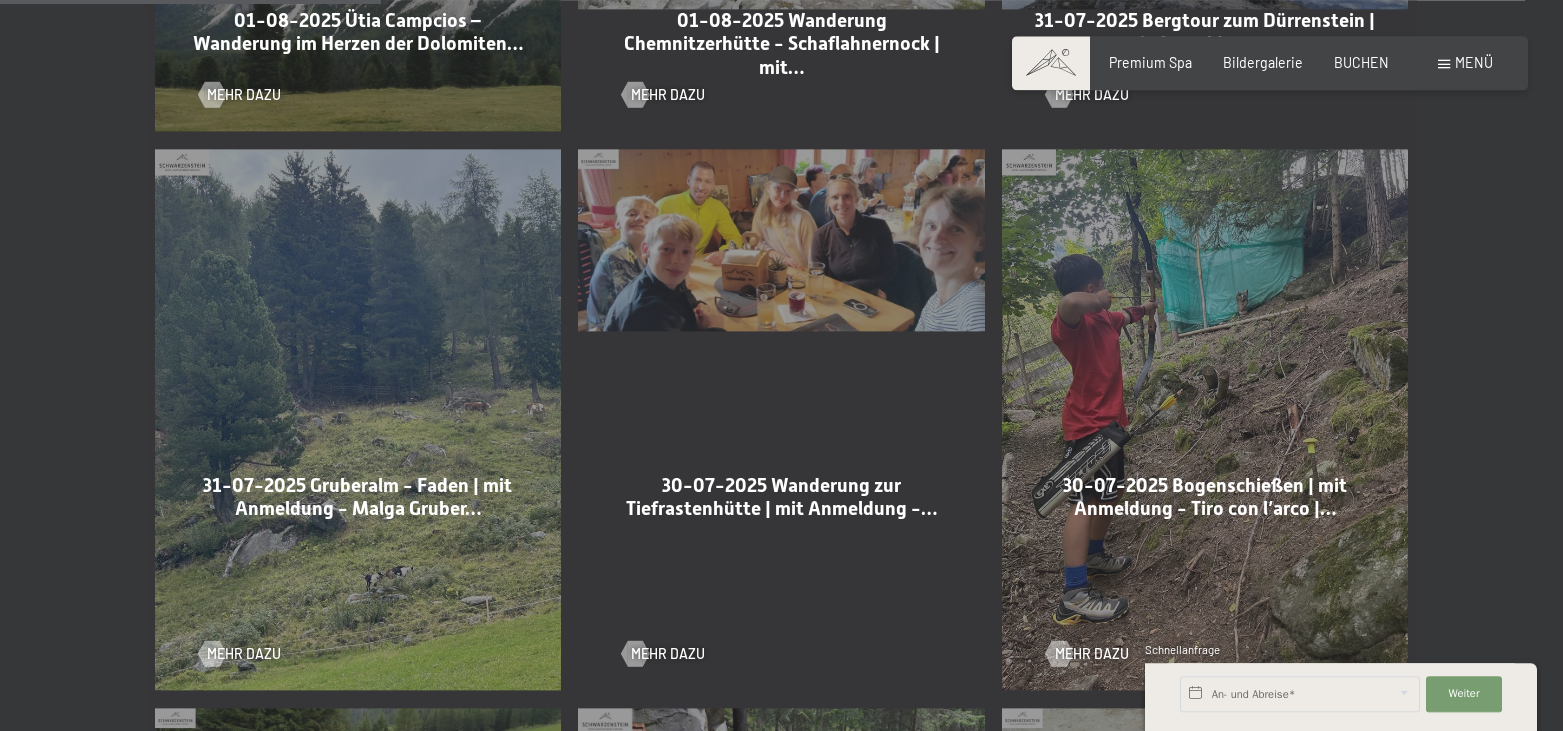scroll, scrollTop: 1326, scrollLeft: 0, axis: vertical 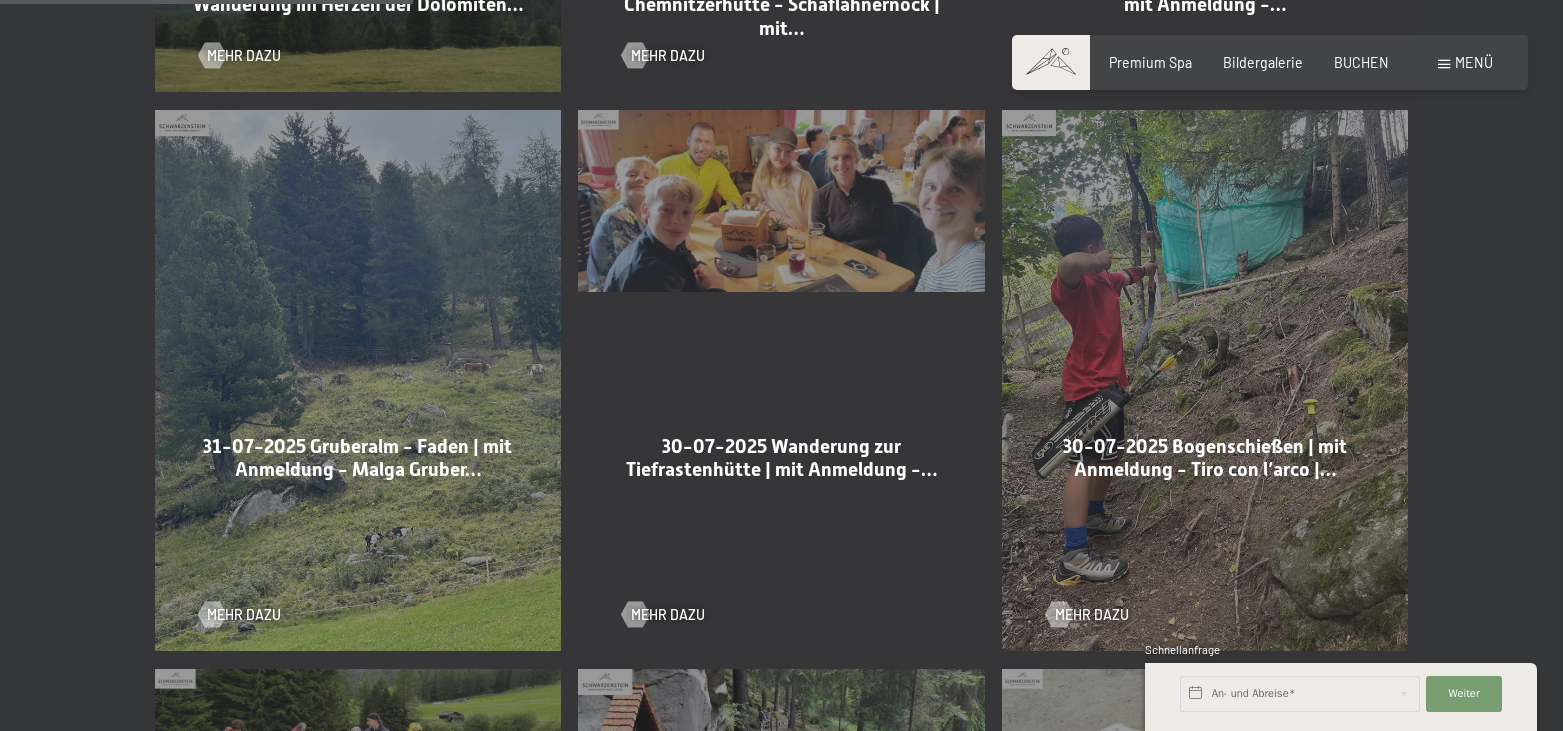 click on "Mehr dazu" at bounding box center [781, 602] 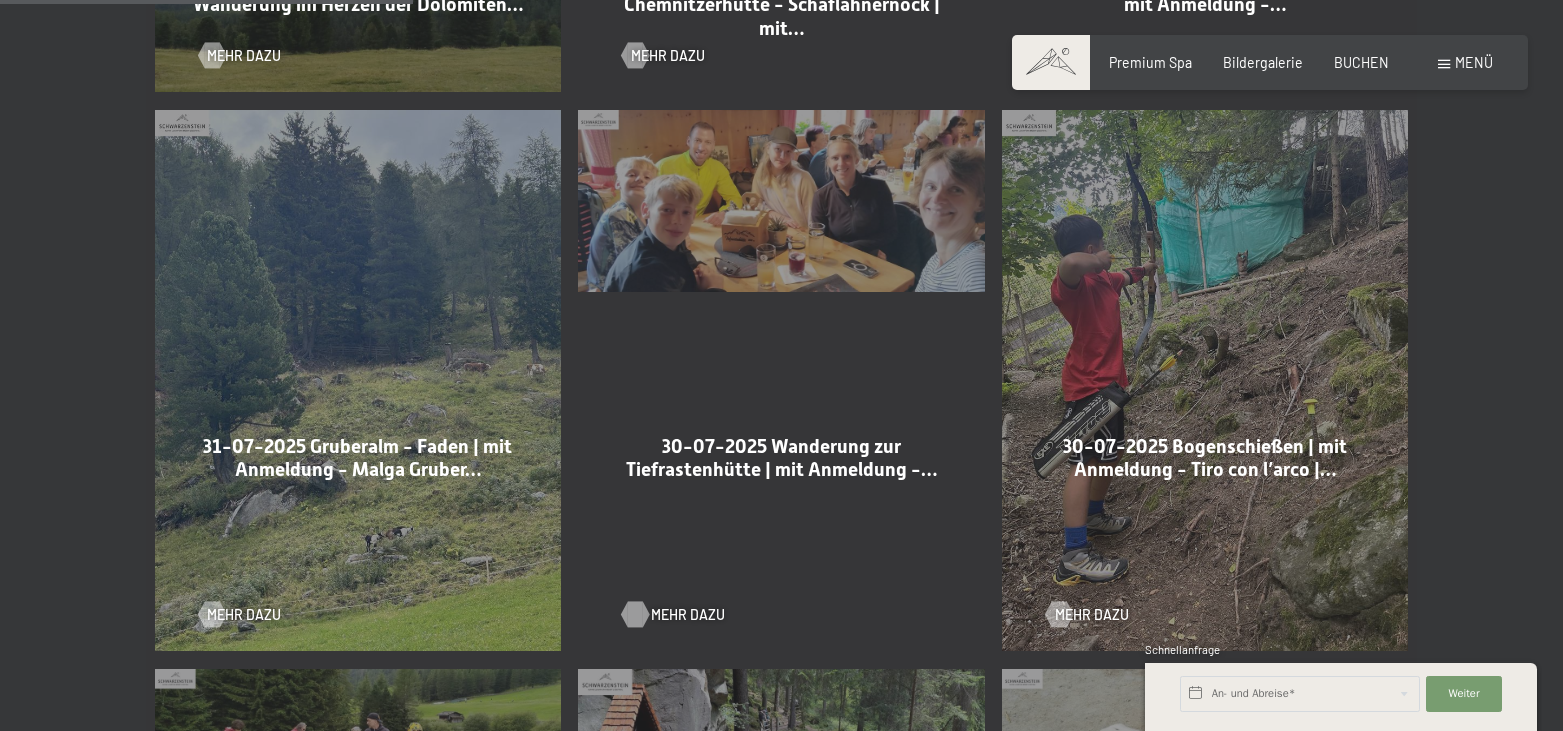 click on "Mehr dazu" at bounding box center (688, 615) 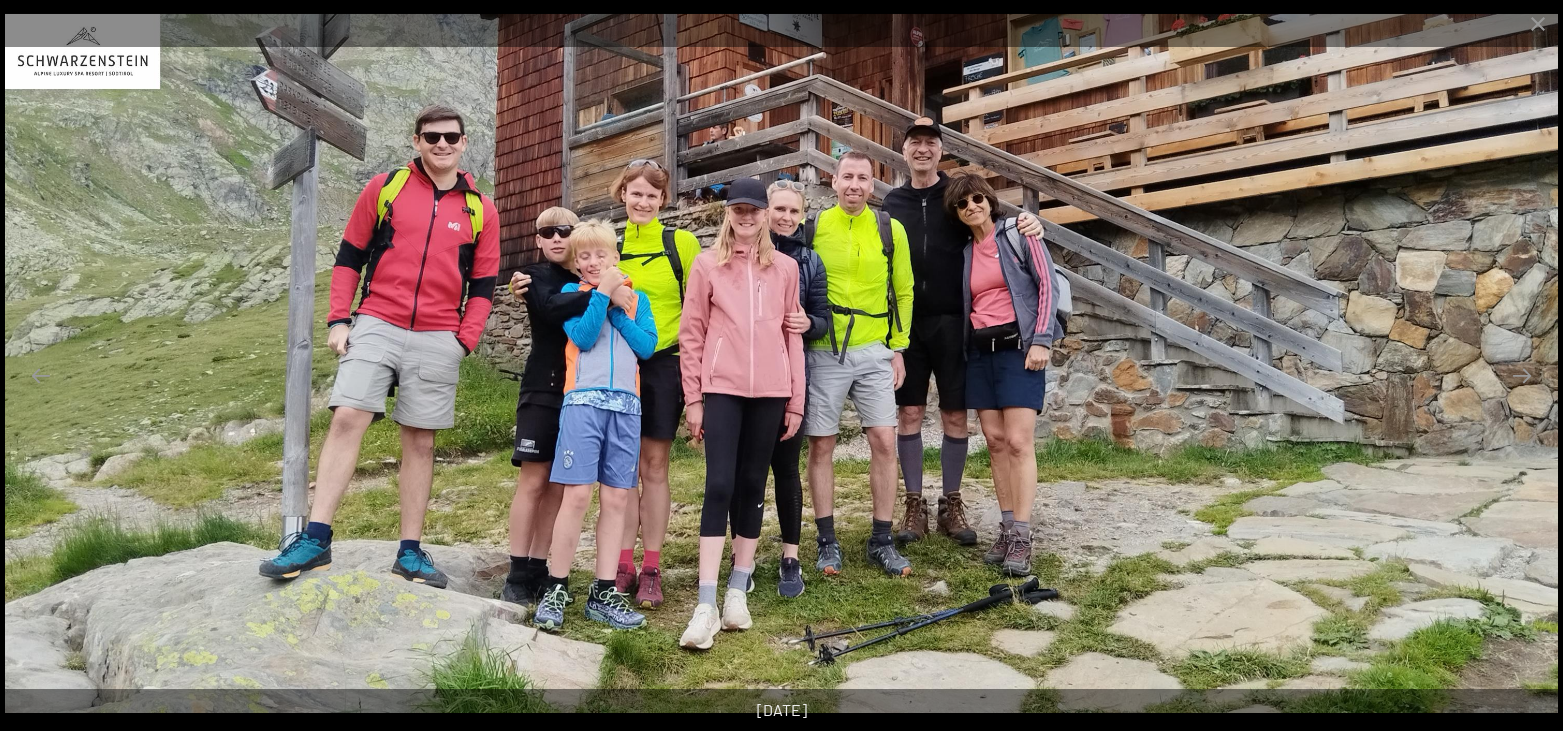 scroll, scrollTop: 102, scrollLeft: 0, axis: vertical 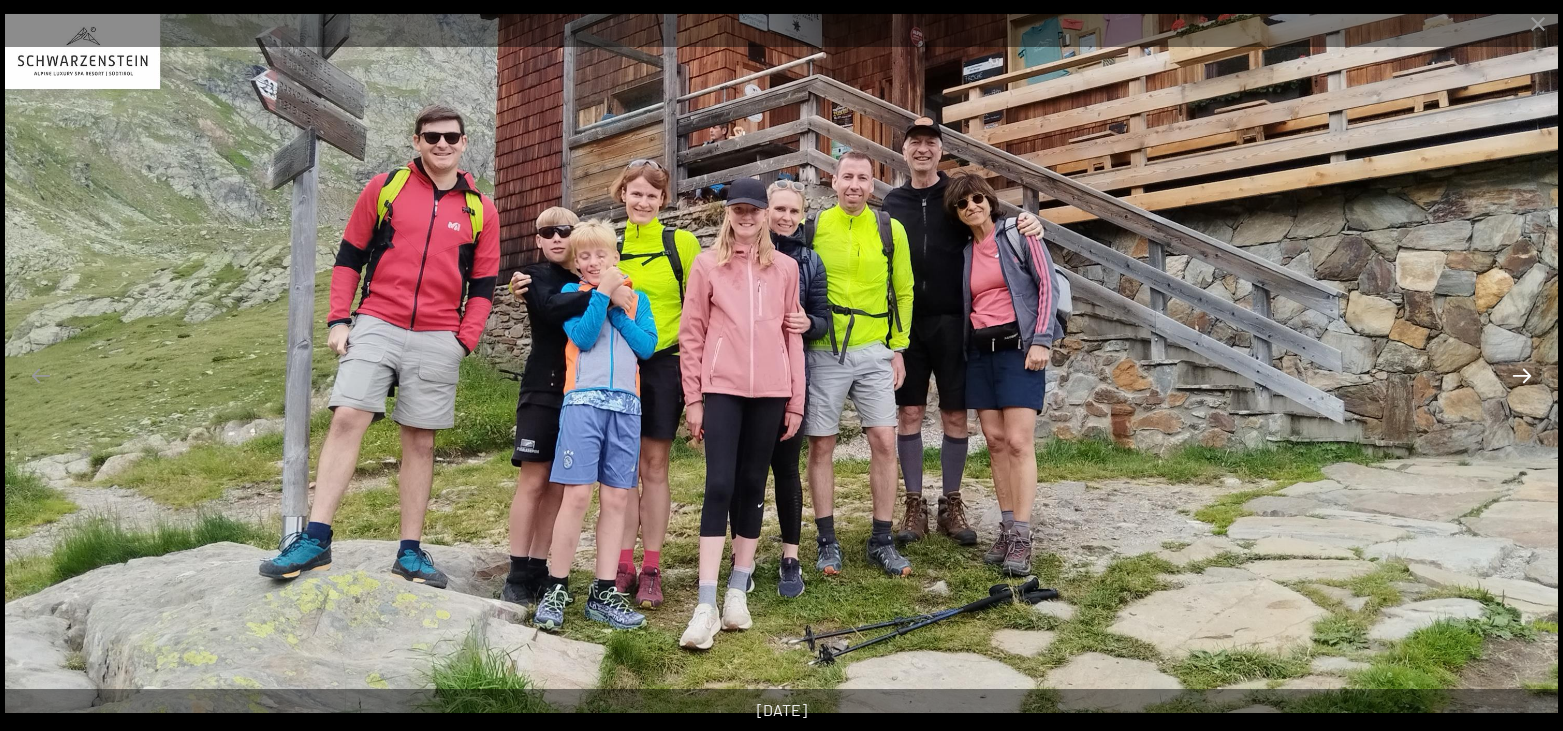 click at bounding box center [1522, 375] 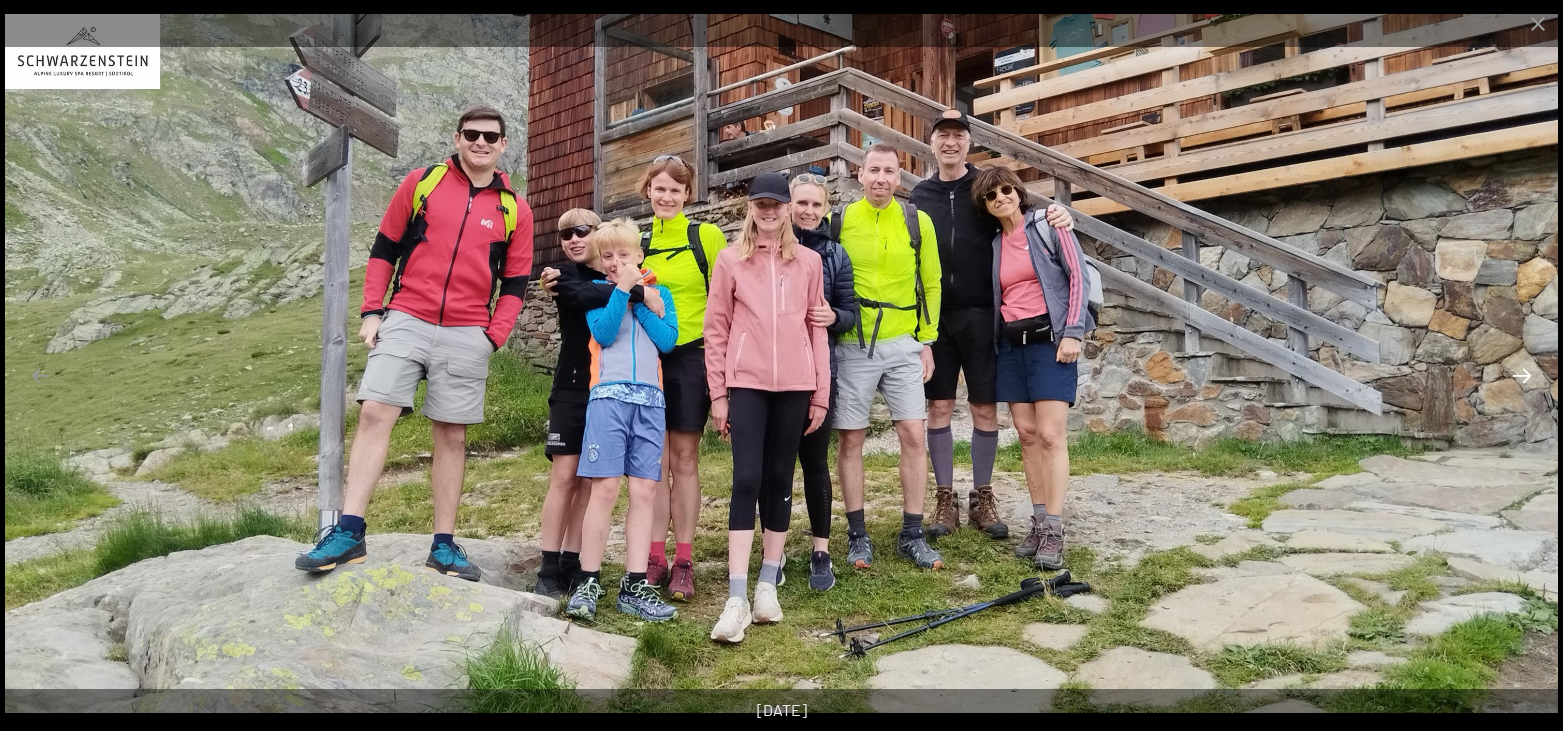 click at bounding box center (1522, 375) 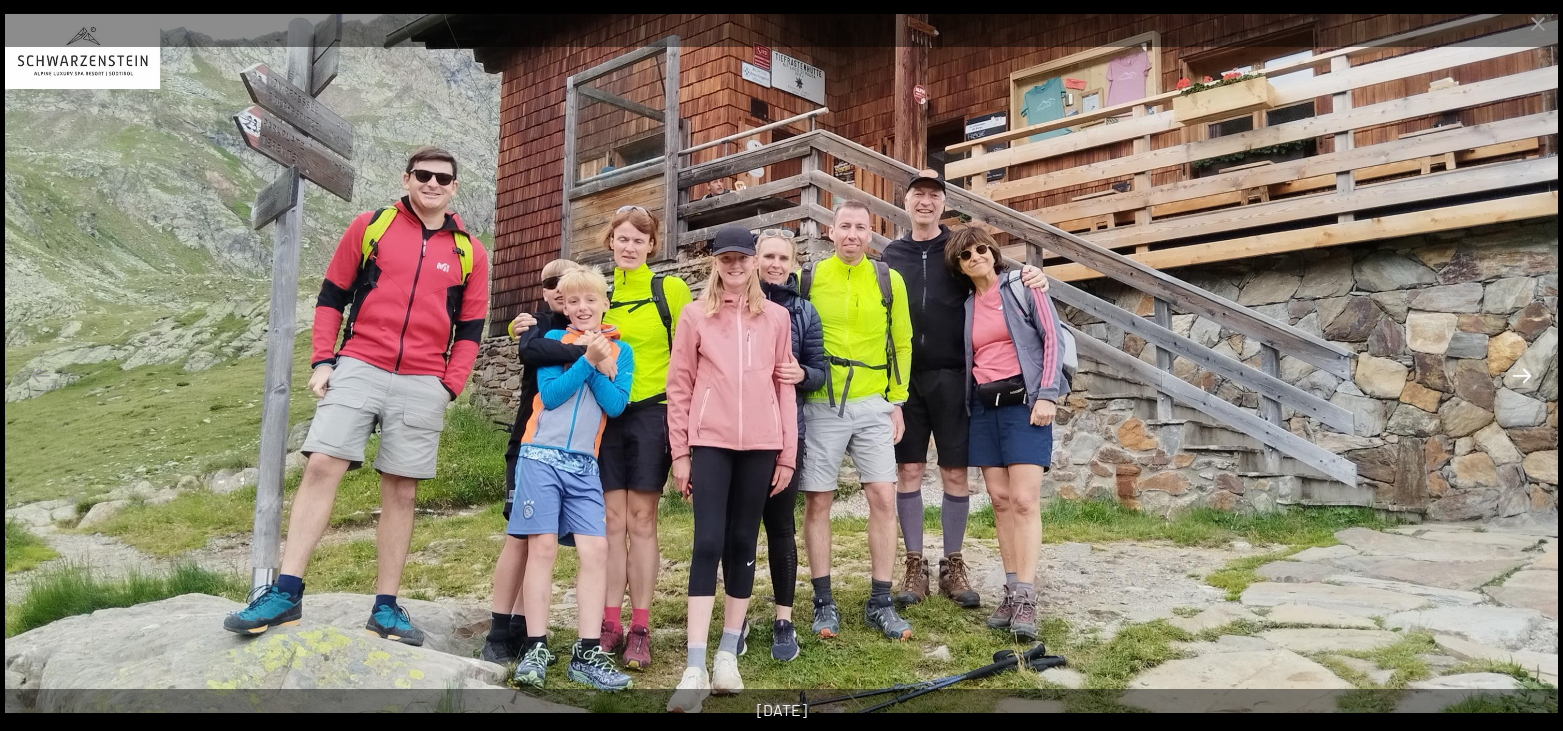 click at bounding box center (1522, 375) 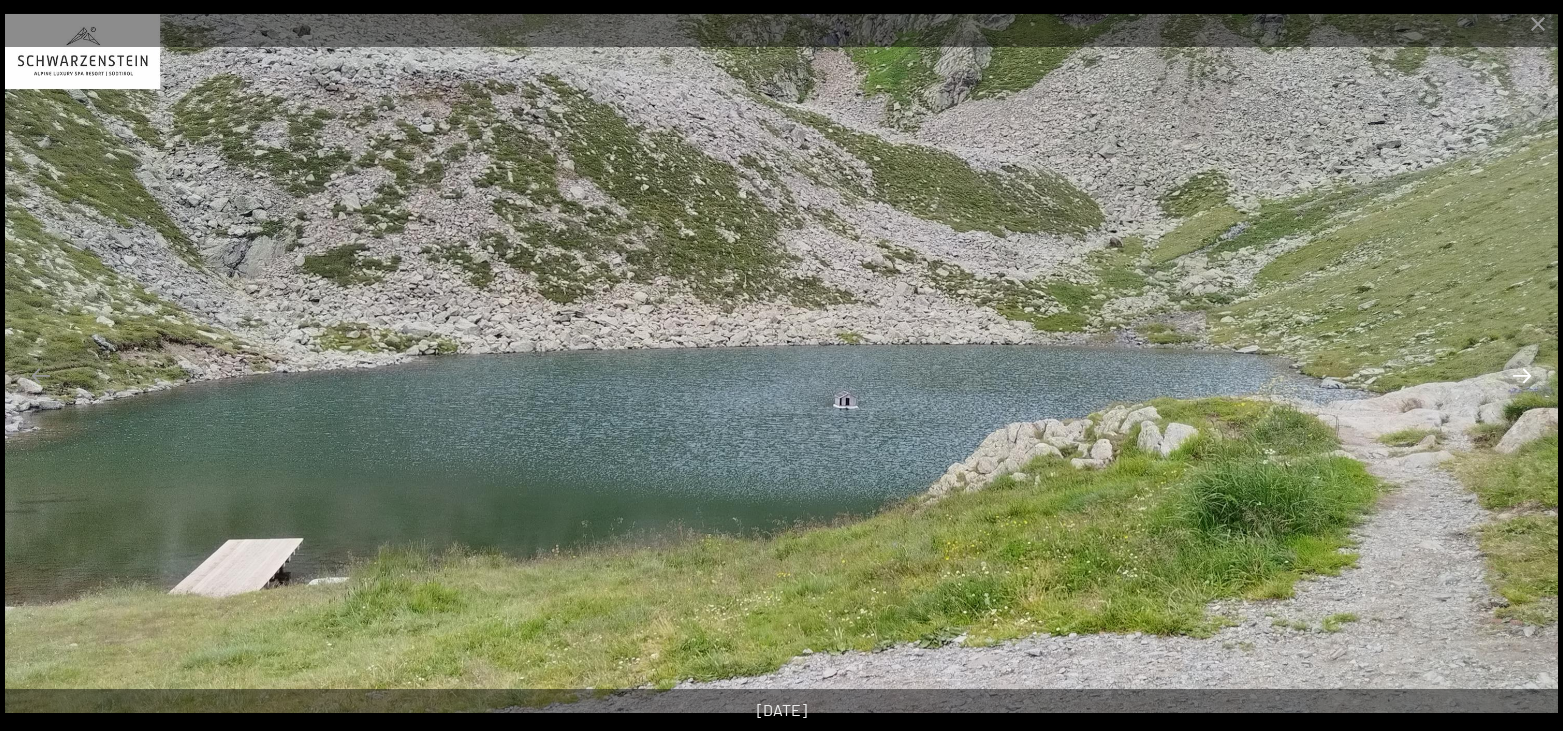 click at bounding box center (1522, 375) 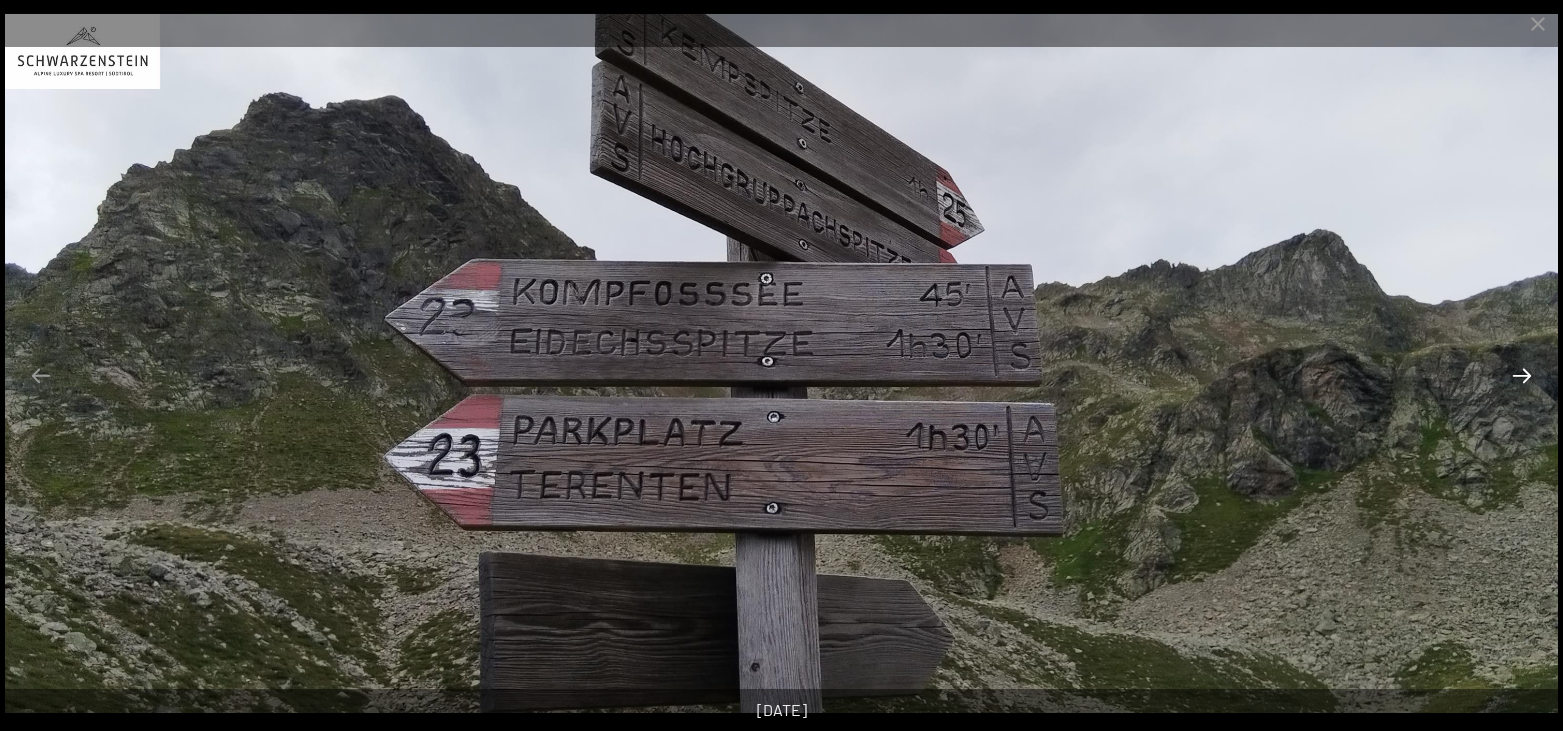 click at bounding box center [1522, 375] 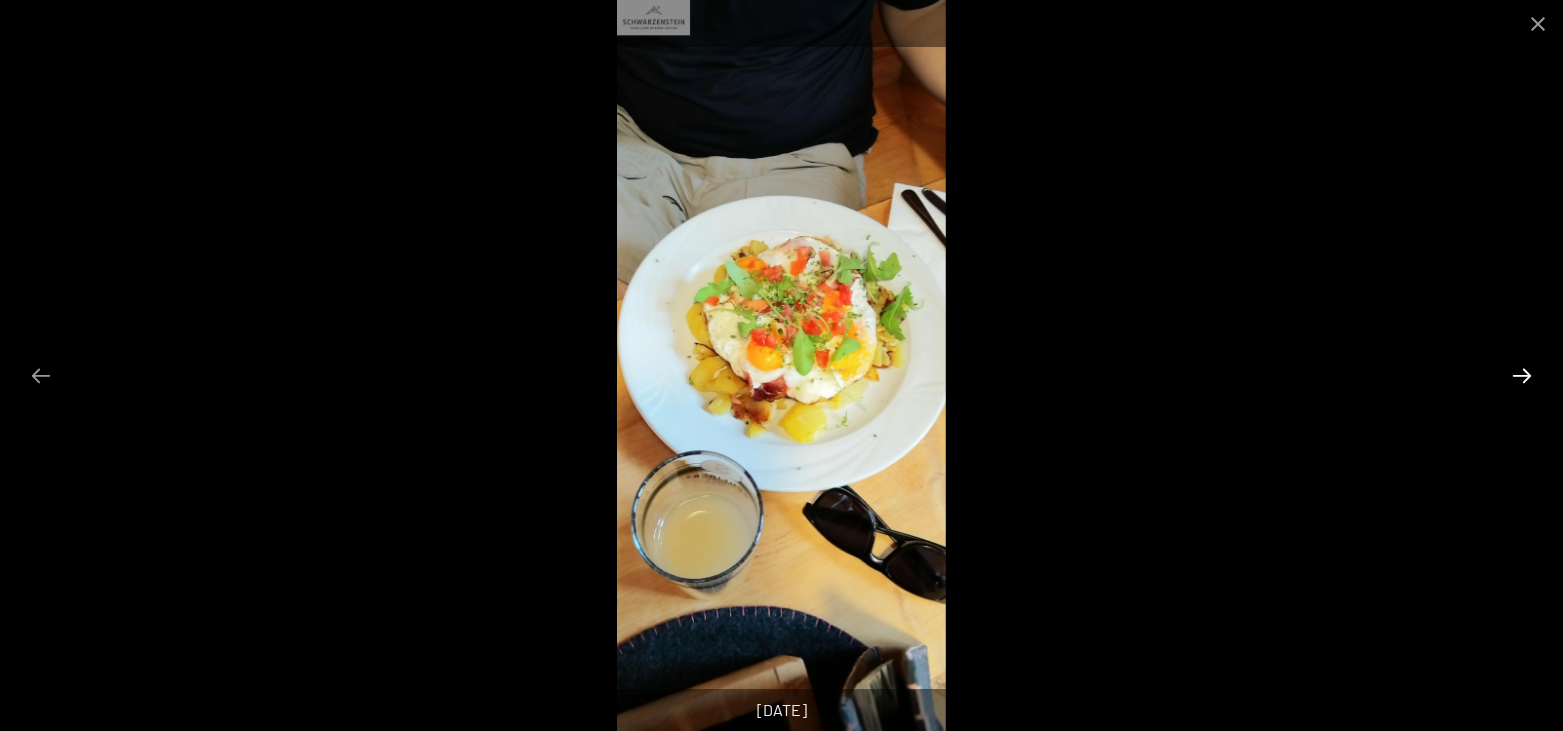 click at bounding box center (1522, 375) 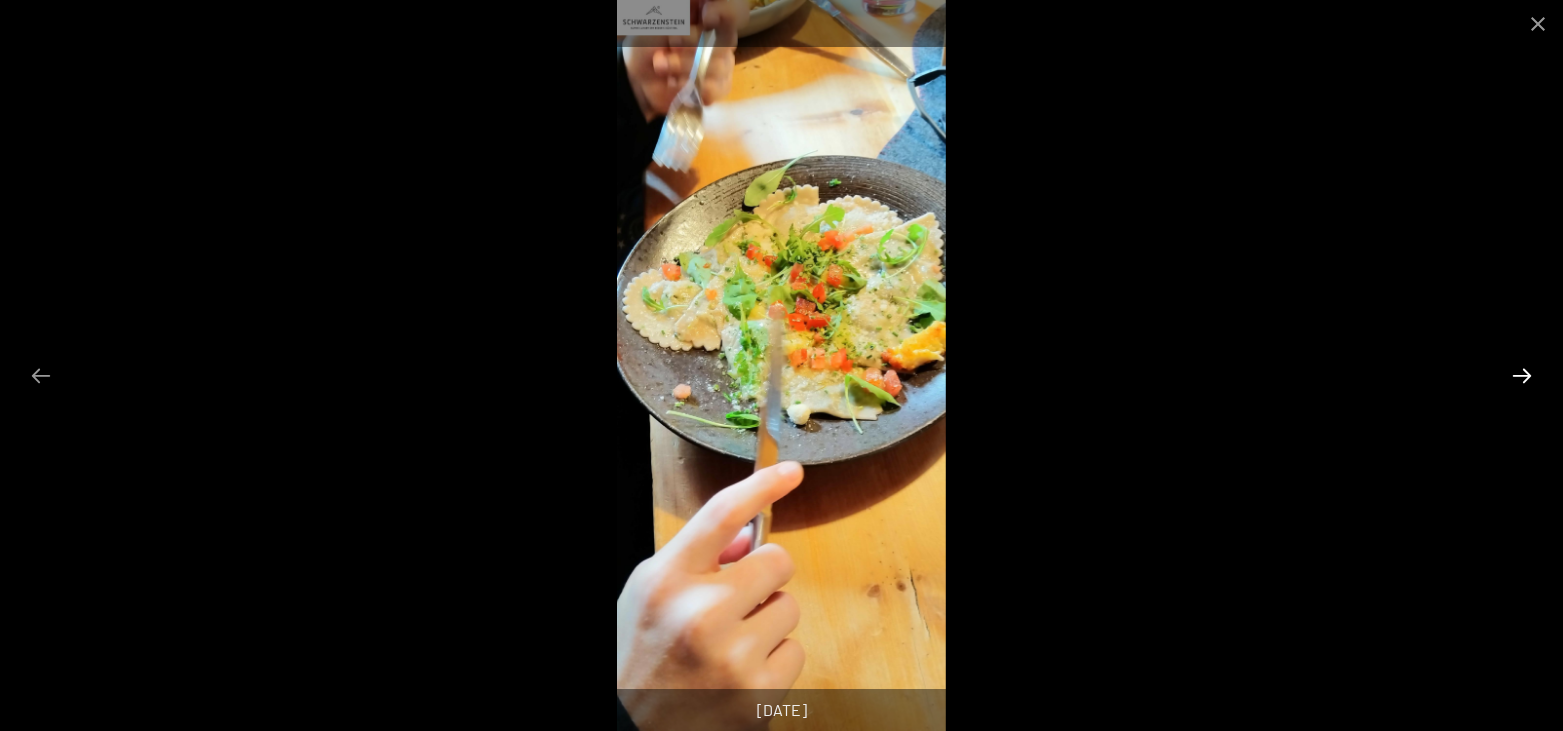 click at bounding box center [1522, 375] 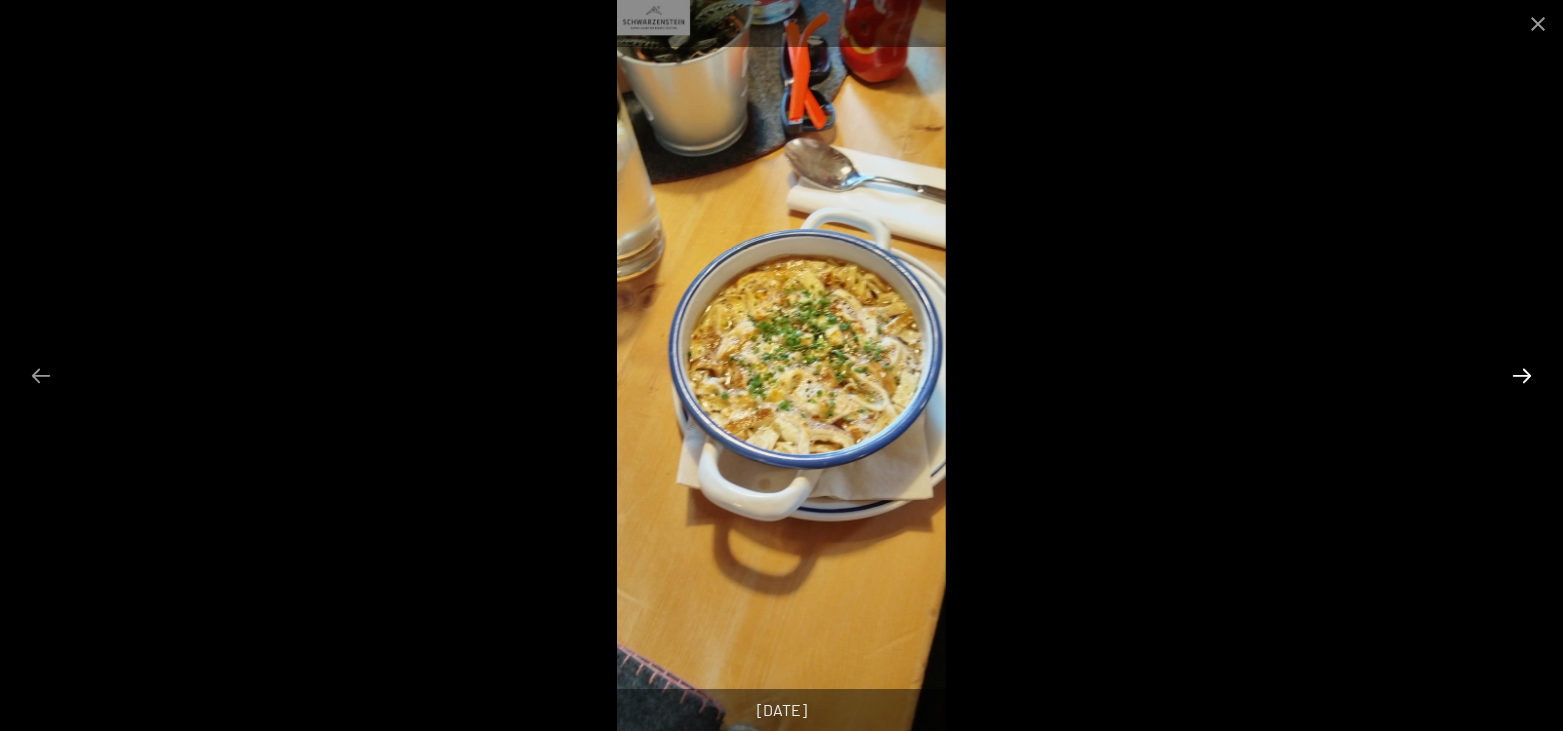 click at bounding box center [1522, 375] 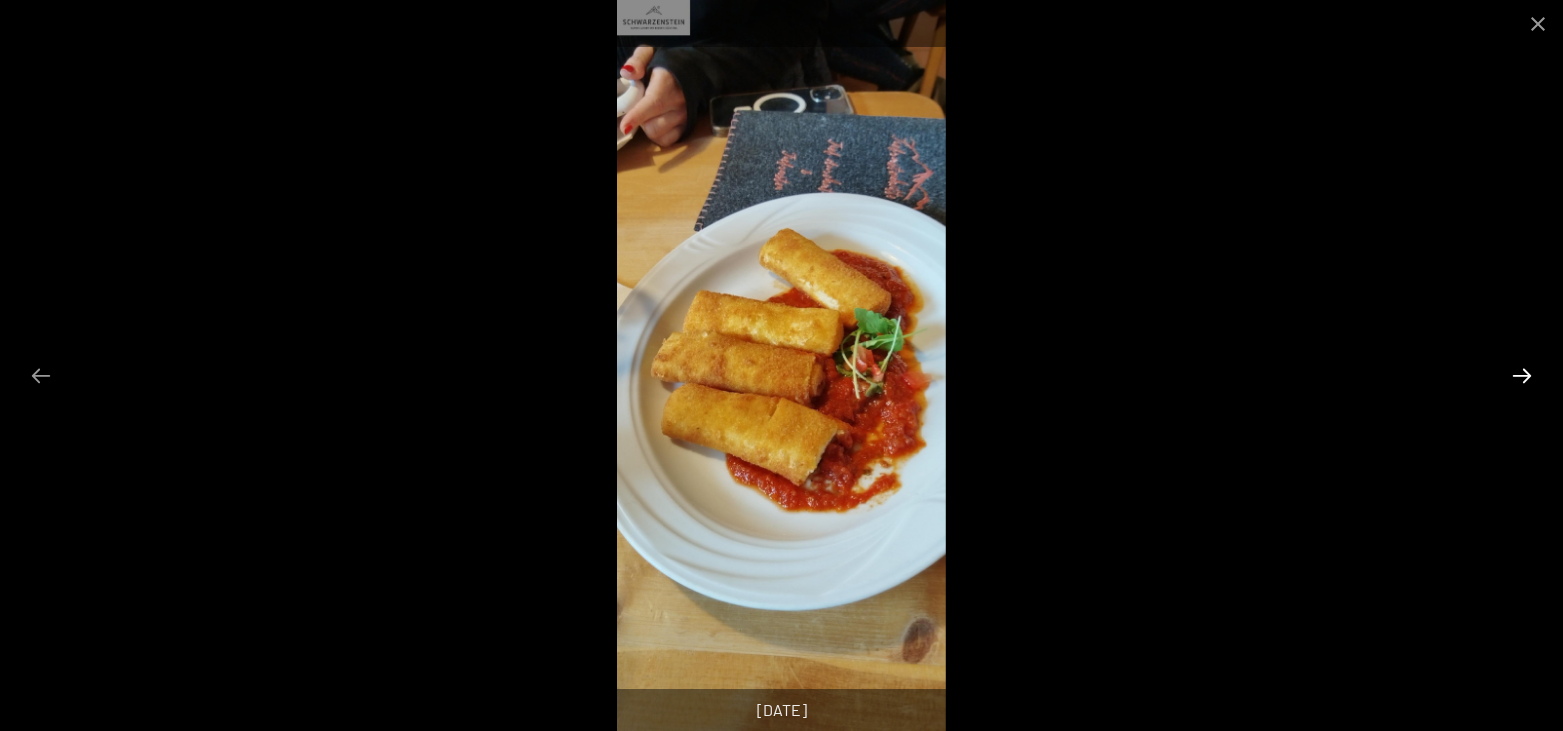 click at bounding box center [1522, 375] 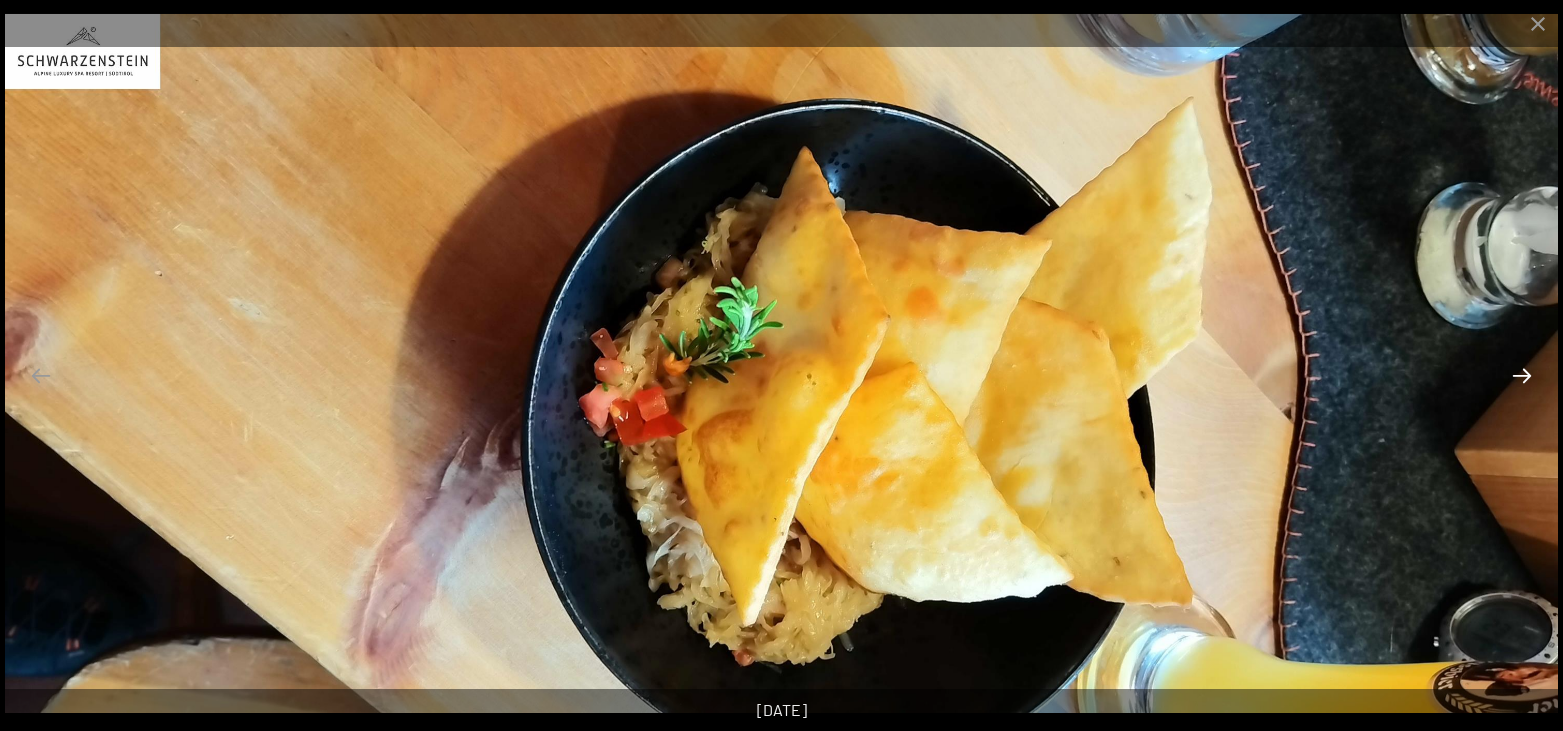 click at bounding box center [1522, 375] 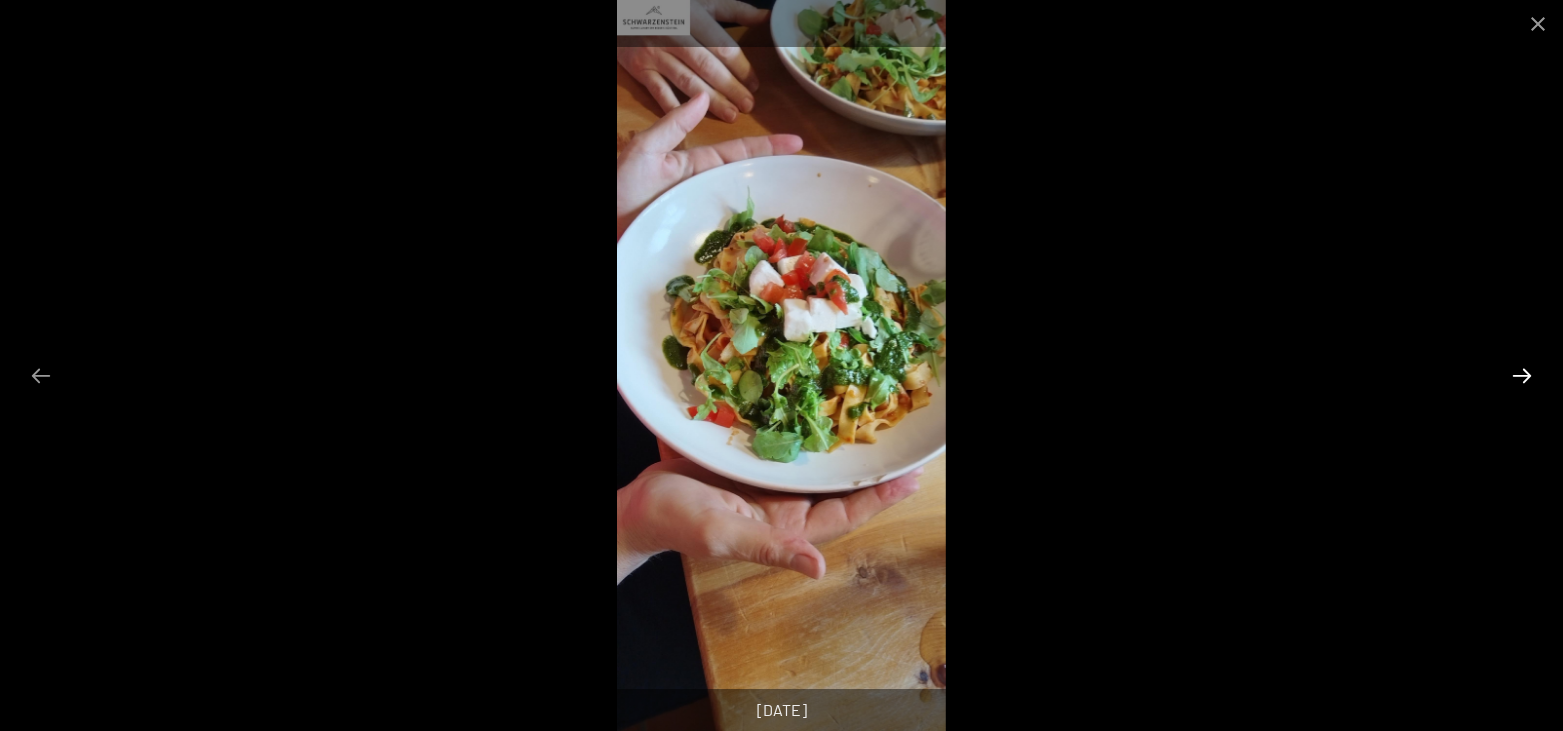 click at bounding box center (1522, 375) 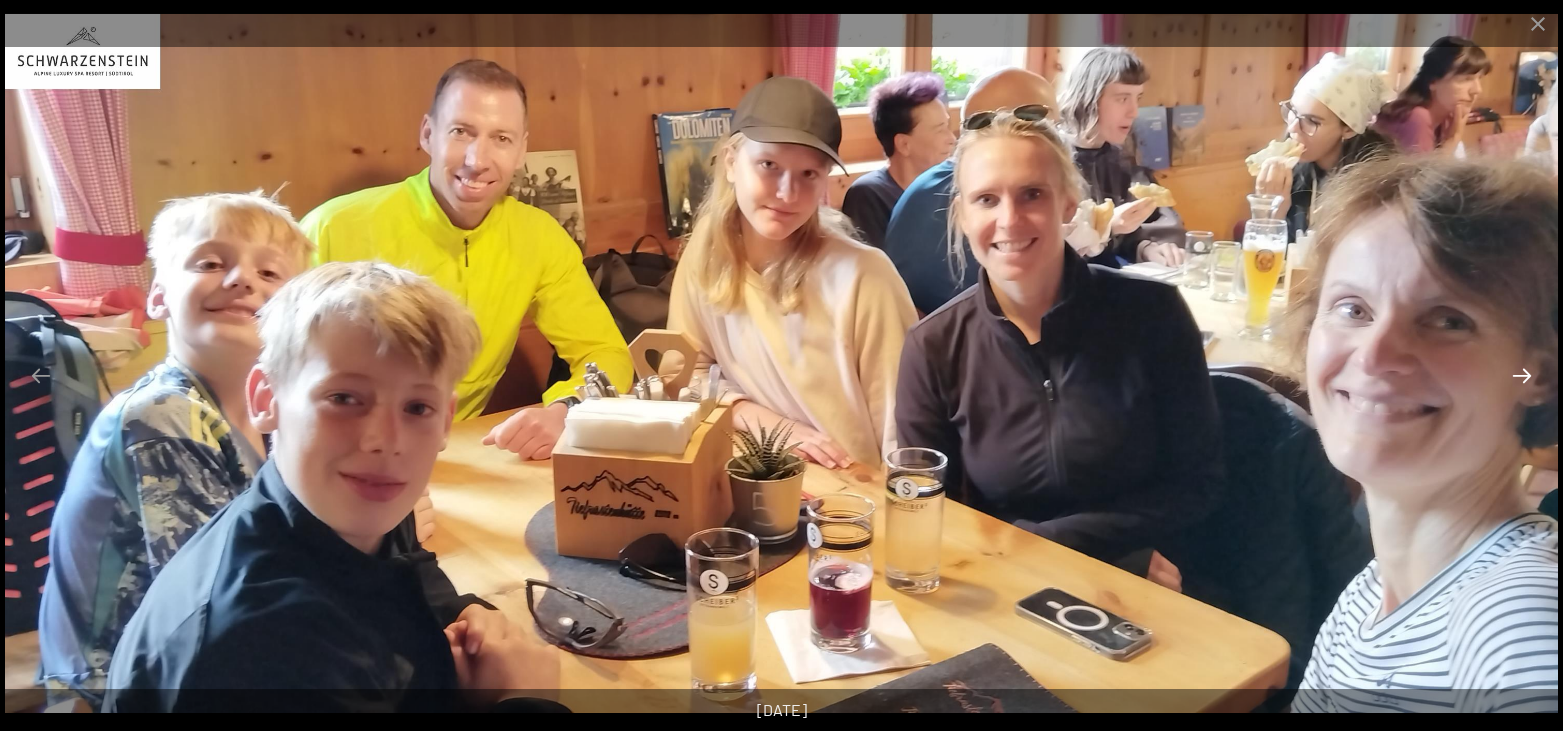 click at bounding box center (1522, 375) 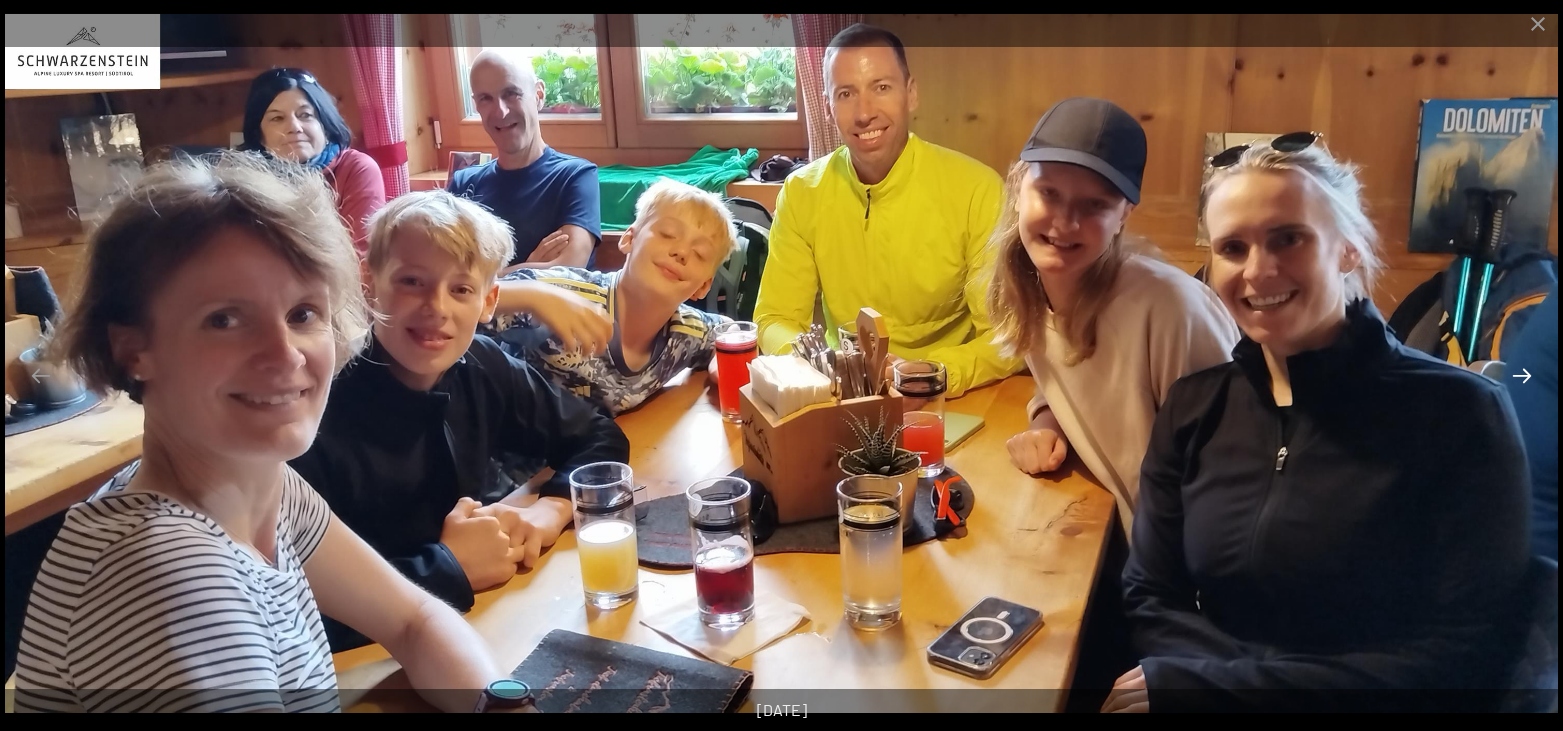 click at bounding box center (1522, 375) 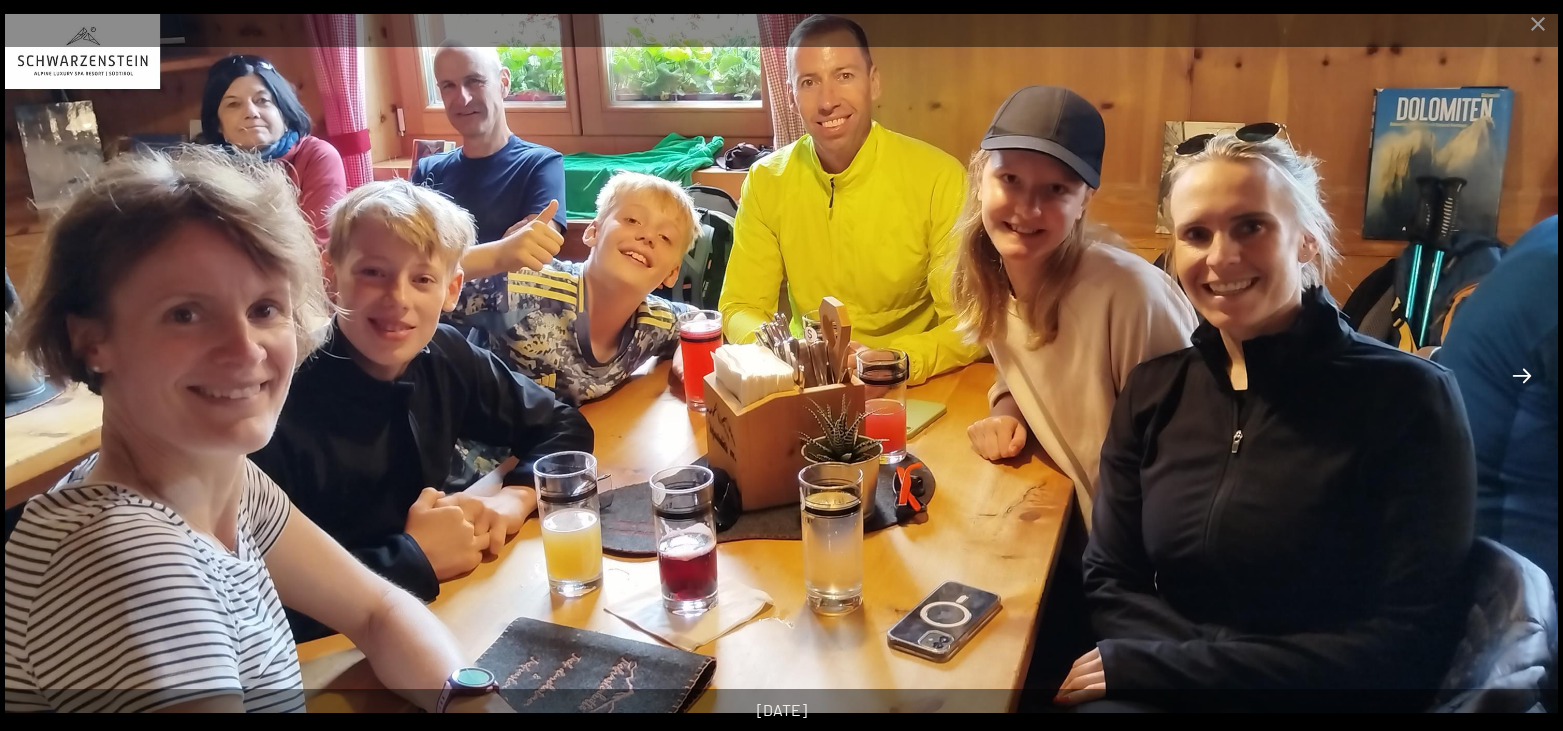 click at bounding box center [1522, 375] 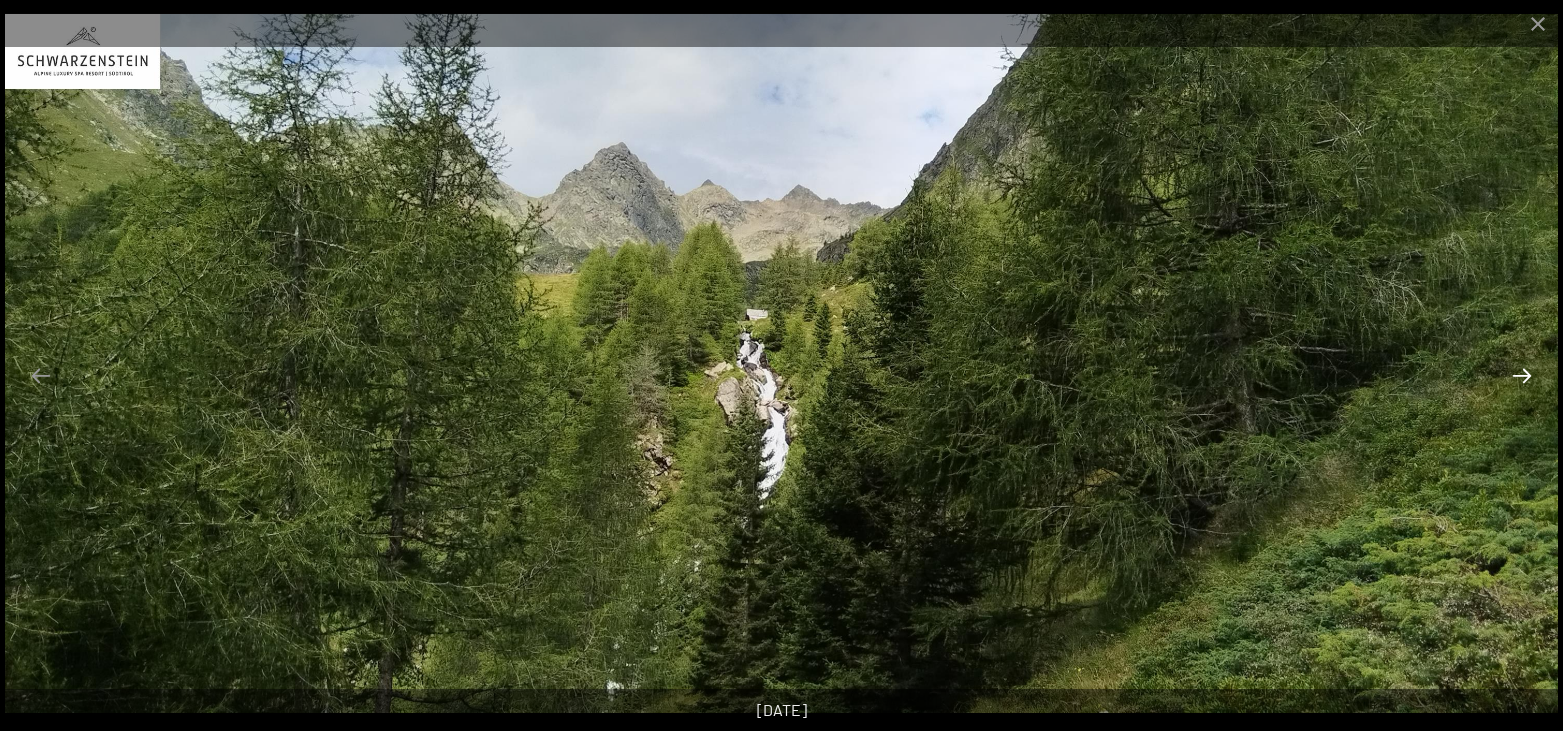 click at bounding box center (1522, 375) 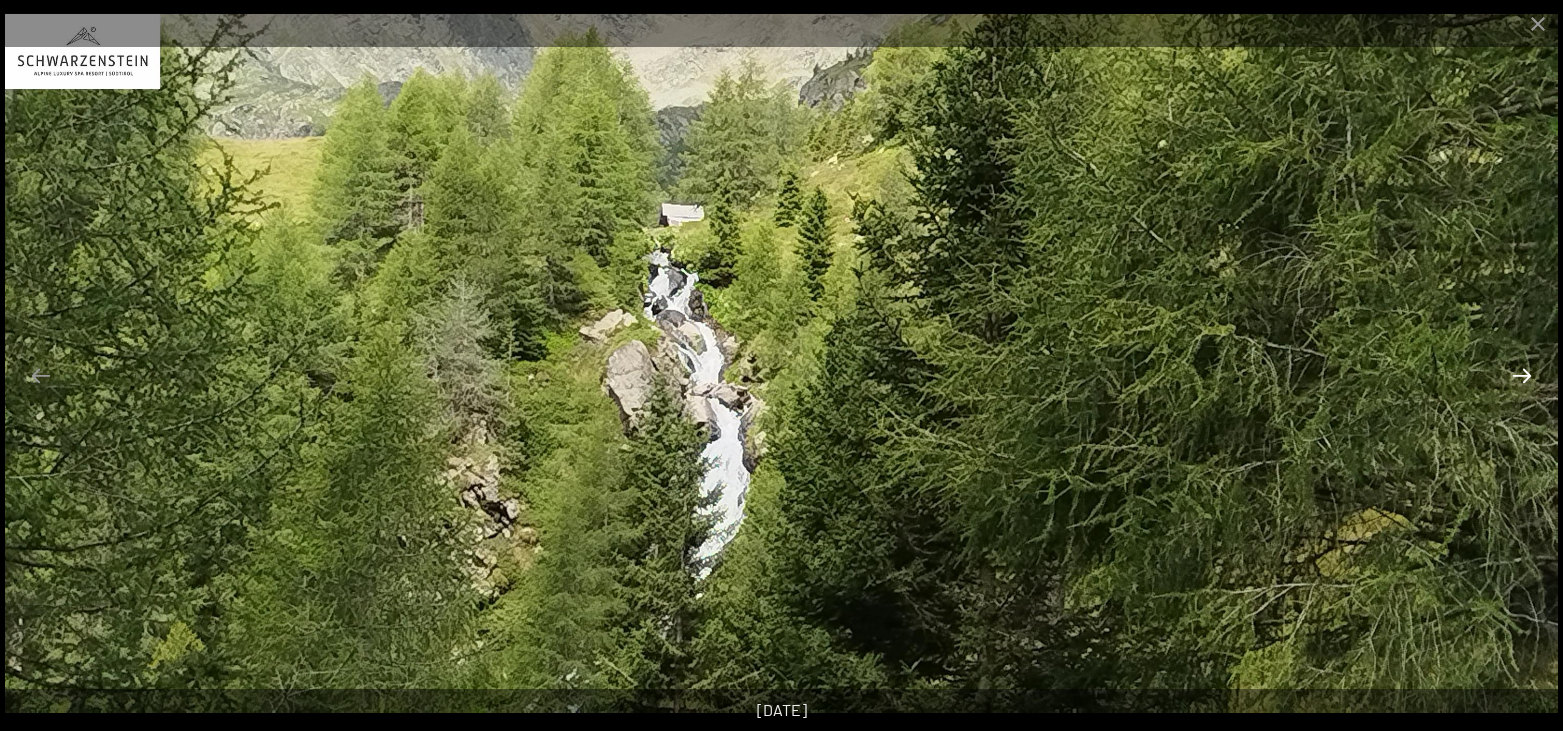 click at bounding box center [1522, 375] 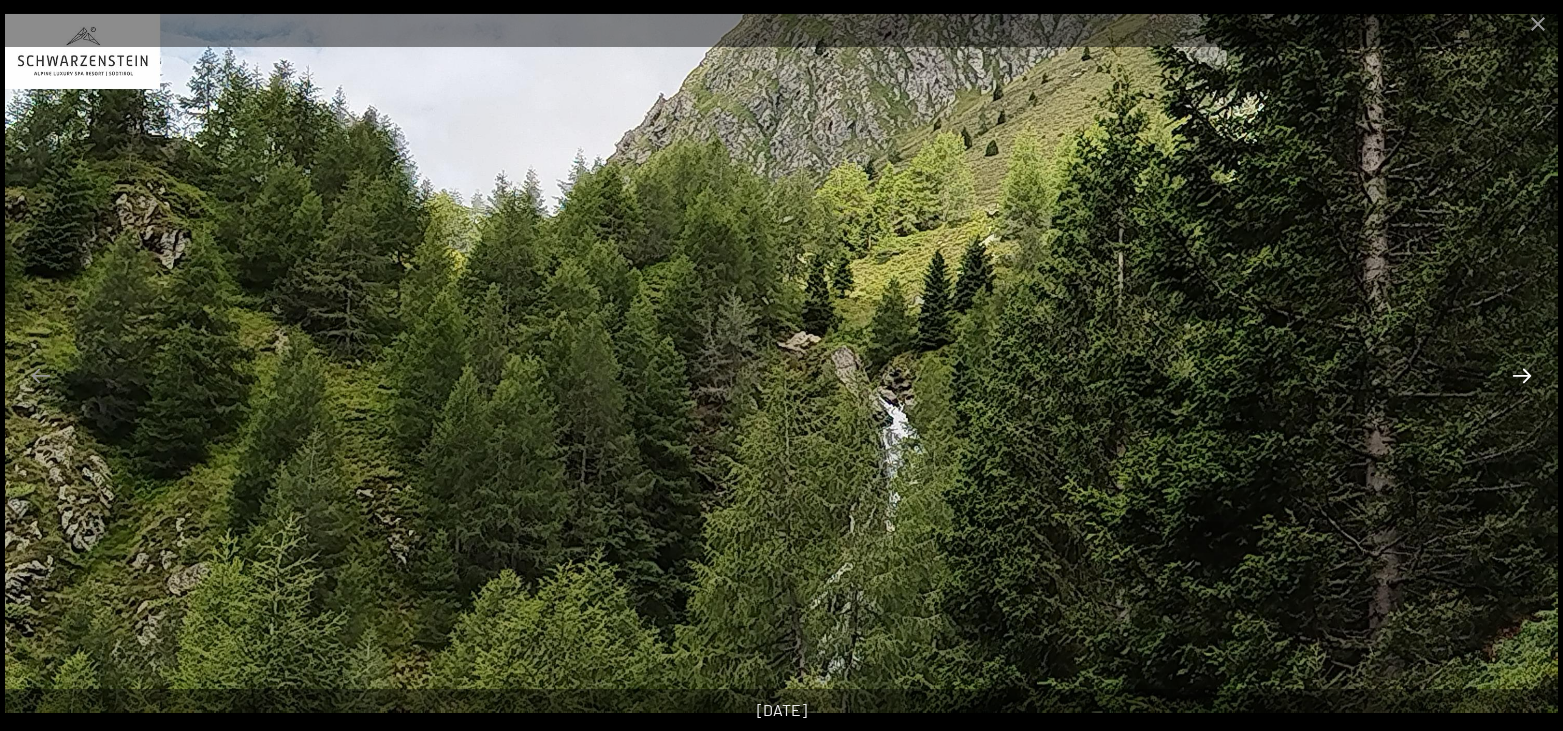 click at bounding box center [1522, 375] 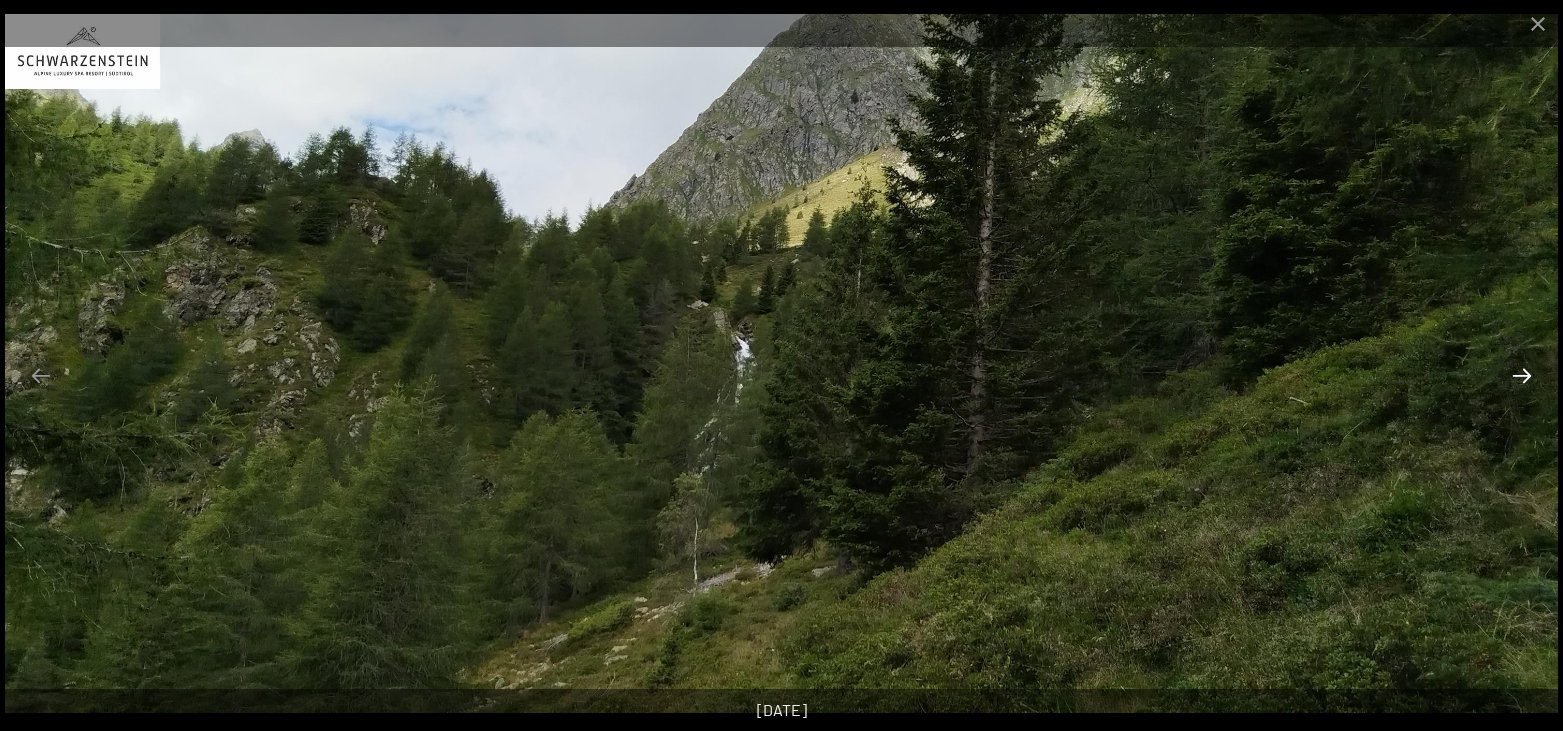click at bounding box center (1522, 375) 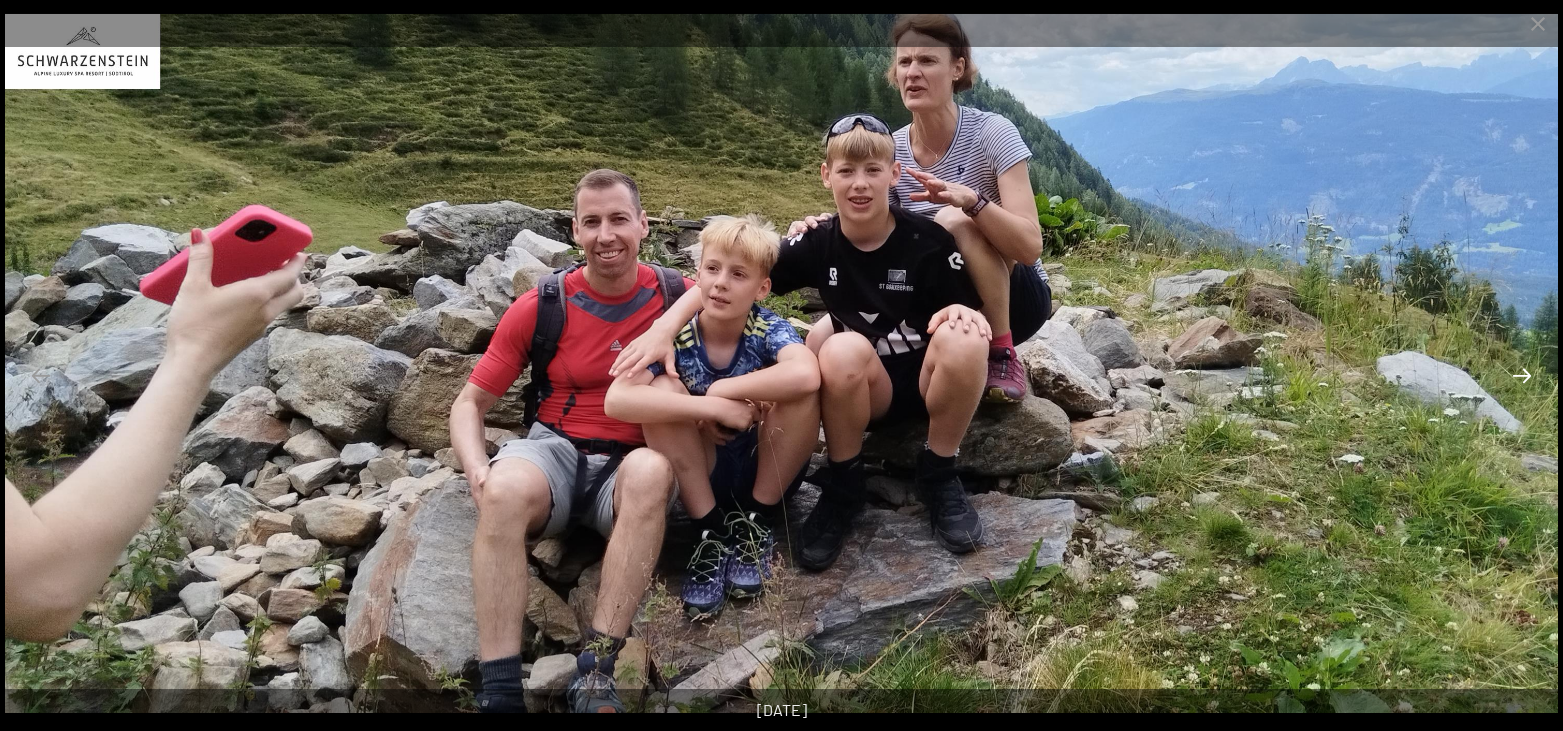 click at bounding box center (1522, 375) 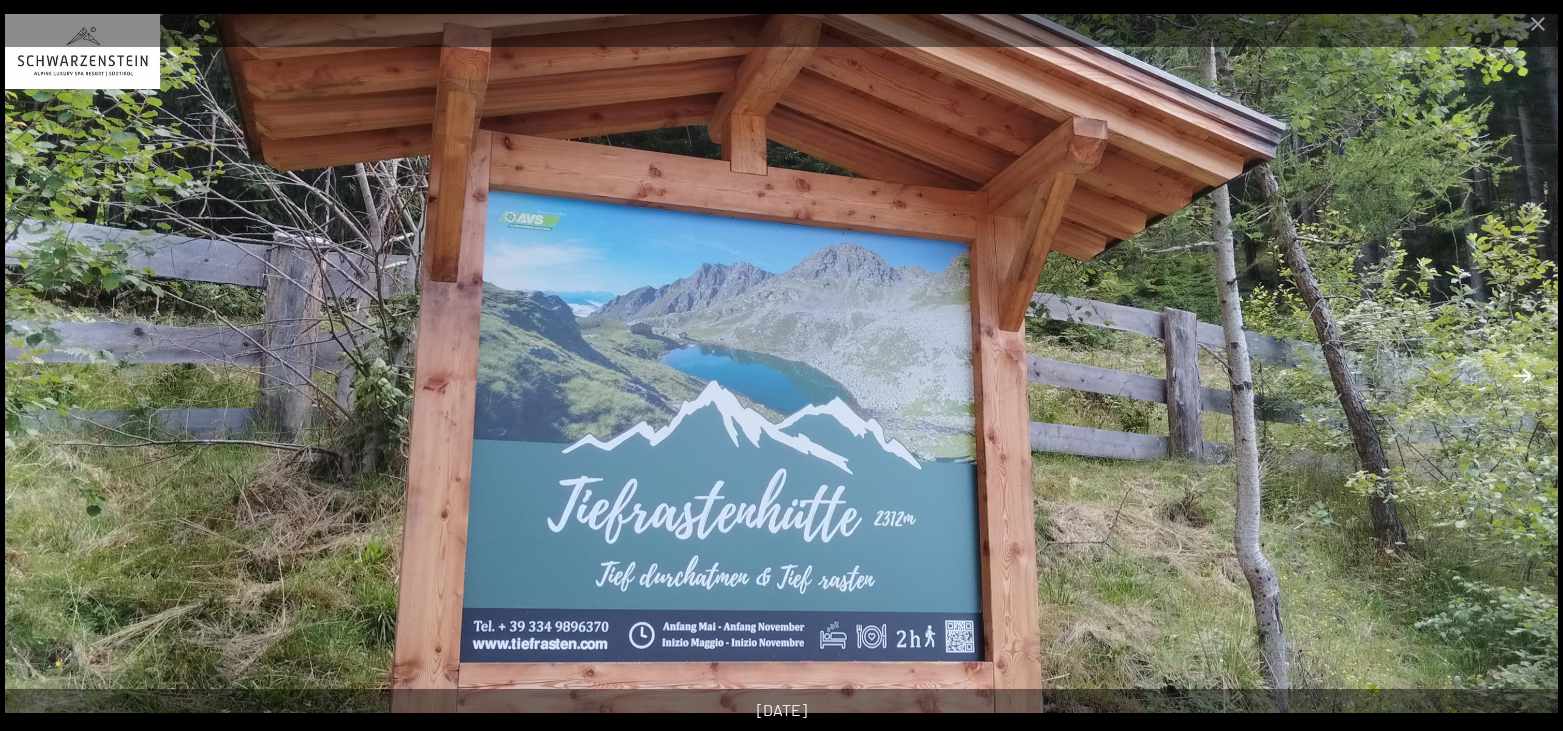 click at bounding box center [1522, 375] 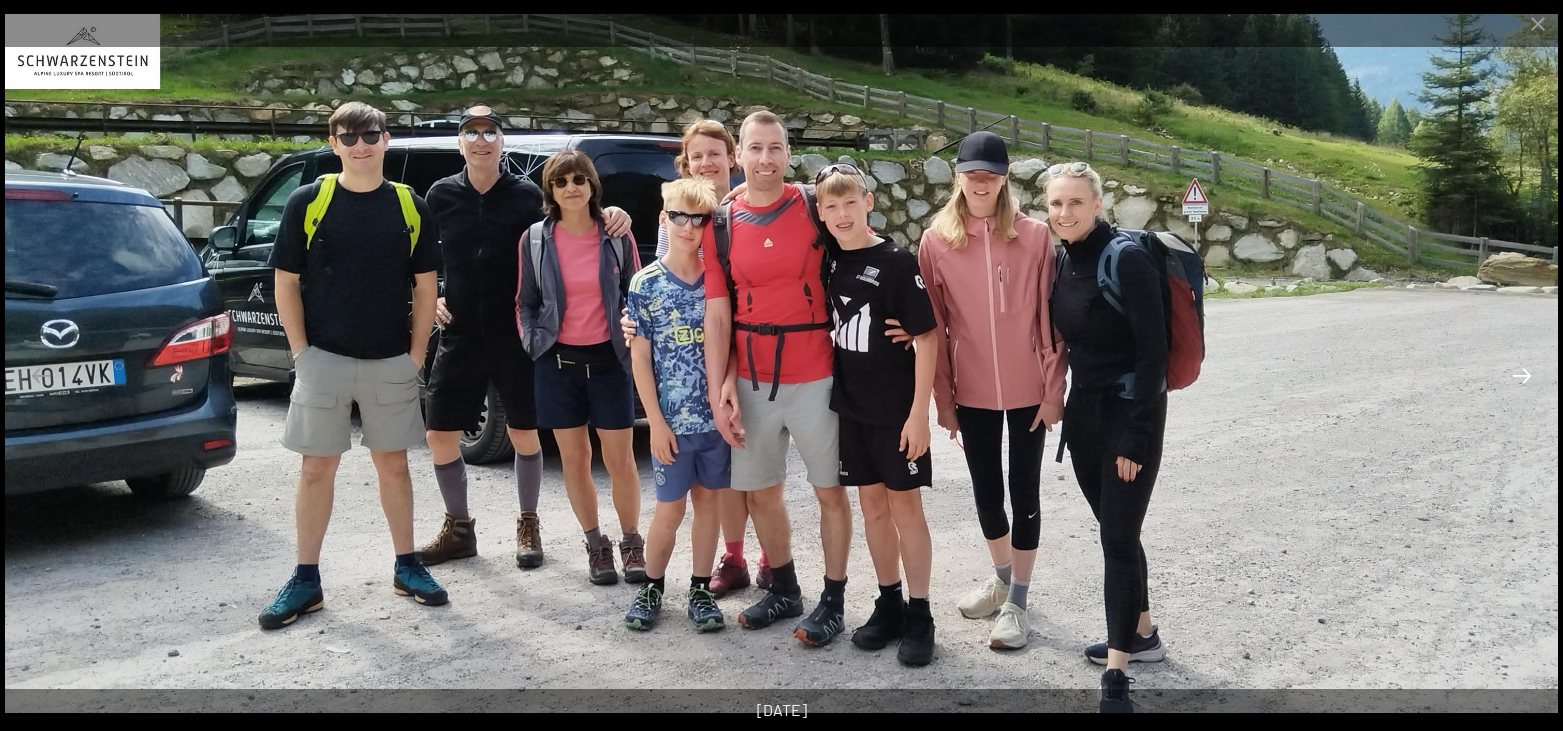 click at bounding box center (1522, 375) 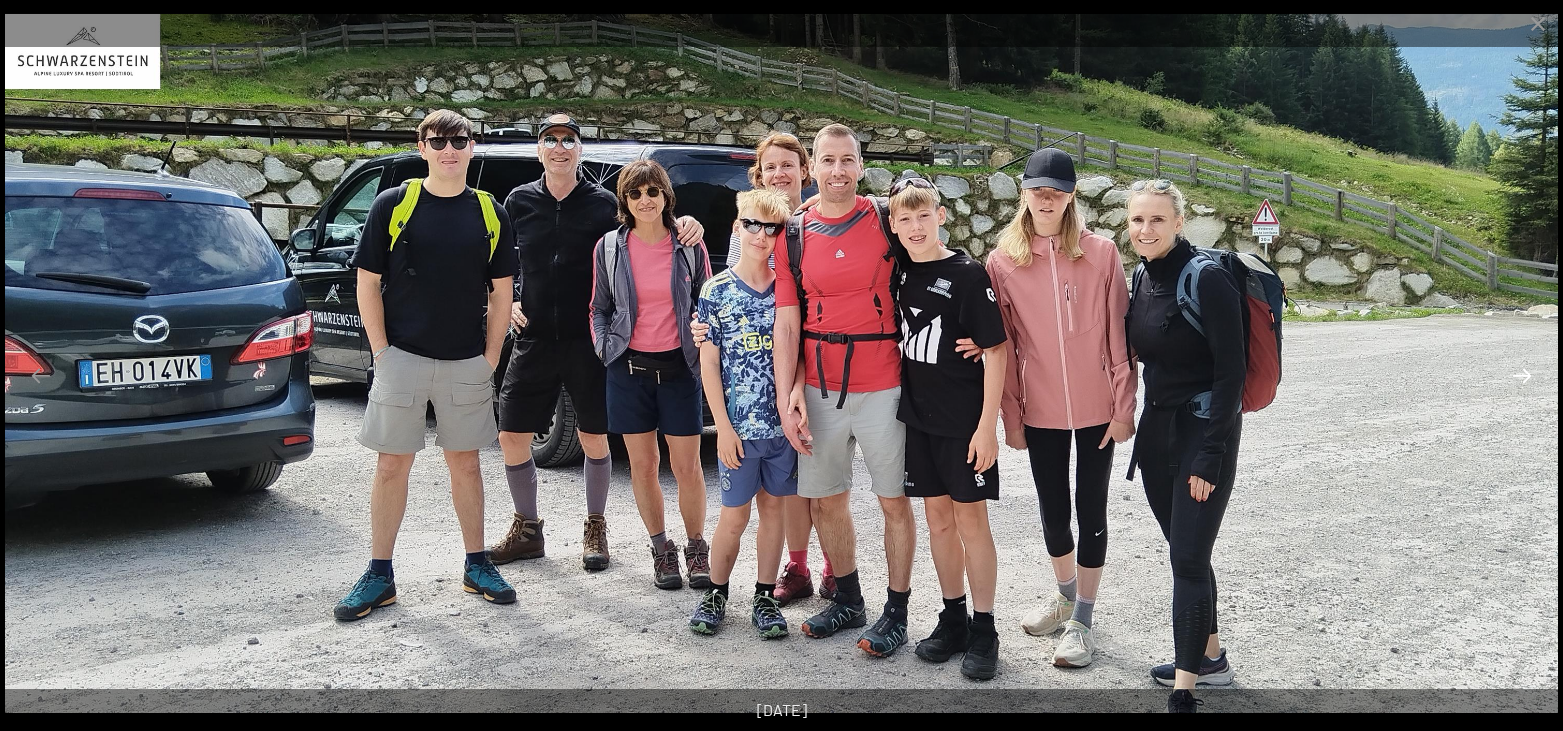 click at bounding box center [1522, 375] 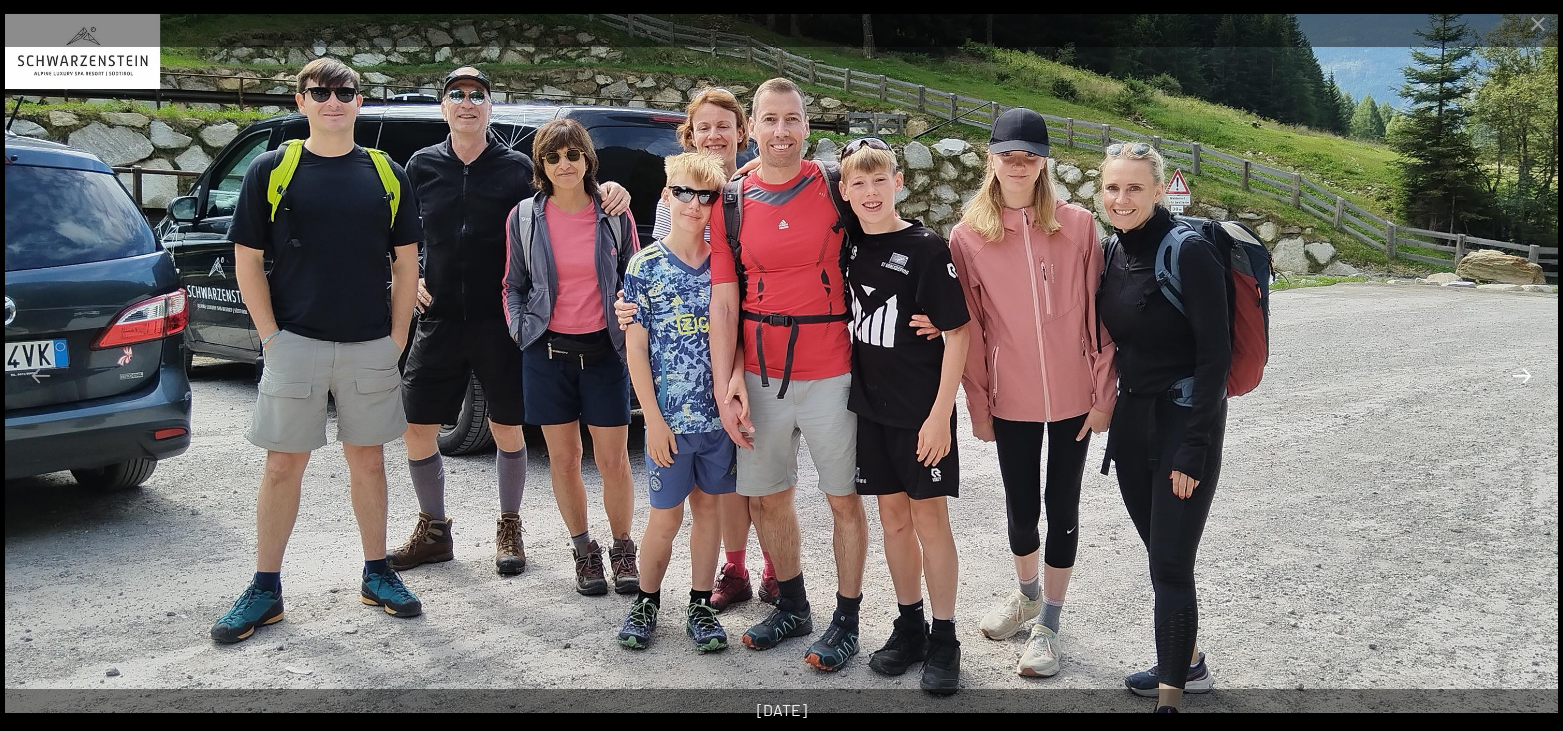 click at bounding box center (1522, 375) 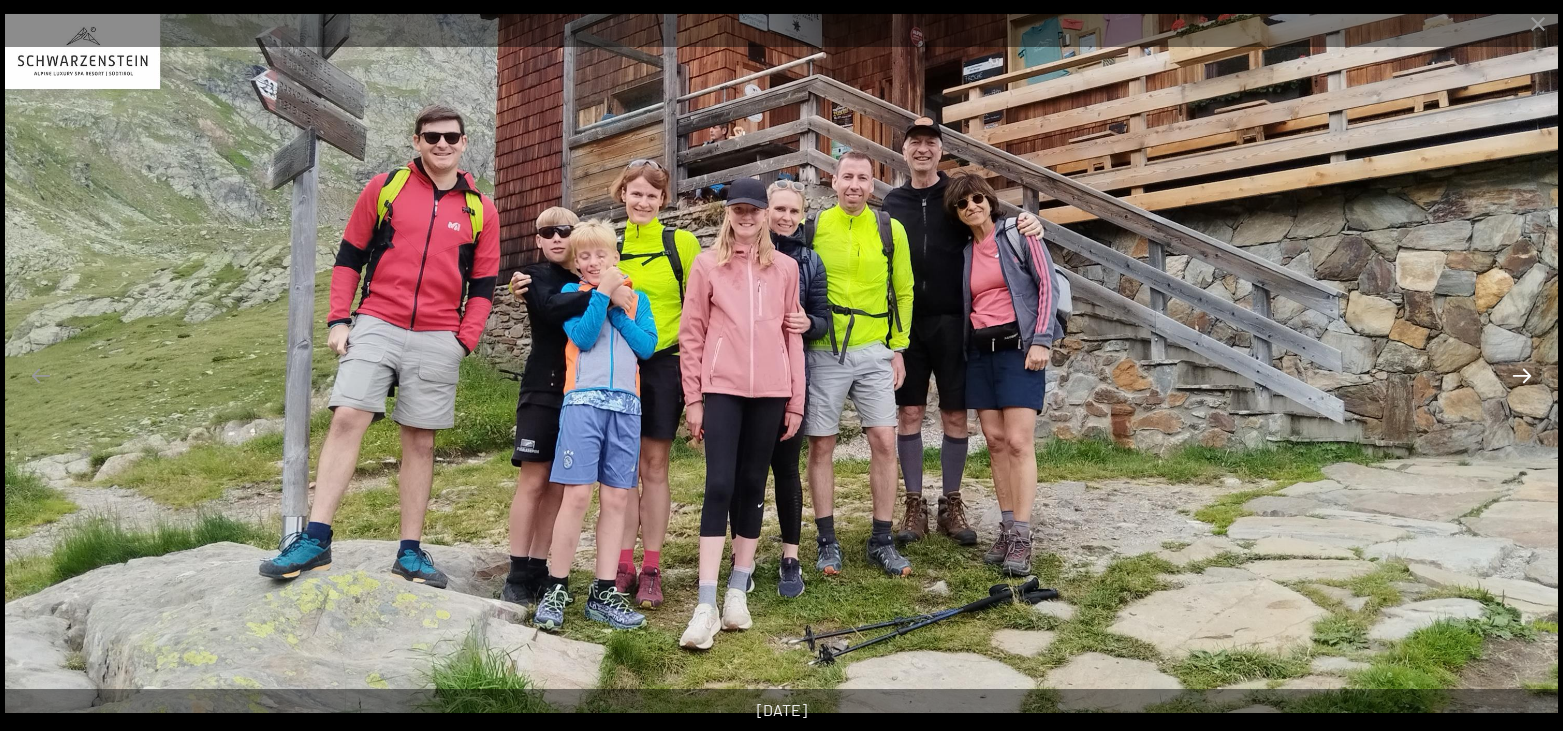 click at bounding box center (1522, 375) 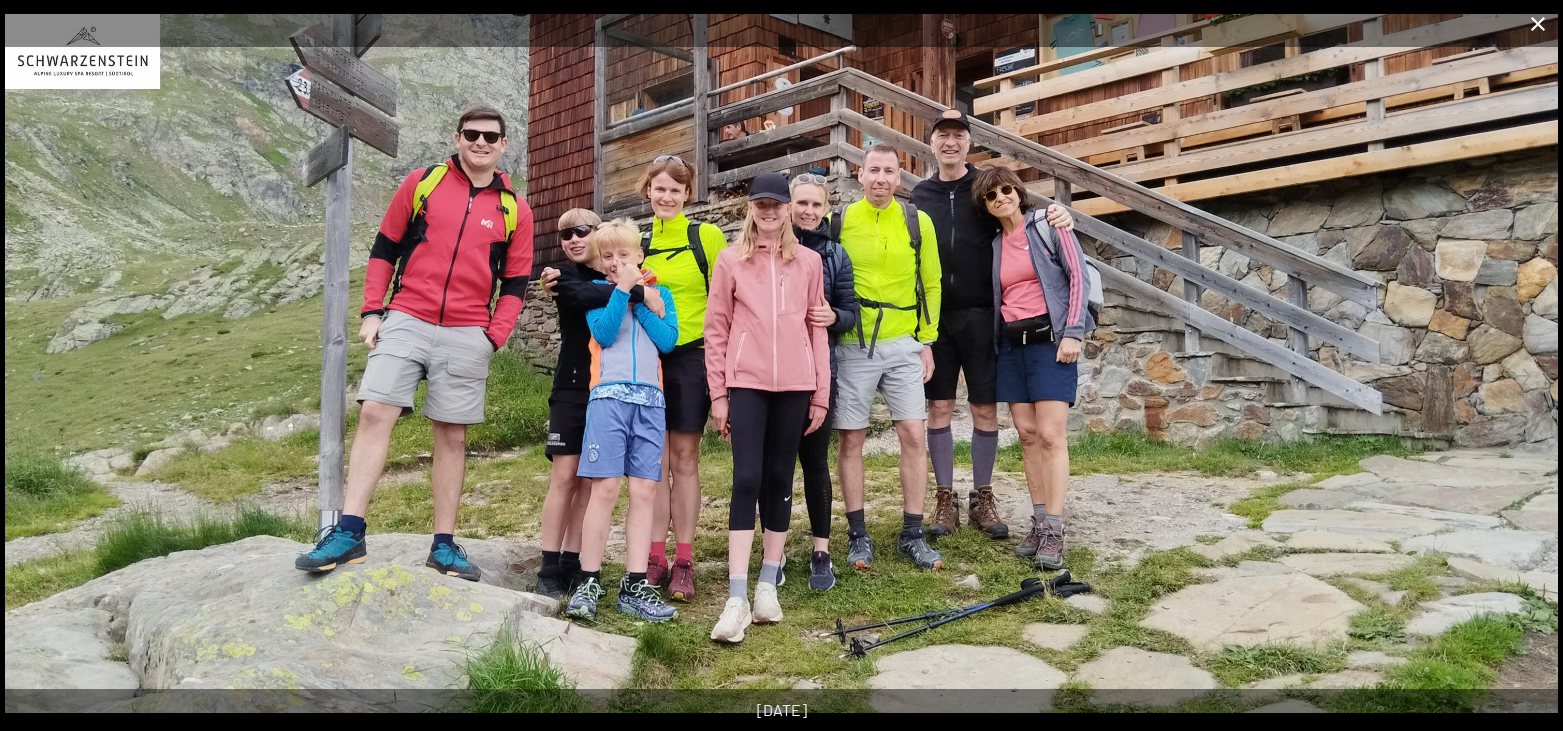 click at bounding box center (1538, 23) 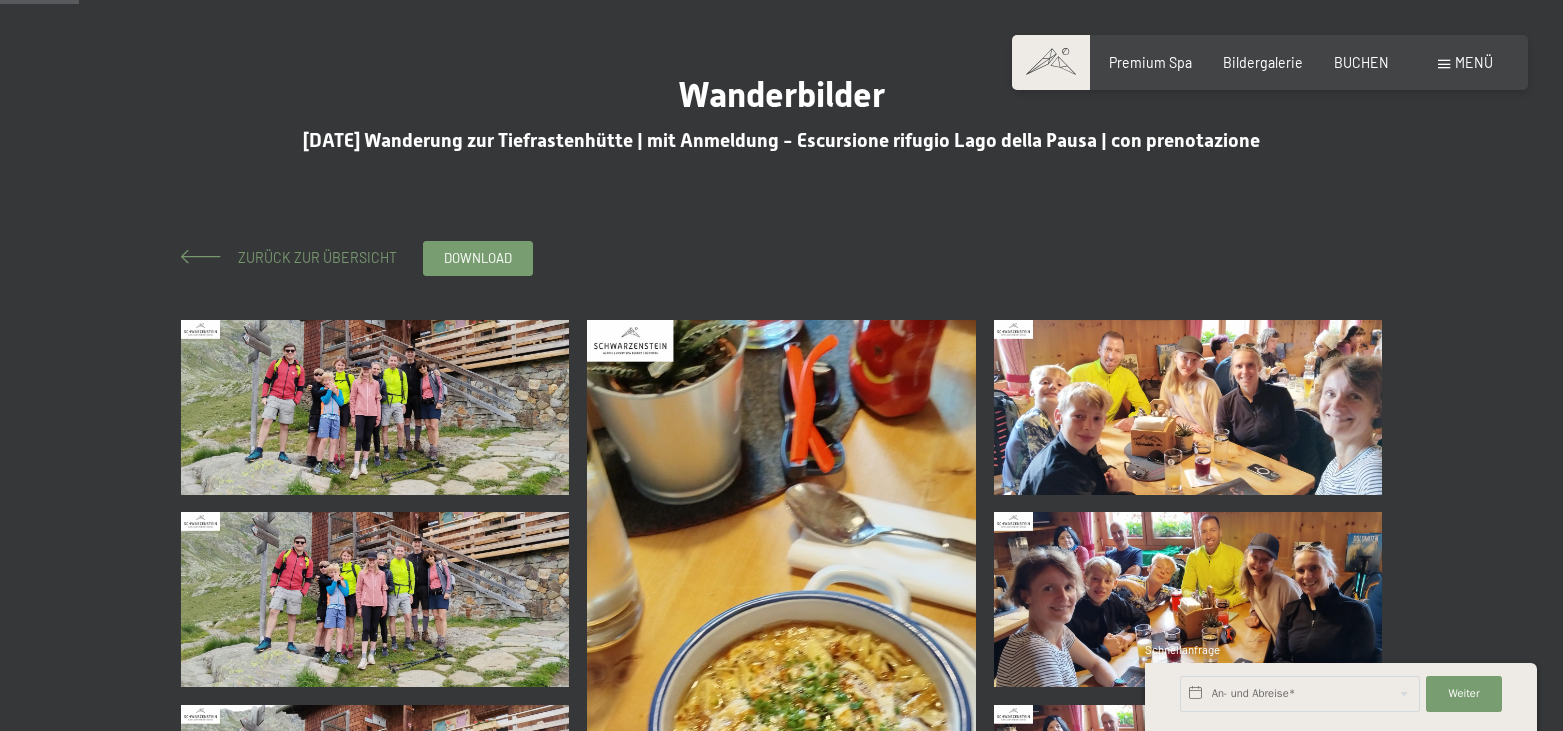 click on "Zurück zur Übersicht" at bounding box center [310, 257] 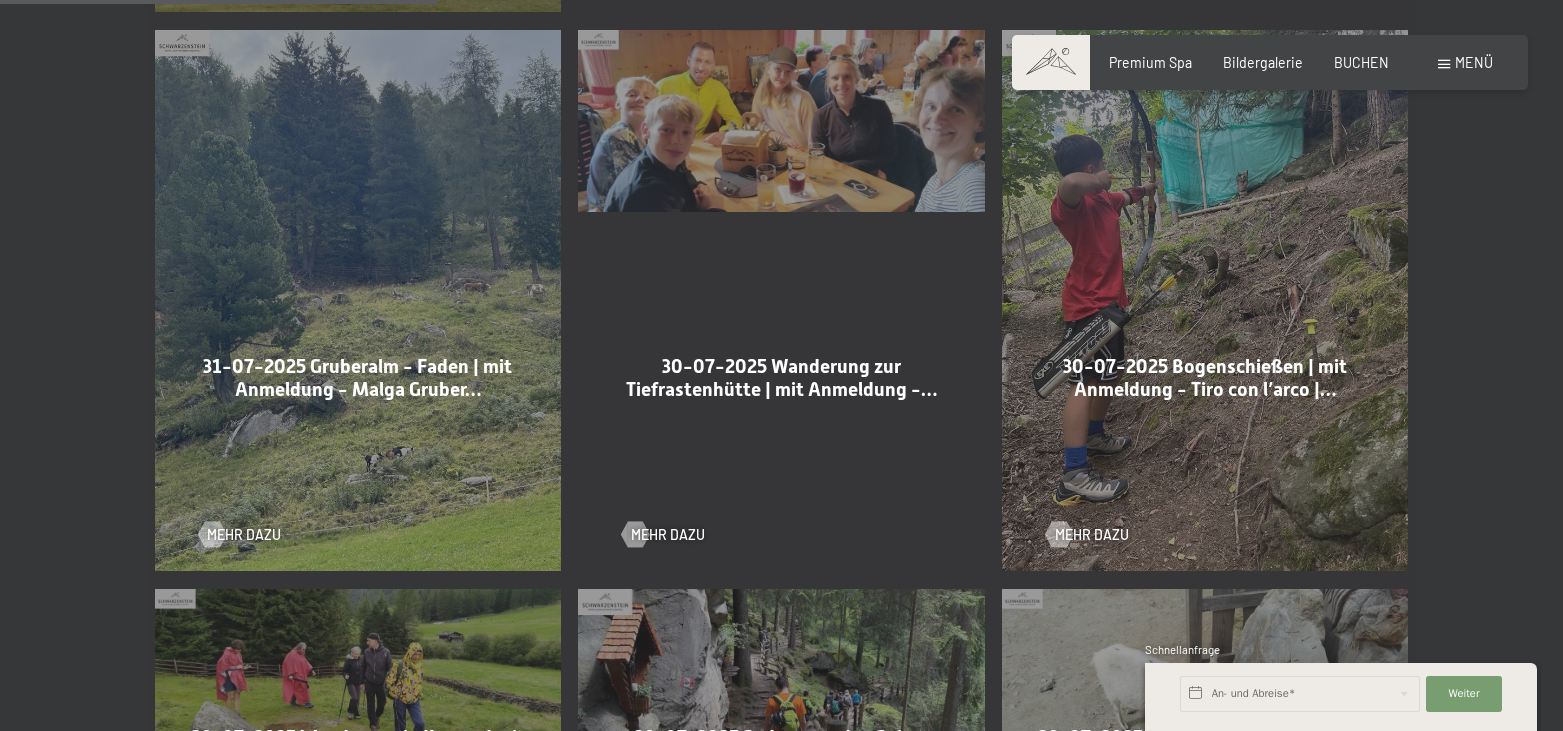 scroll, scrollTop: 1407, scrollLeft: 0, axis: vertical 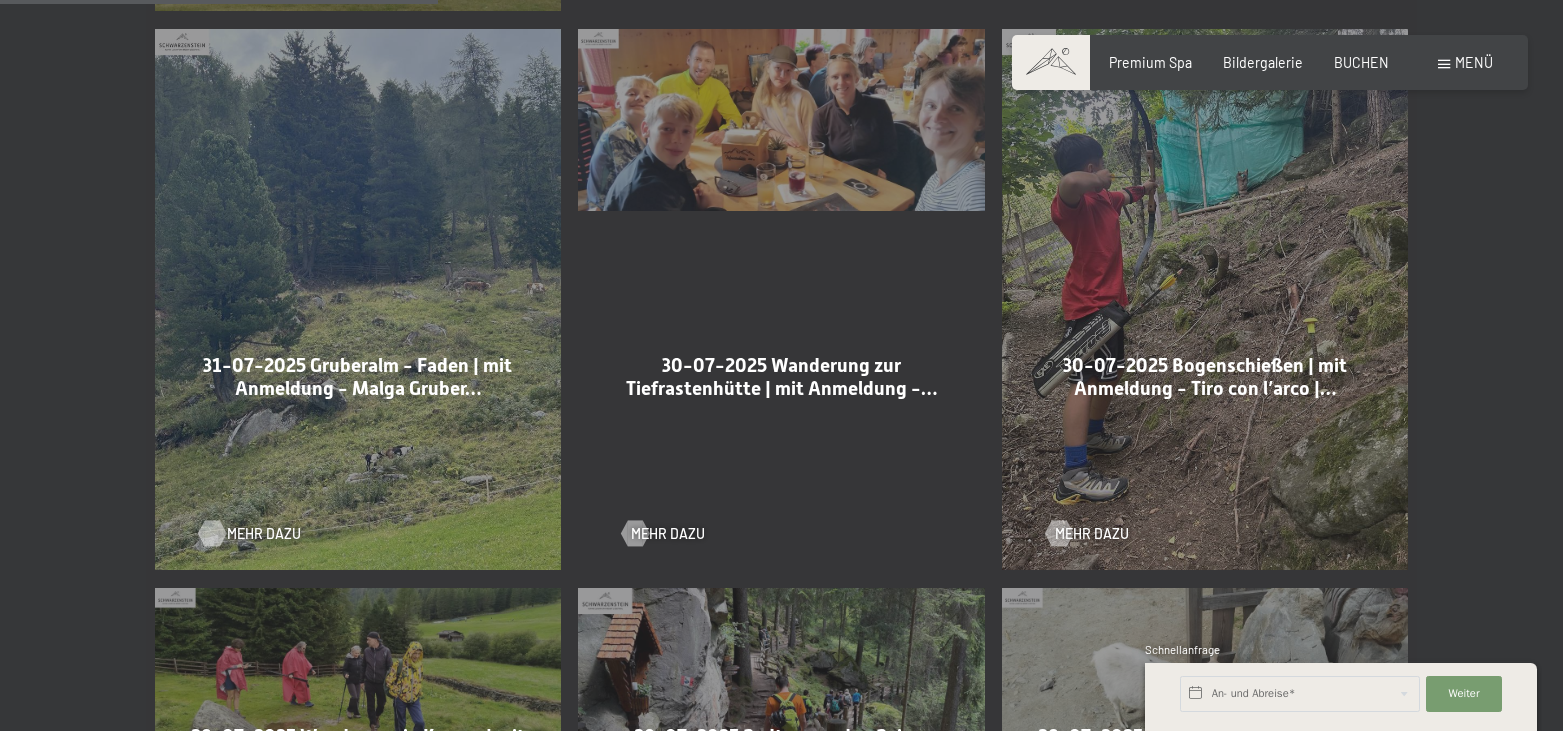 click on "Mehr dazu" at bounding box center (264, 534) 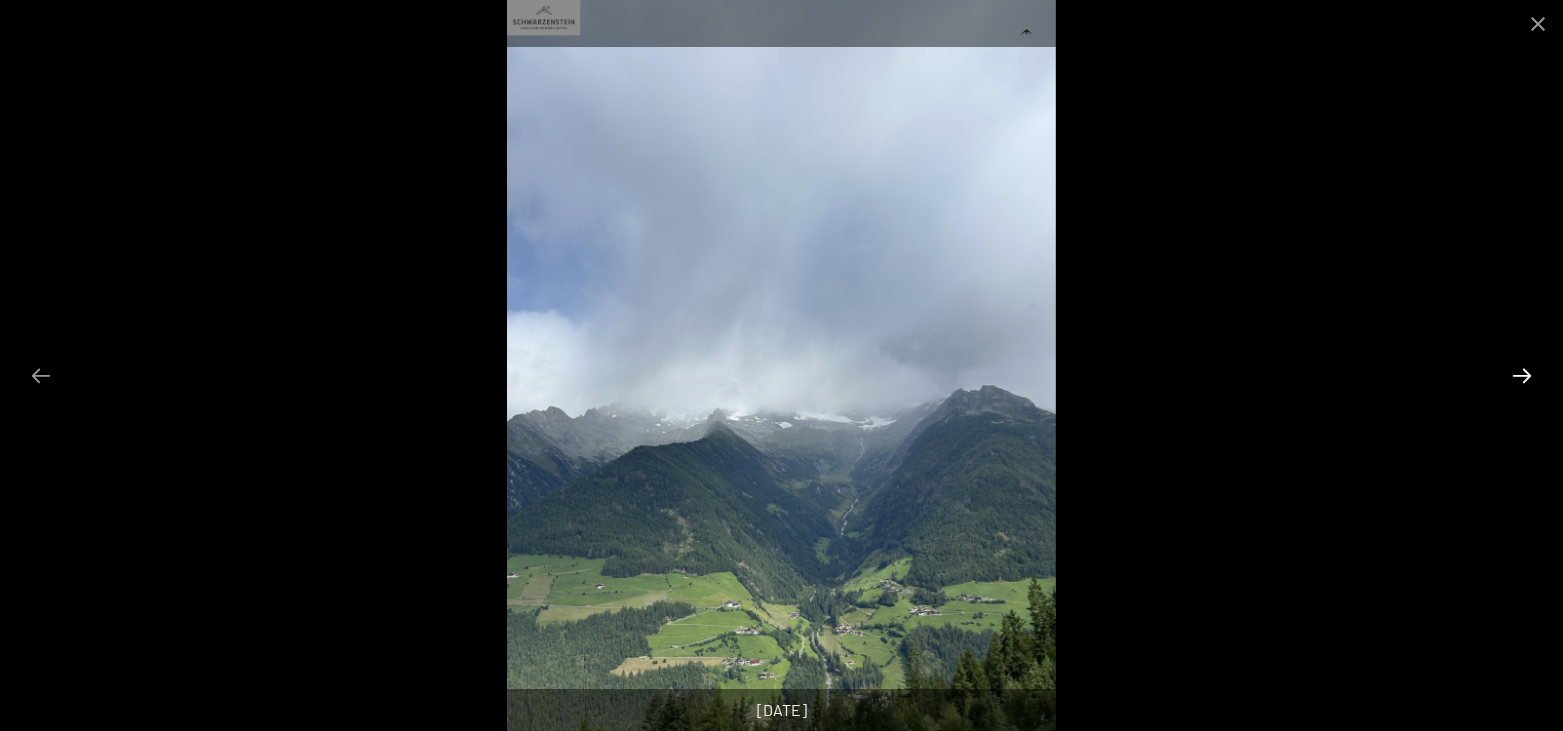 scroll, scrollTop: 408, scrollLeft: 0, axis: vertical 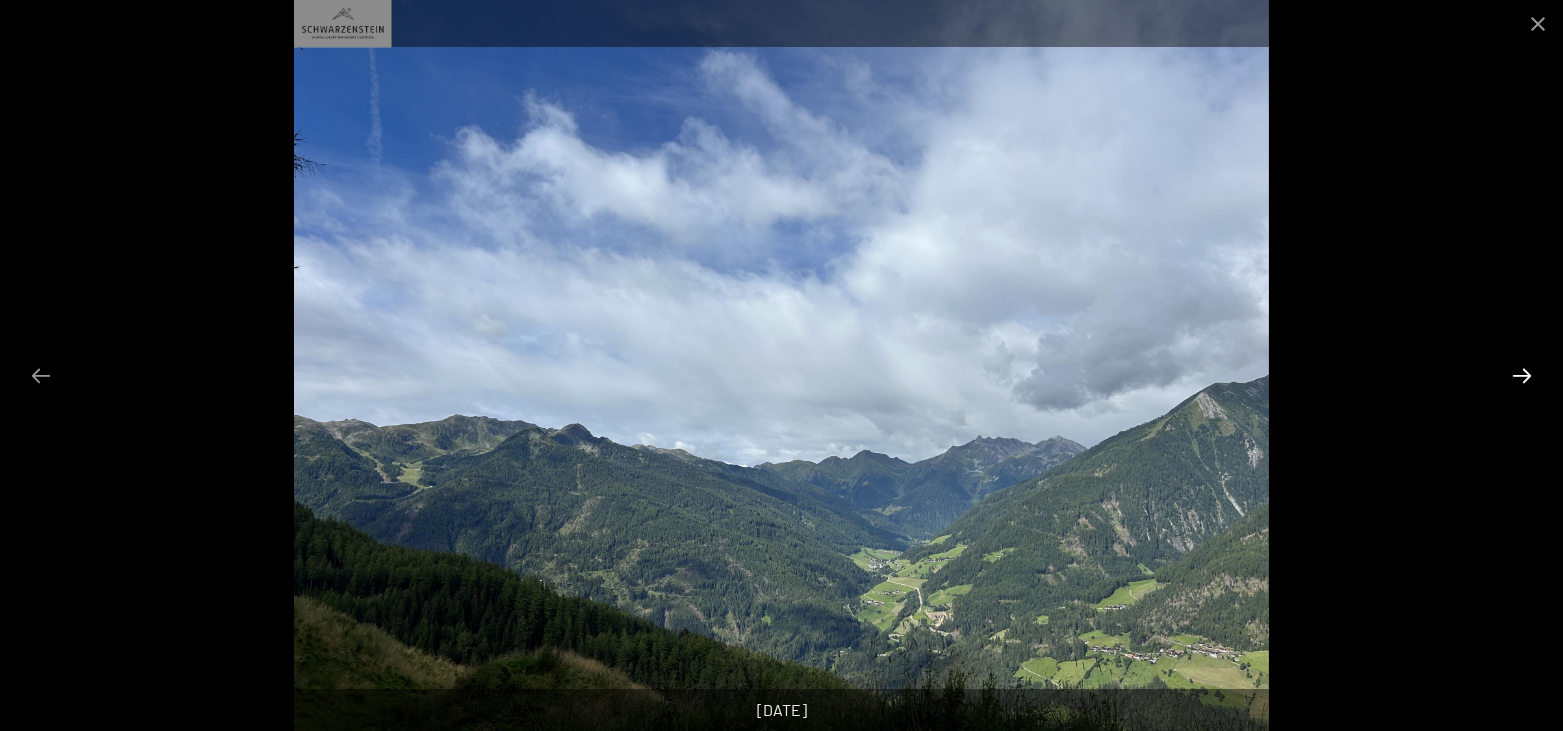 click at bounding box center (1522, 375) 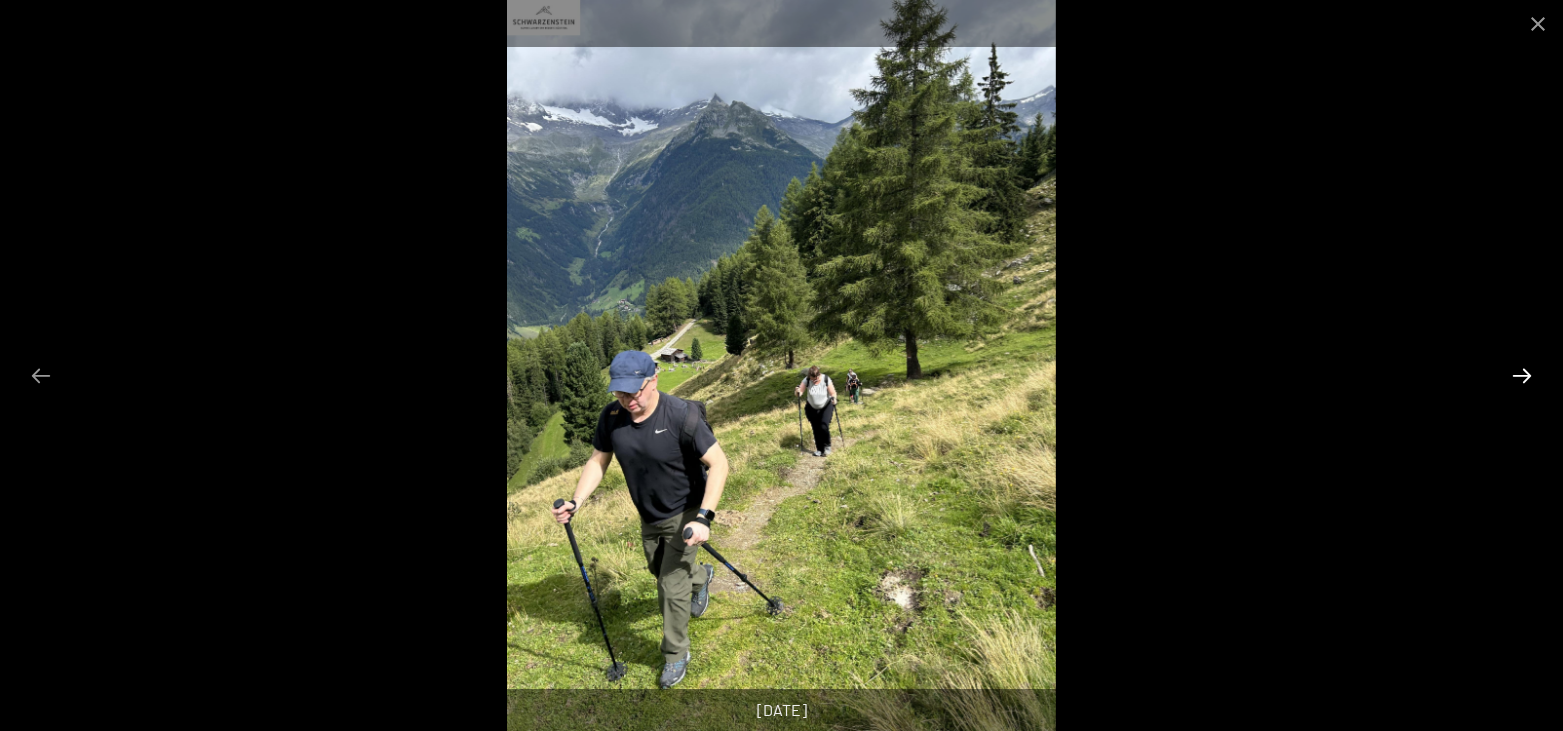 click at bounding box center (1522, 375) 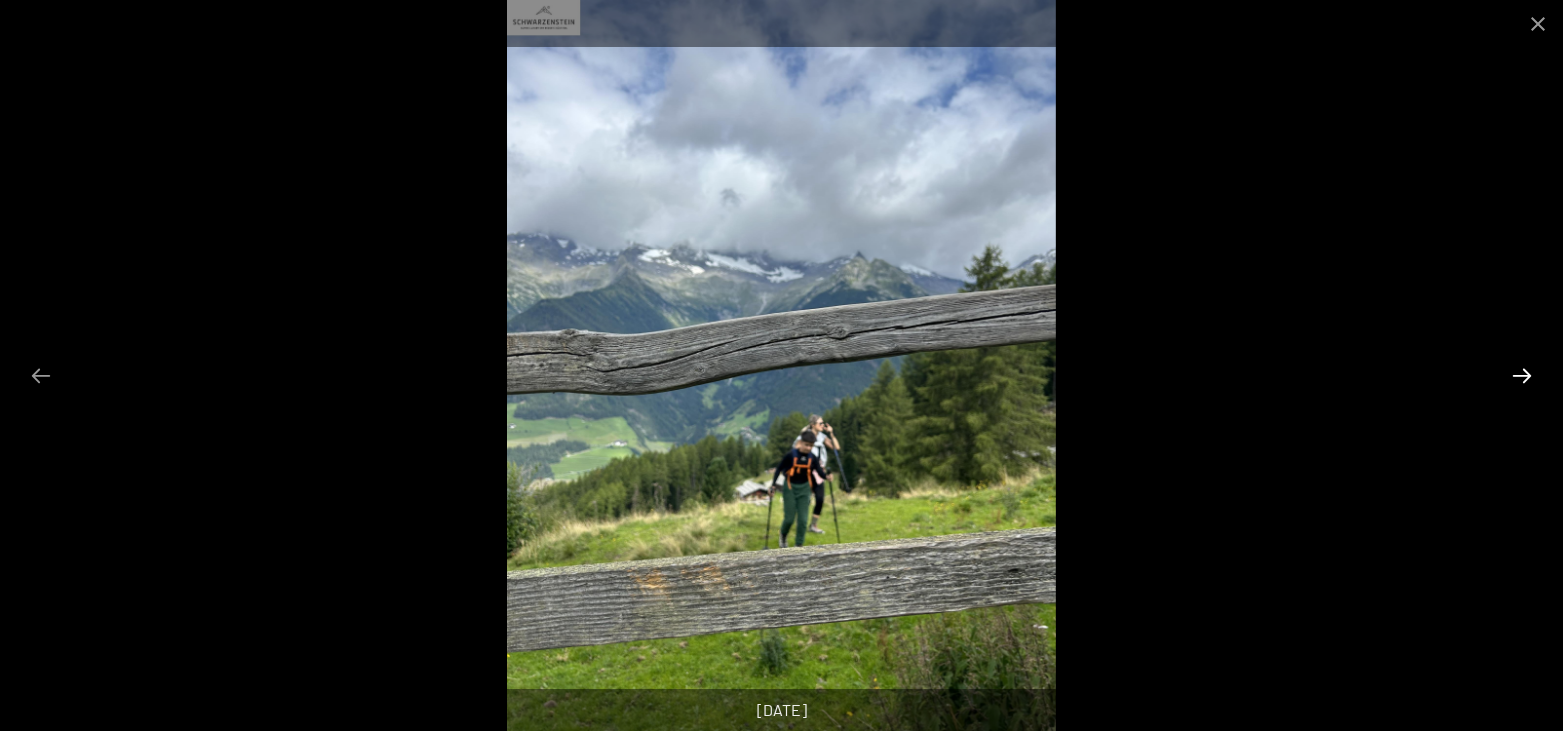 click at bounding box center (1522, 375) 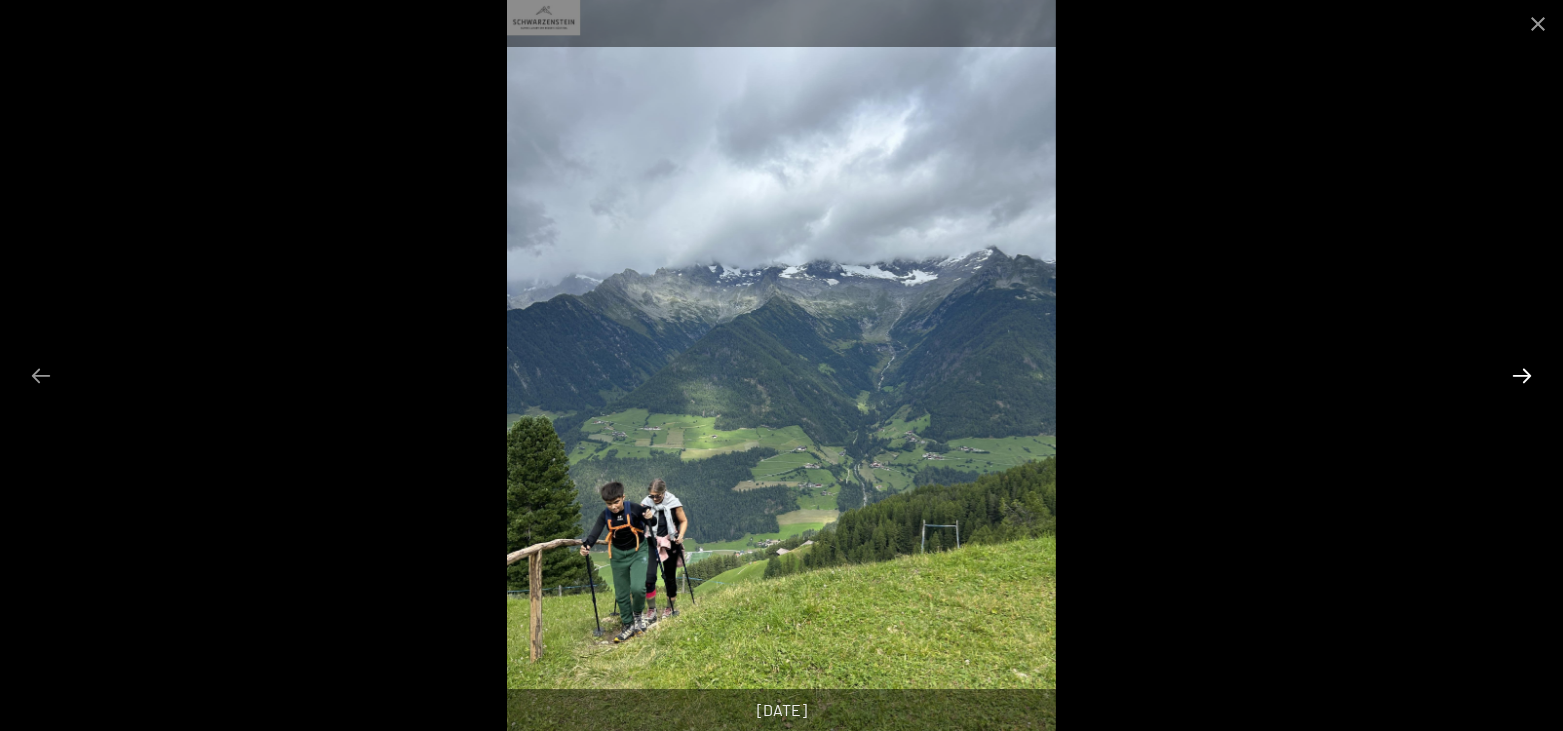 click at bounding box center (1522, 375) 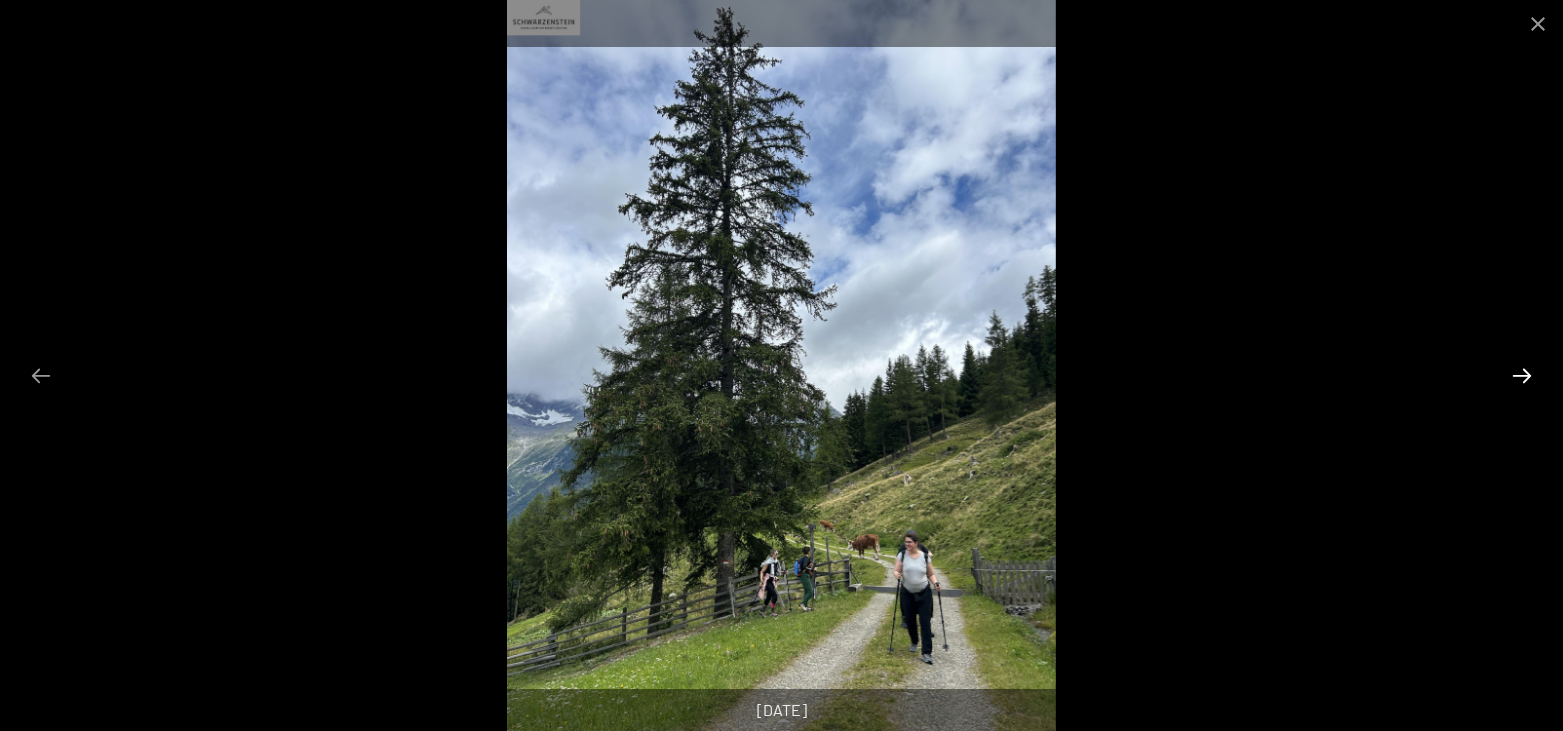 click at bounding box center [1522, 375] 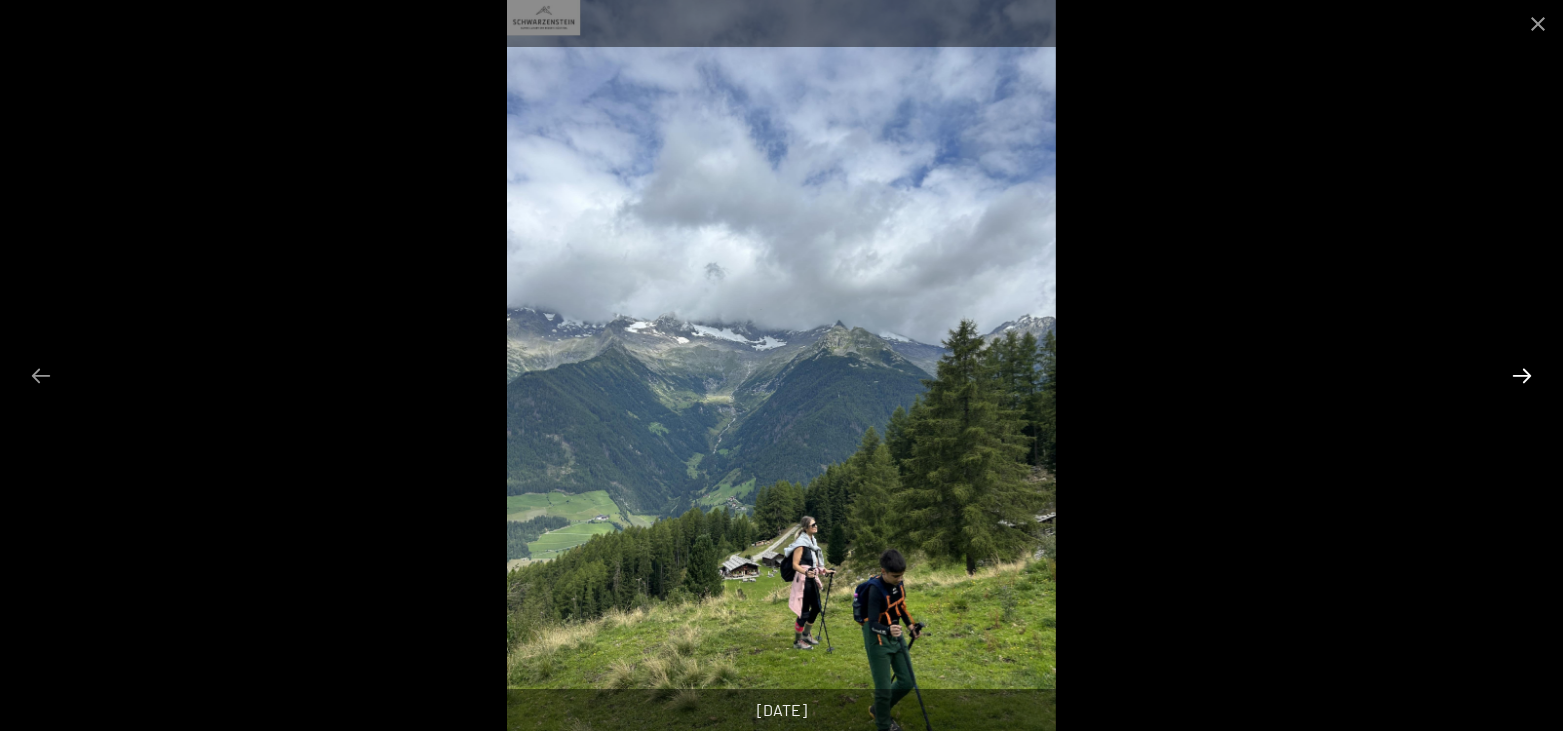 click at bounding box center [1522, 375] 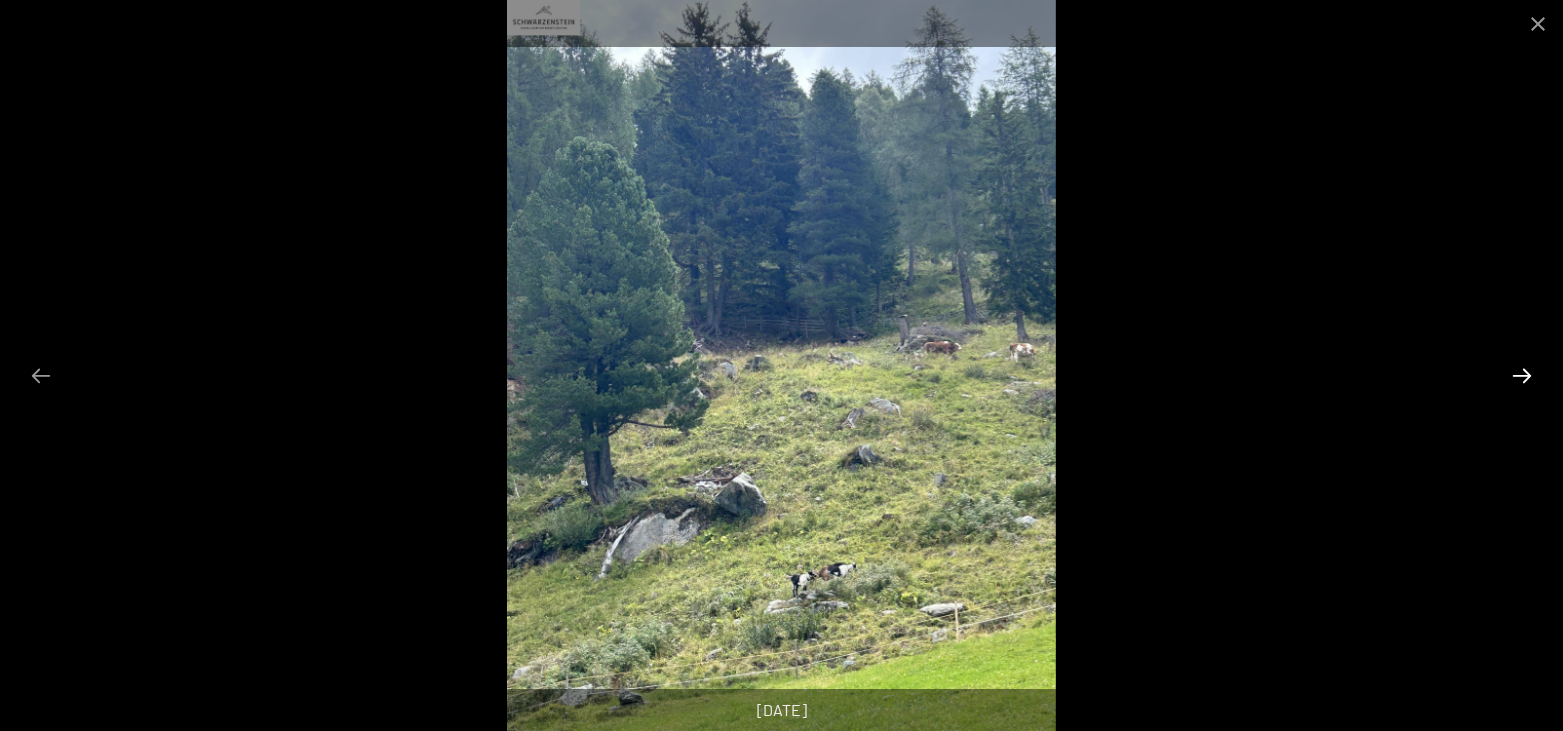 click at bounding box center (1522, 375) 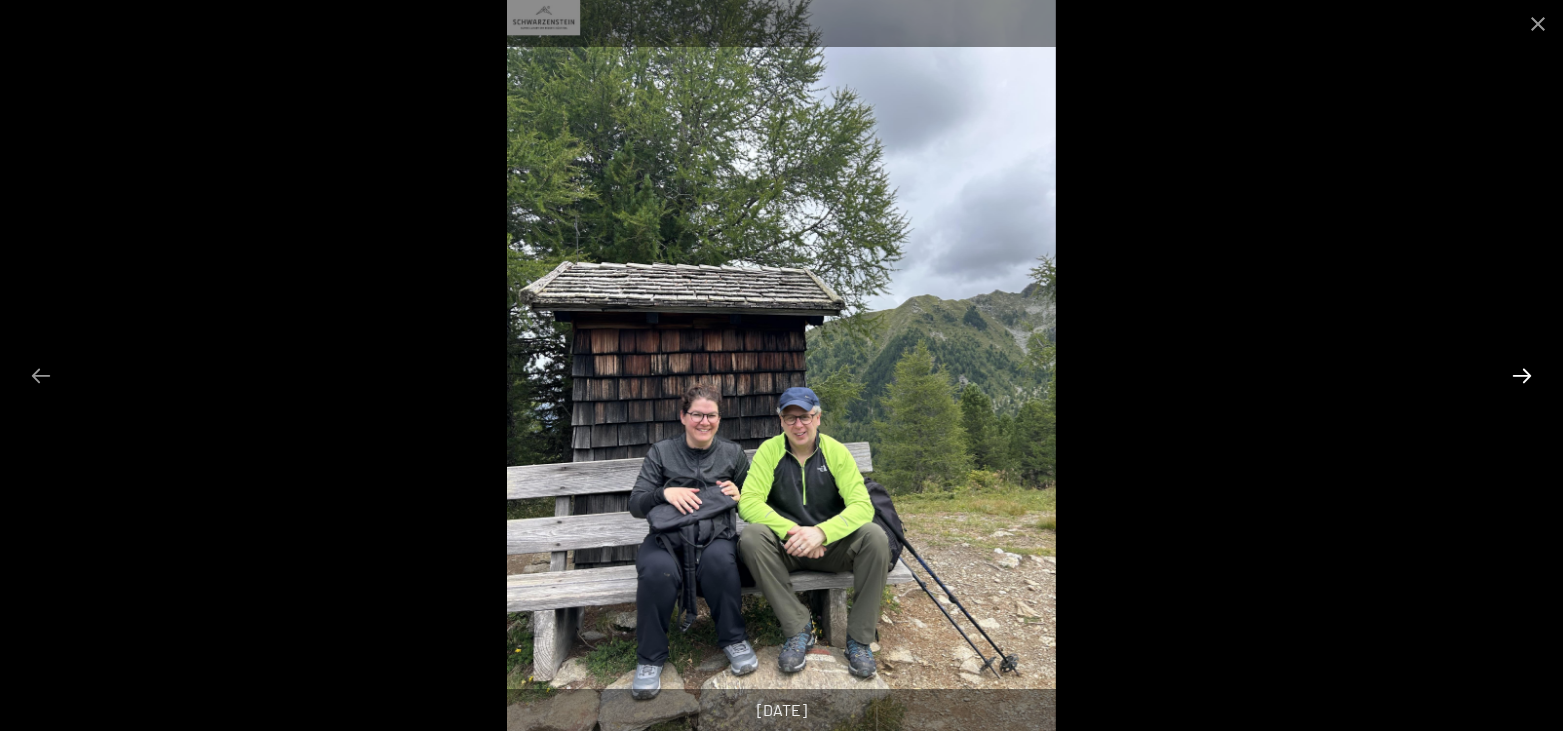 click at bounding box center (1522, 375) 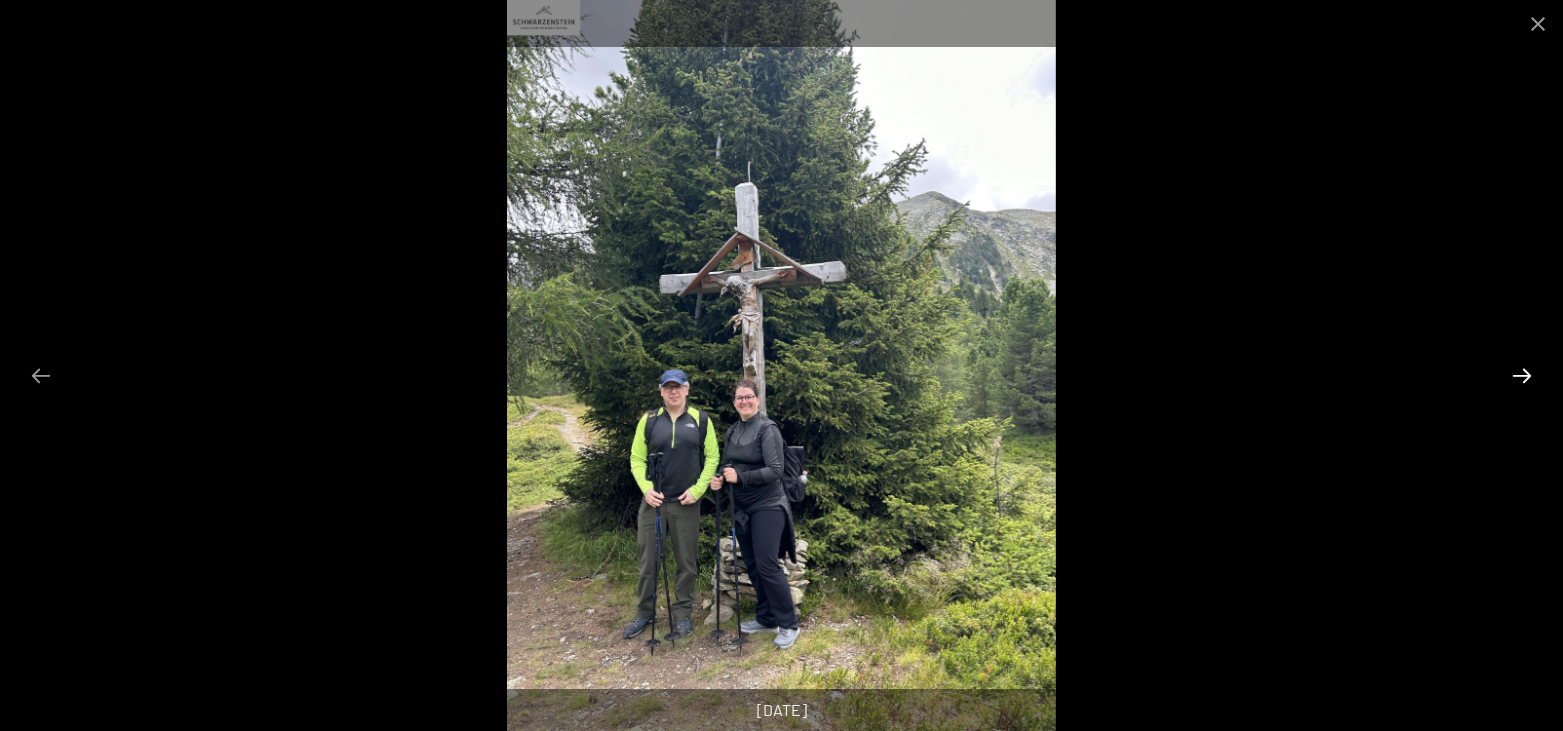 click at bounding box center (1522, 375) 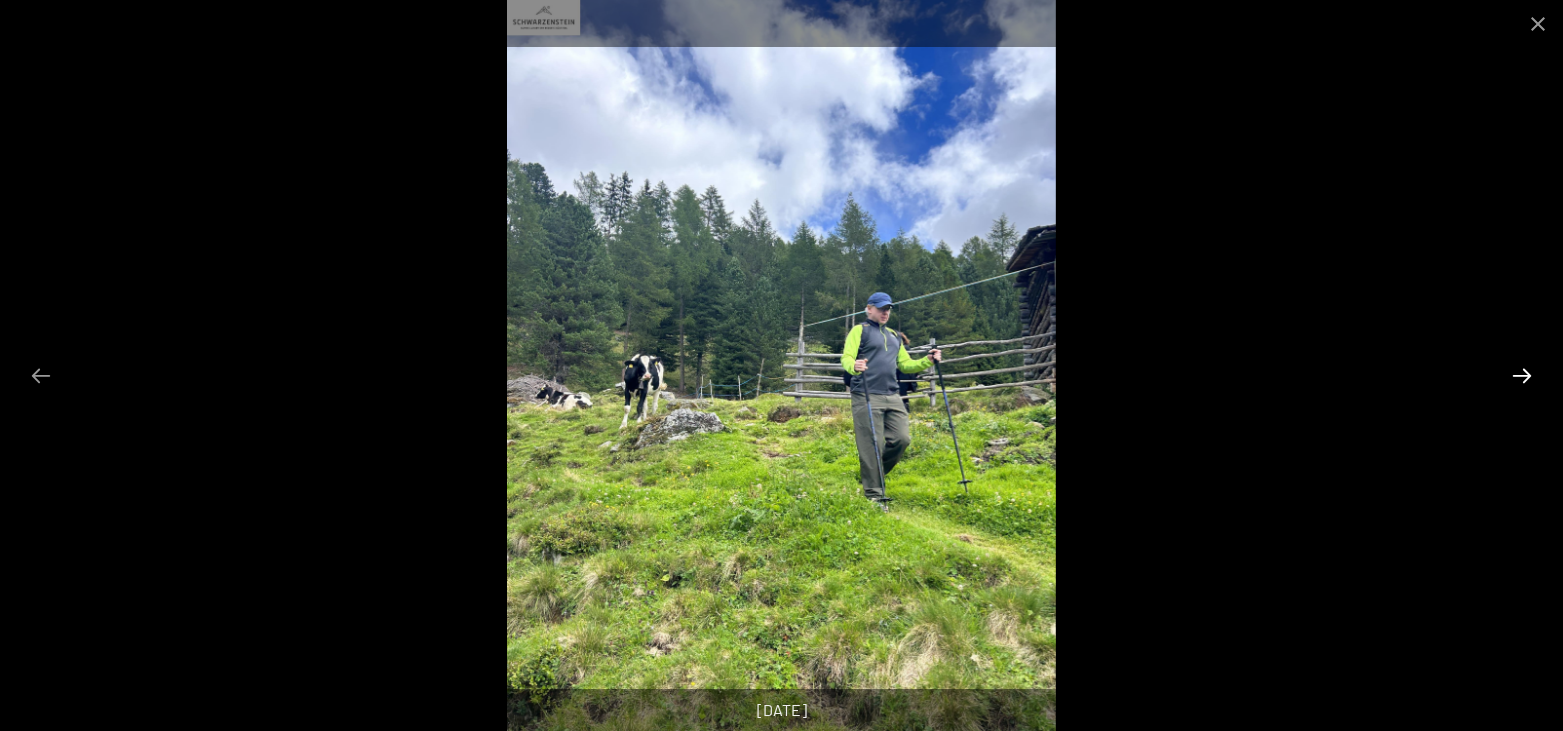 click at bounding box center [1522, 375] 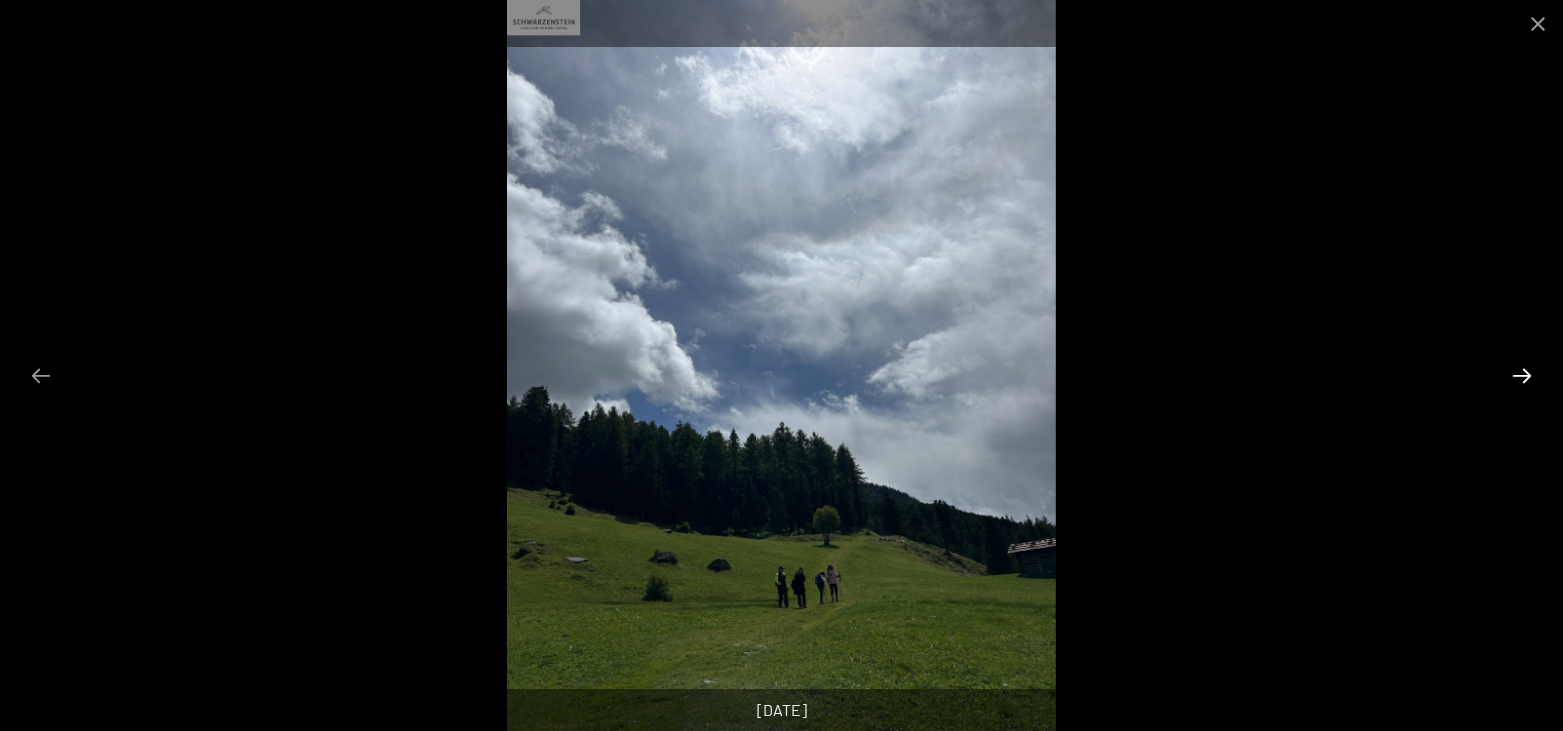 click at bounding box center (1522, 375) 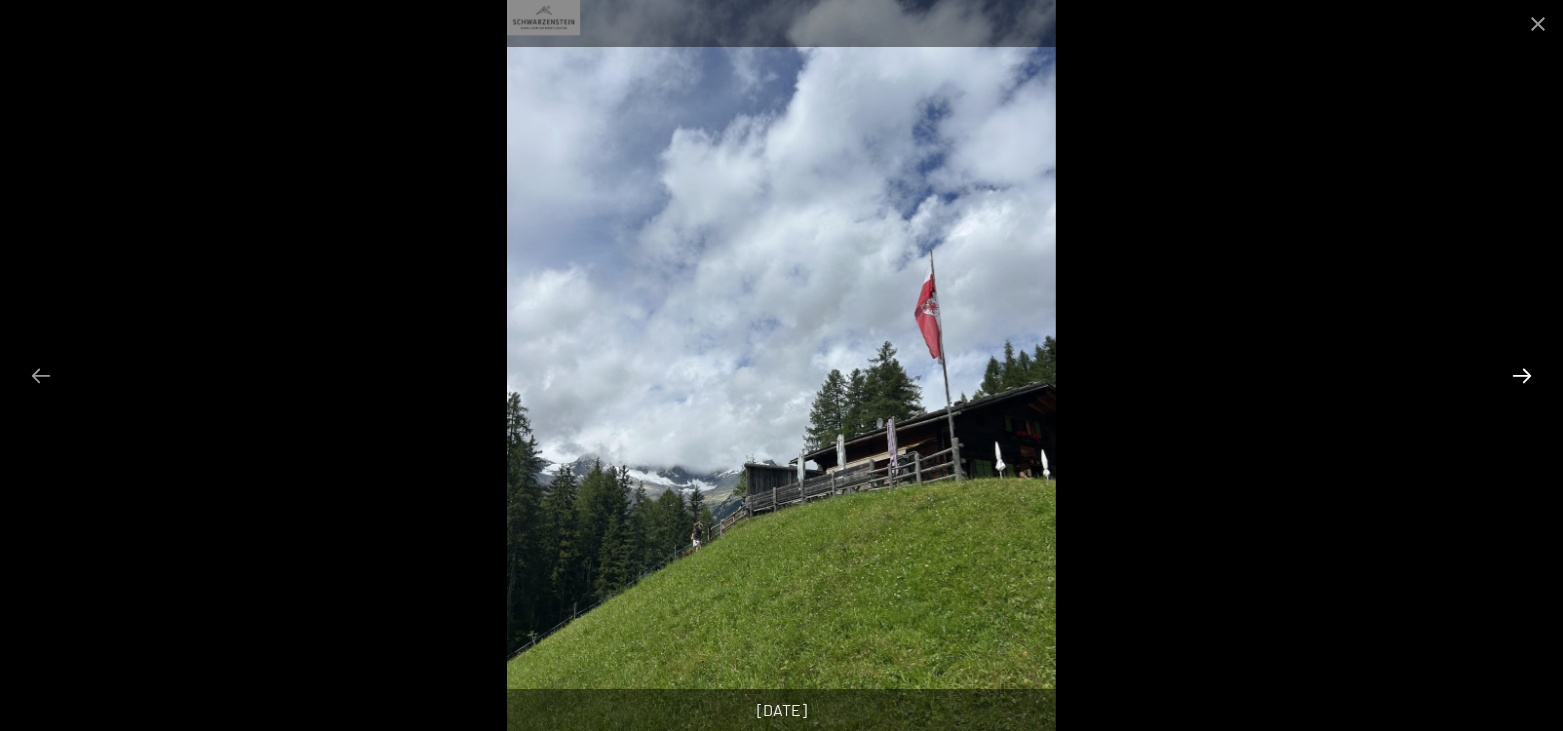 click at bounding box center (1522, 375) 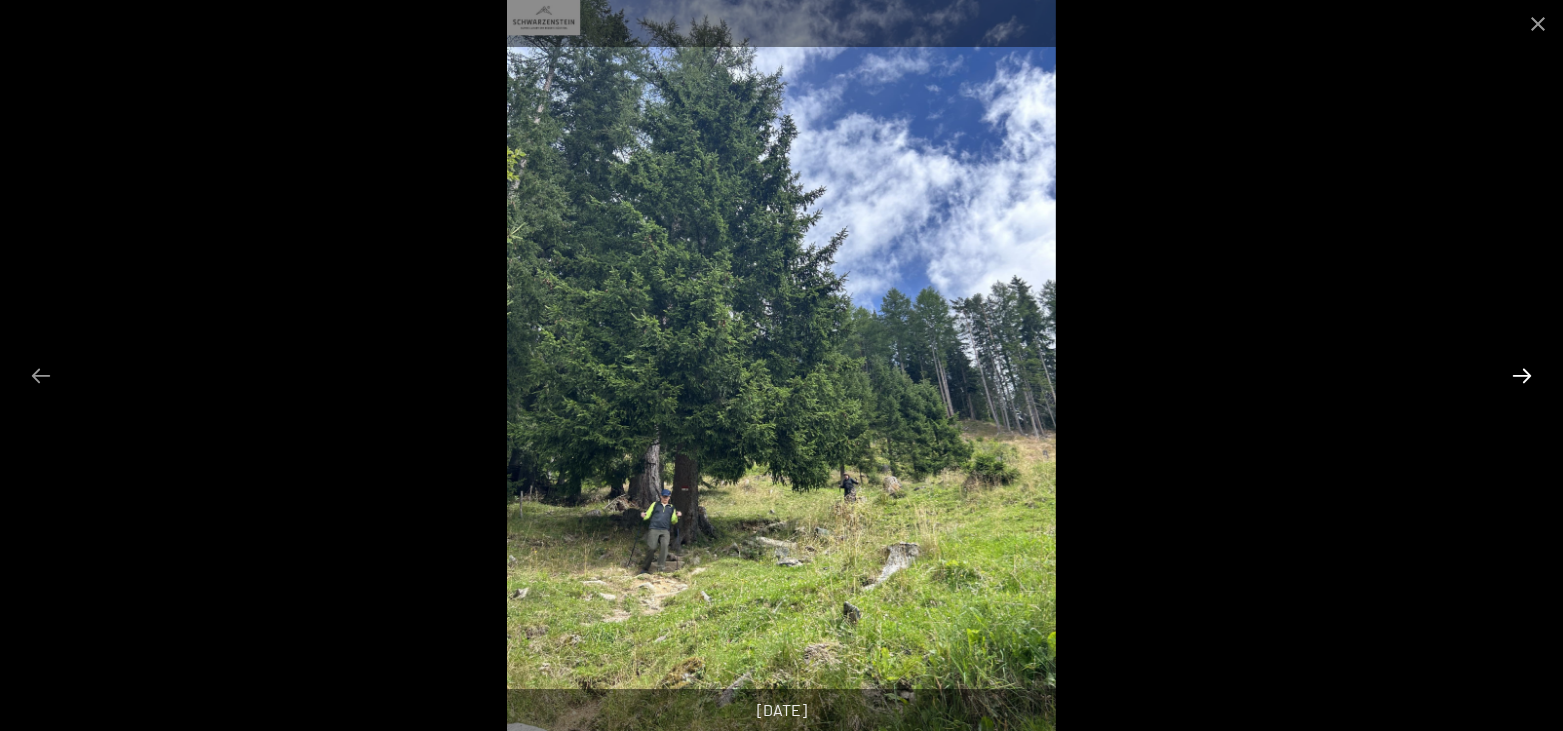 click at bounding box center (1522, 375) 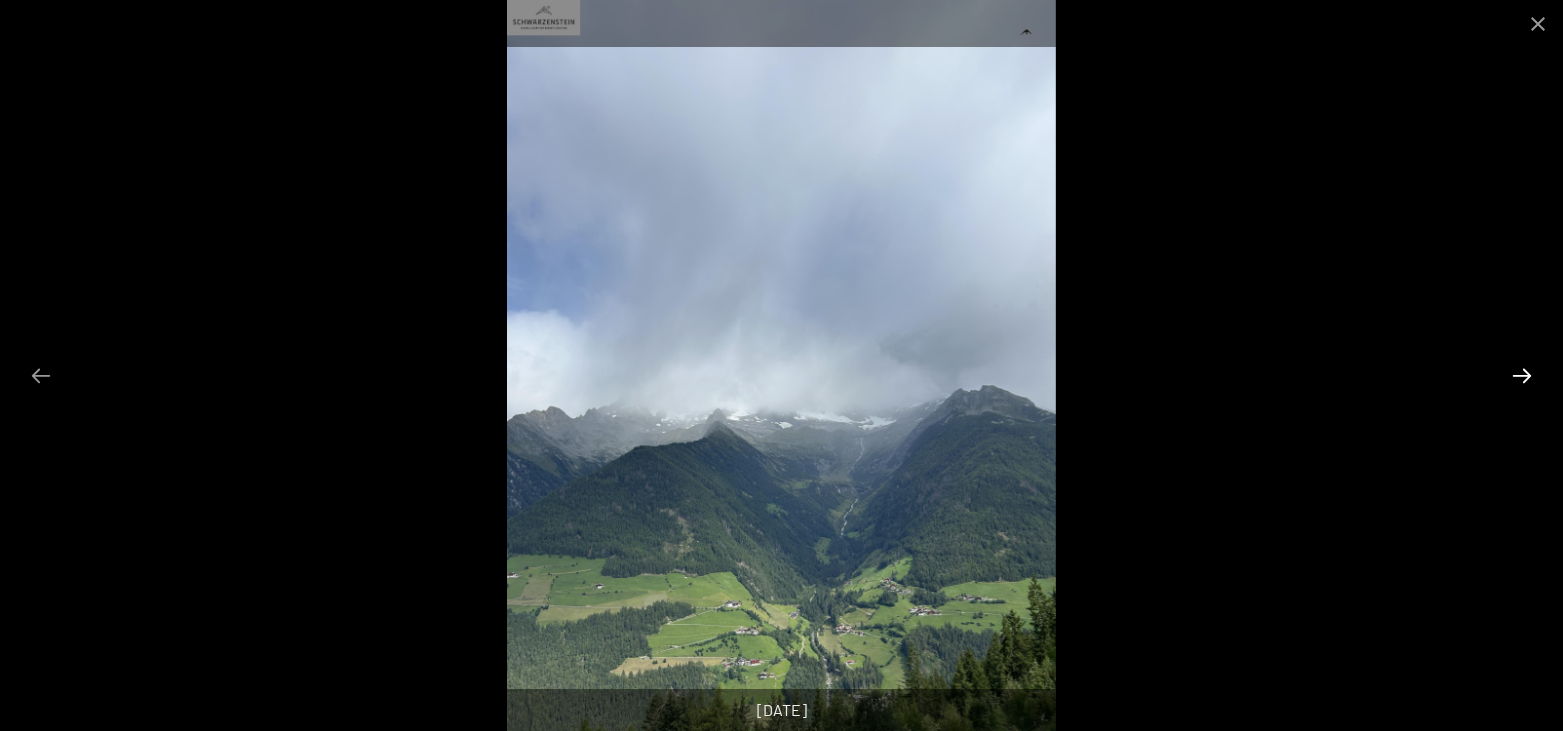 click at bounding box center [1522, 375] 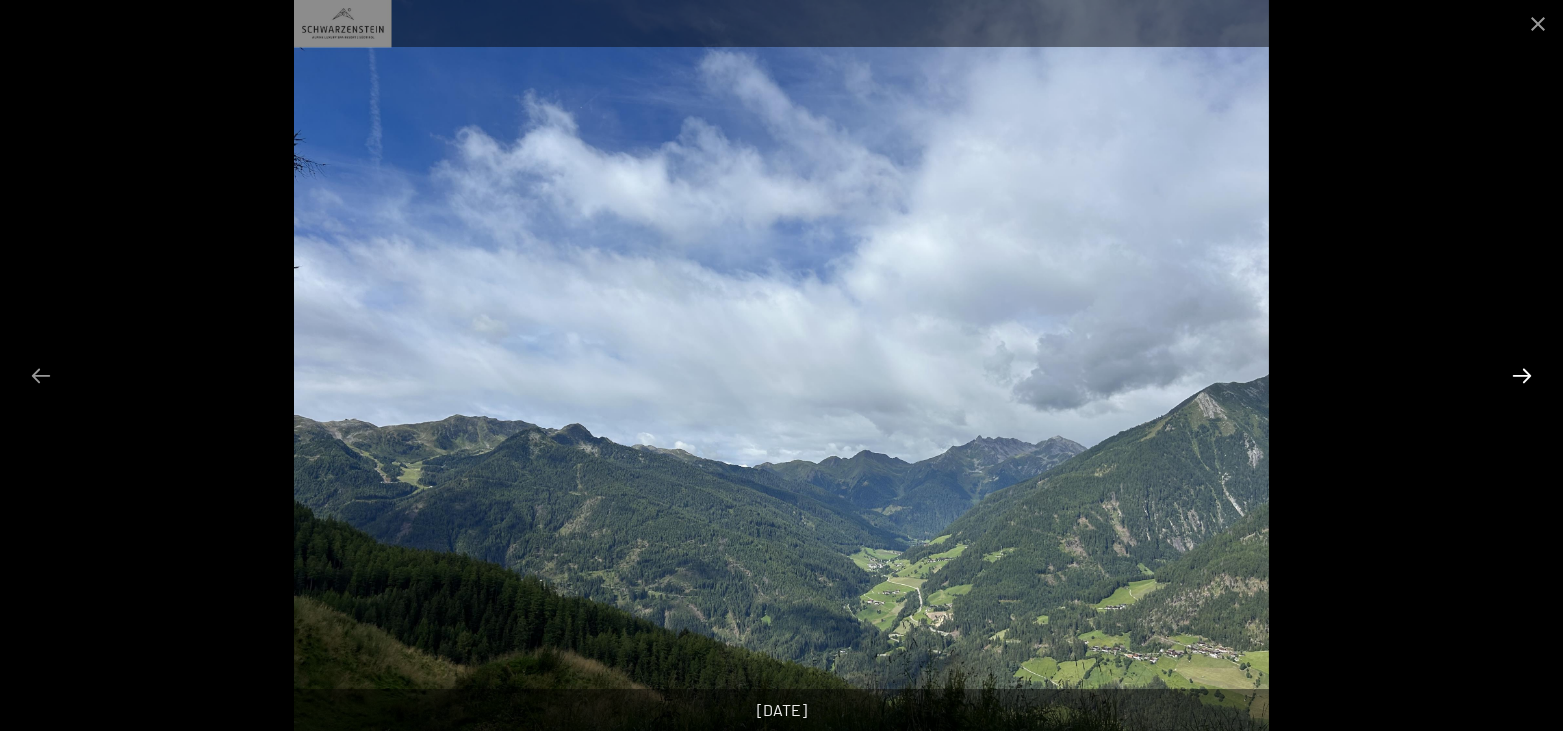 click at bounding box center [1522, 375] 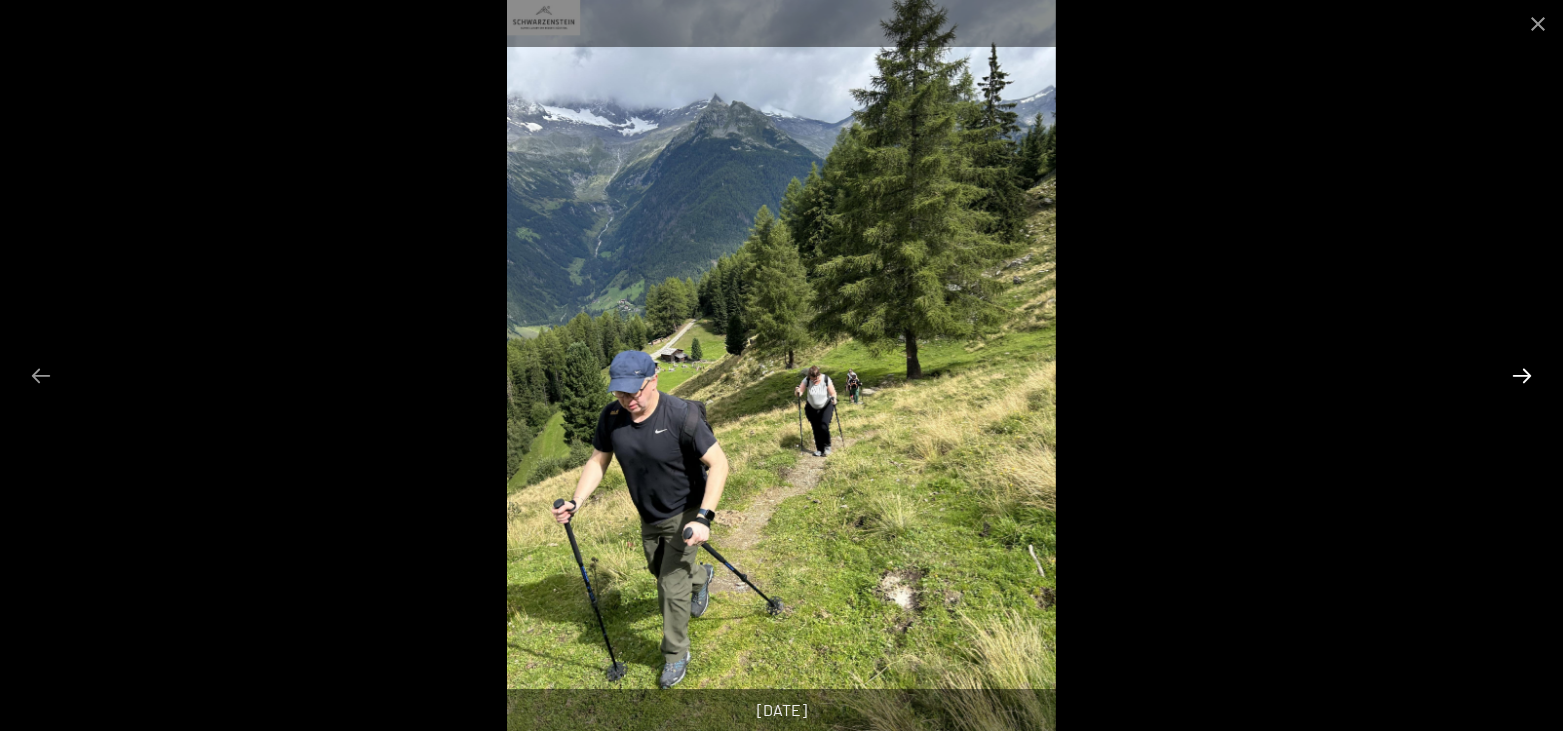 click at bounding box center [1522, 375] 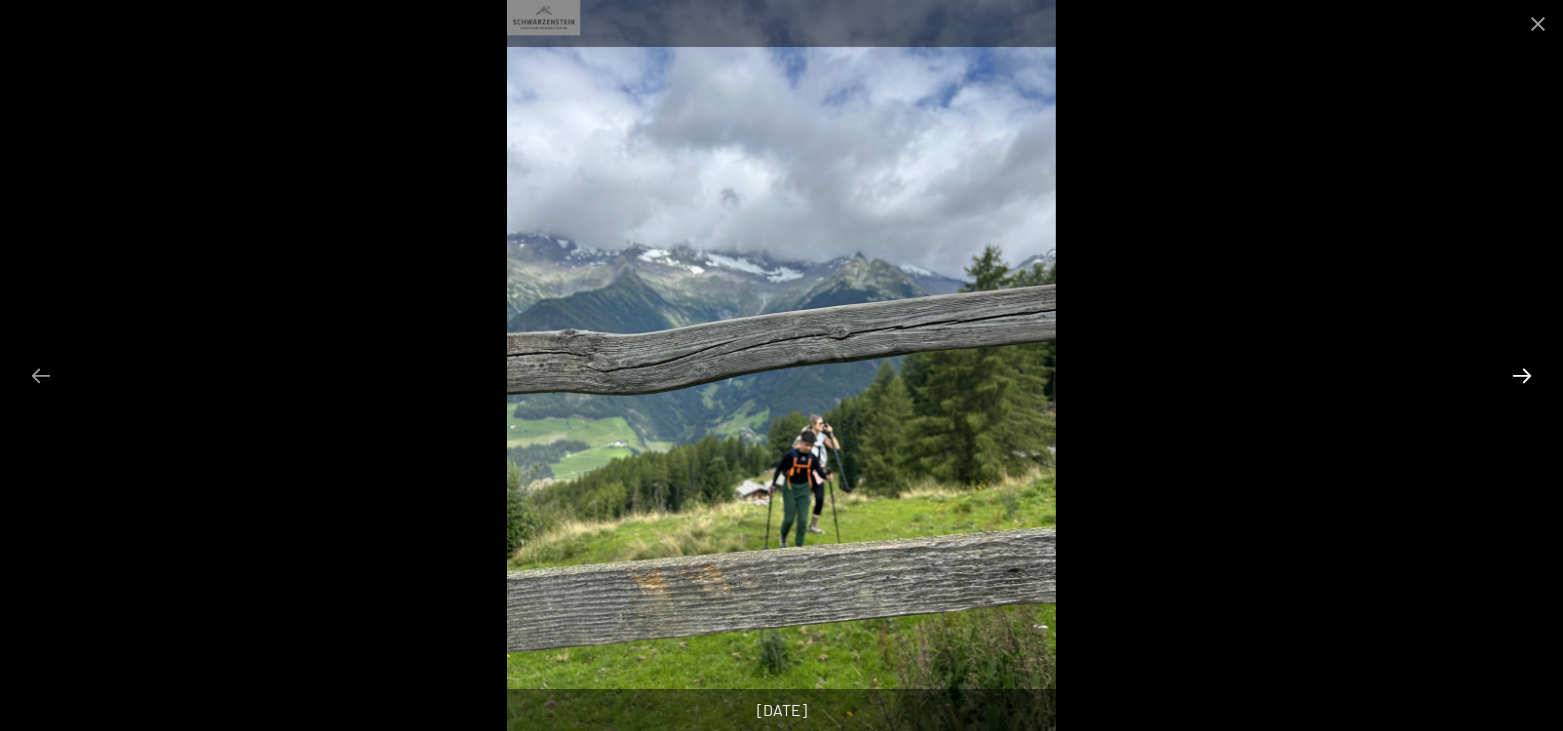 click at bounding box center (1522, 375) 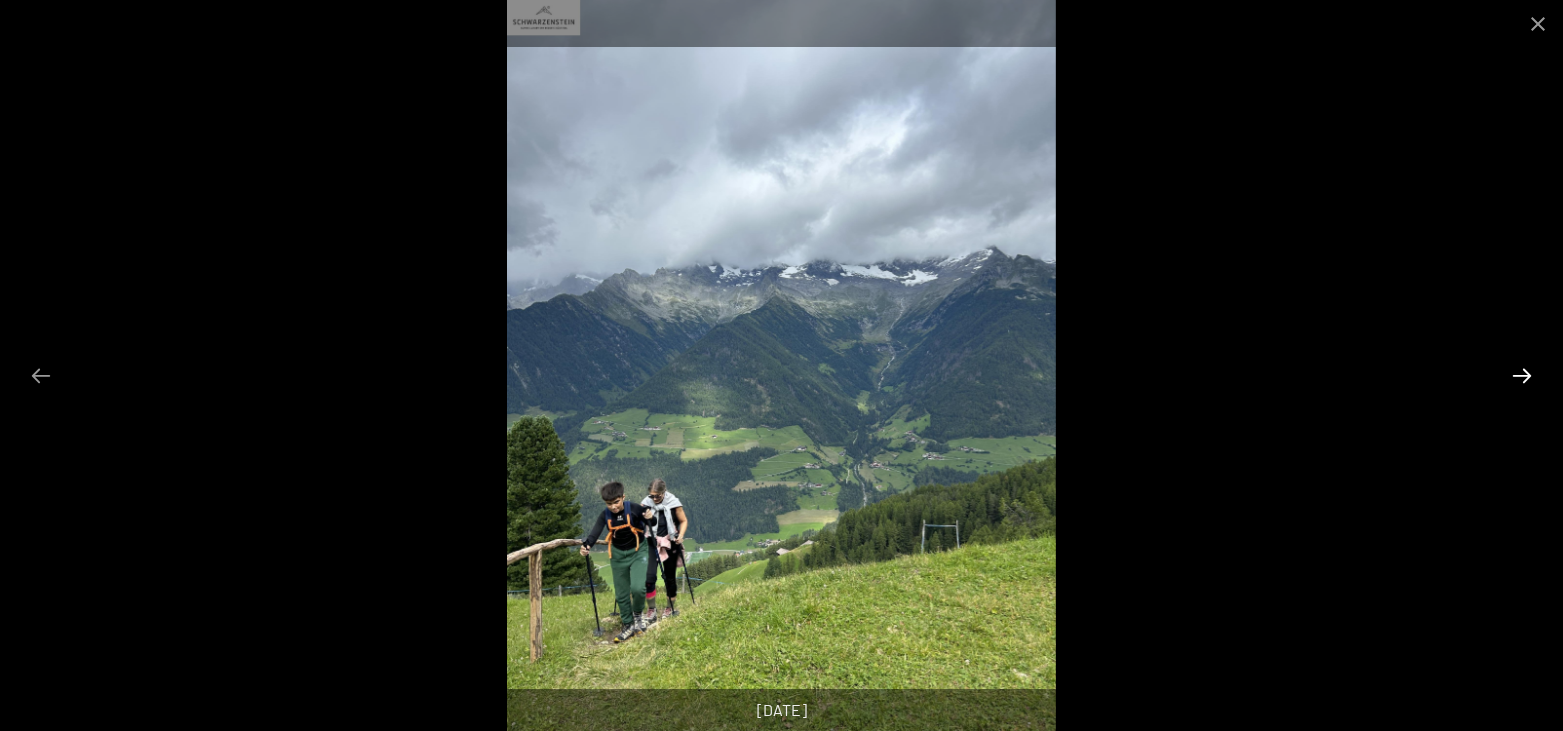 click at bounding box center (1522, 375) 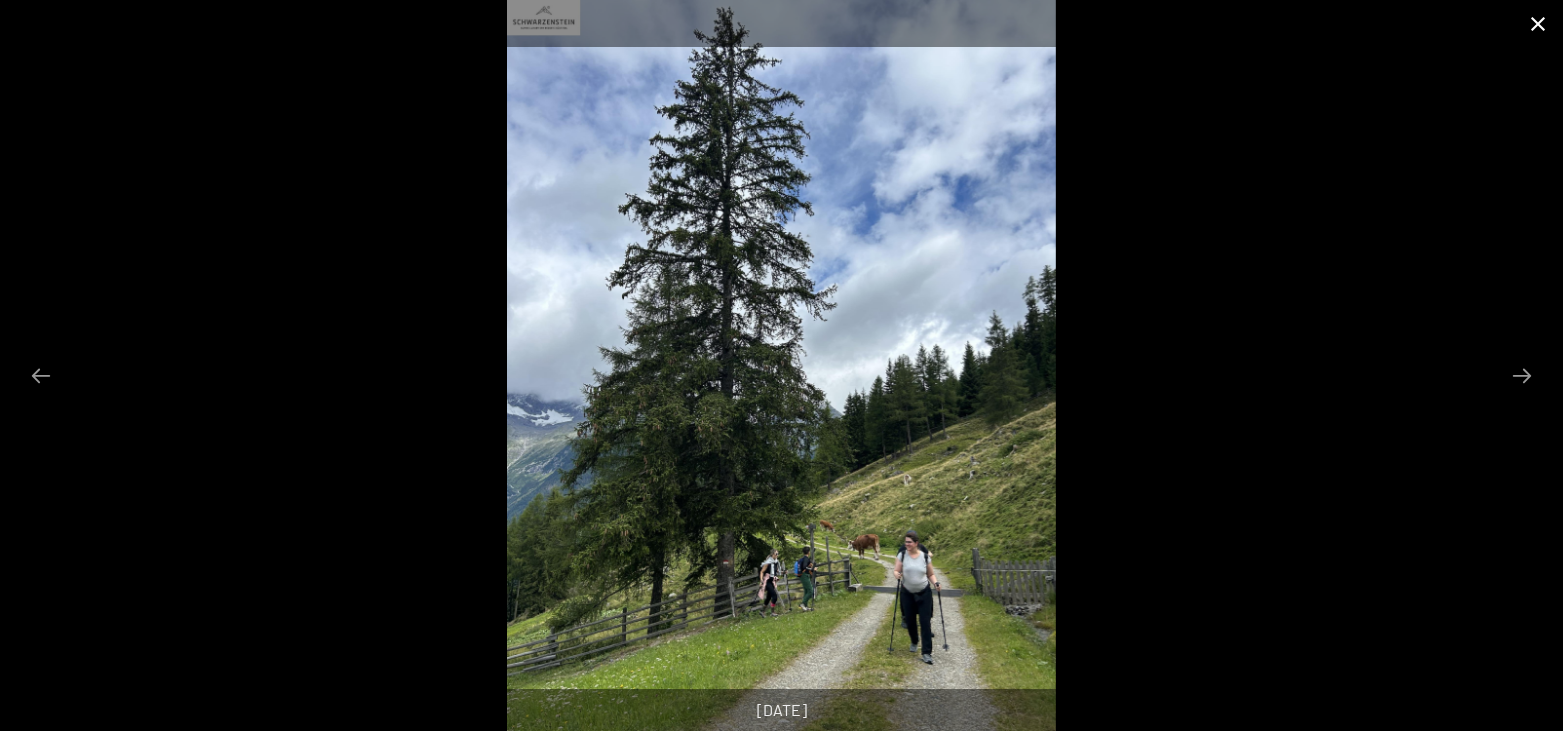 click at bounding box center (1538, 23) 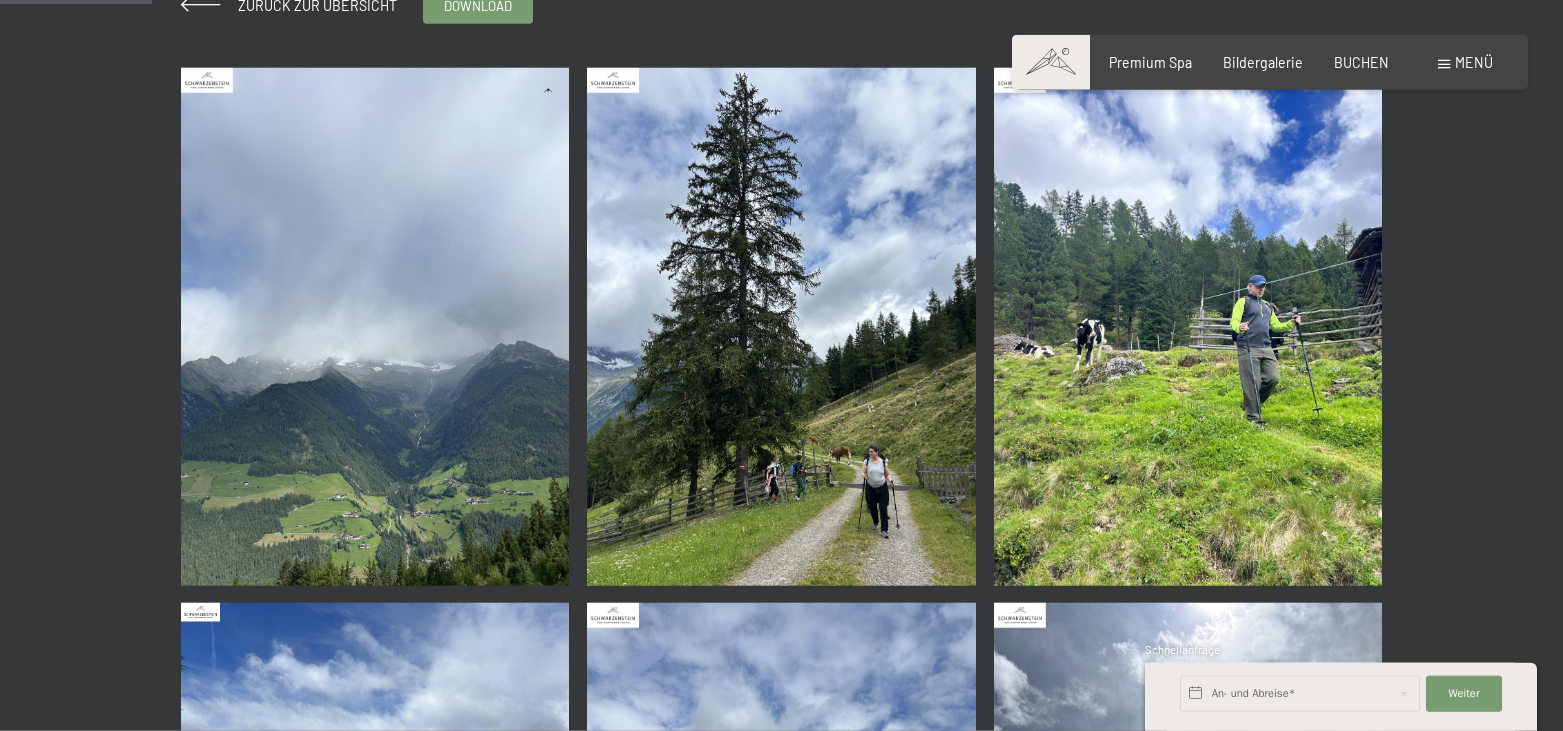 scroll, scrollTop: 306, scrollLeft: 0, axis: vertical 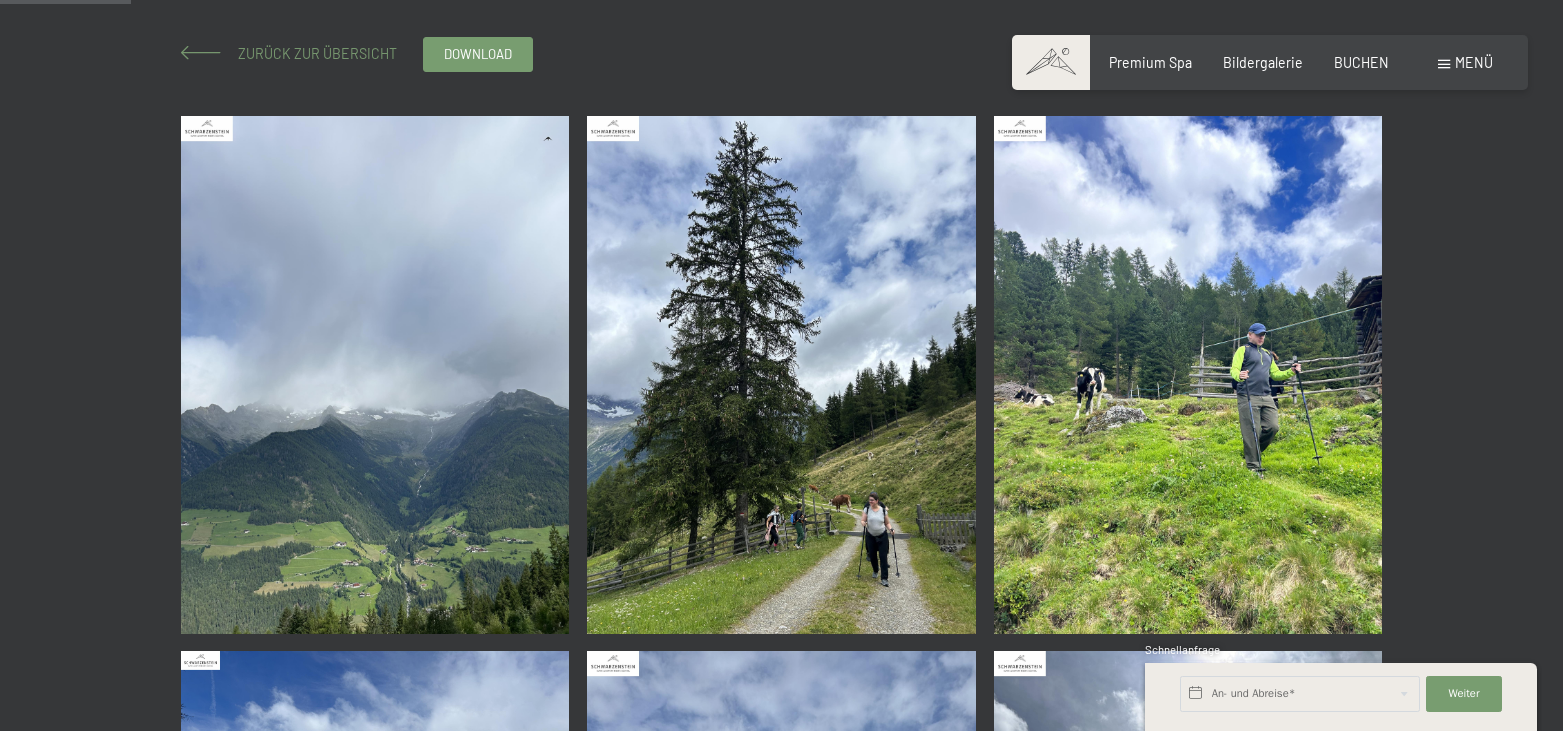click on "Zurück zur Übersicht" at bounding box center (310, 53) 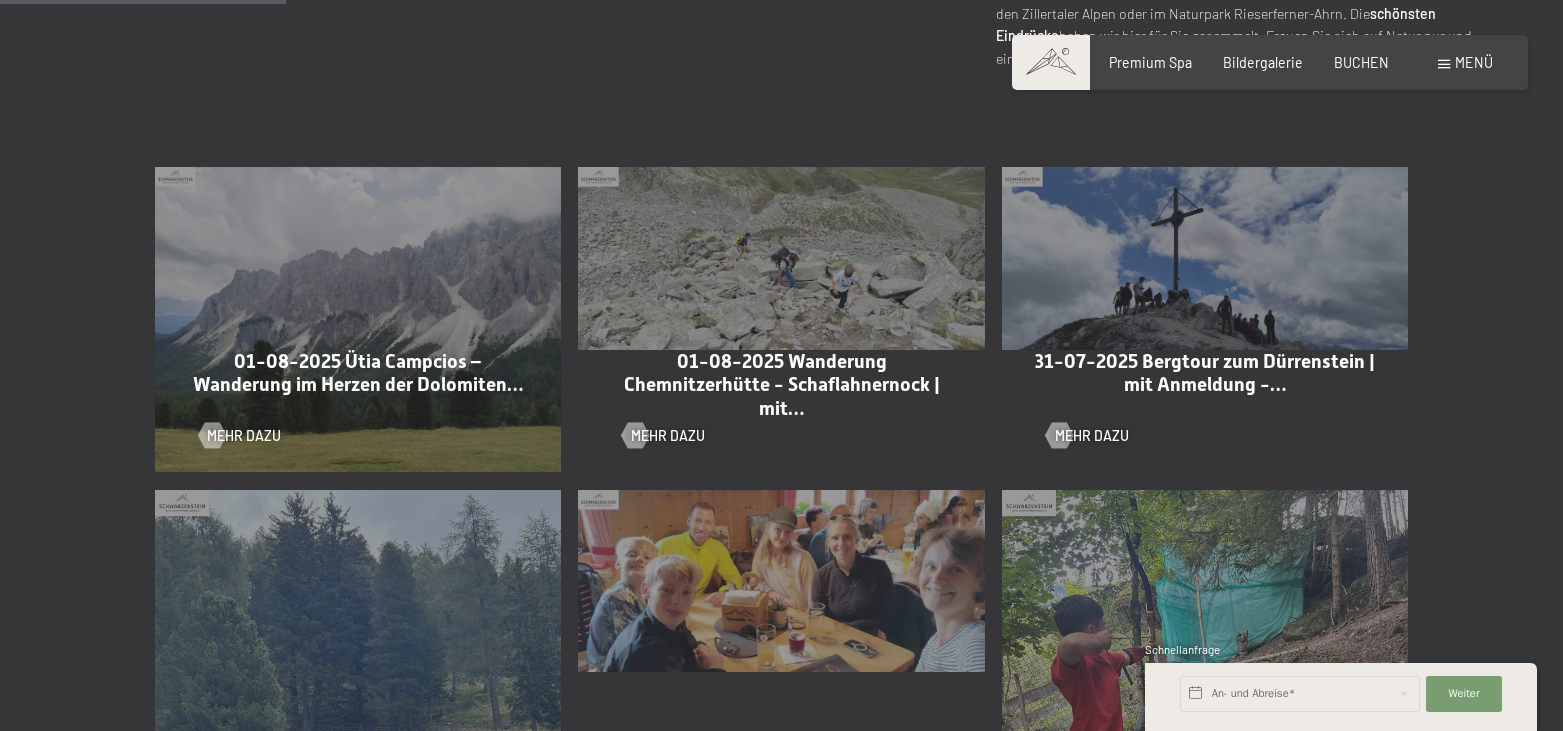scroll, scrollTop: 918, scrollLeft: 0, axis: vertical 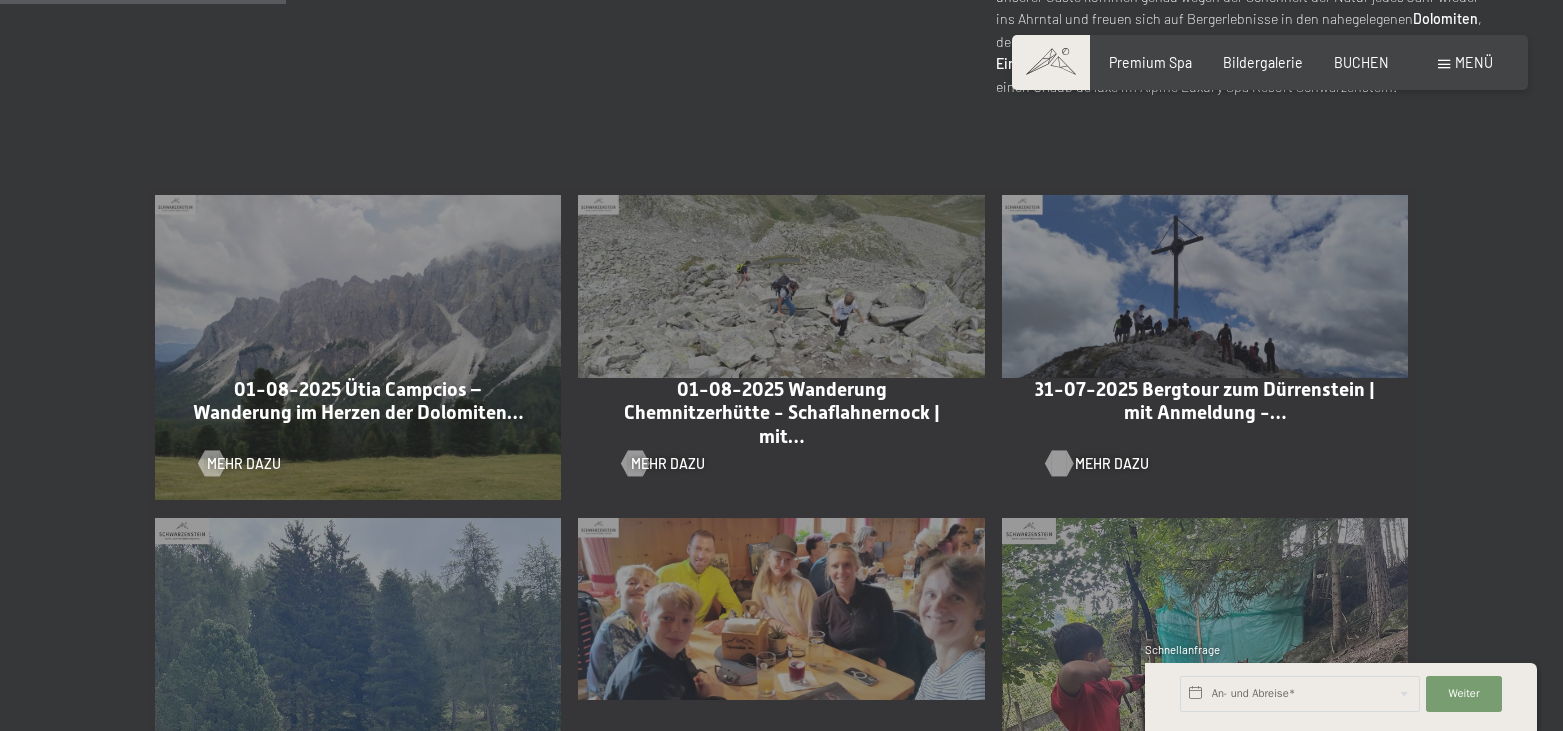 click on "Mehr dazu" at bounding box center (1112, 464) 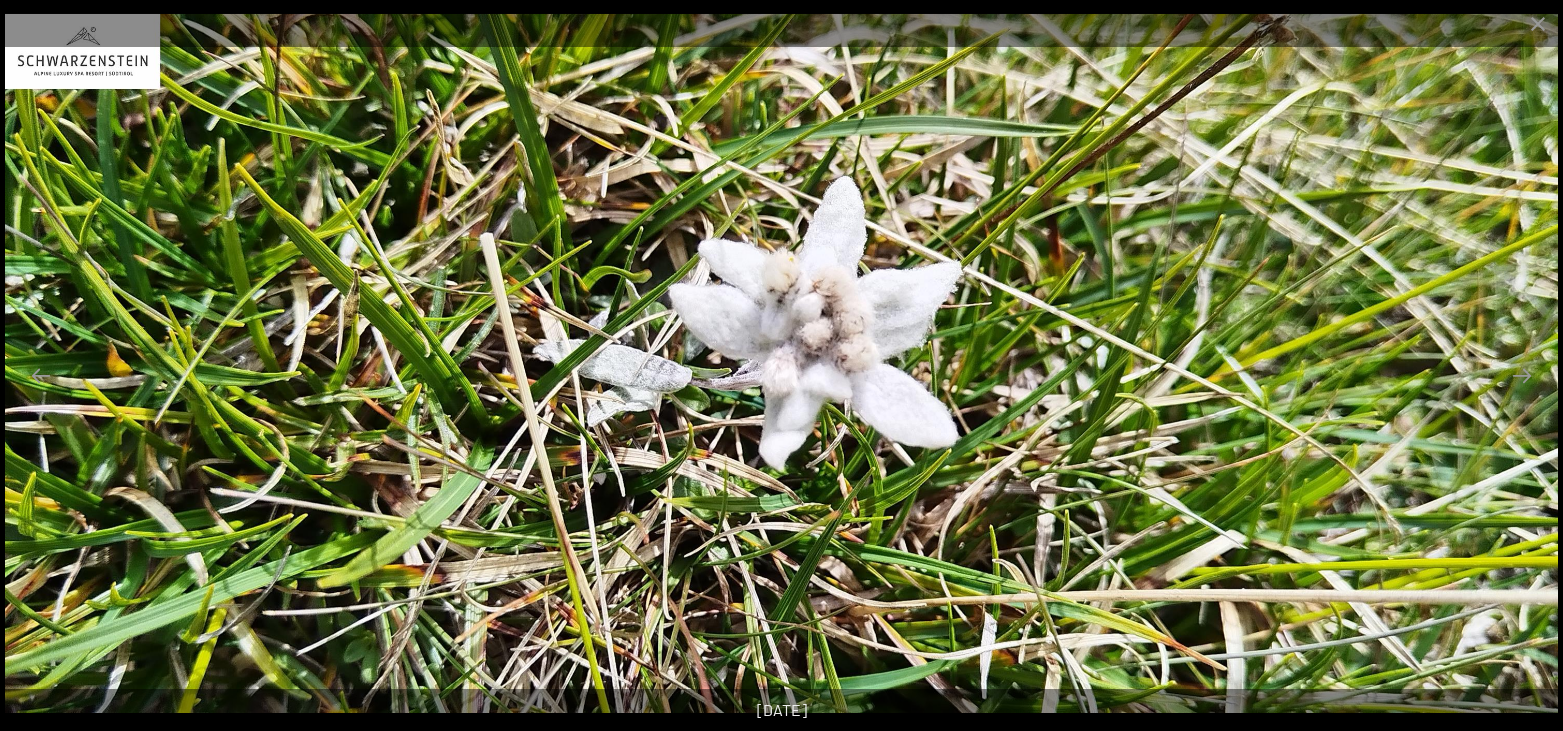 click at bounding box center [1522, 375] 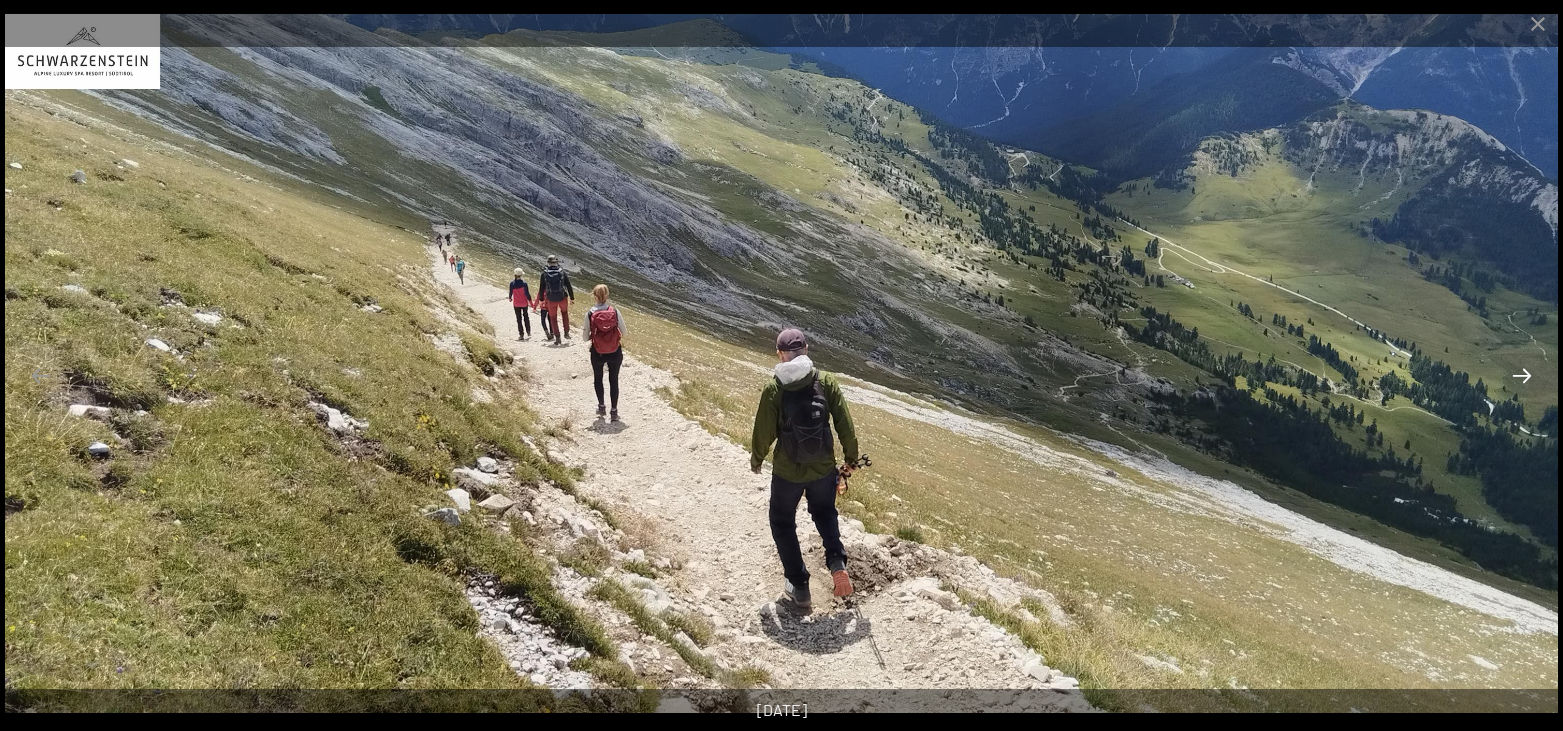 click at bounding box center (1522, 375) 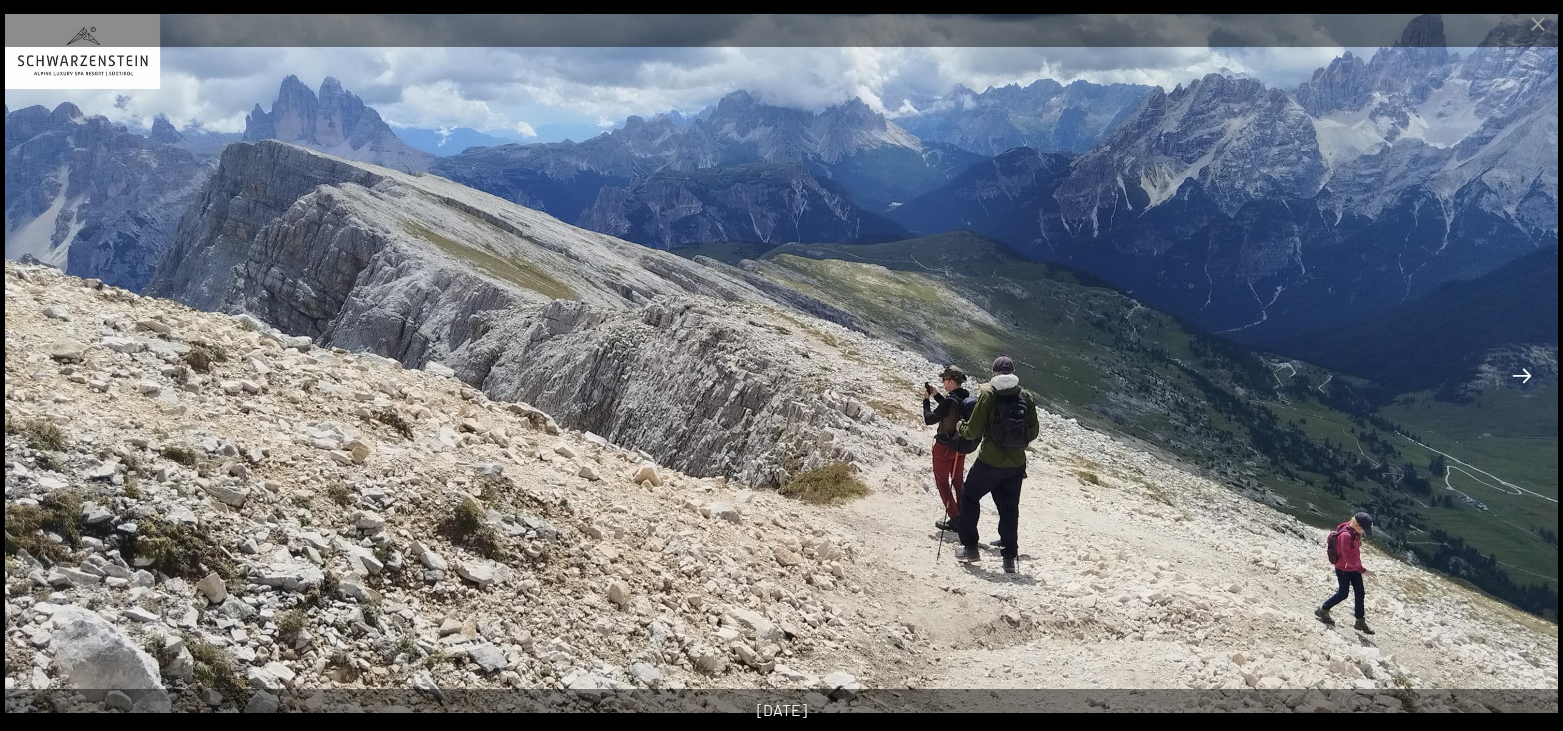 click at bounding box center [1522, 375] 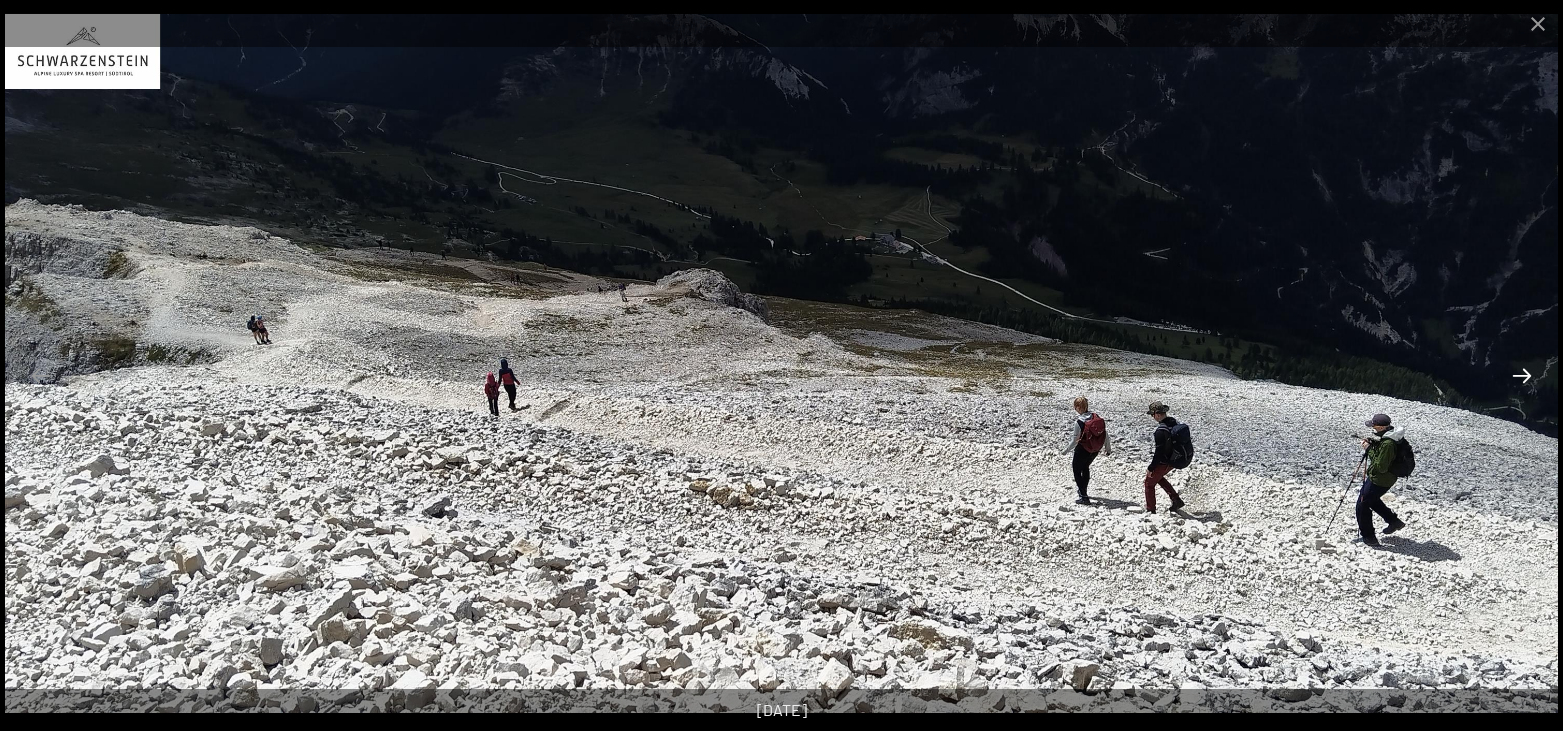 click at bounding box center [1522, 375] 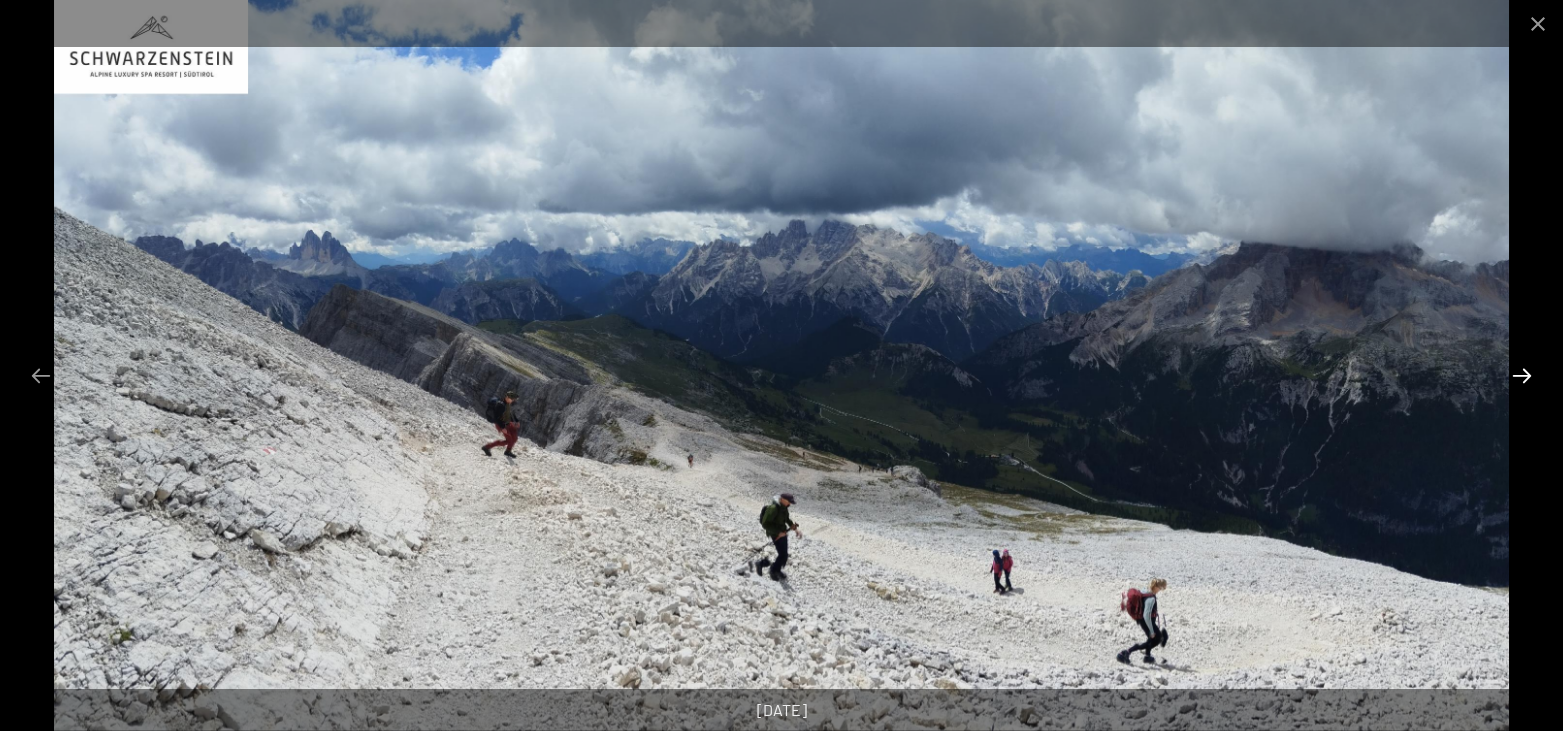 click at bounding box center [1522, 375] 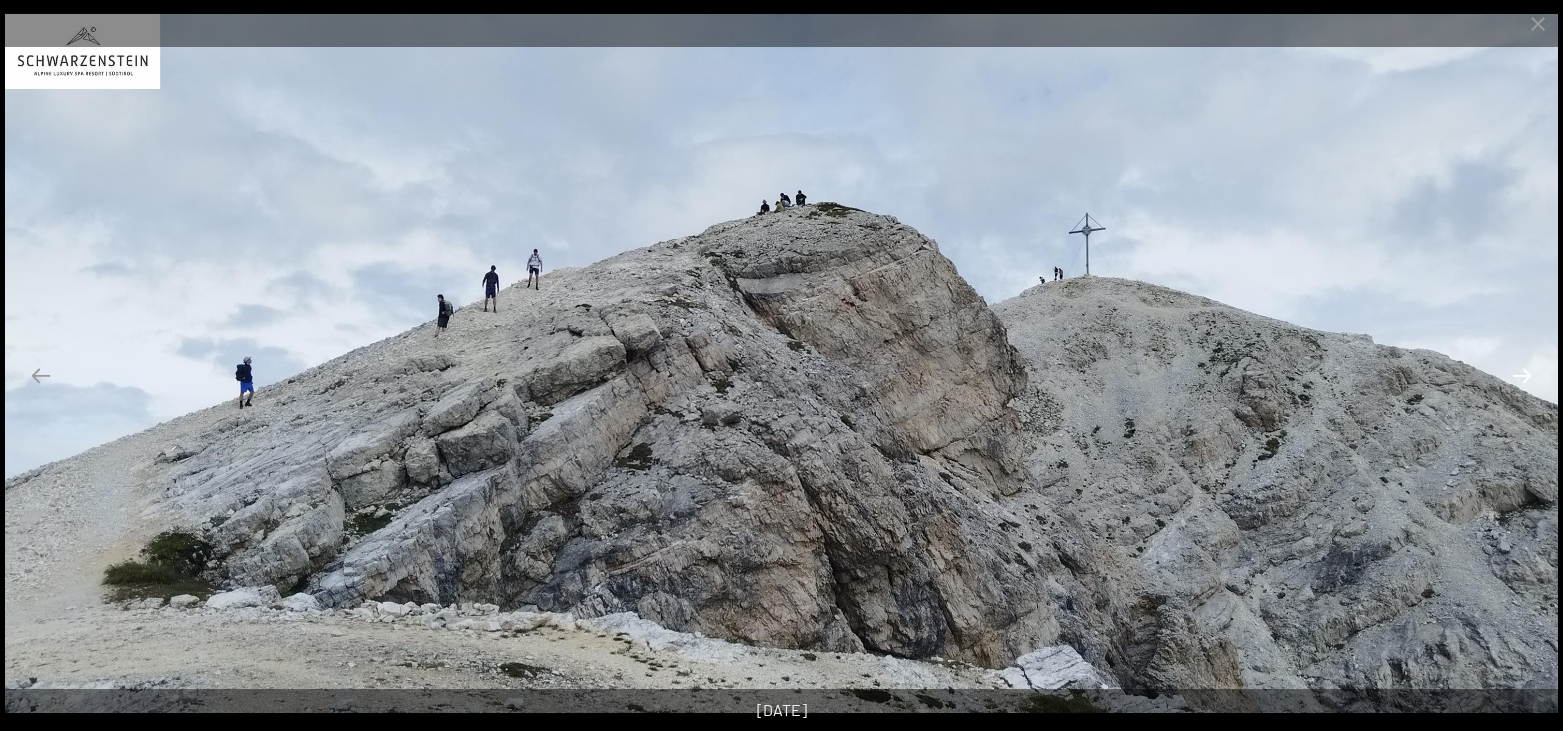 click at bounding box center (1522, 375) 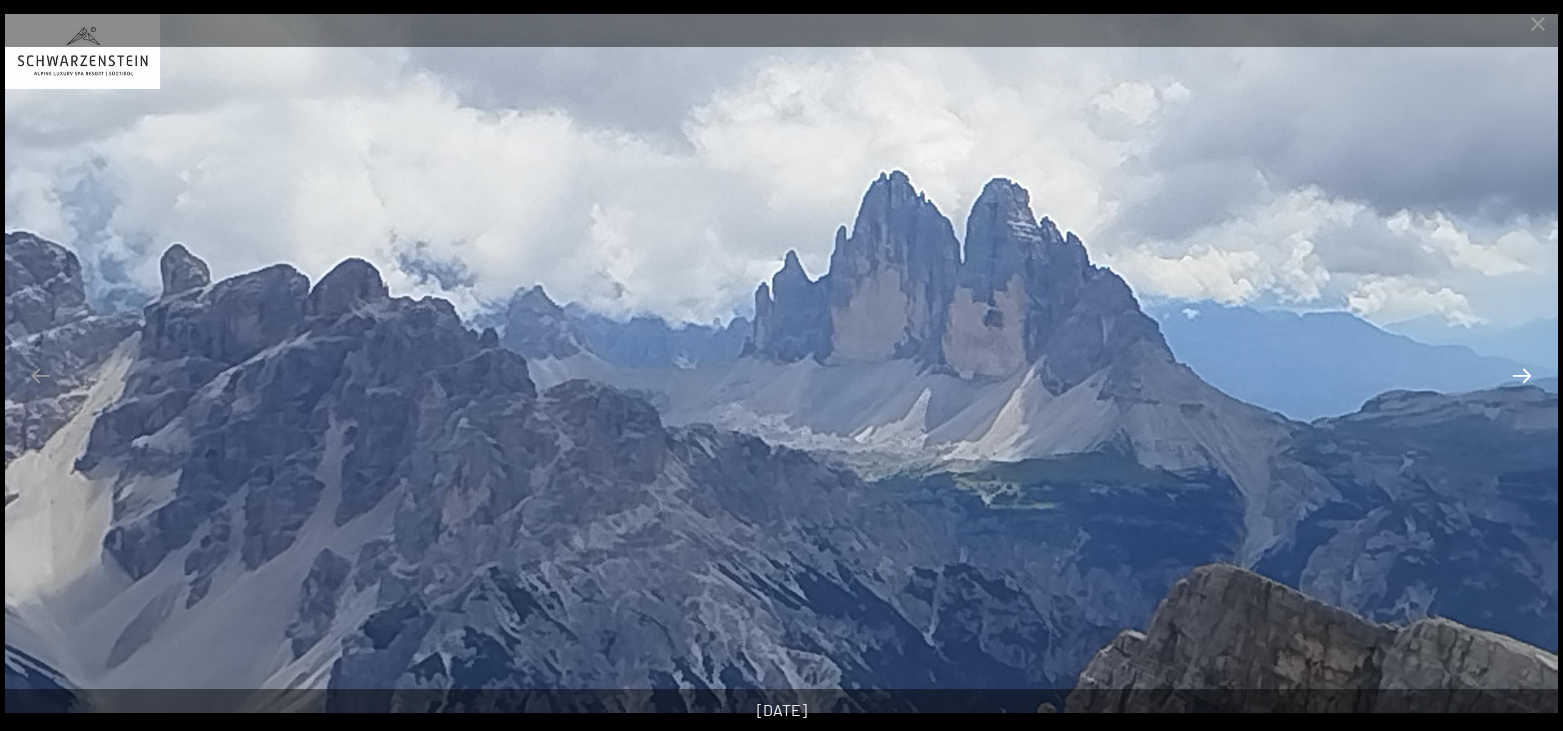 click at bounding box center (1522, 375) 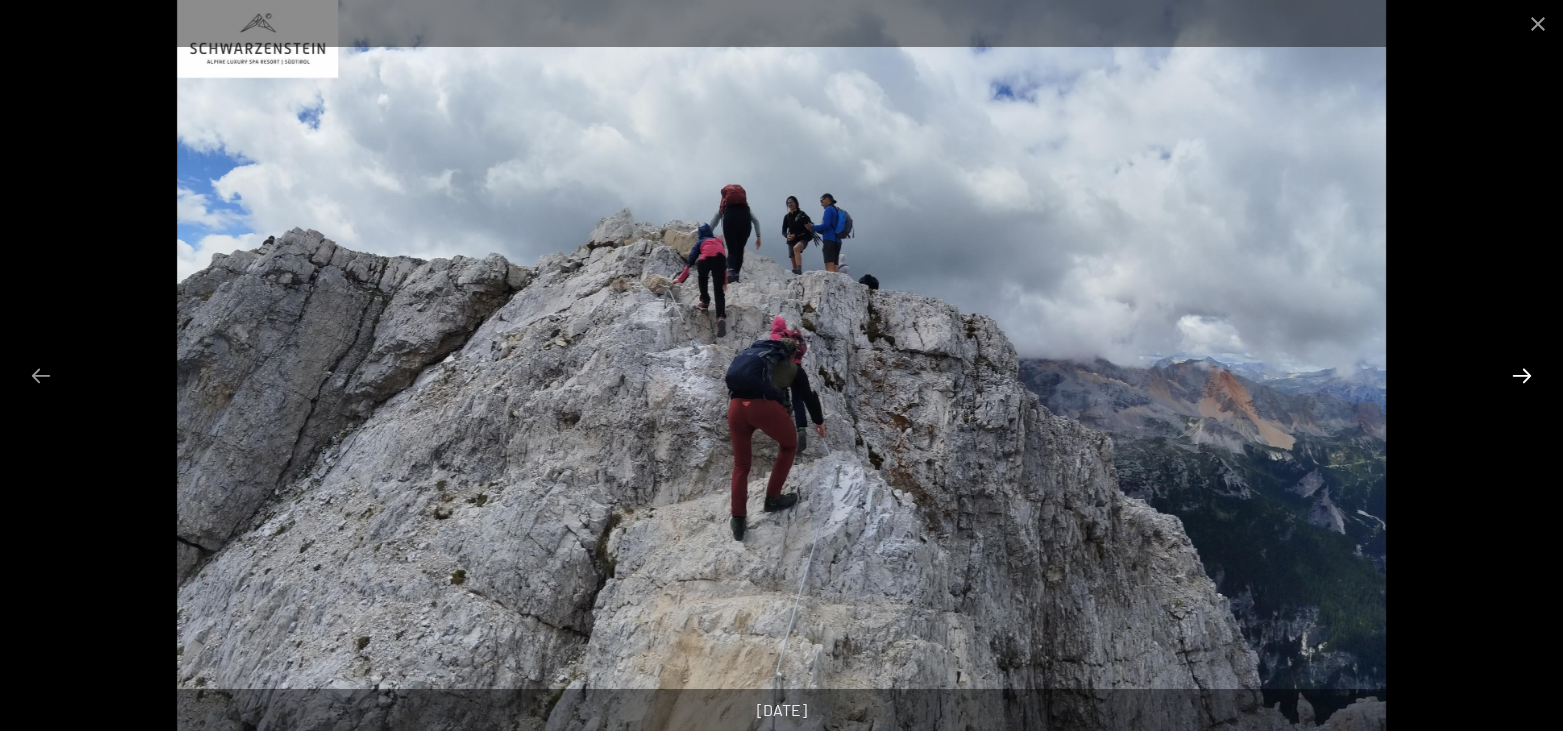 click at bounding box center [1522, 375] 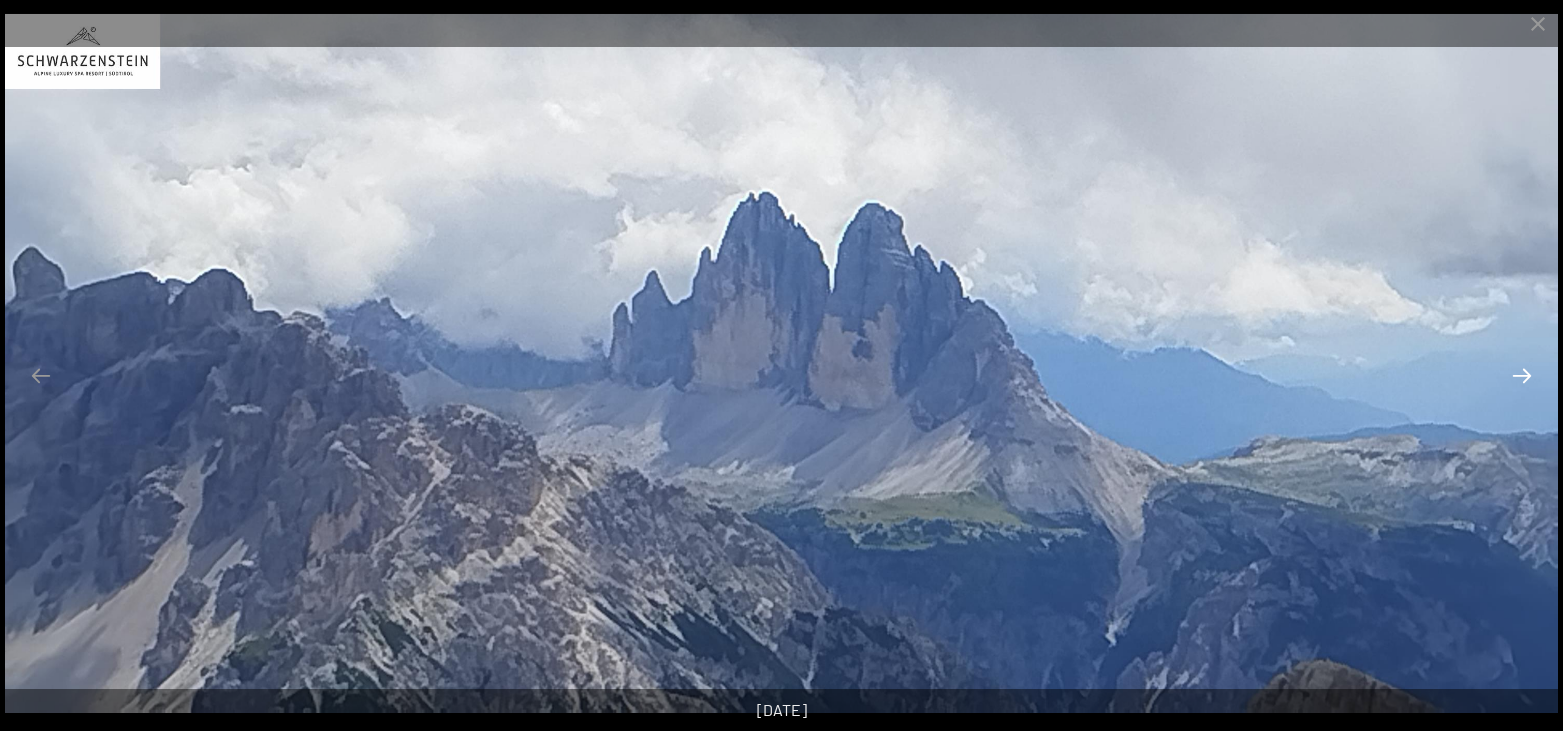 click at bounding box center (1522, 375) 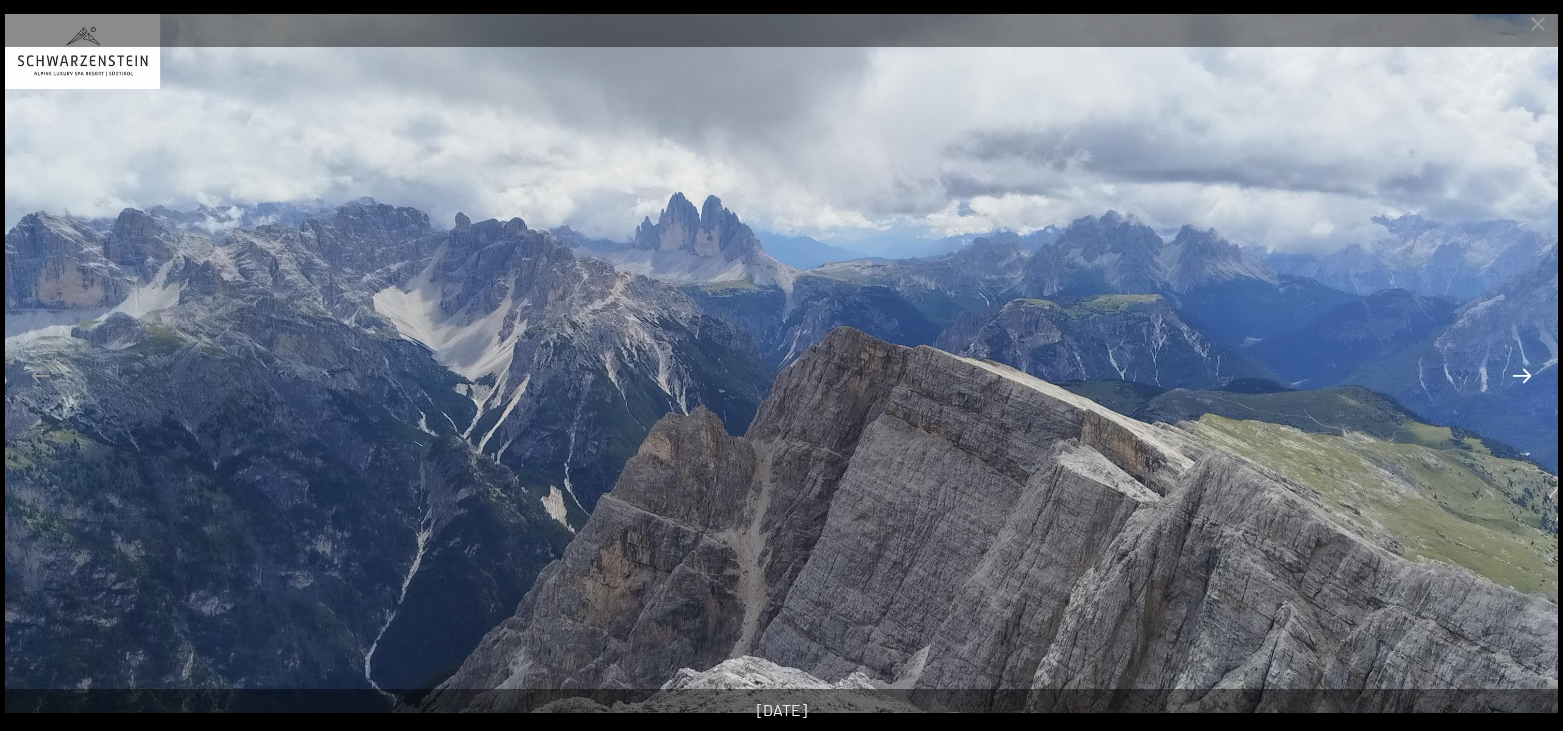 click at bounding box center [1522, 375] 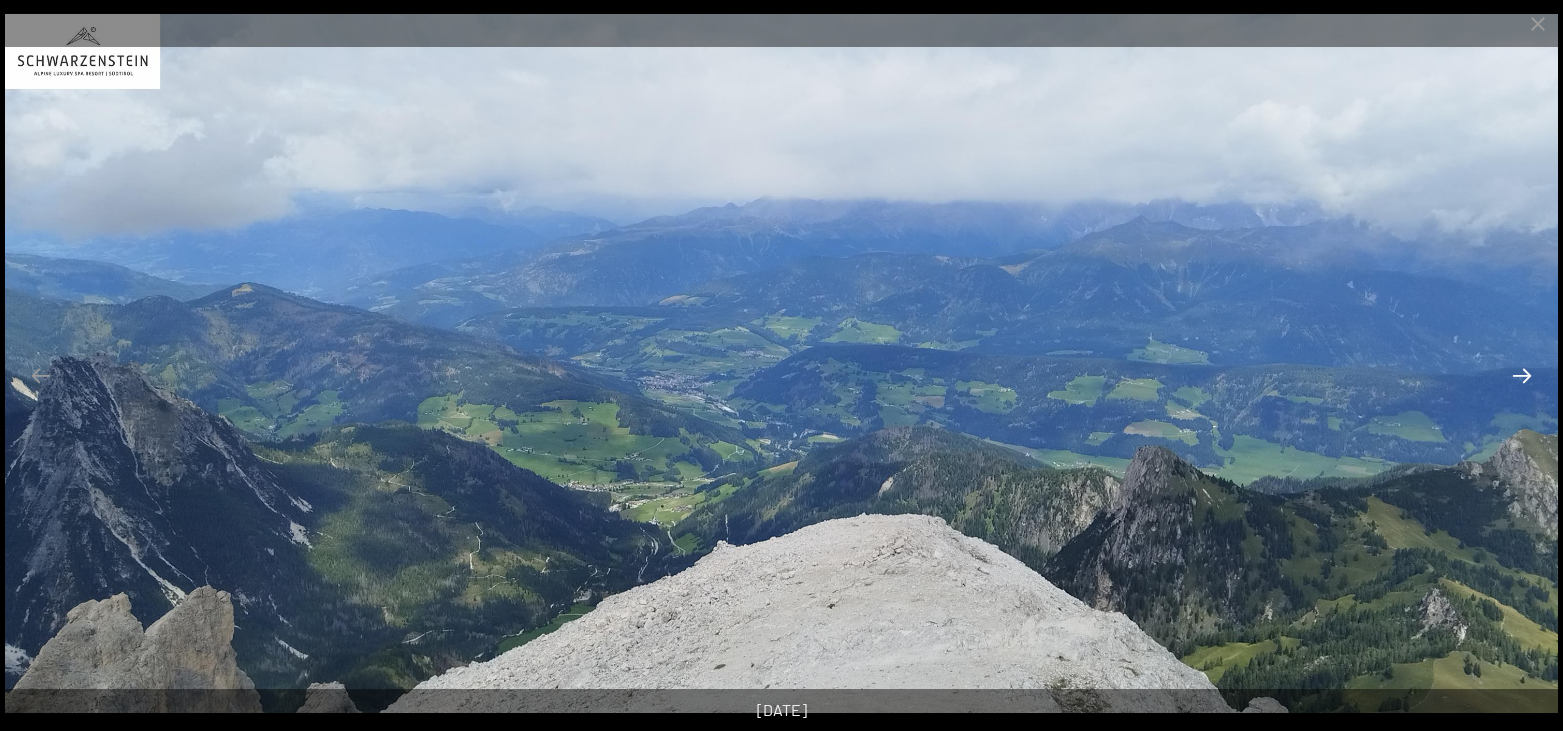 click at bounding box center (1522, 375) 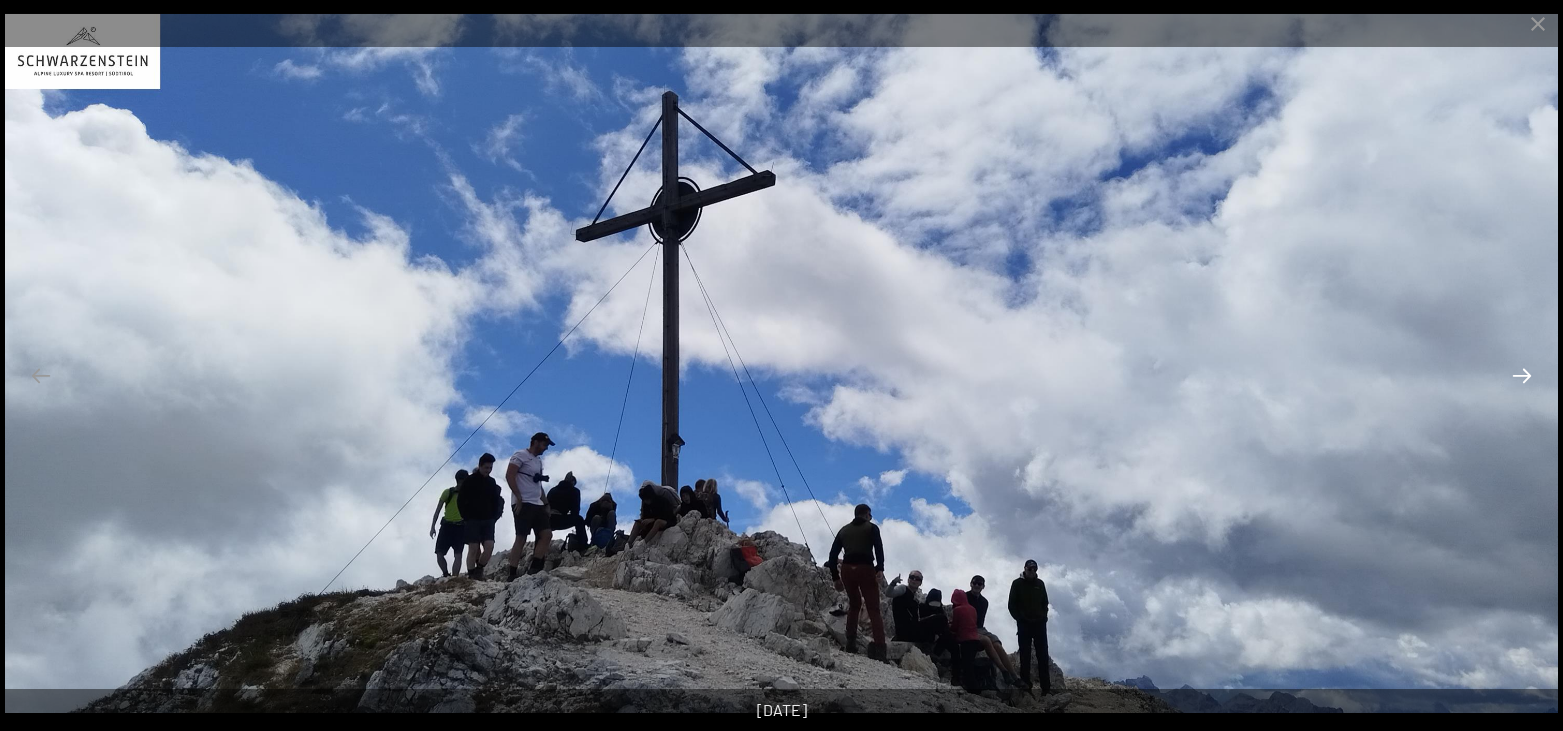click at bounding box center (1522, 375) 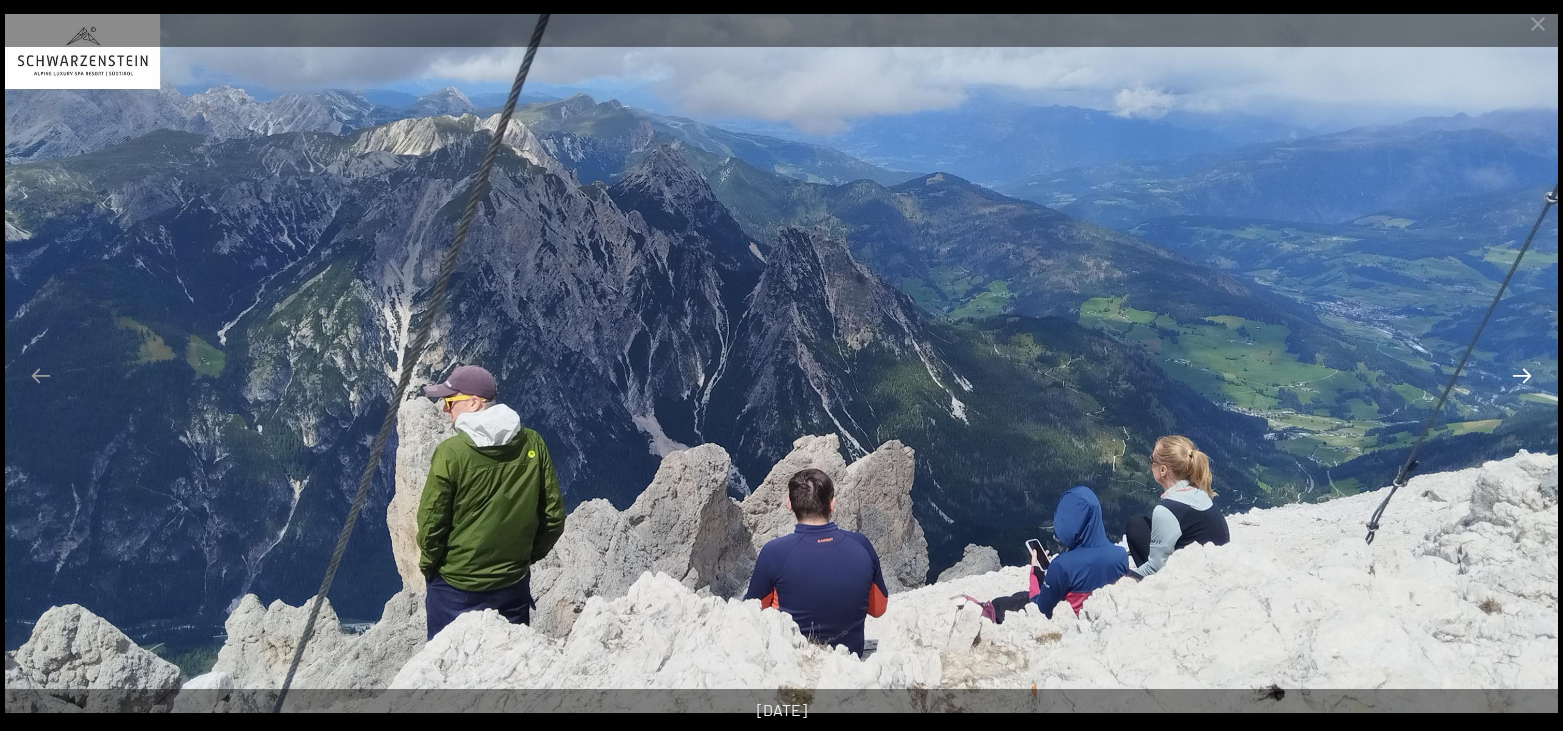 click at bounding box center (1522, 375) 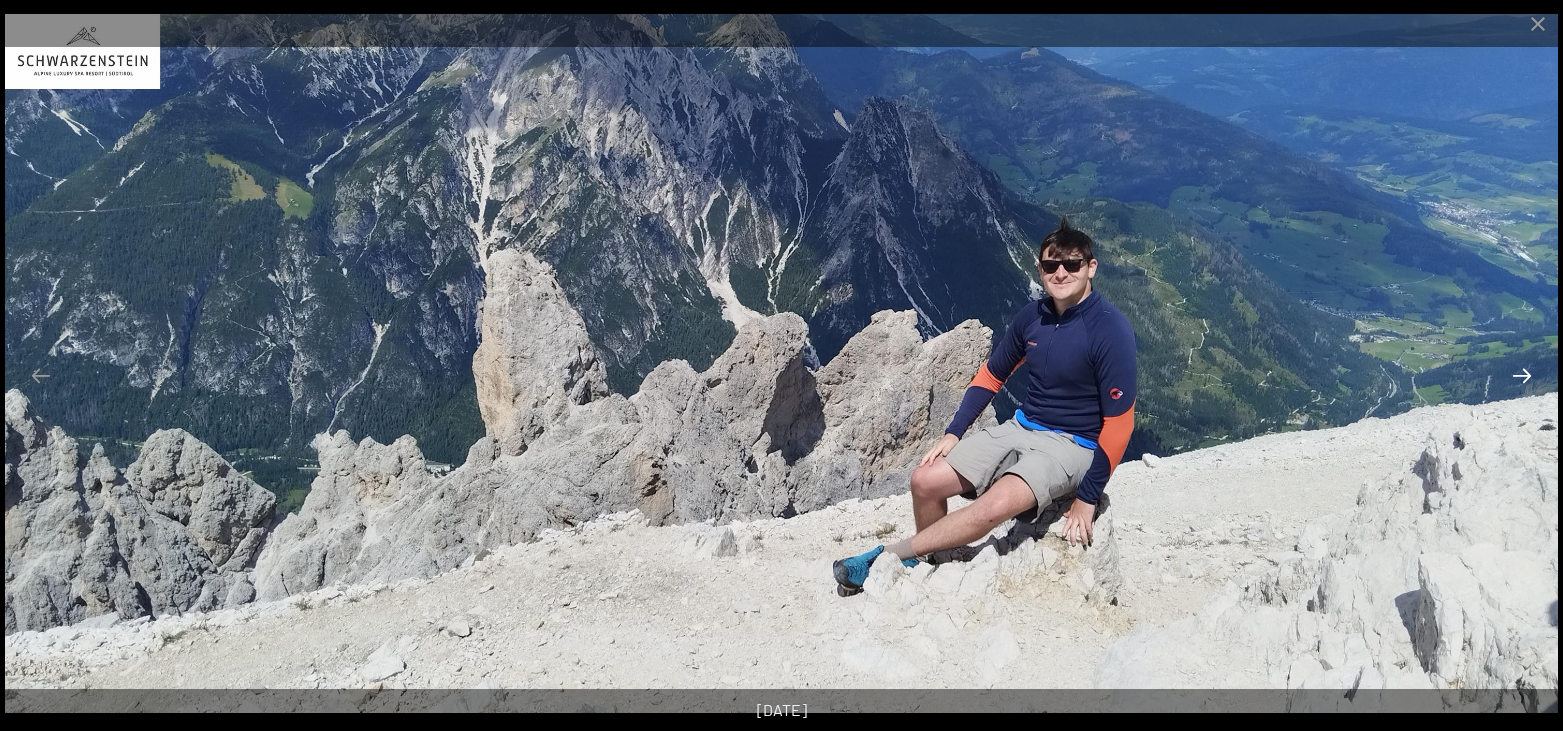 click at bounding box center (1522, 375) 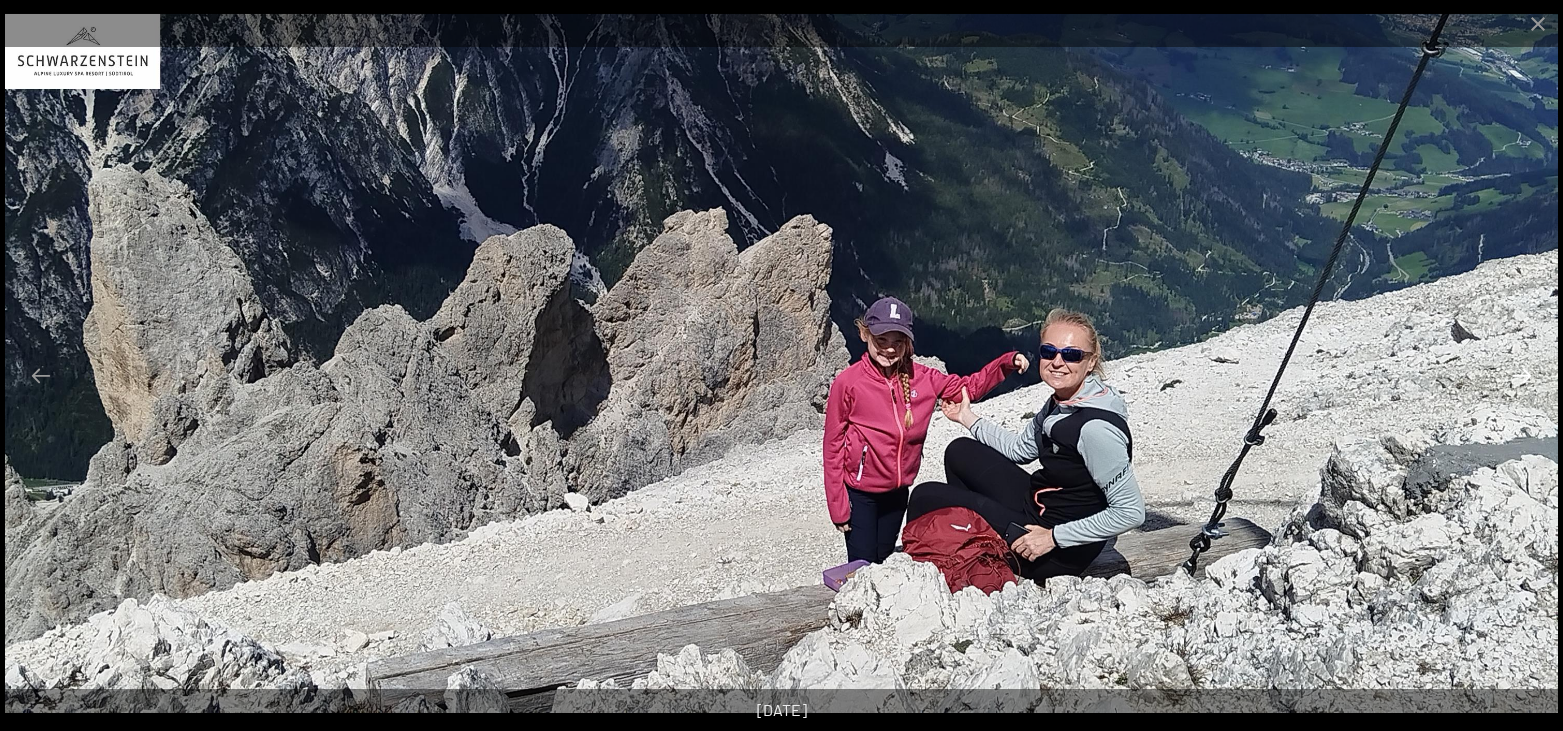 click at bounding box center (1522, 375) 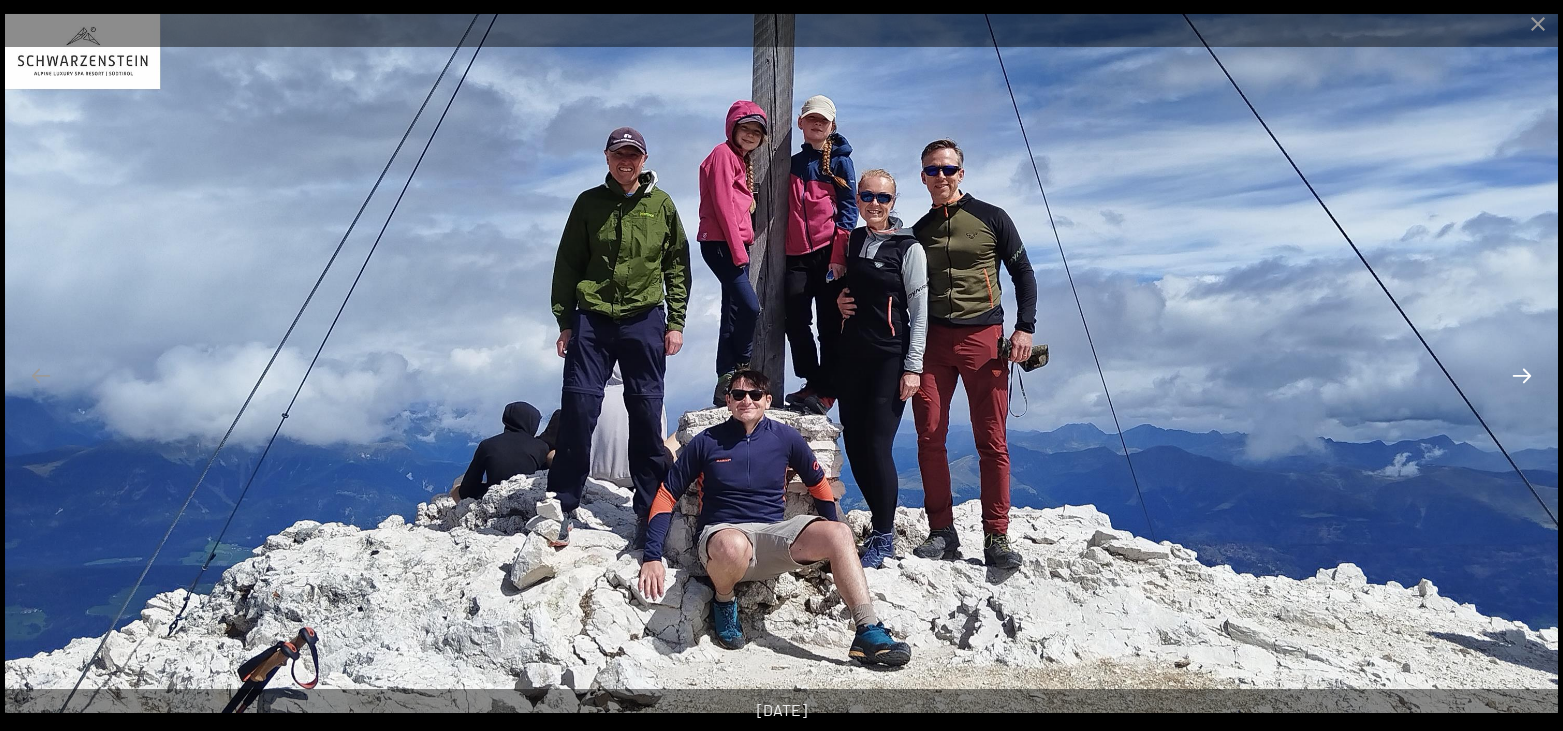 click at bounding box center (1522, 375) 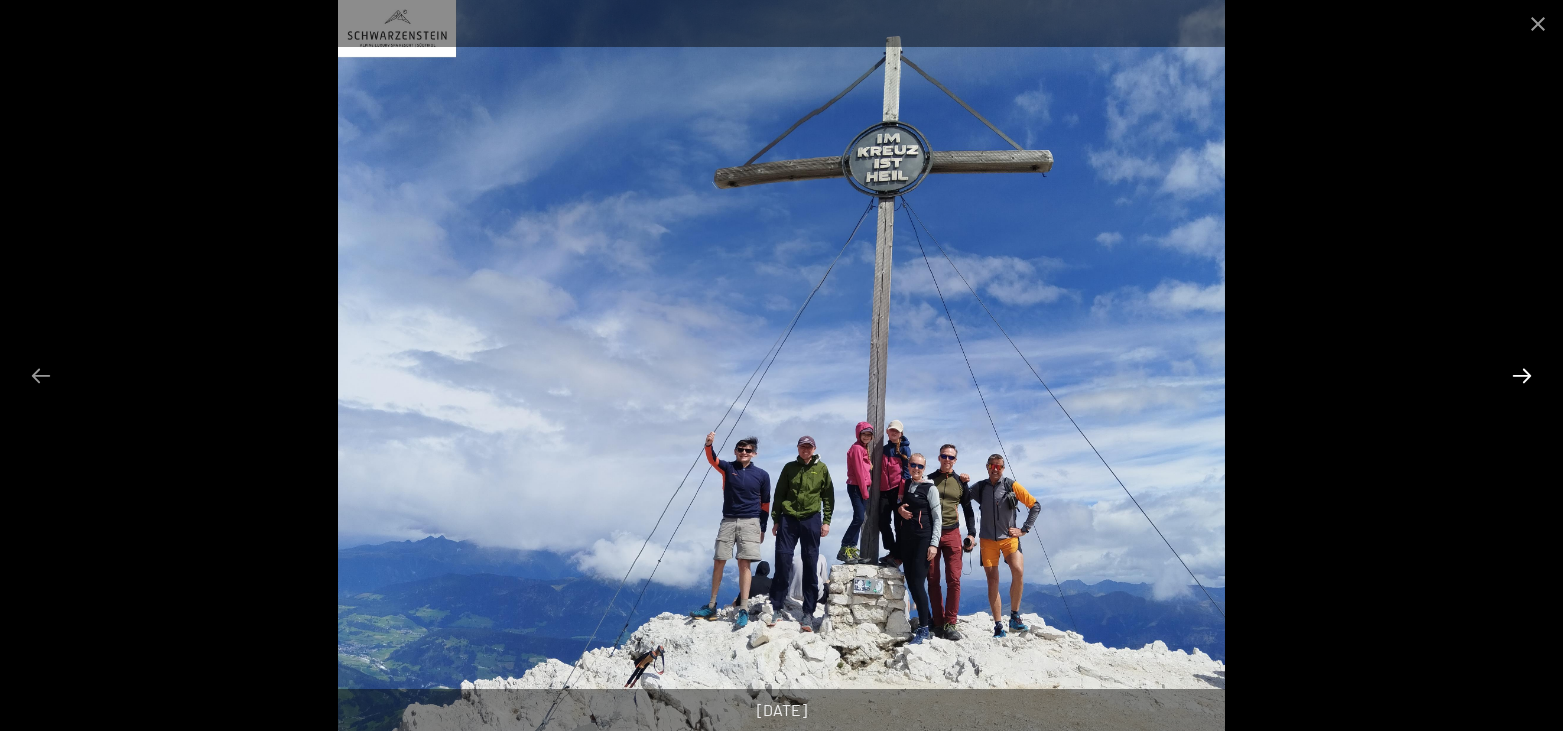click at bounding box center (1522, 375) 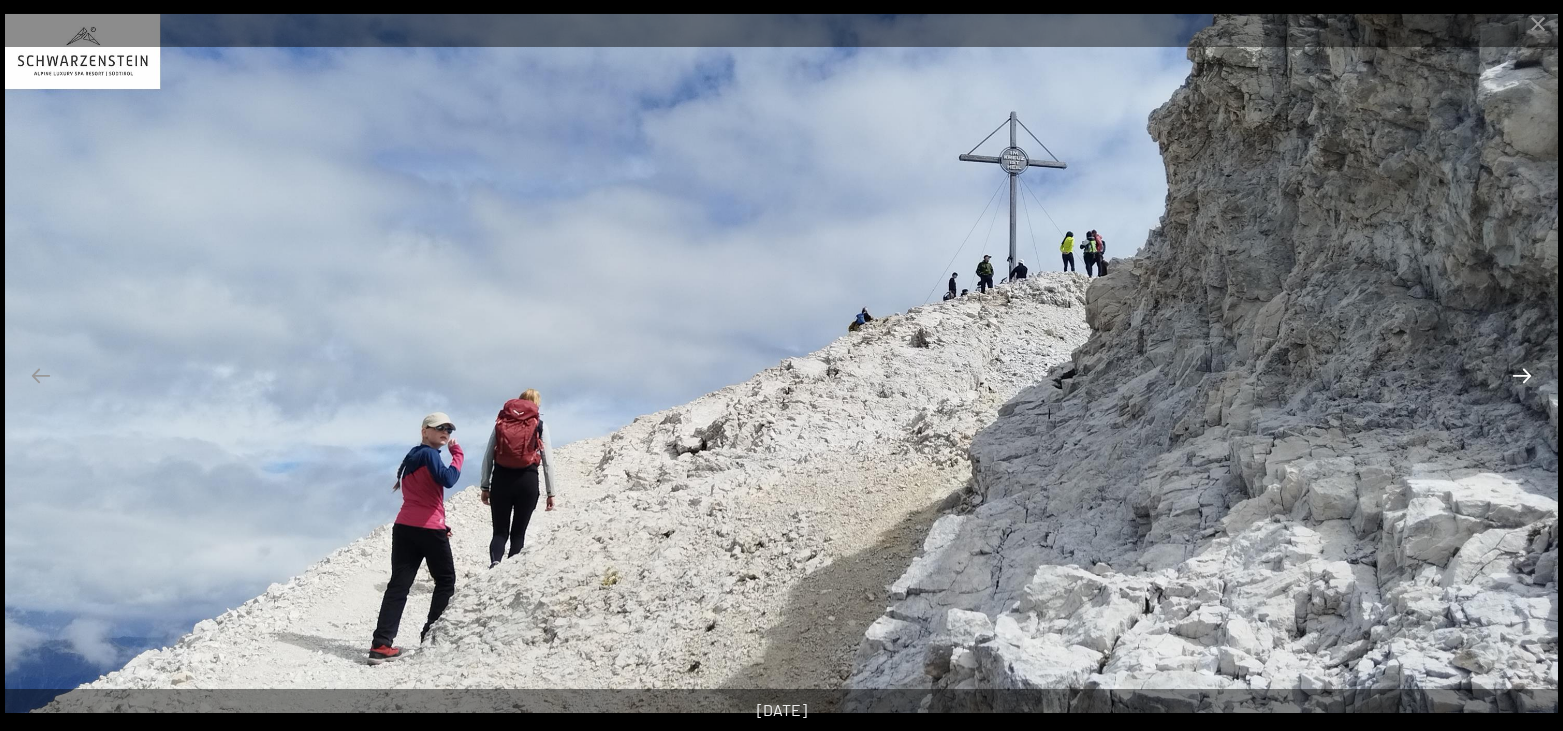 click at bounding box center (1522, 375) 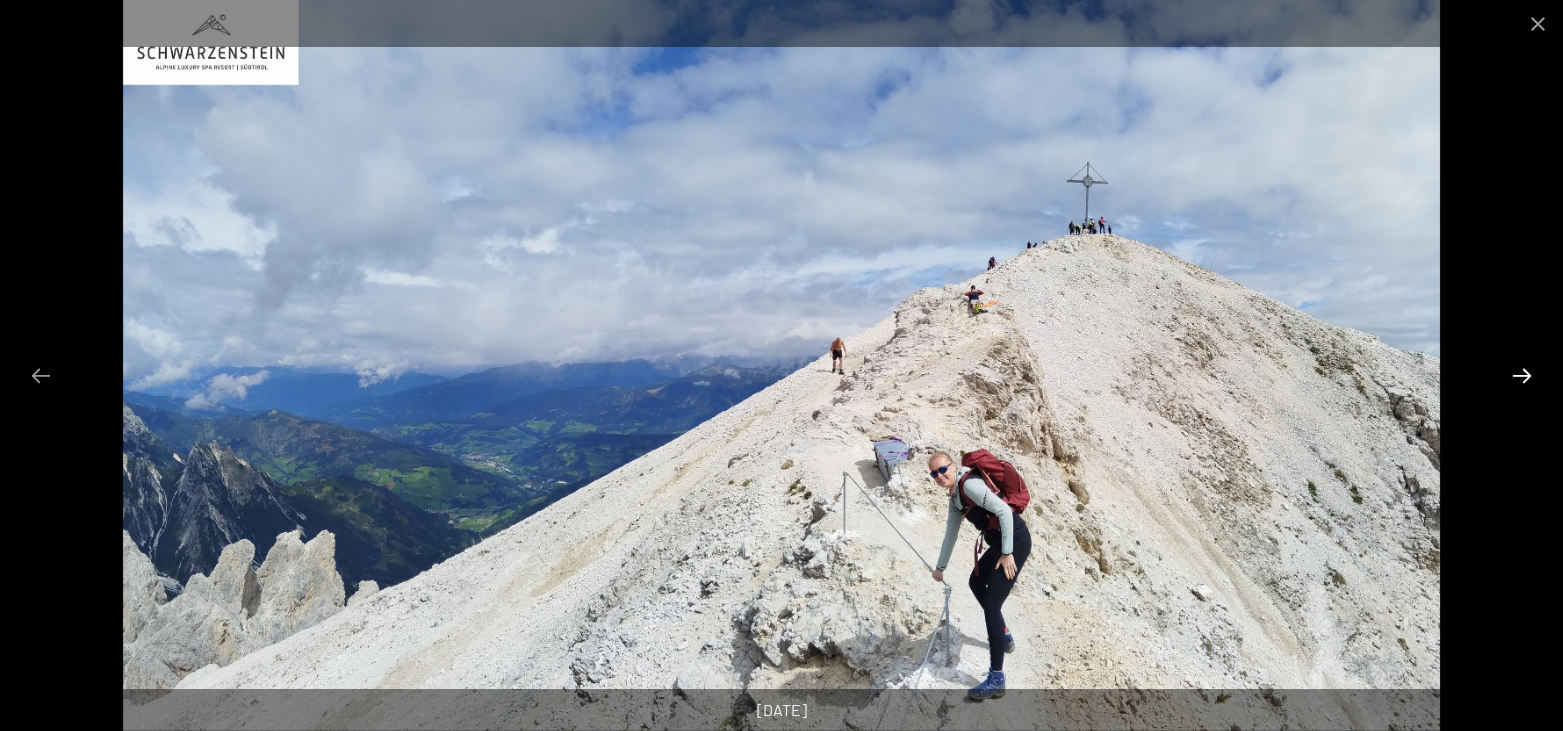 click at bounding box center [1522, 375] 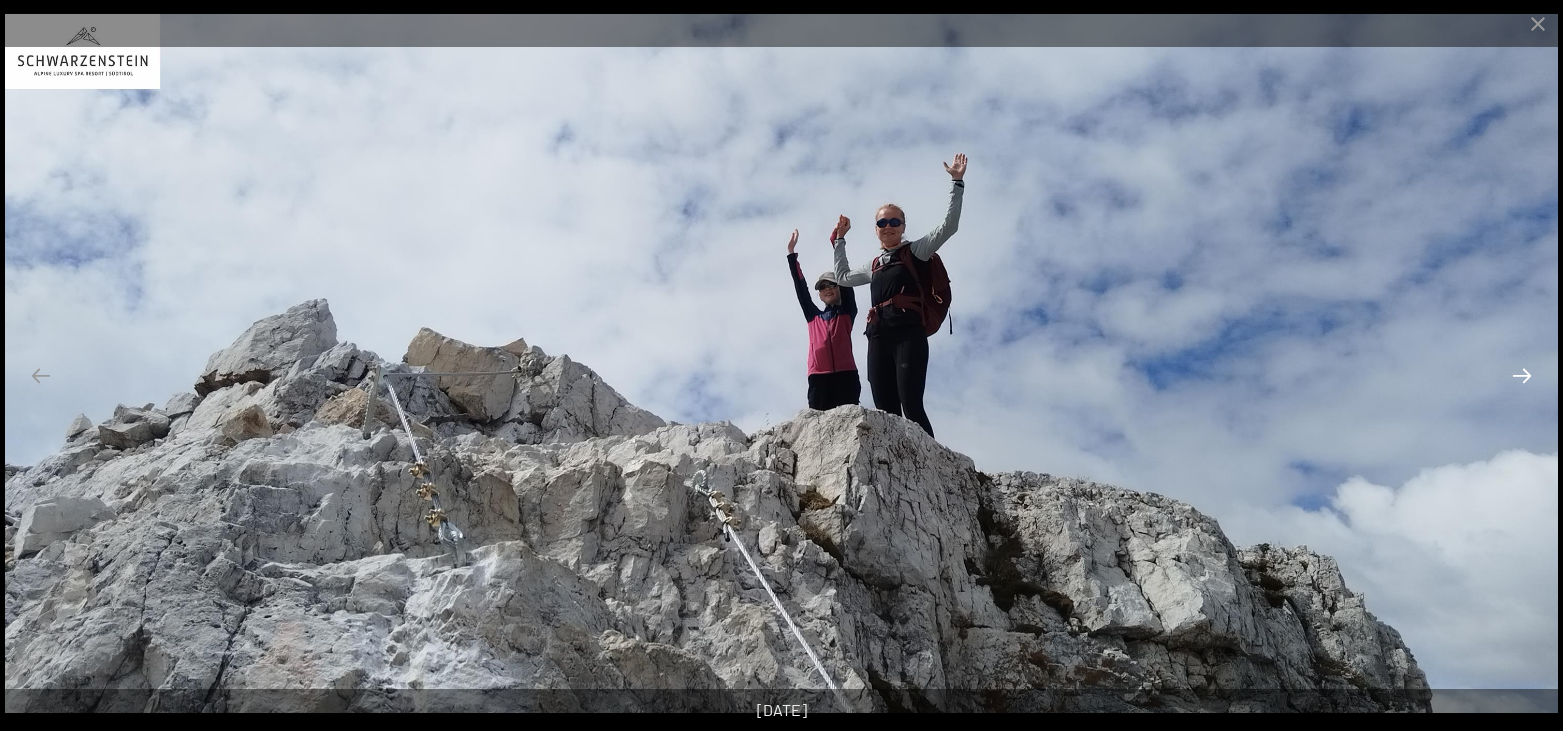 click at bounding box center [1522, 375] 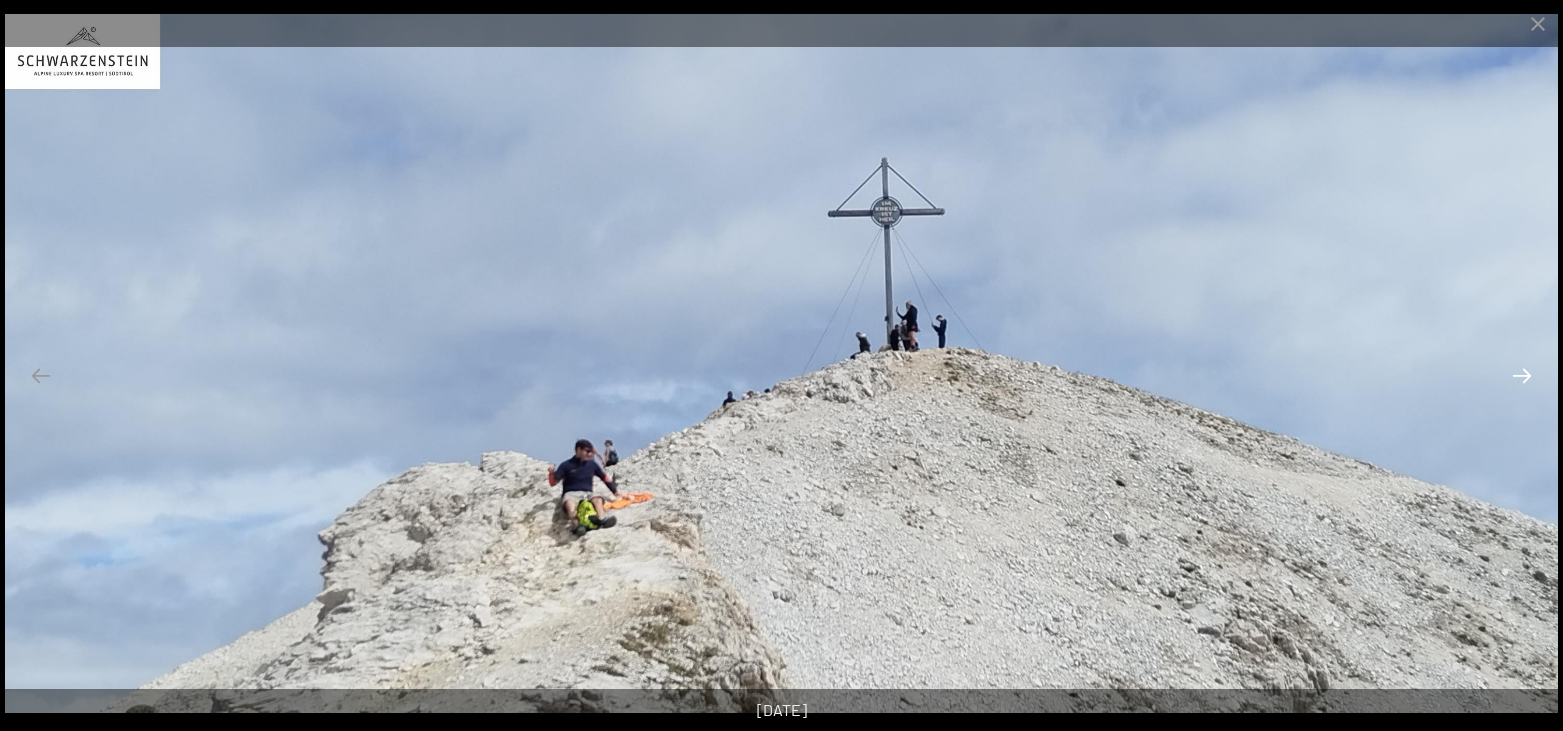 click at bounding box center (1522, 375) 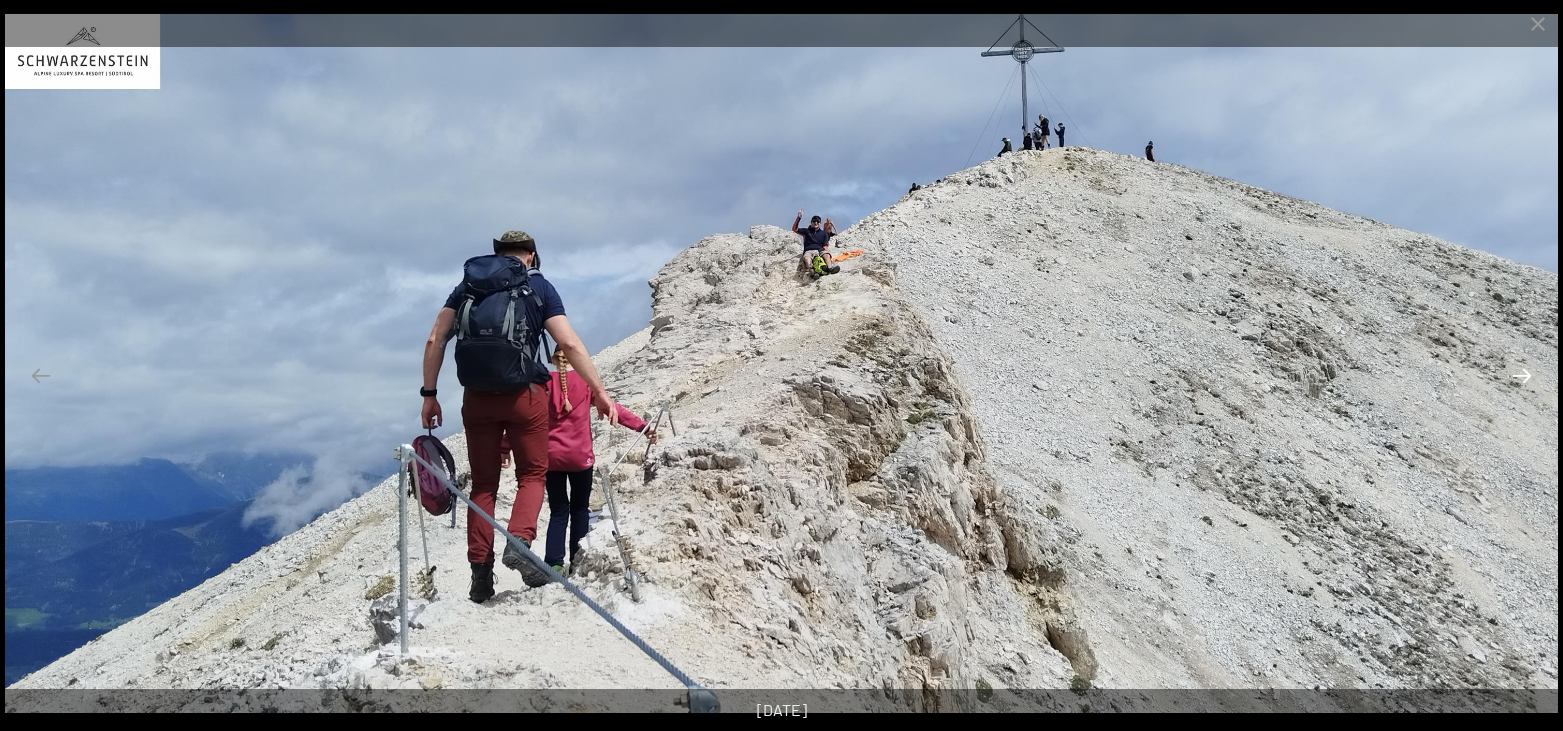 click at bounding box center (1522, 375) 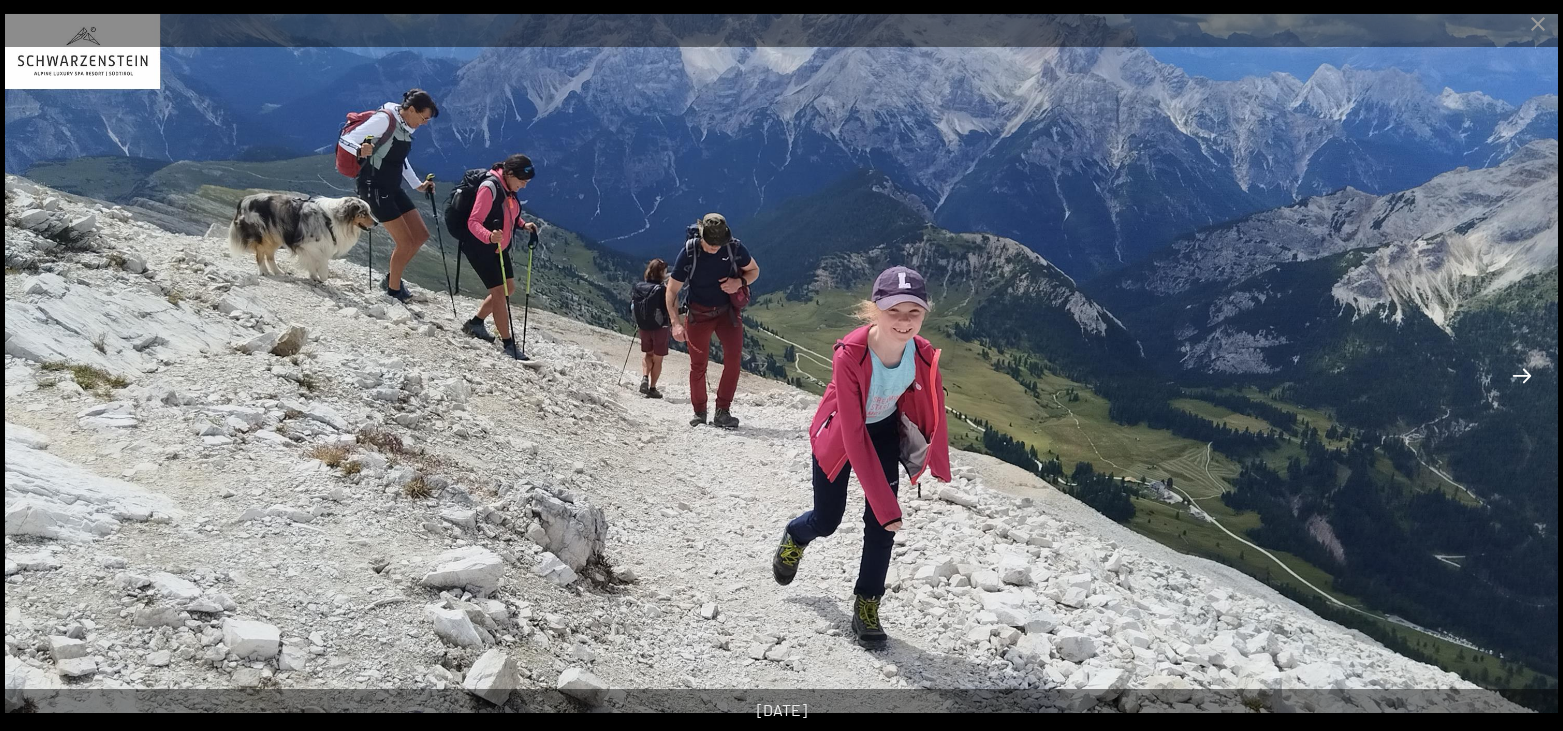 click at bounding box center (1522, 375) 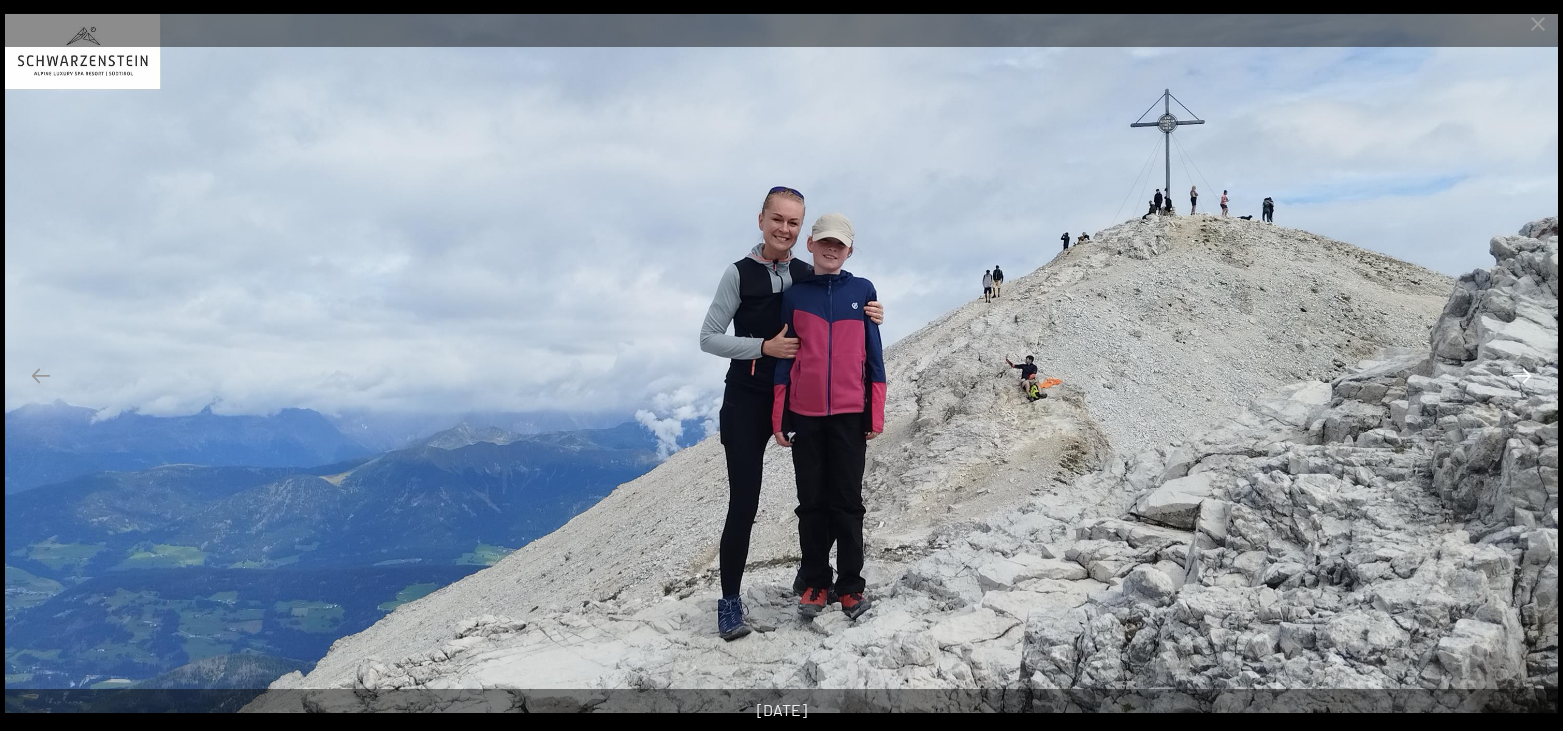 click at bounding box center (1522, 375) 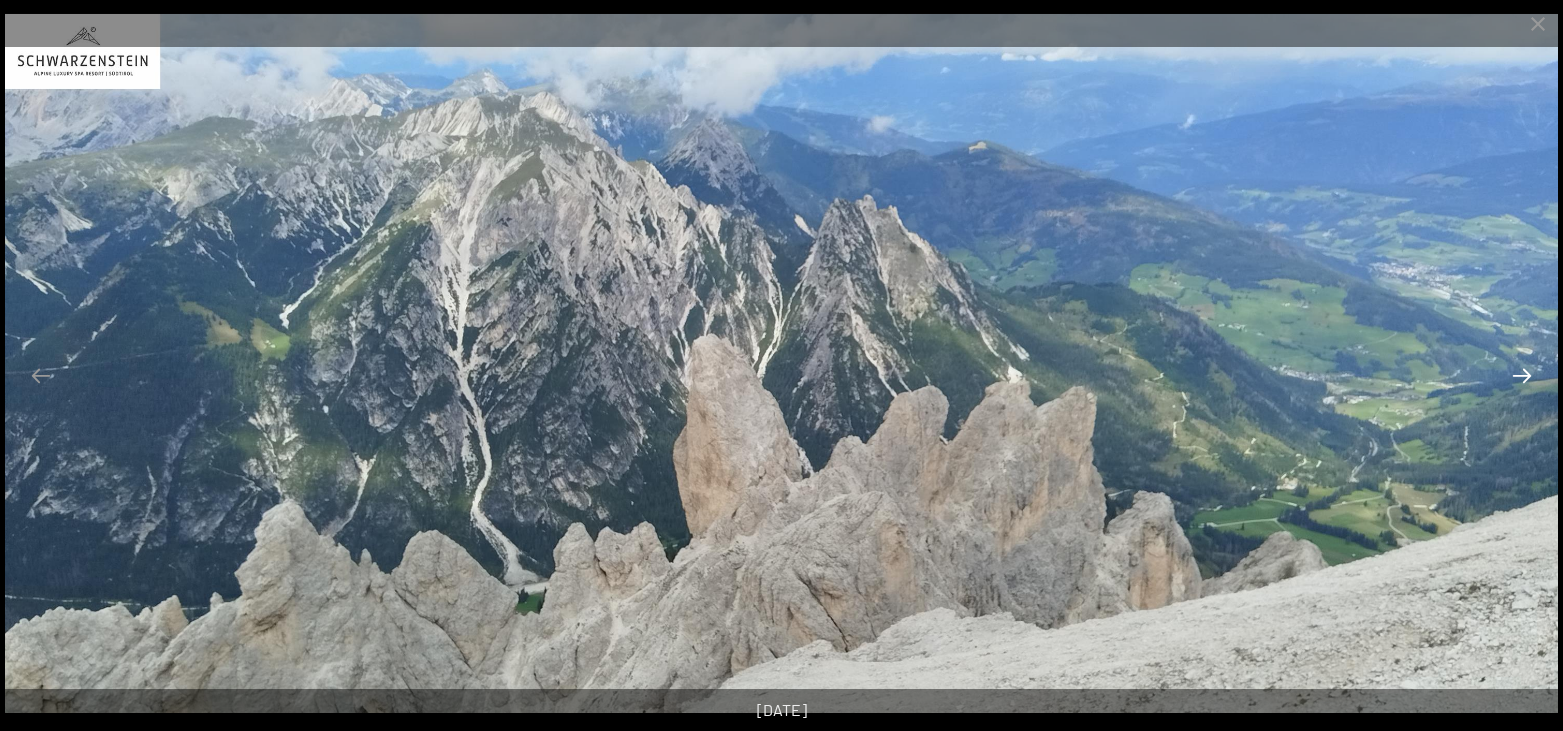 click at bounding box center [1522, 375] 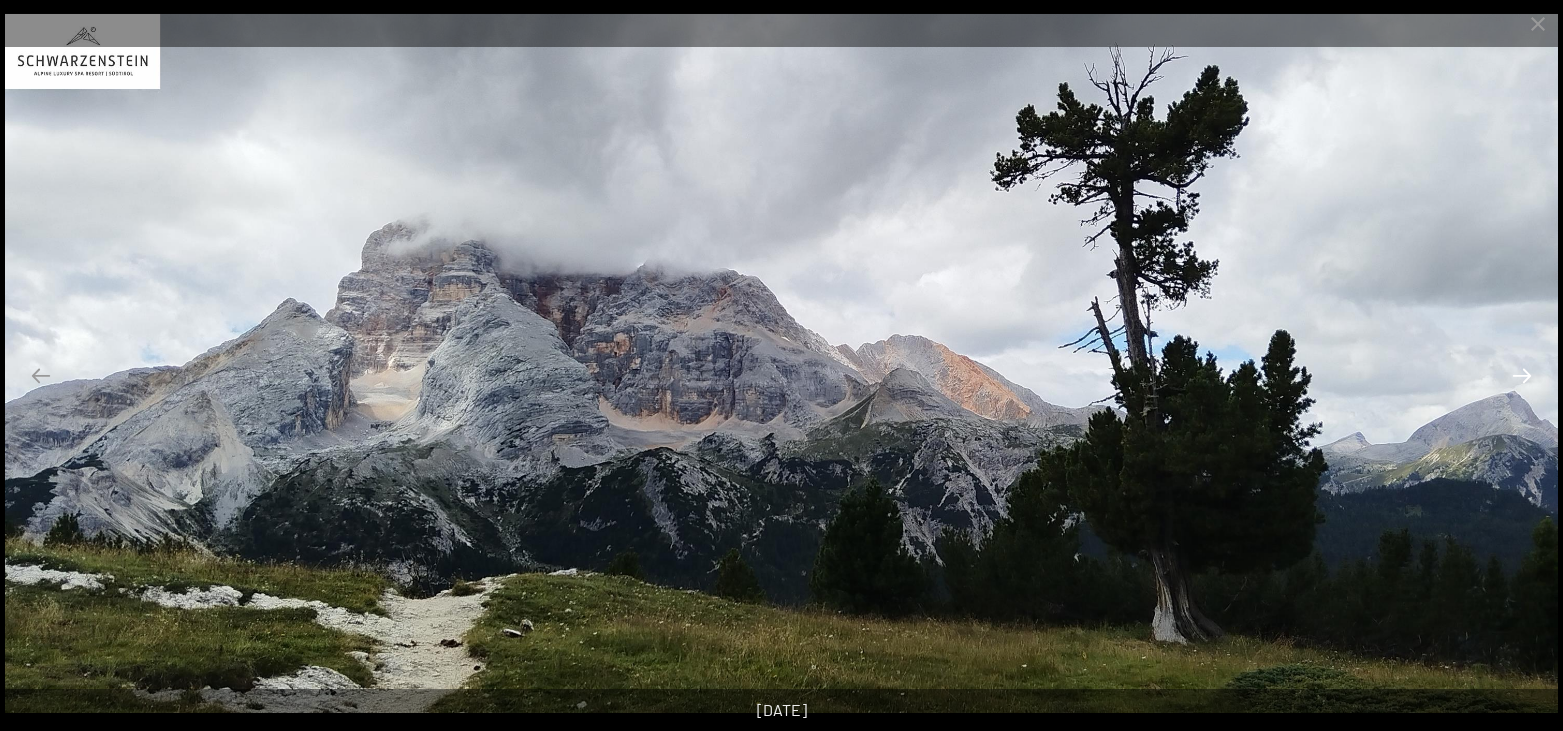 click at bounding box center (1522, 375) 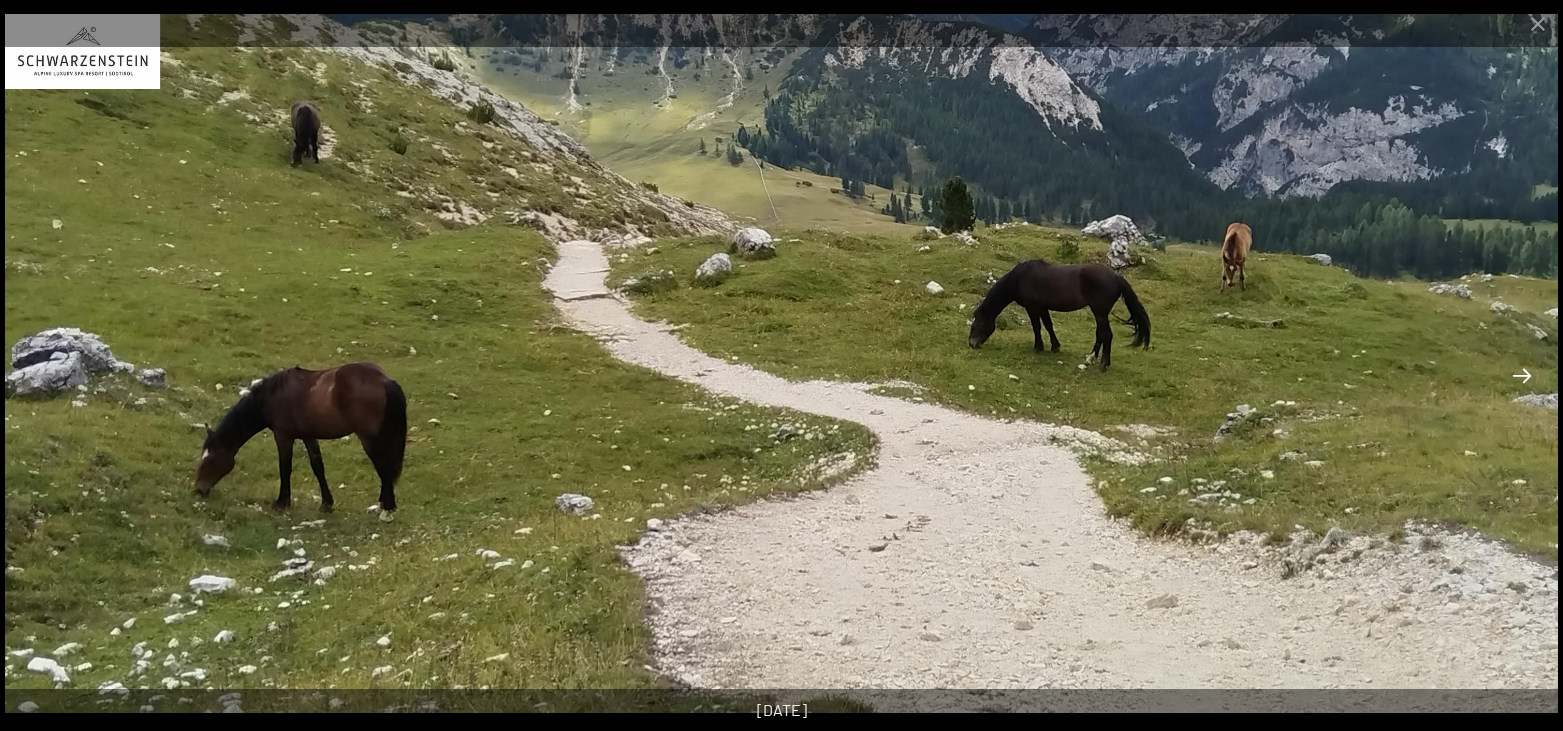 click at bounding box center (1522, 375) 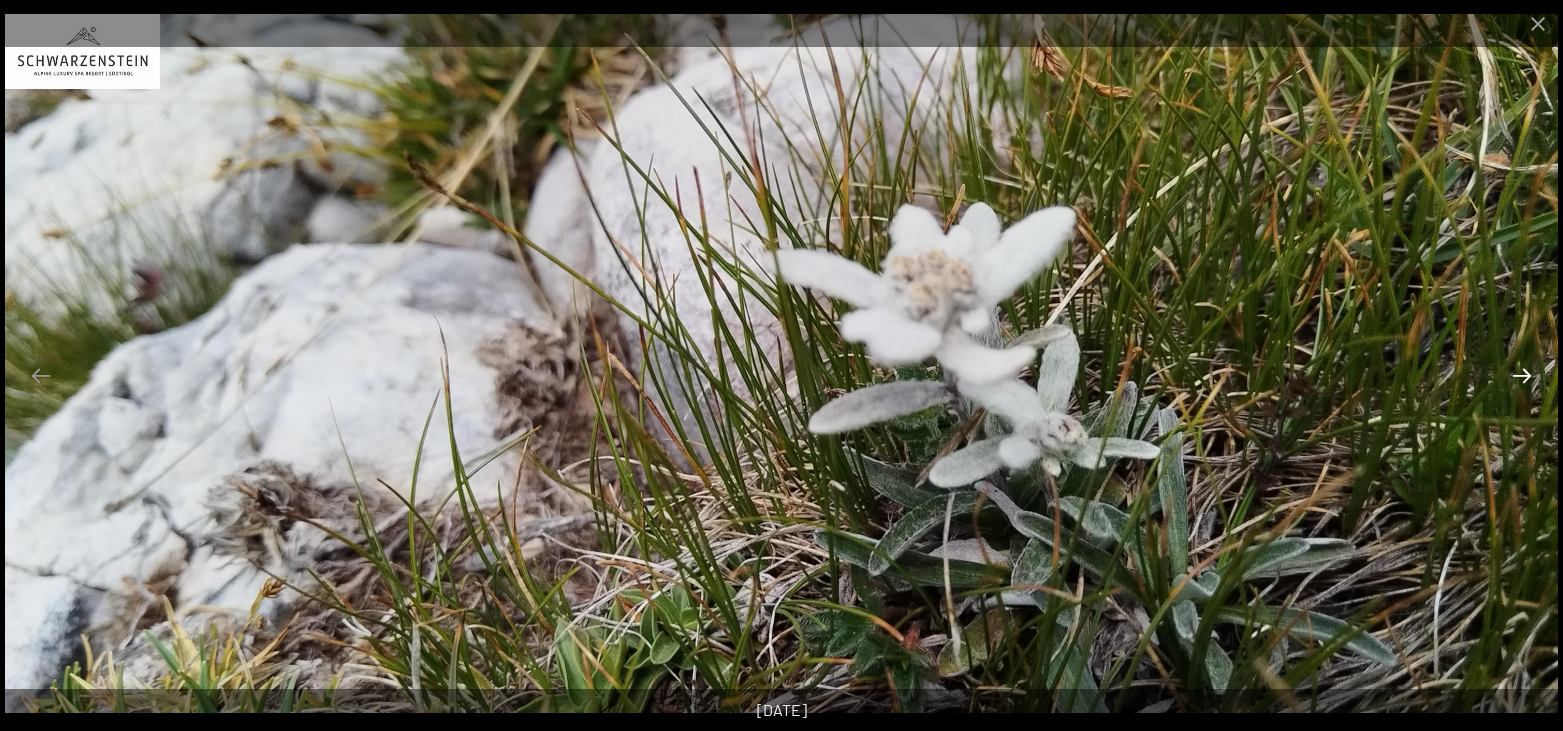 click at bounding box center [1522, 375] 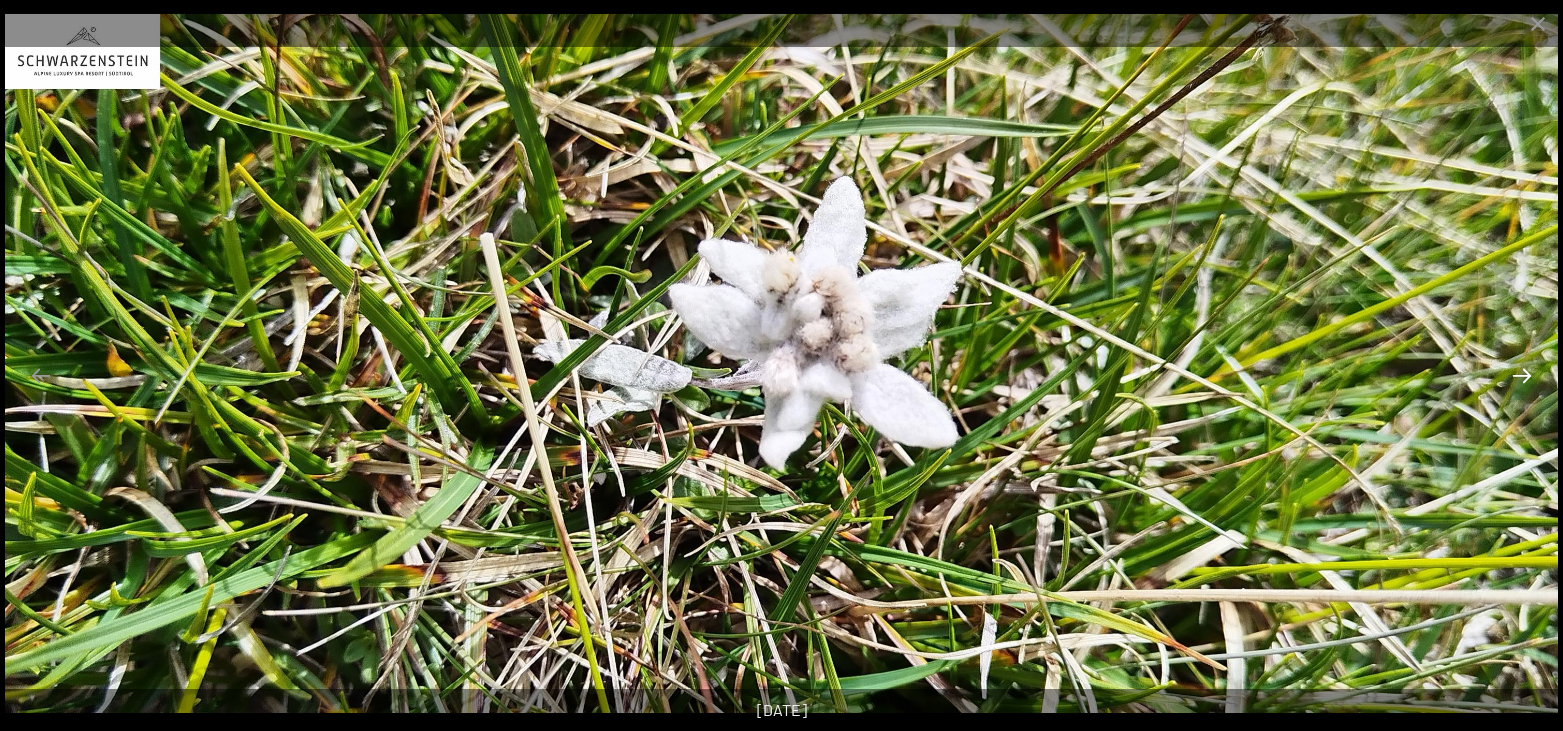 click at bounding box center (1522, 375) 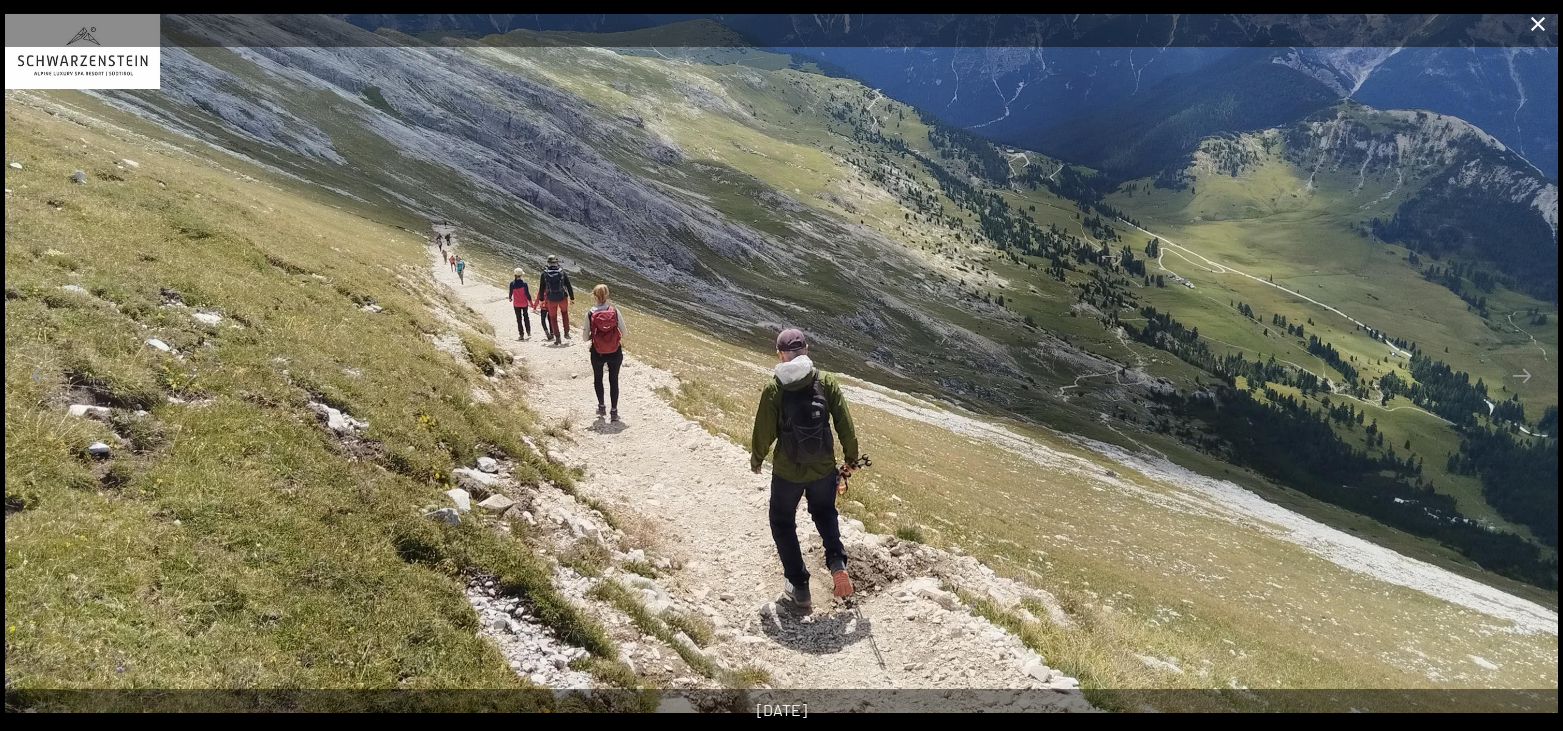 click at bounding box center [1538, 23] 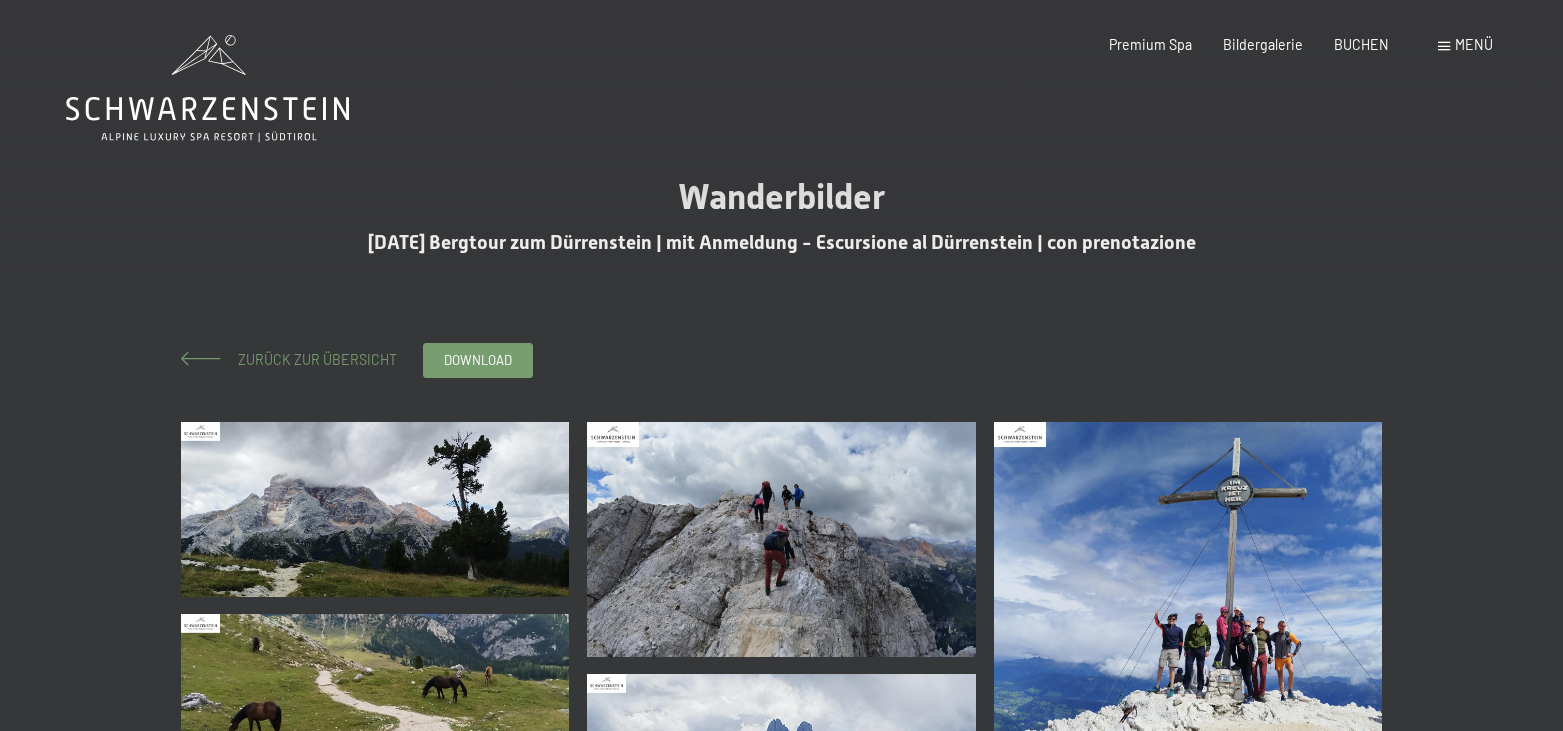 click on "Zurück zur Übersicht" at bounding box center (310, 359) 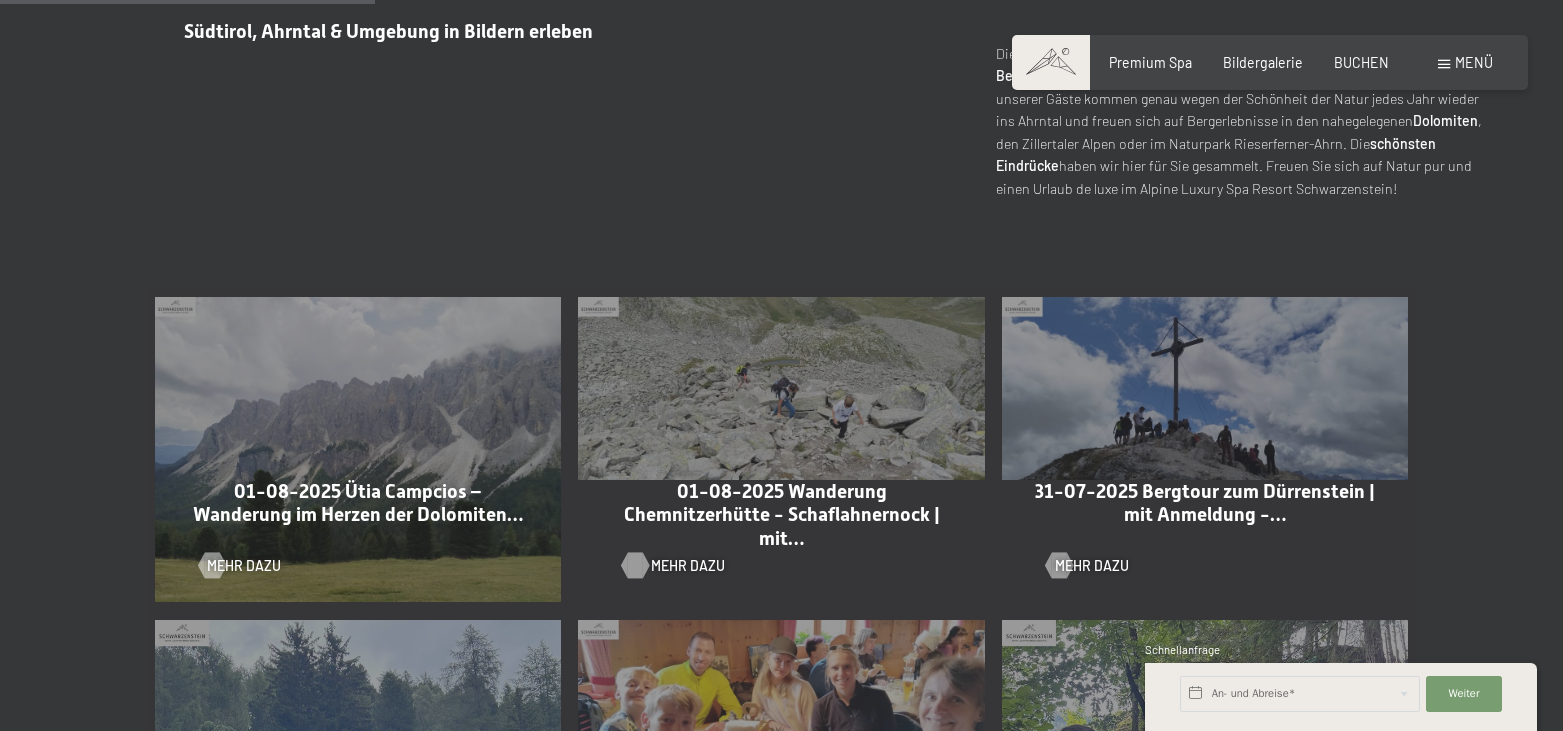 scroll, scrollTop: 816, scrollLeft: 0, axis: vertical 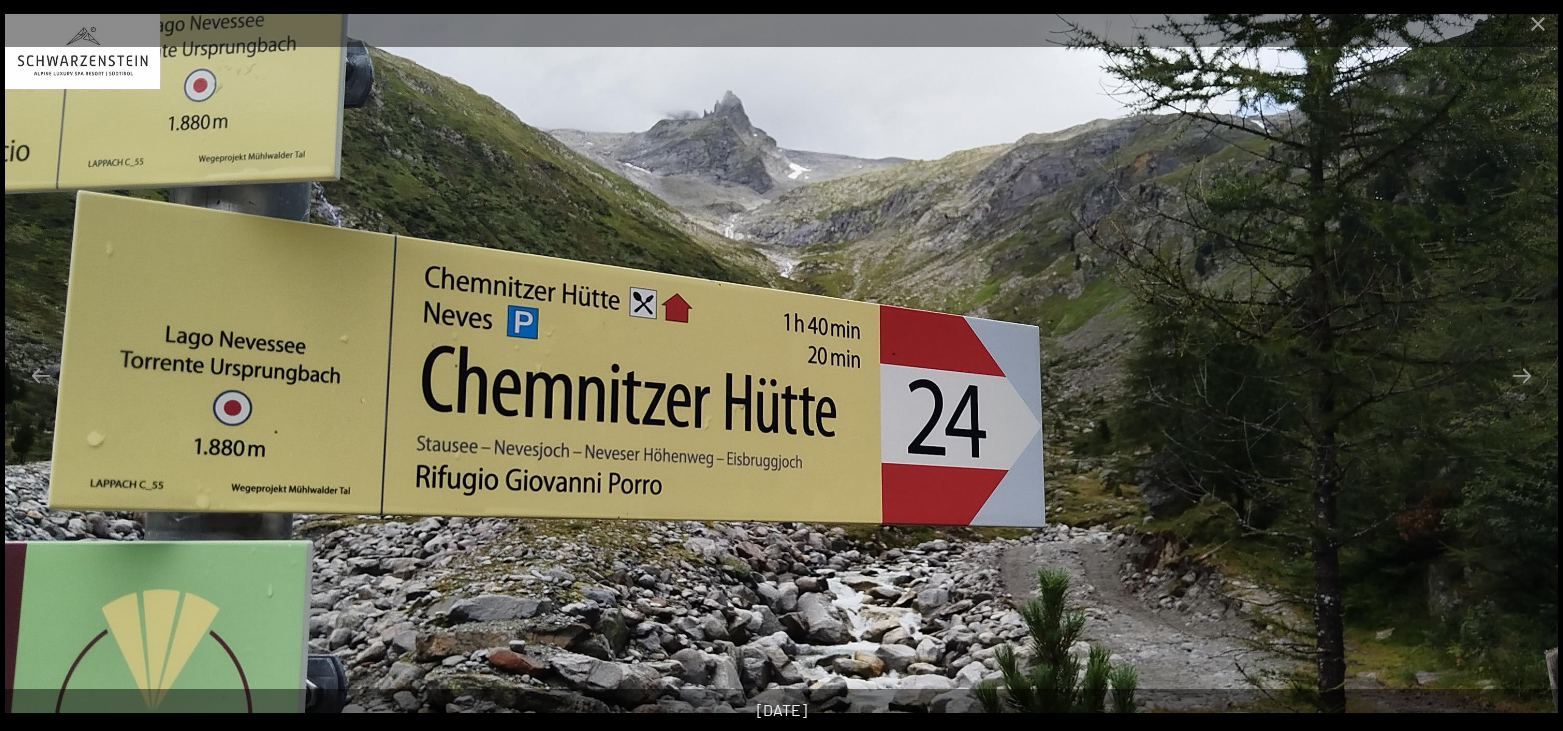 click at bounding box center (1522, 375) 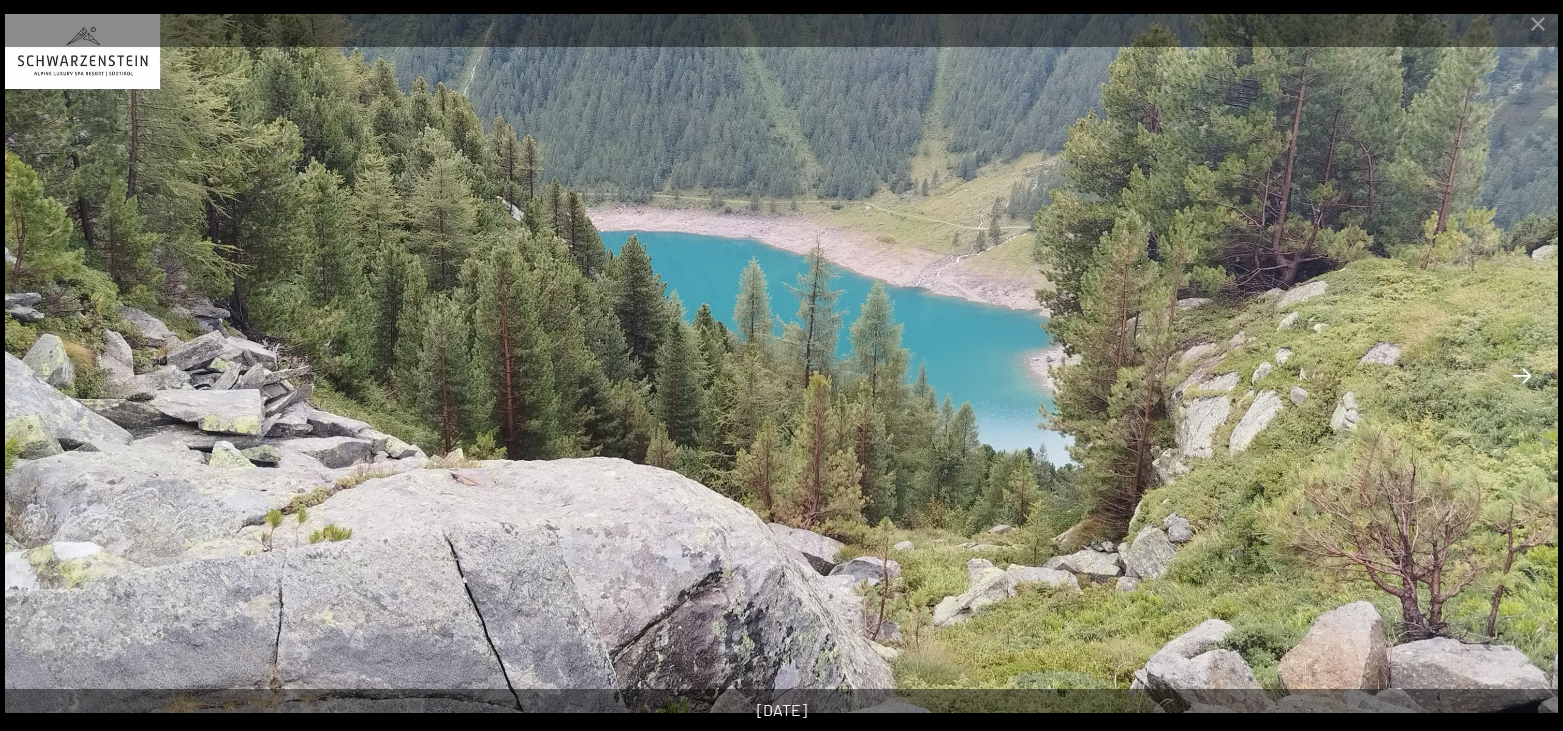click at bounding box center (1522, 375) 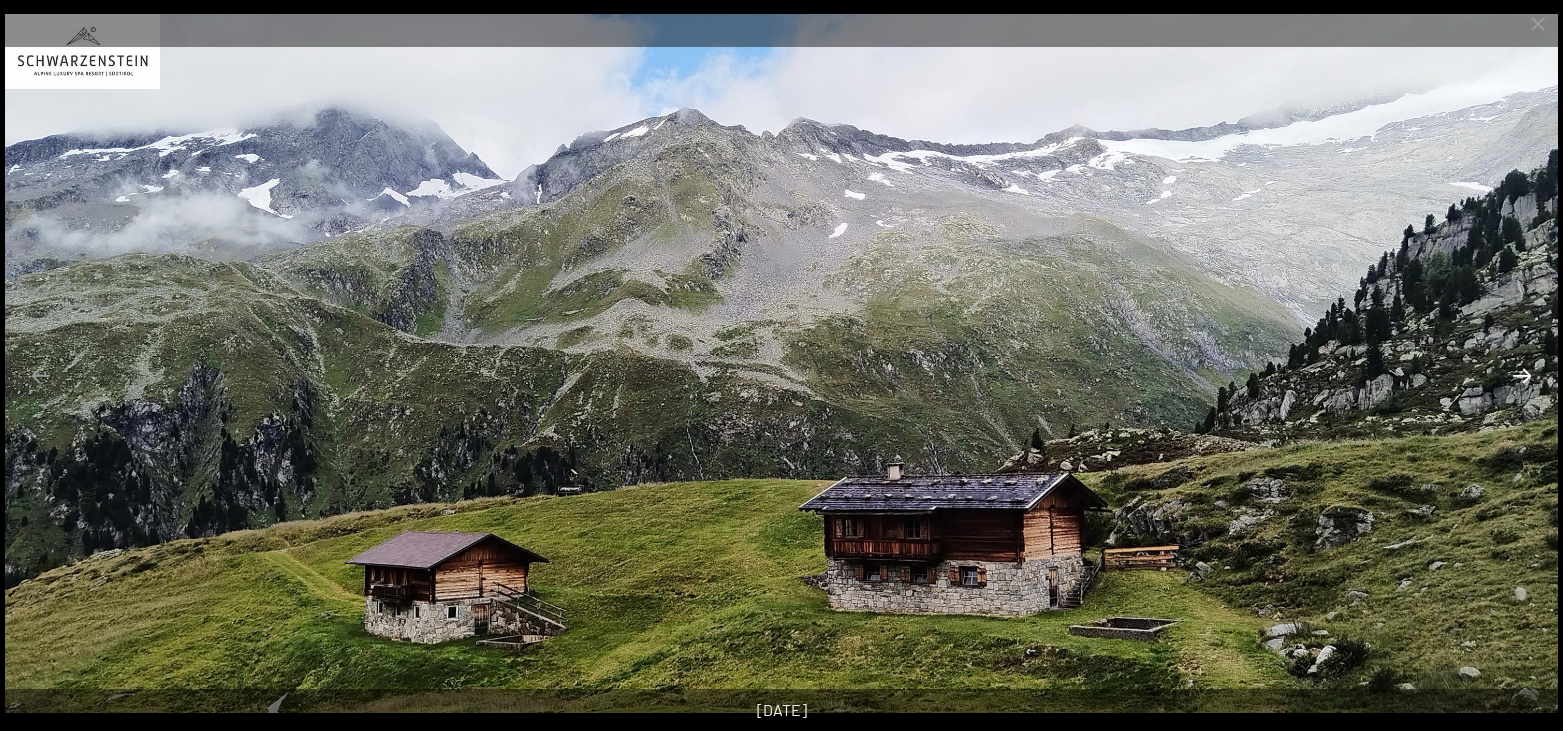 click at bounding box center (1522, 375) 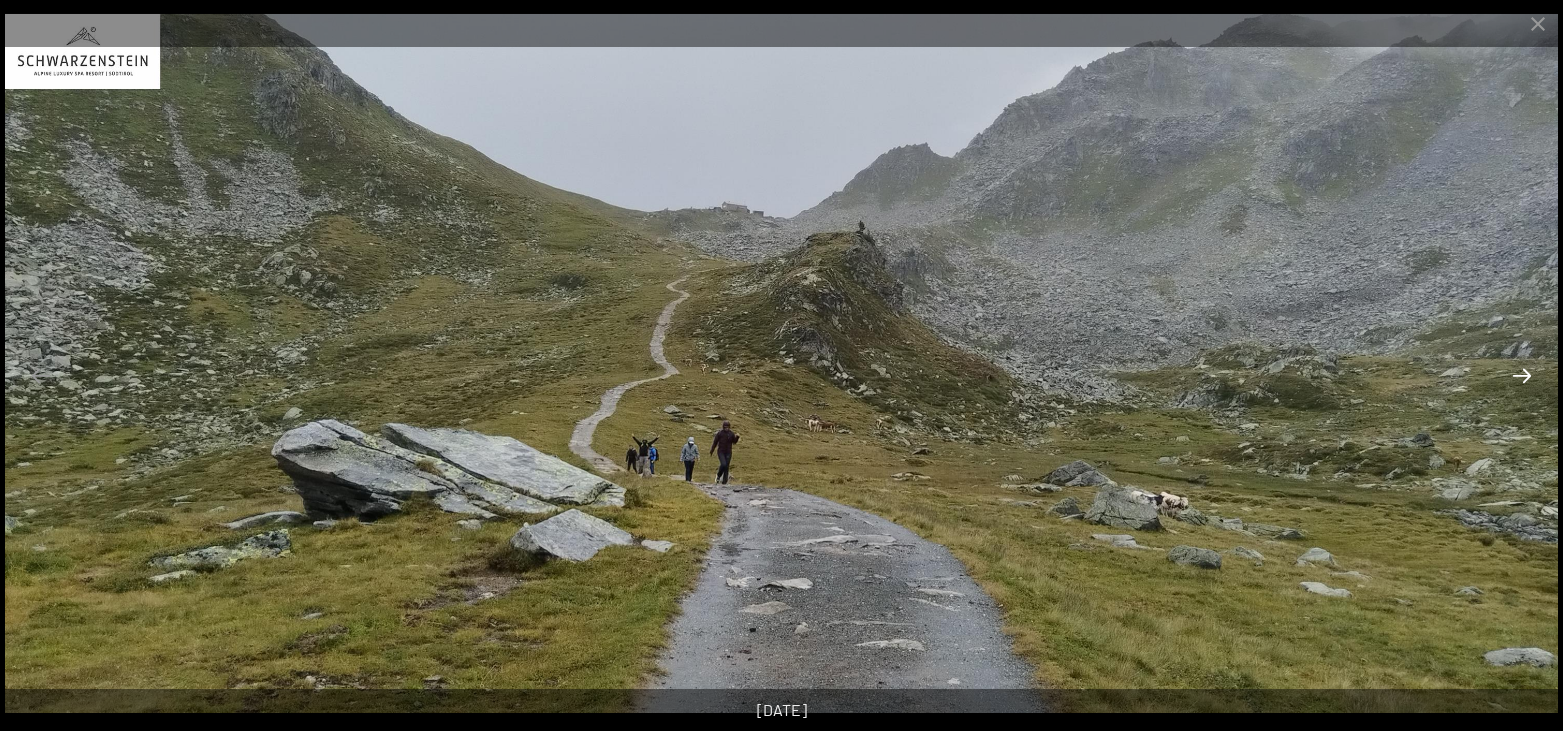 click at bounding box center (1522, 375) 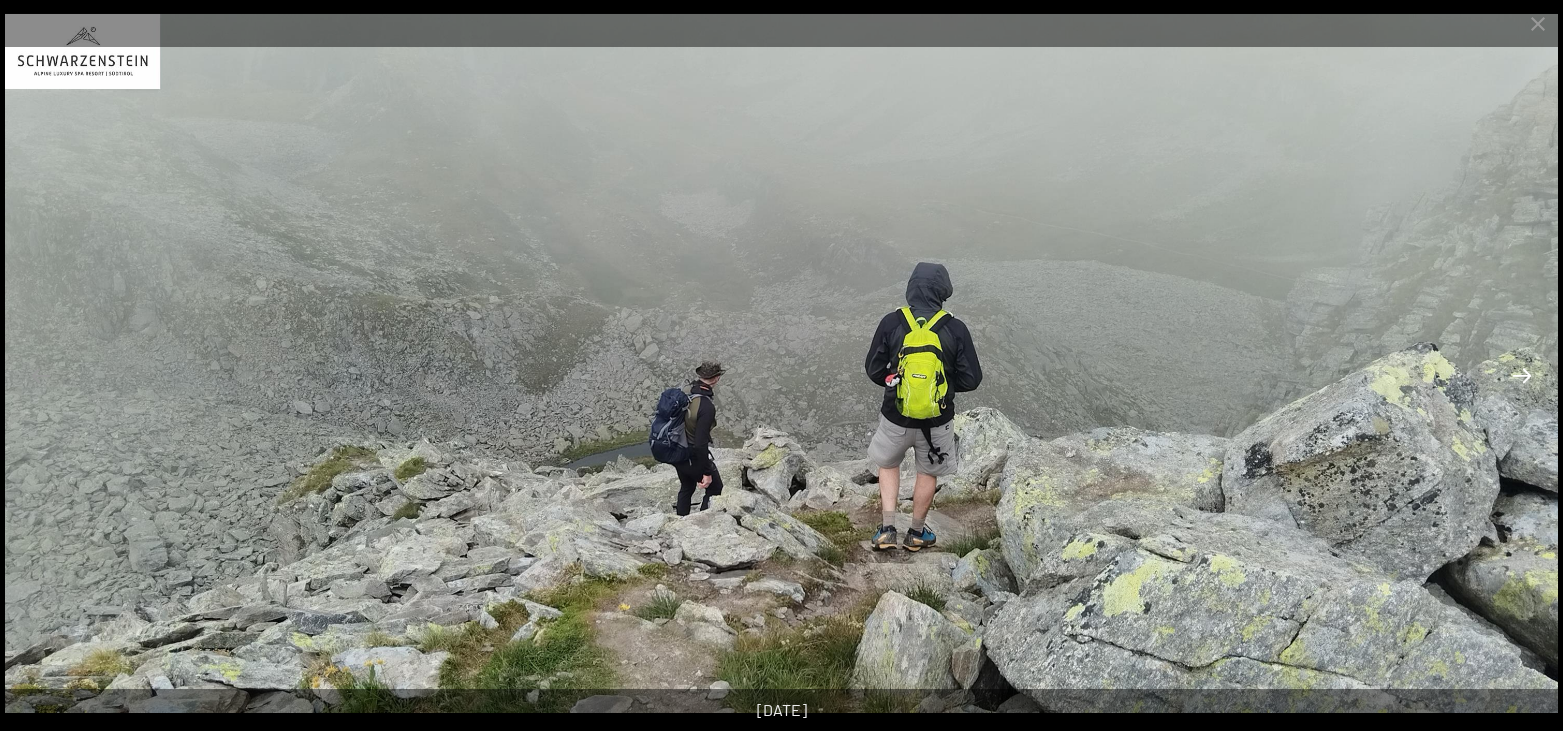 click at bounding box center (1522, 375) 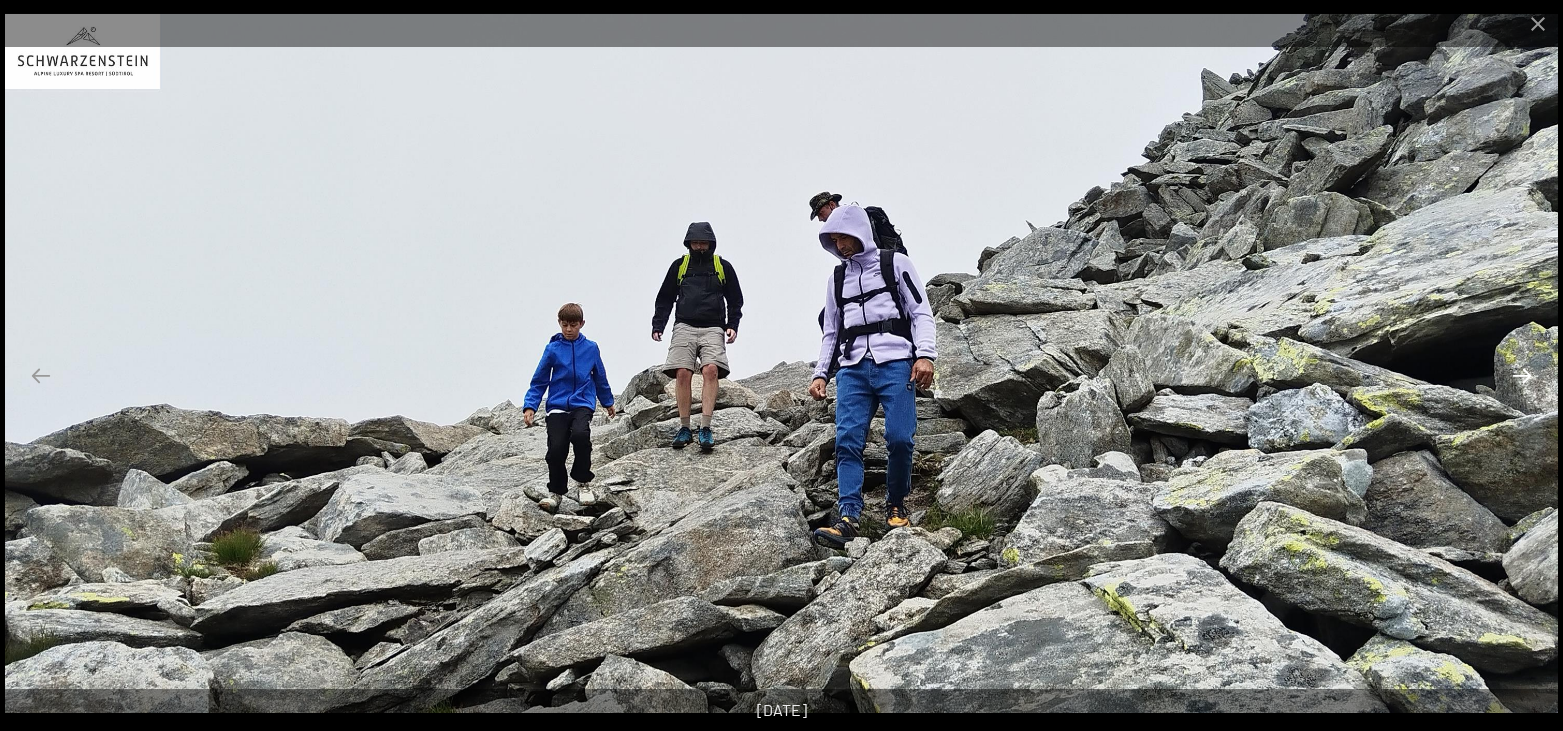 click at bounding box center [1522, 375] 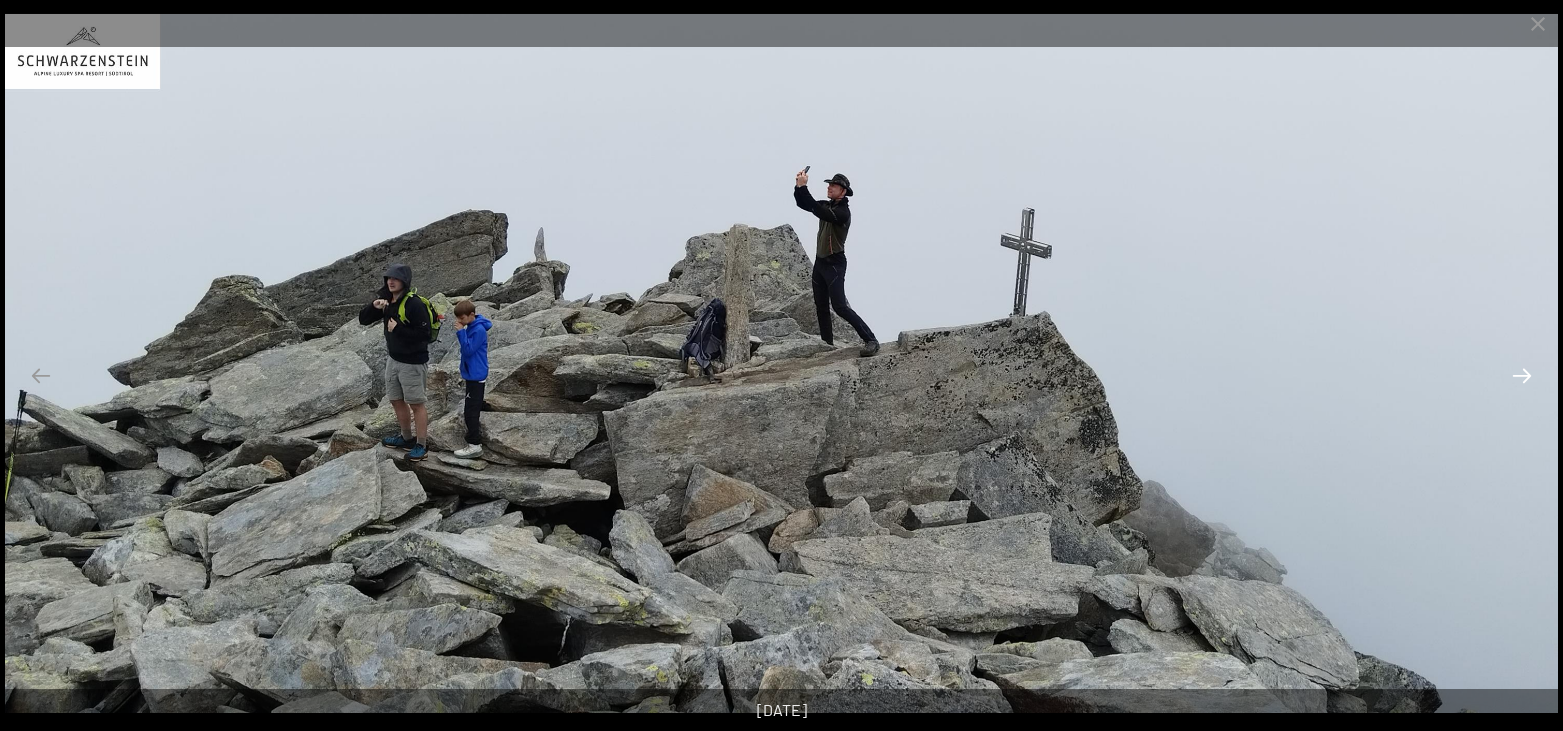 click at bounding box center [1522, 375] 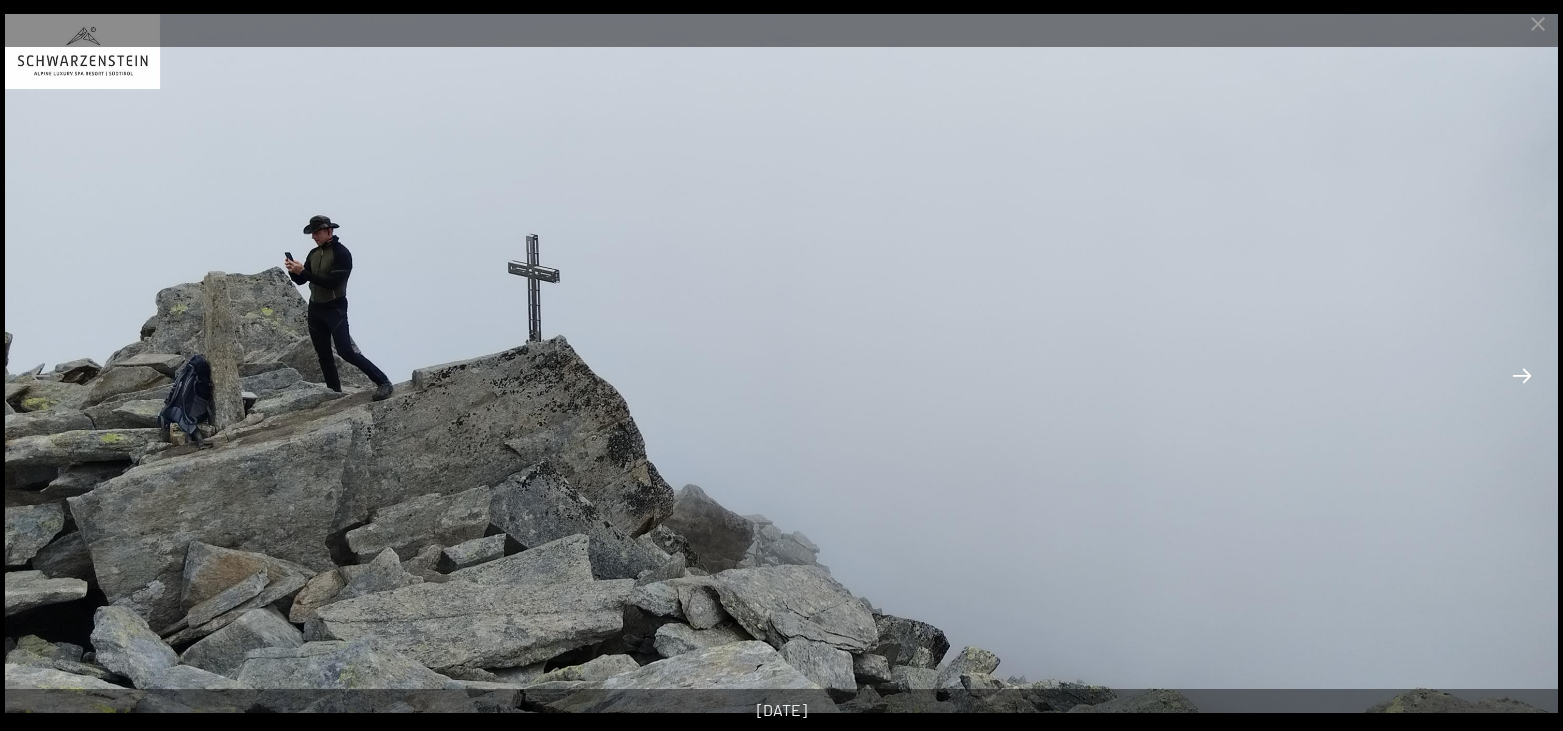 click at bounding box center [1522, 375] 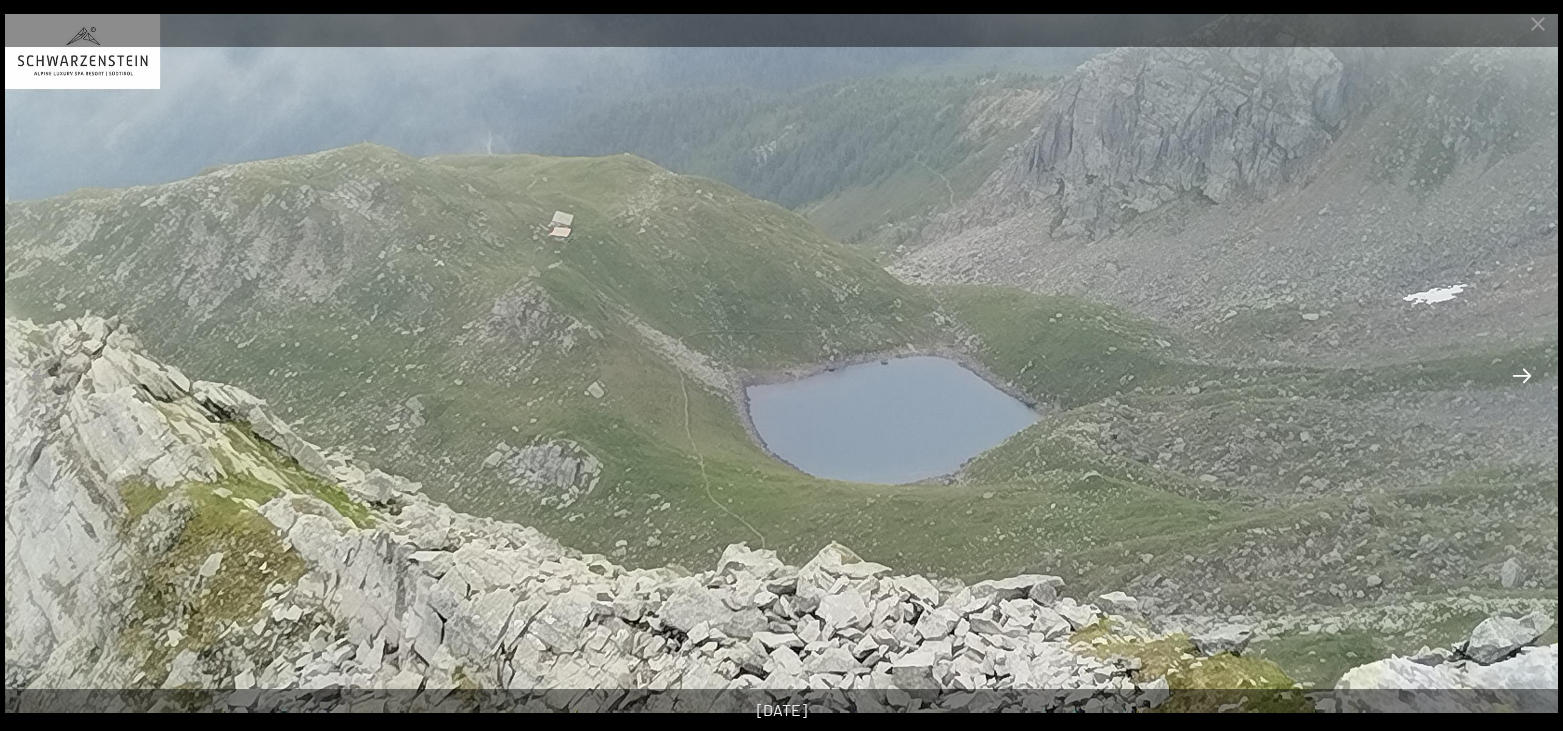 click at bounding box center [1522, 375] 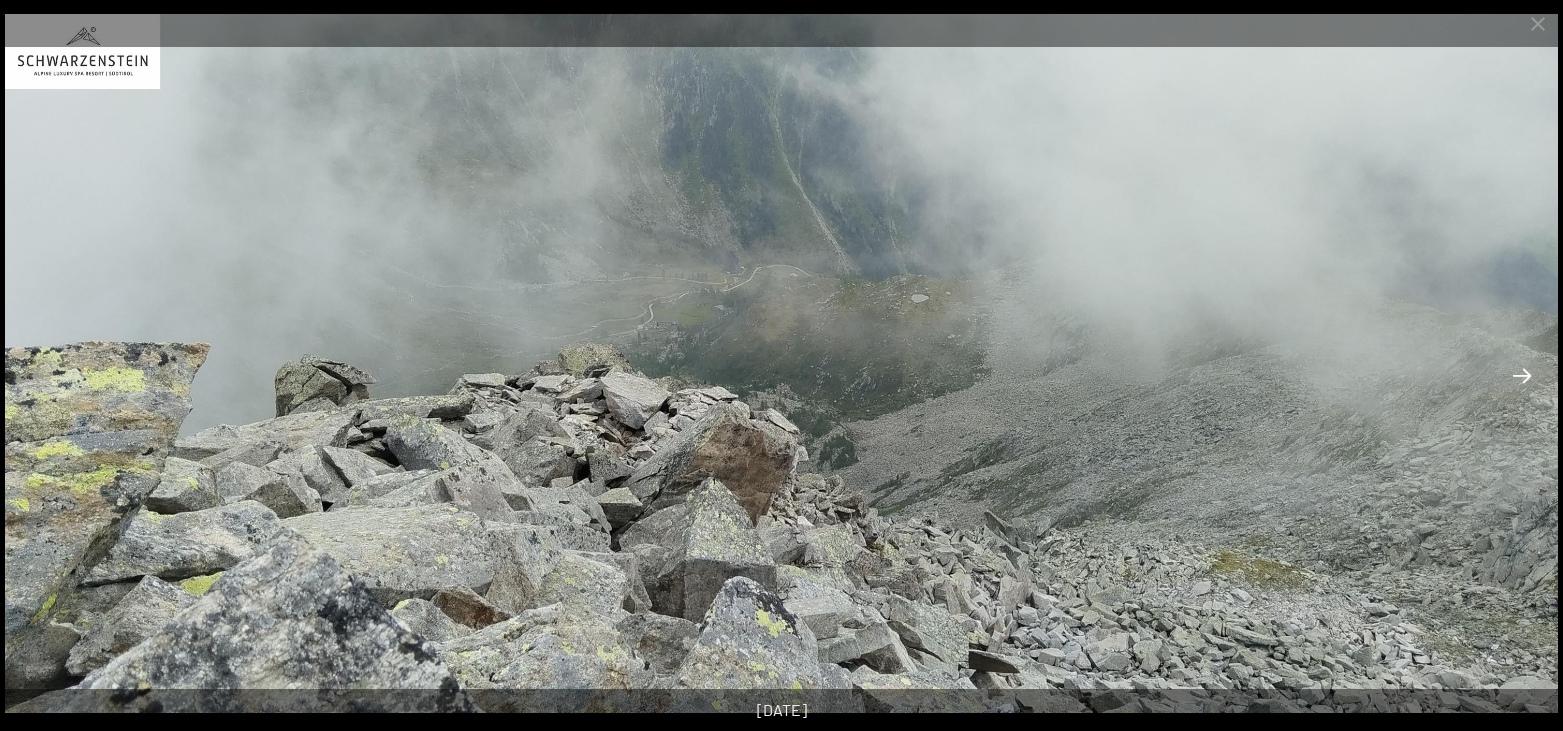 click at bounding box center [1522, 375] 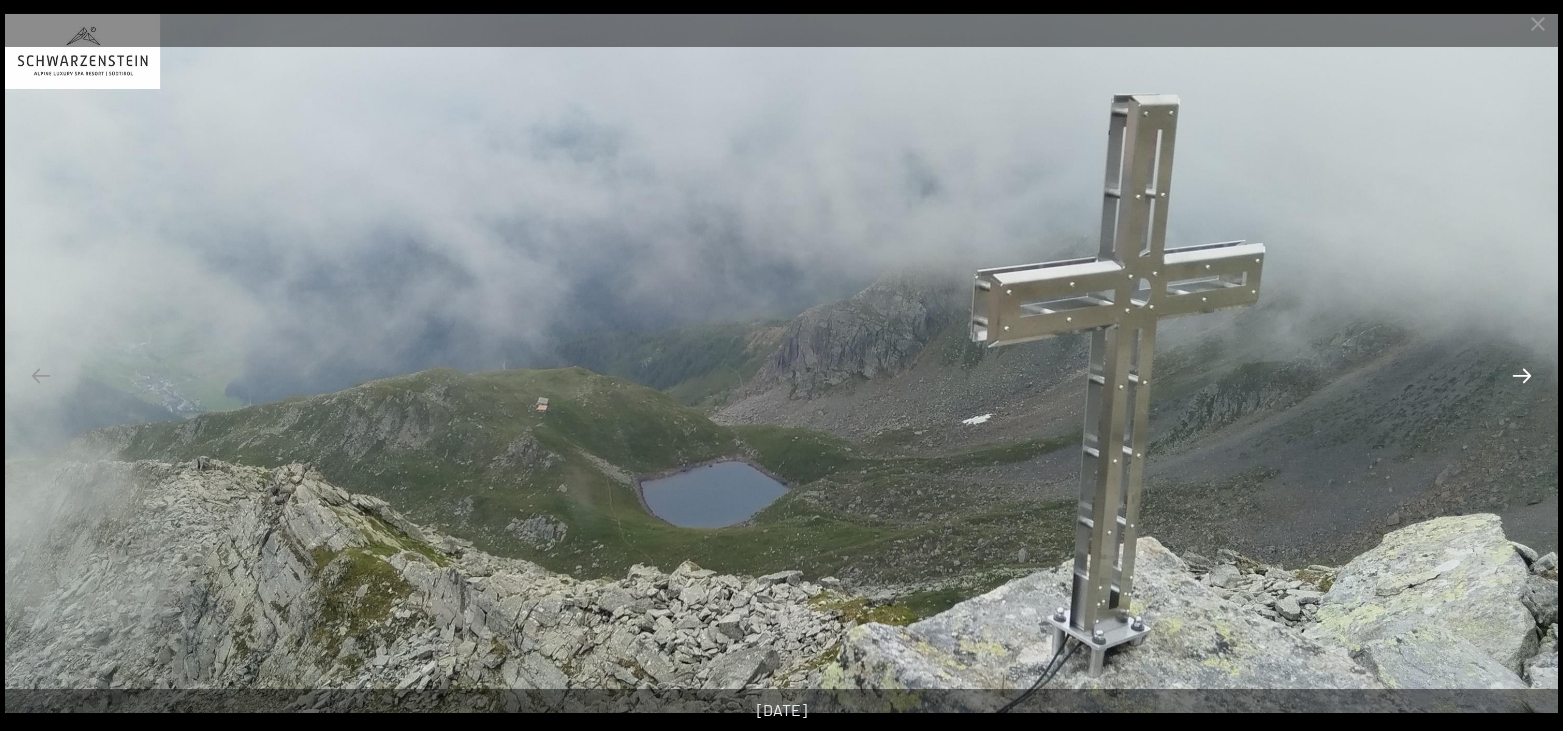 click at bounding box center [1522, 375] 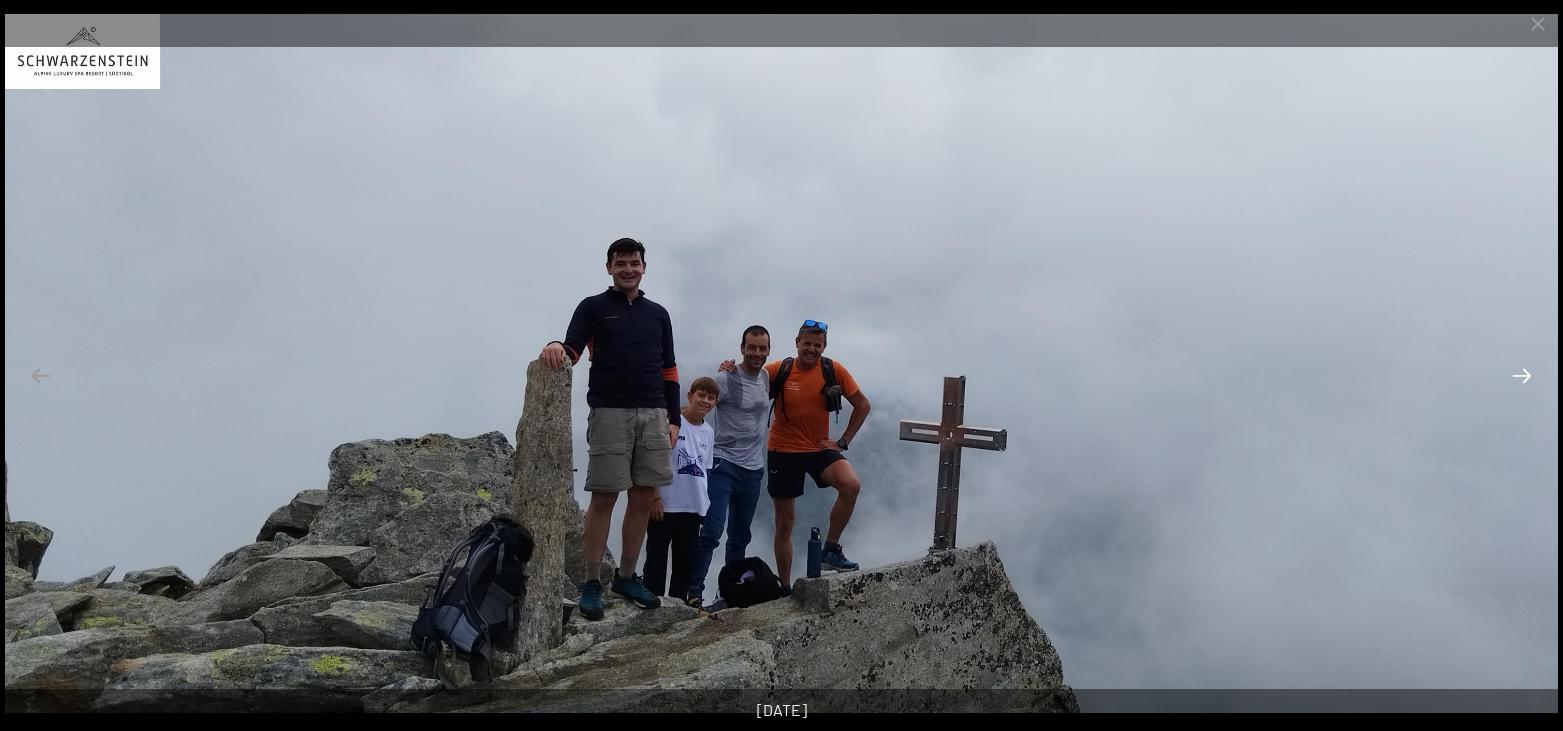 click at bounding box center [1522, 375] 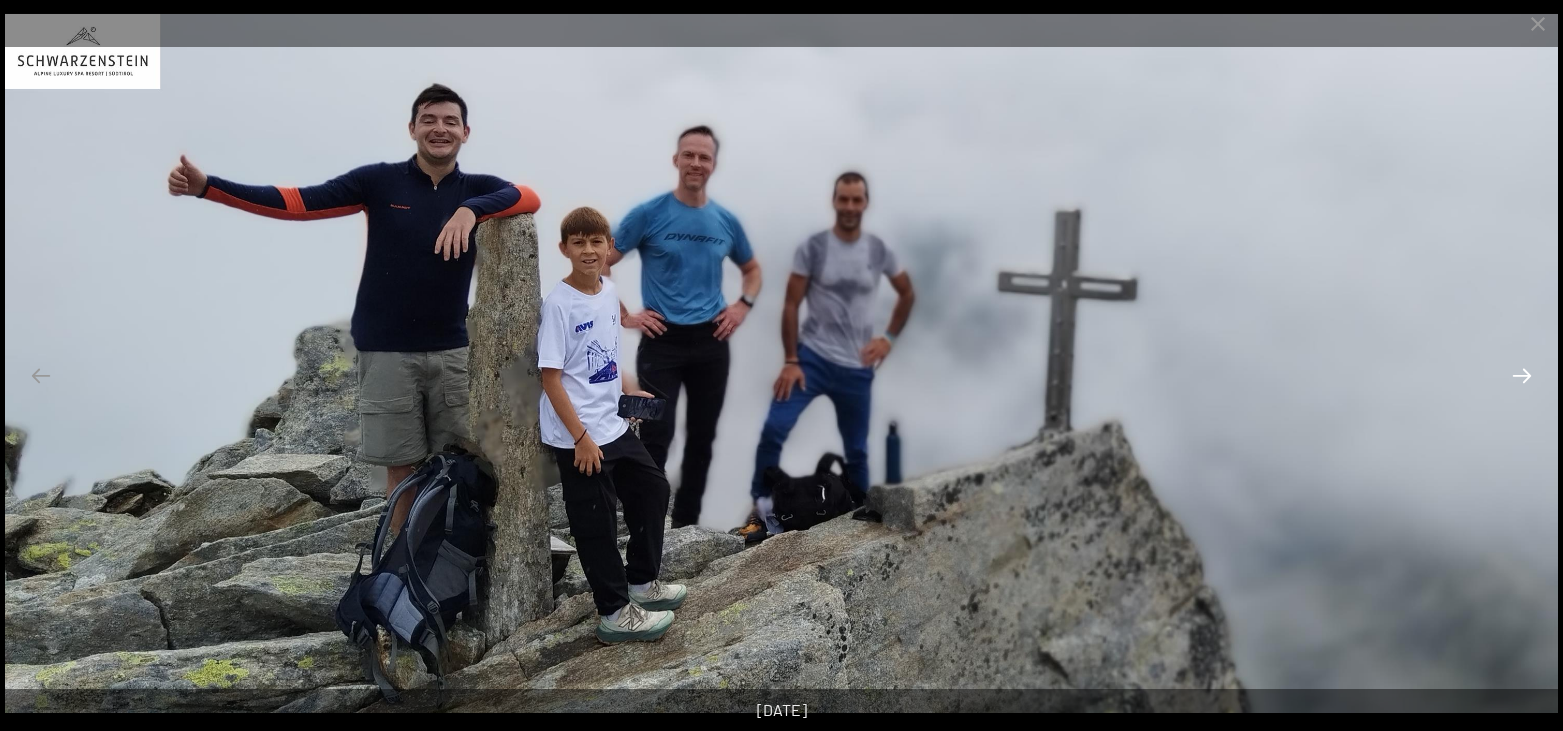 click at bounding box center [1522, 375] 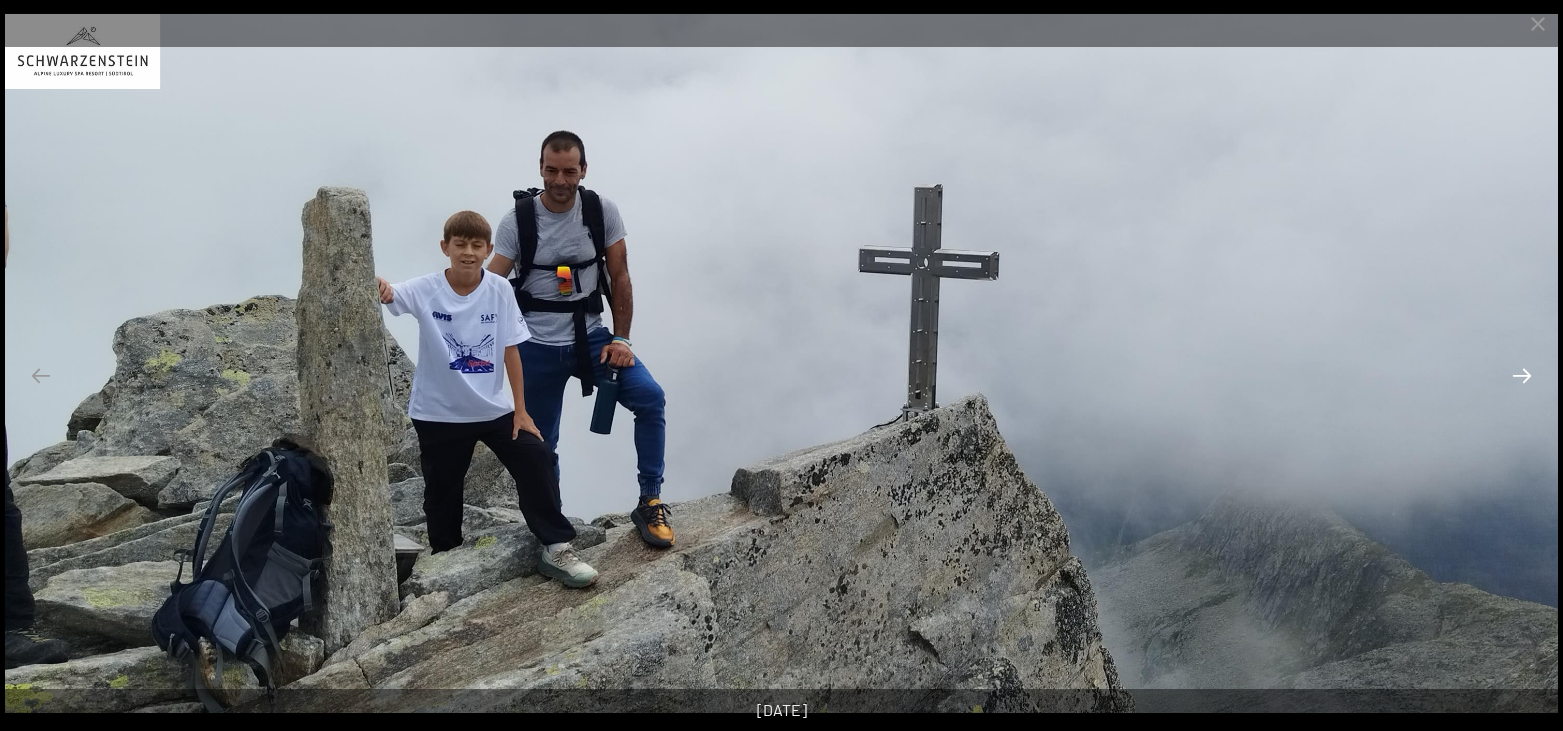 click at bounding box center [1522, 375] 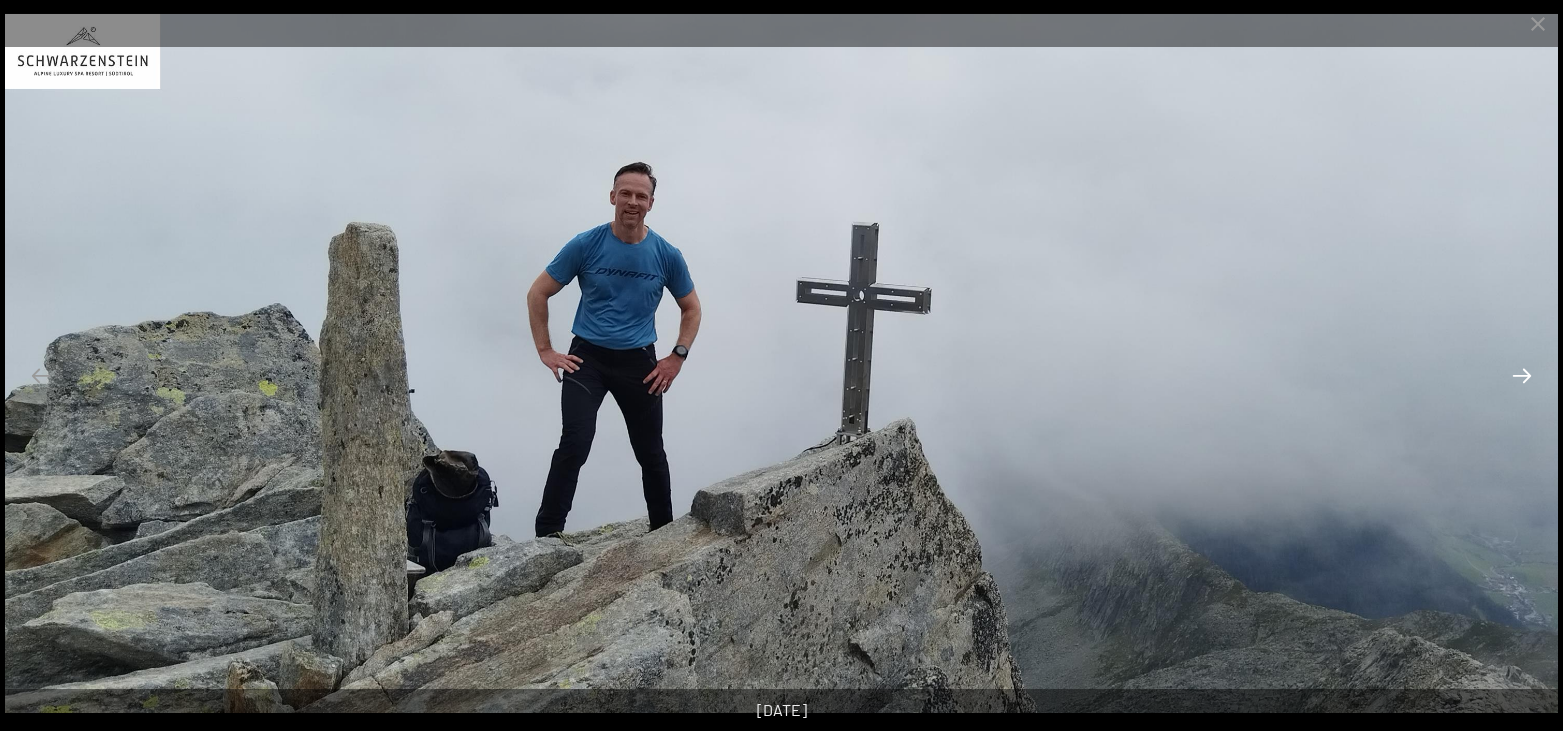 click at bounding box center (1522, 375) 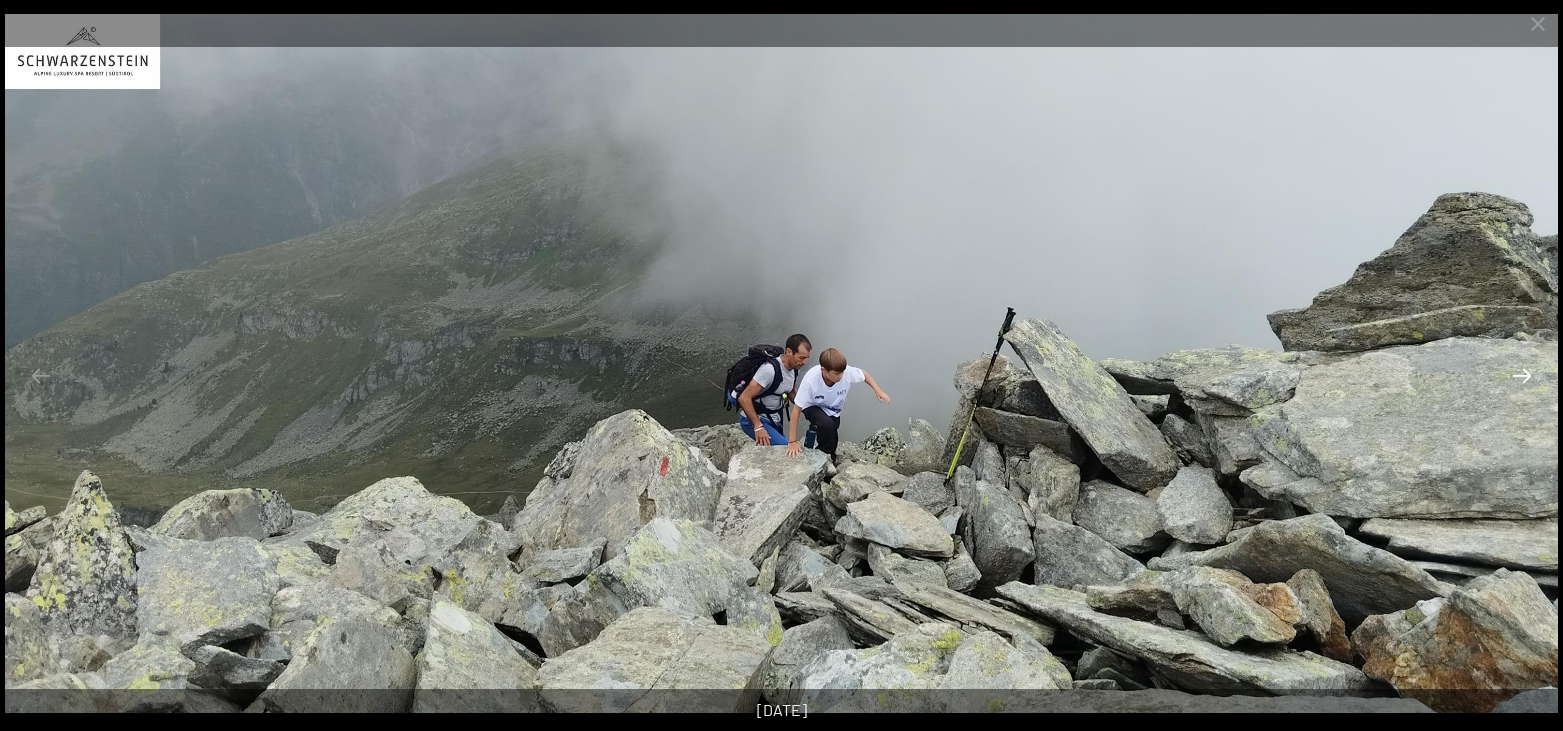 click at bounding box center (1522, 375) 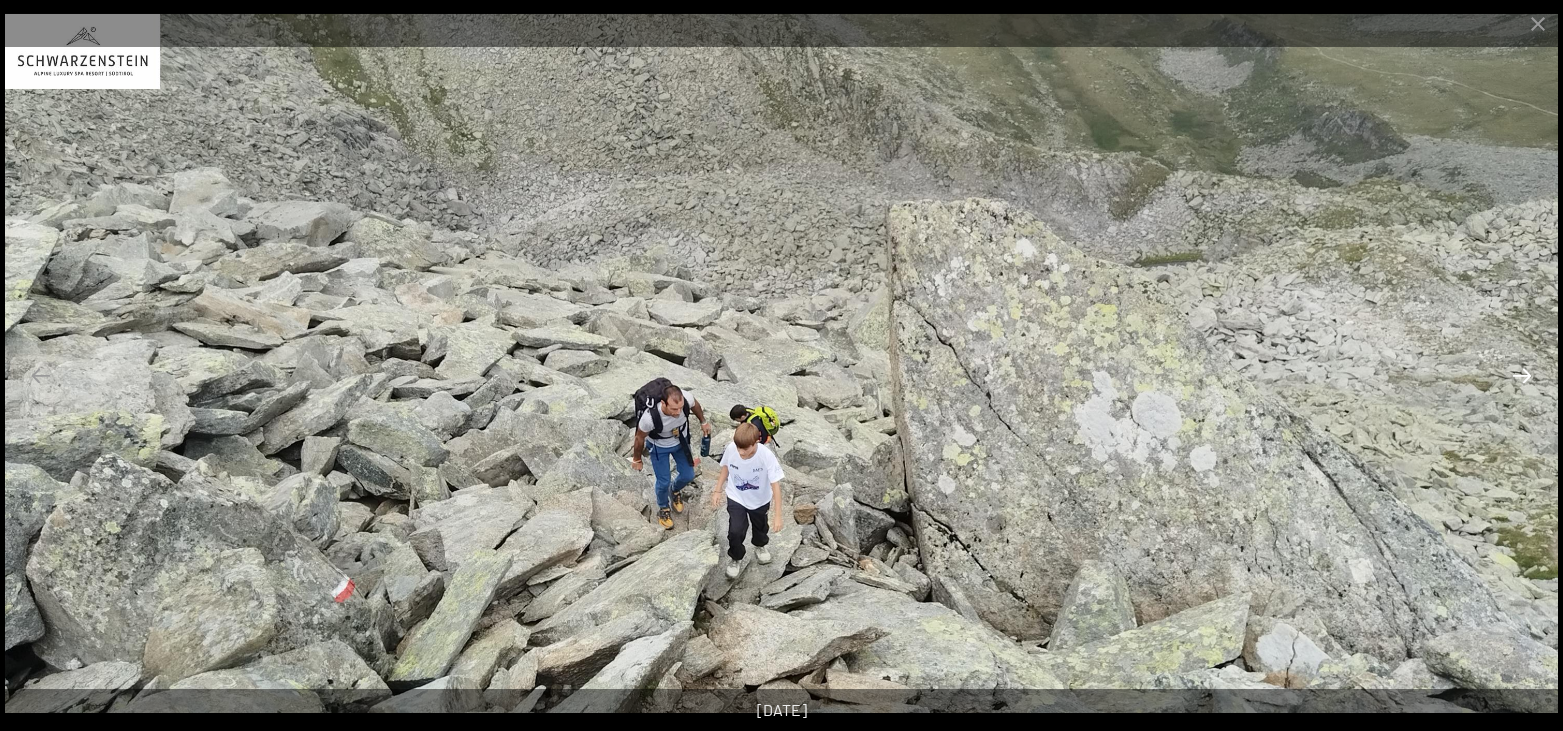 click at bounding box center [1522, 375] 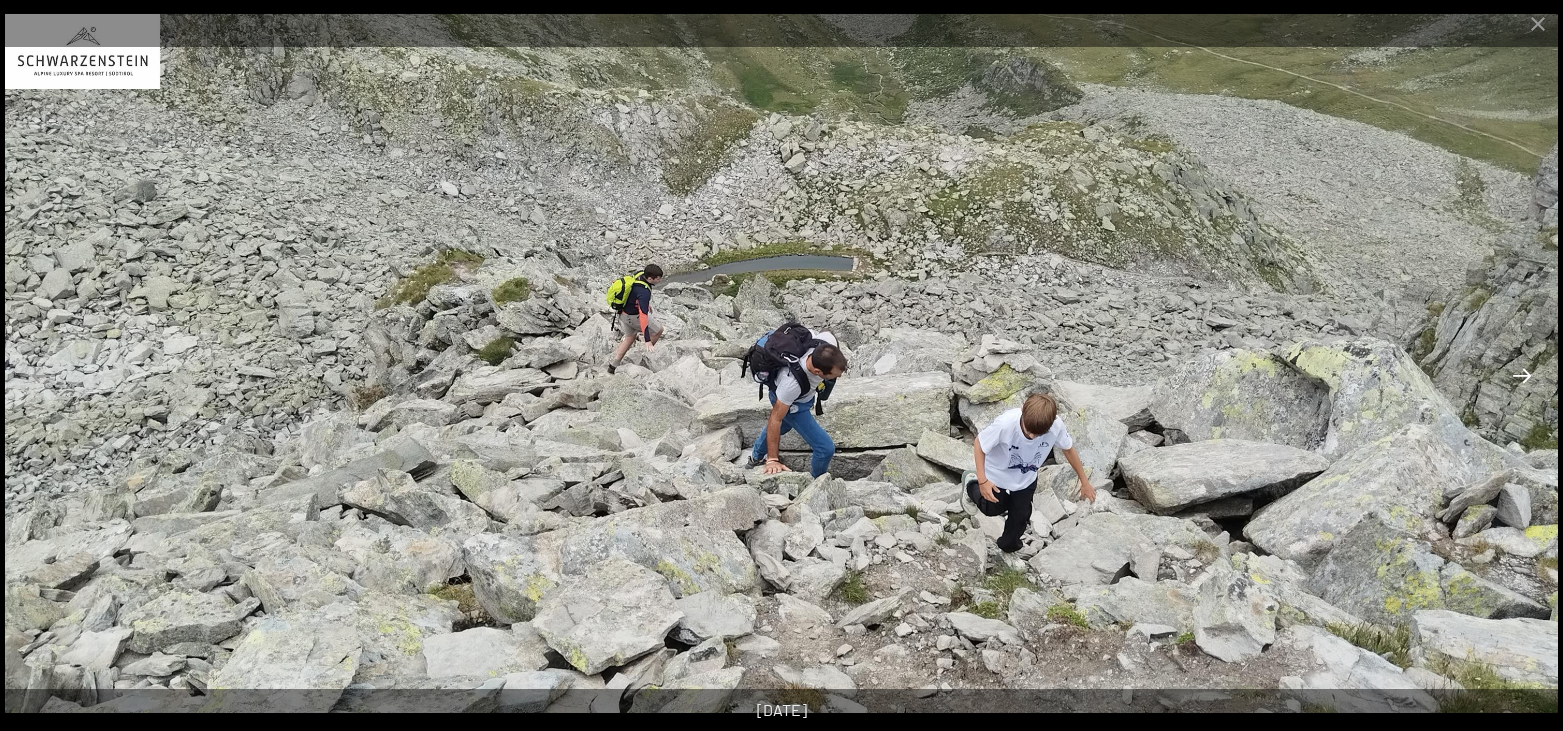 click at bounding box center (1522, 375) 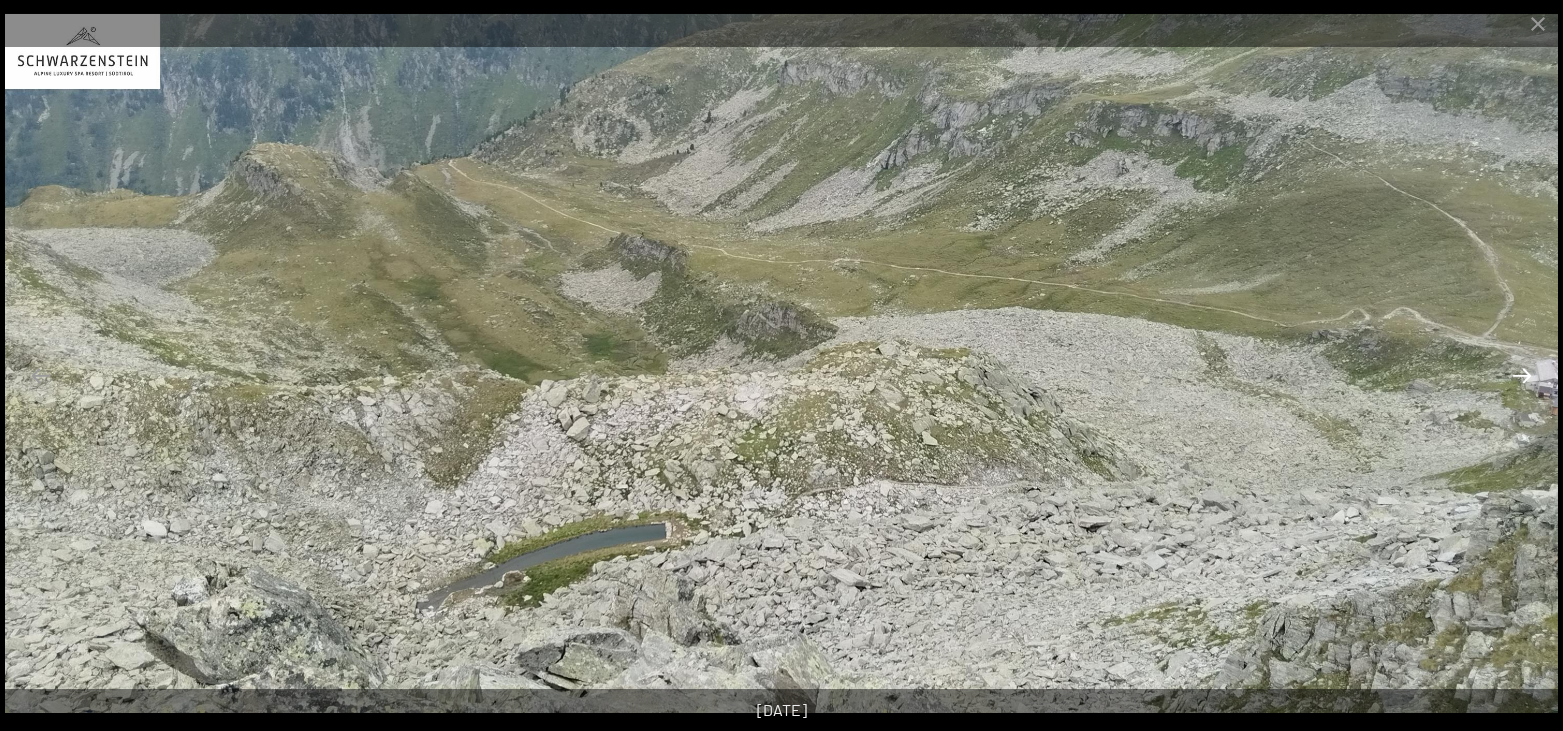 click at bounding box center (1522, 375) 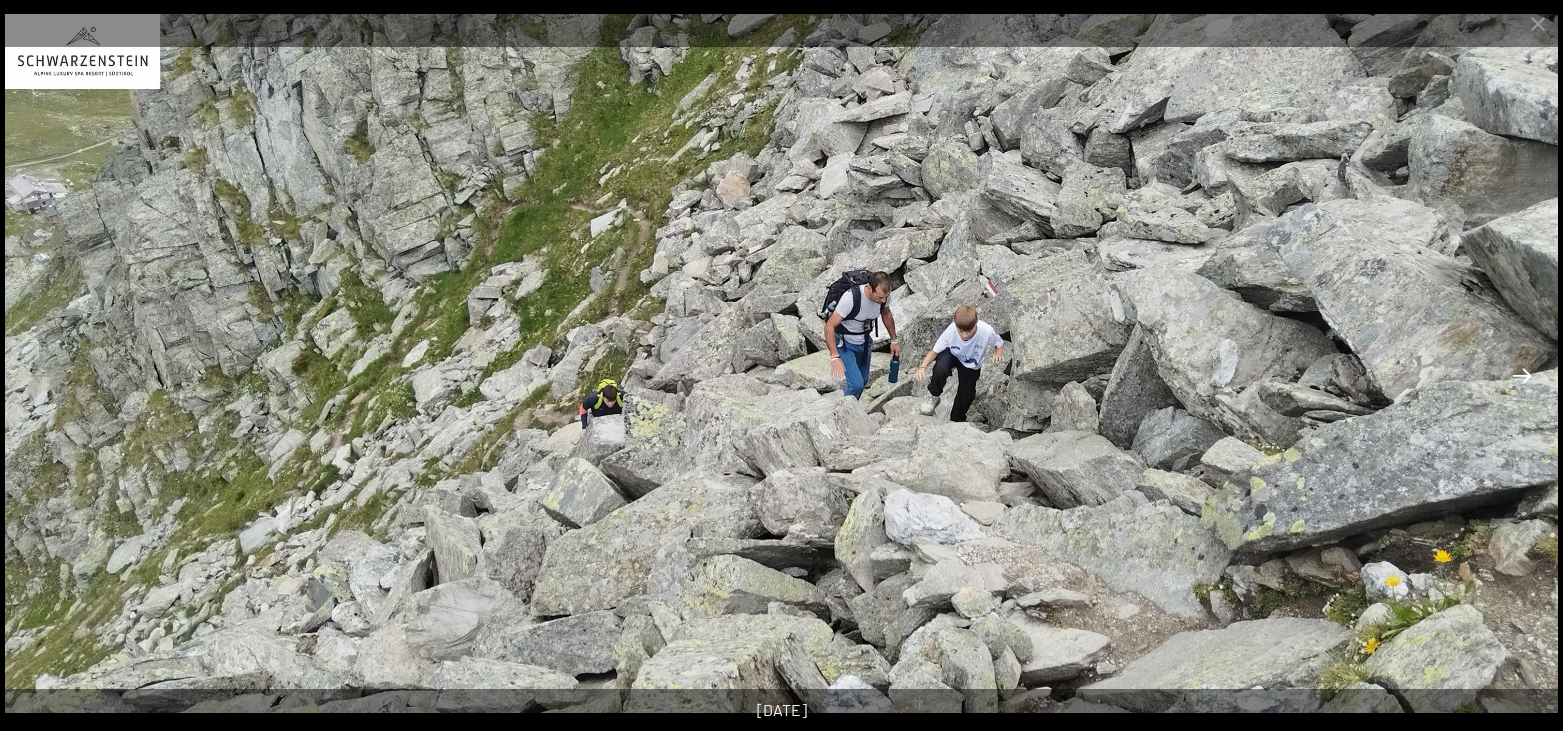 click at bounding box center [1522, 375] 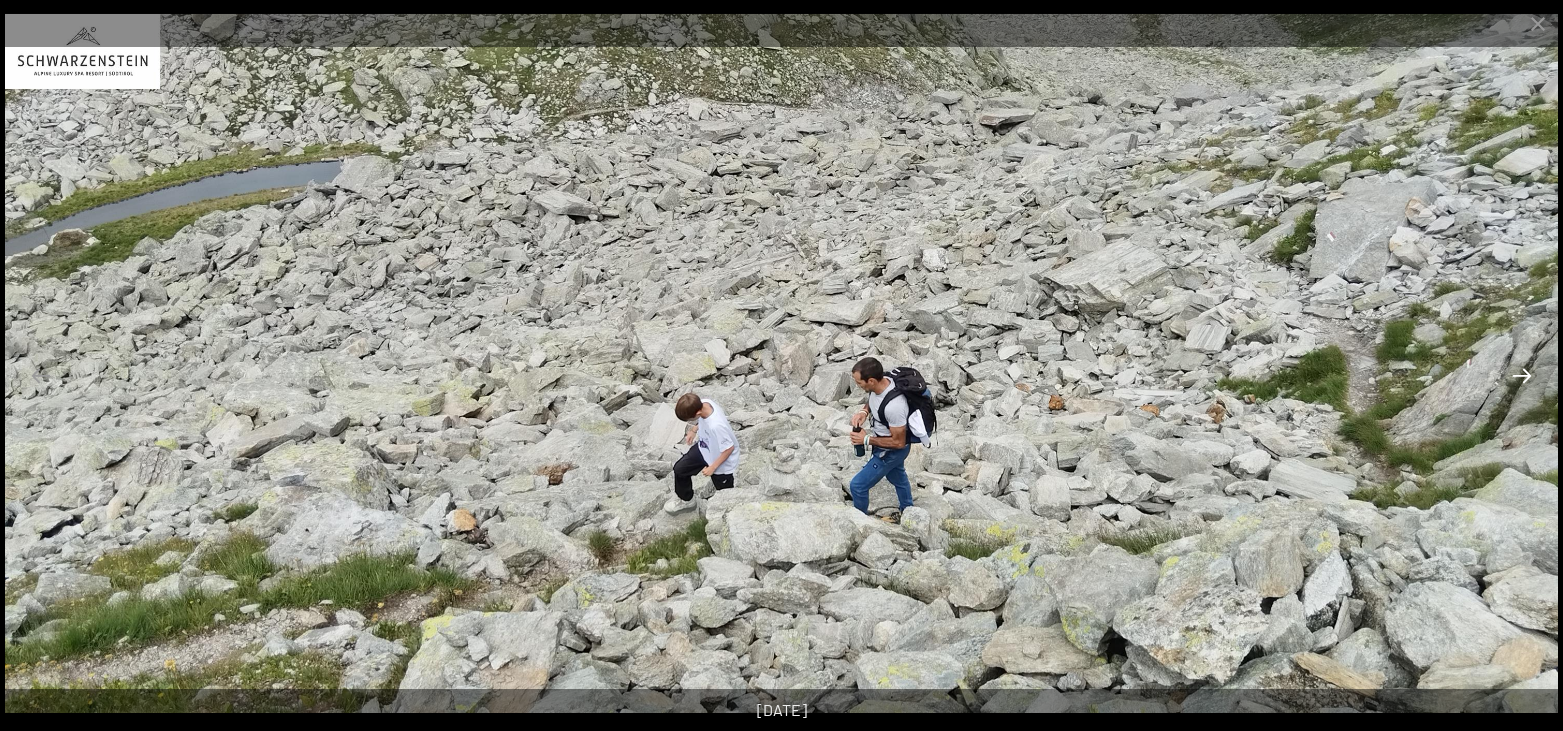 click at bounding box center [1522, 375] 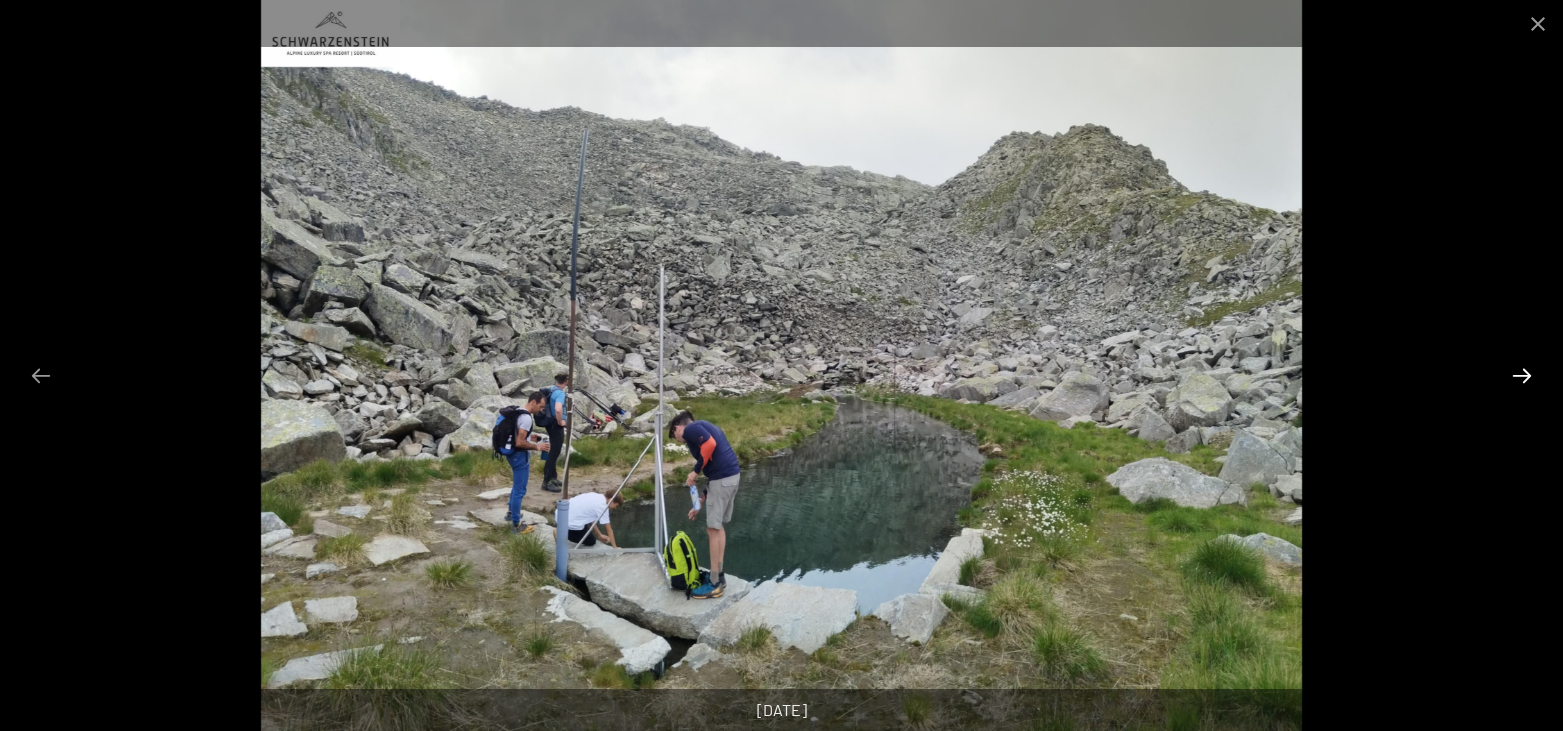 click at bounding box center [1522, 375] 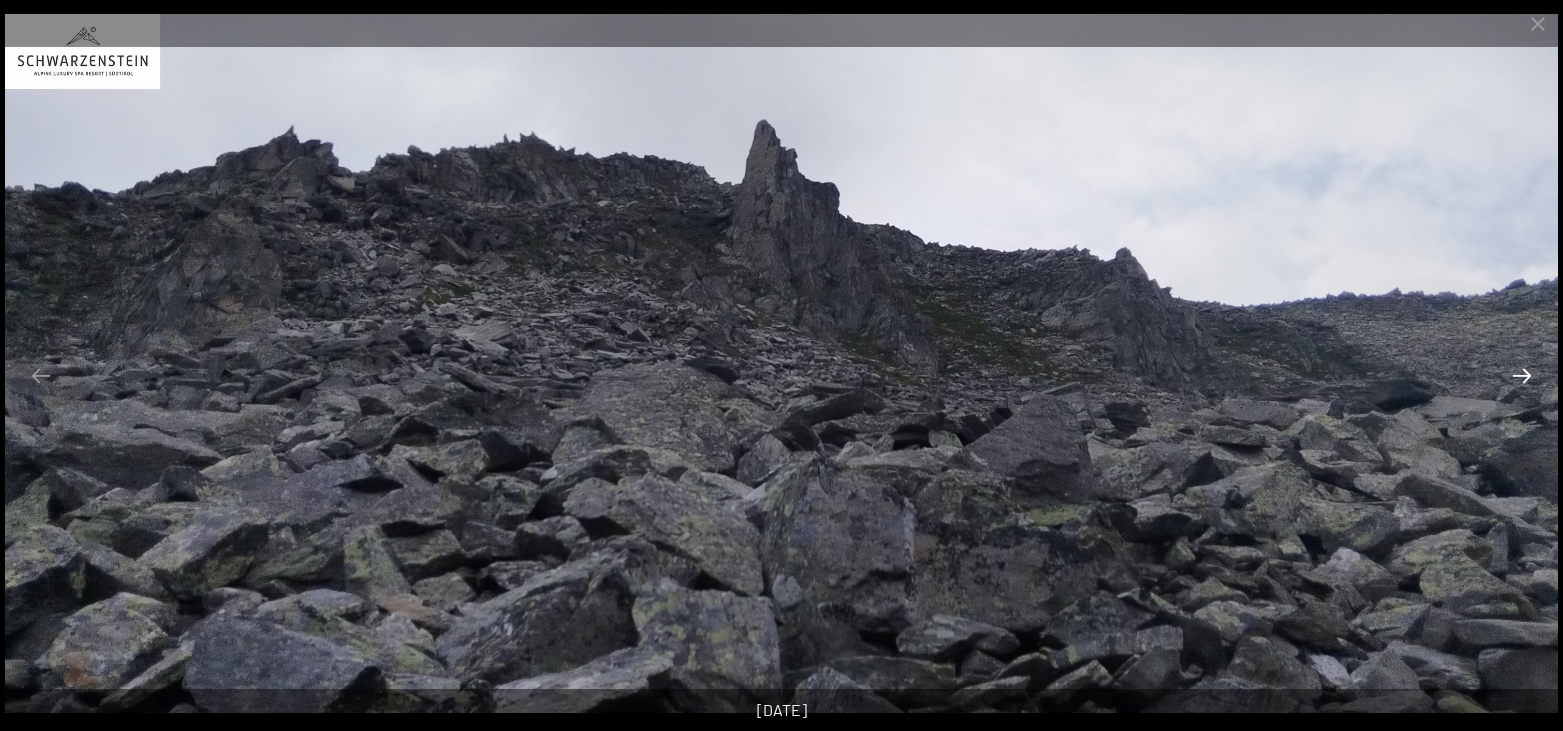 click at bounding box center (1522, 375) 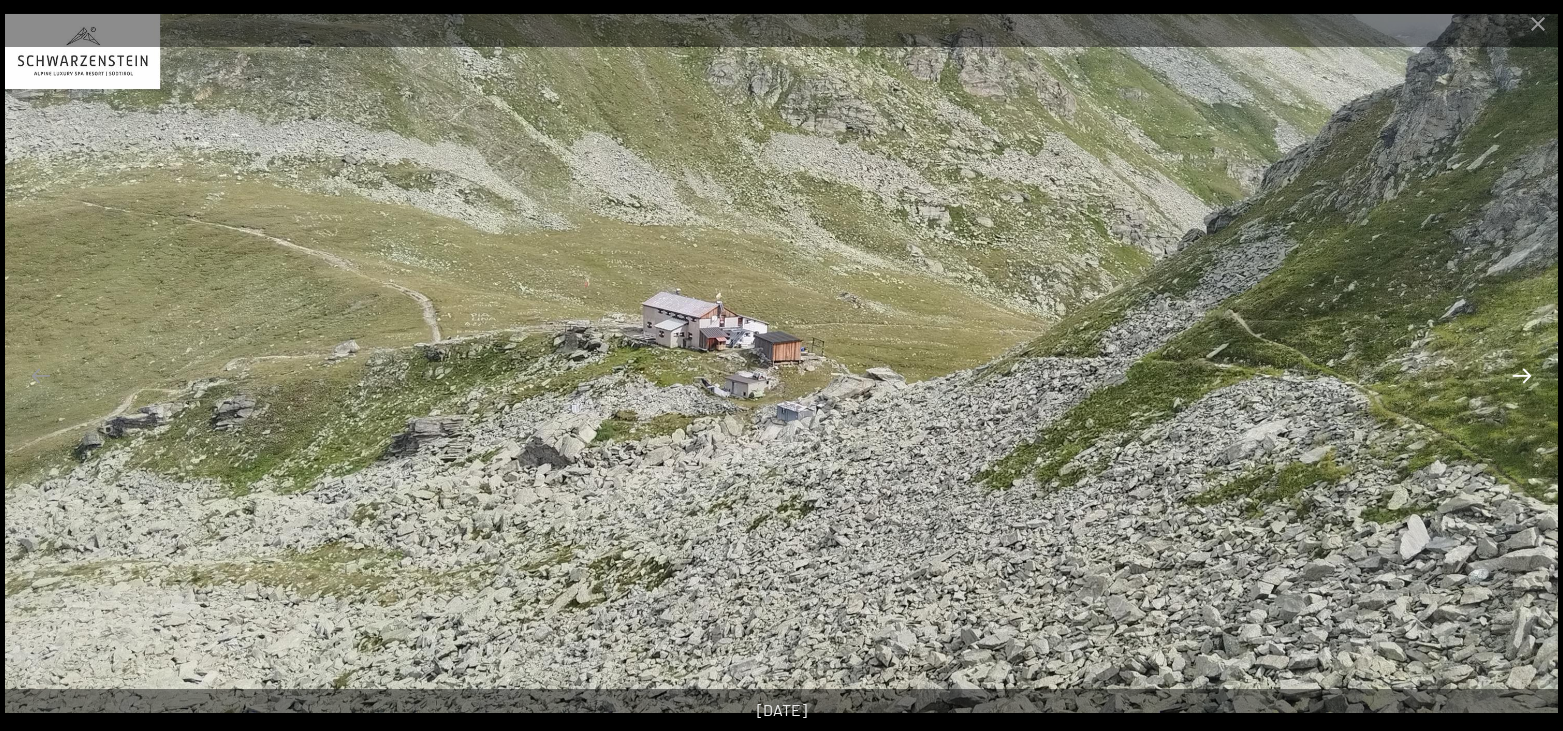 click at bounding box center [1522, 375] 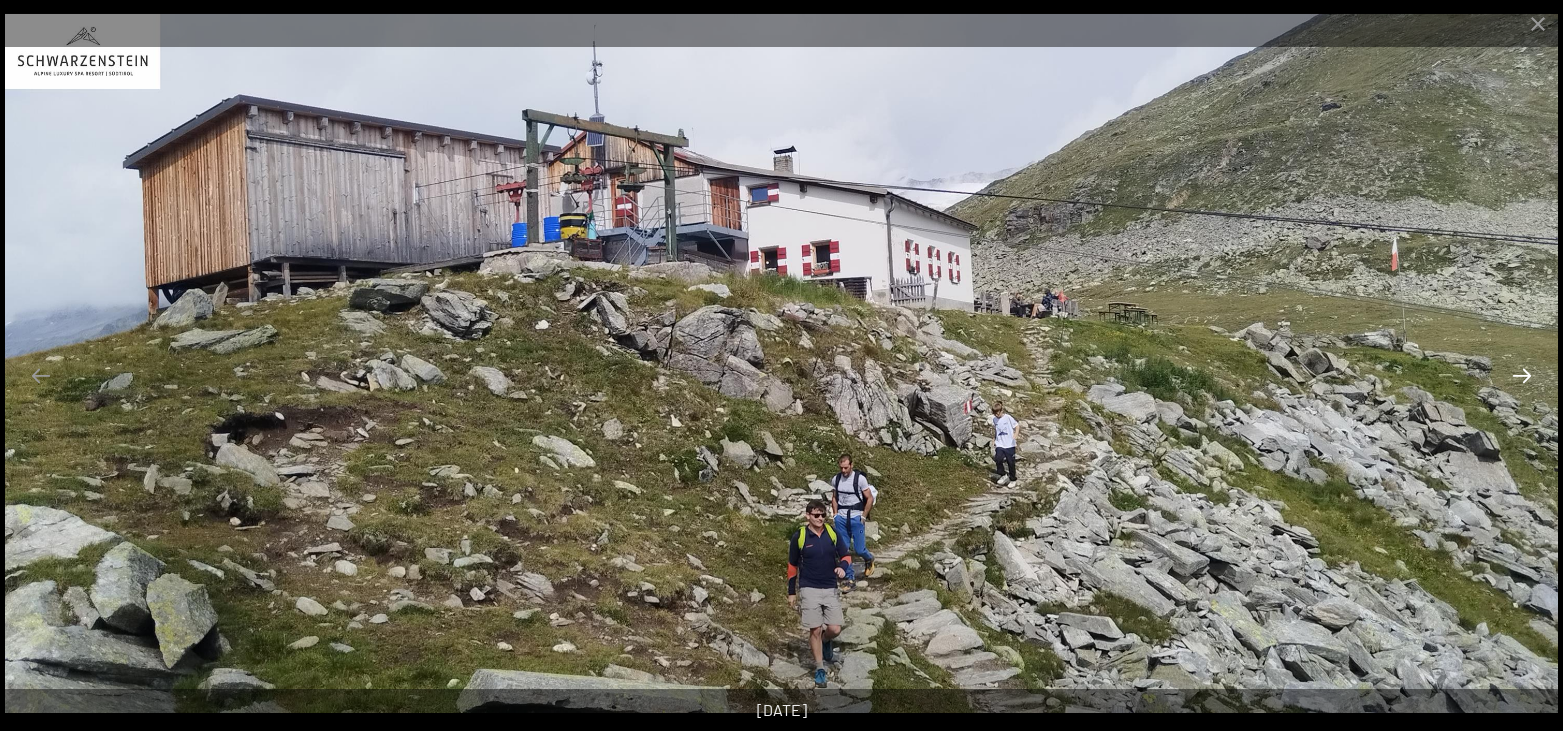 click at bounding box center [1522, 375] 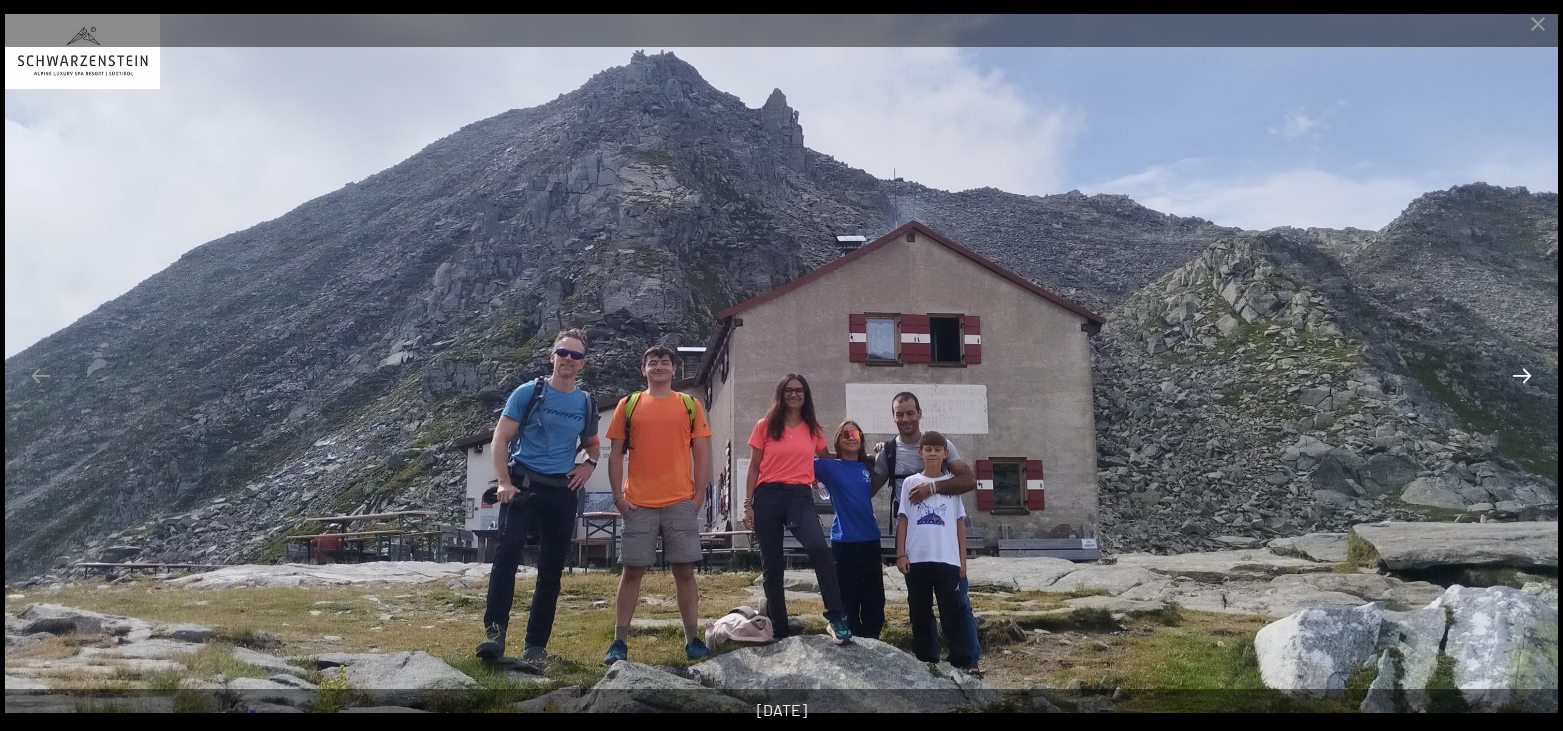 click at bounding box center [1522, 375] 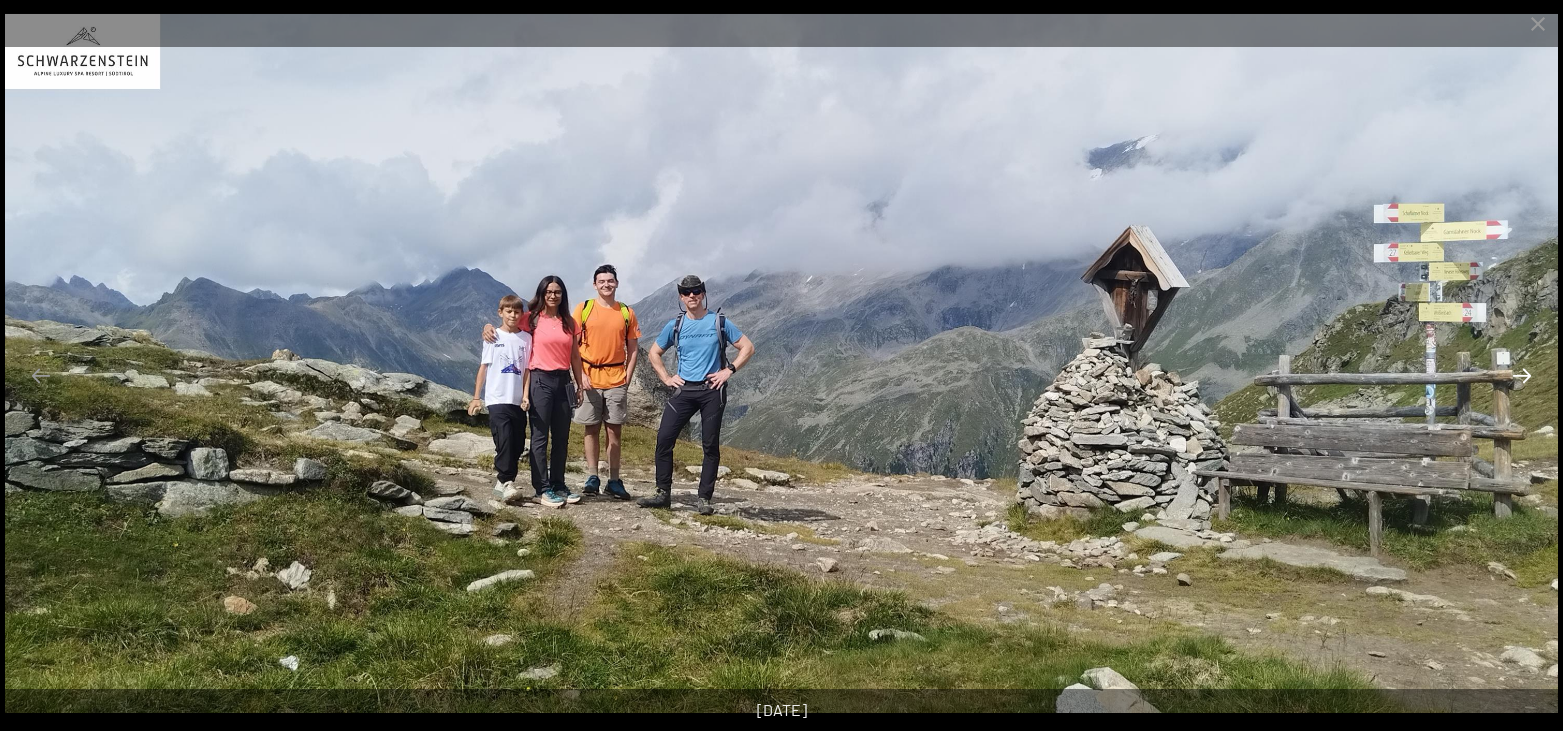 click at bounding box center [1522, 375] 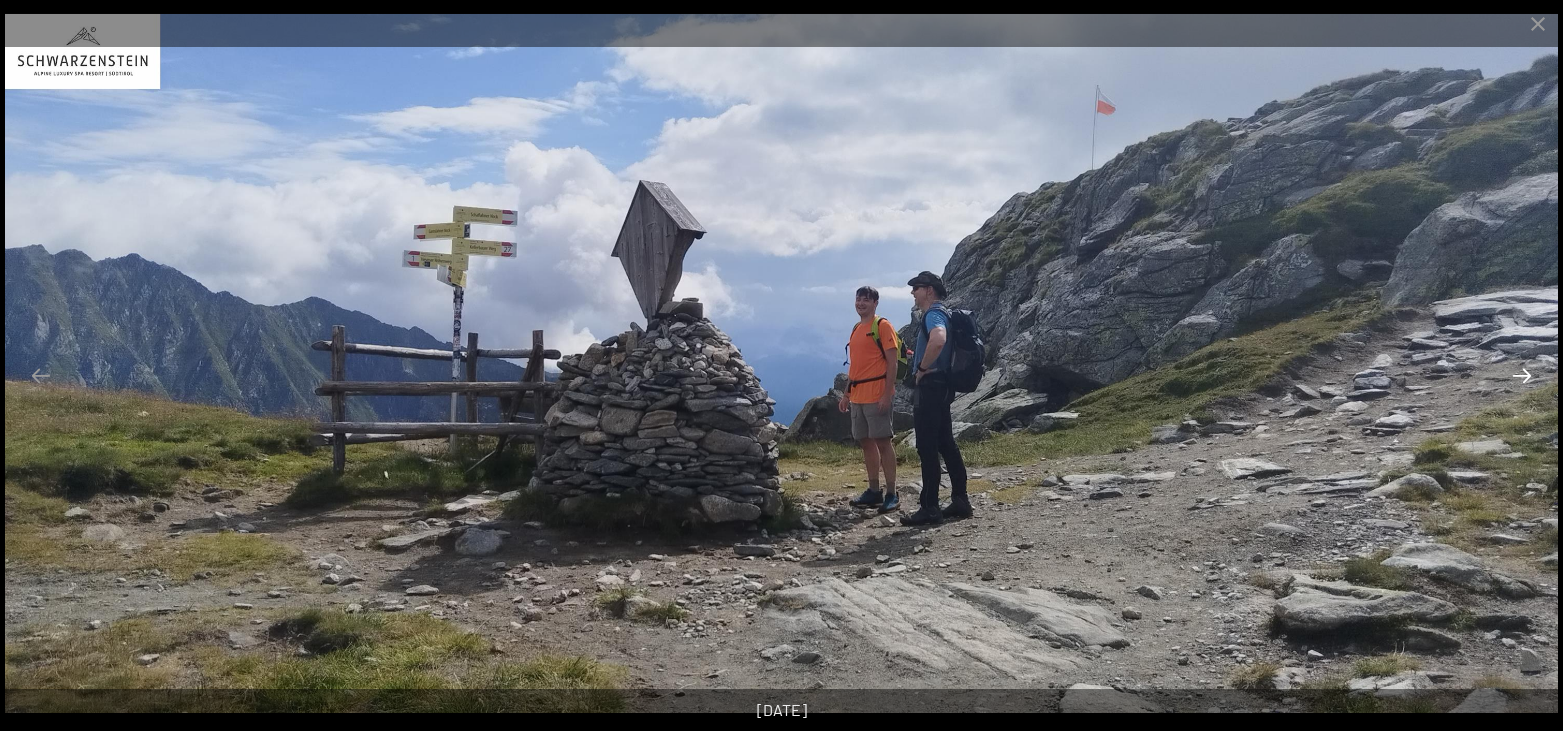 click at bounding box center [1522, 375] 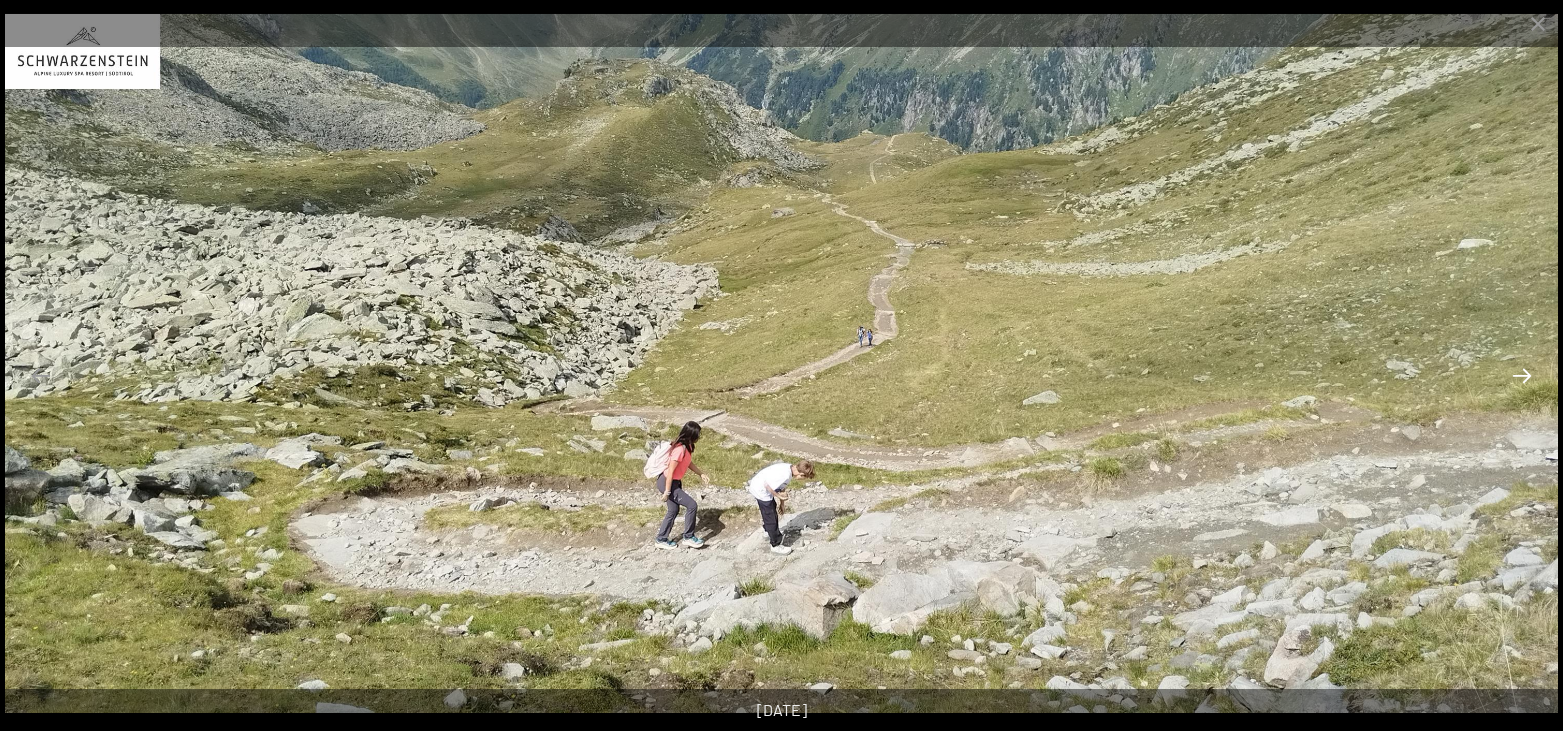 click at bounding box center (1522, 375) 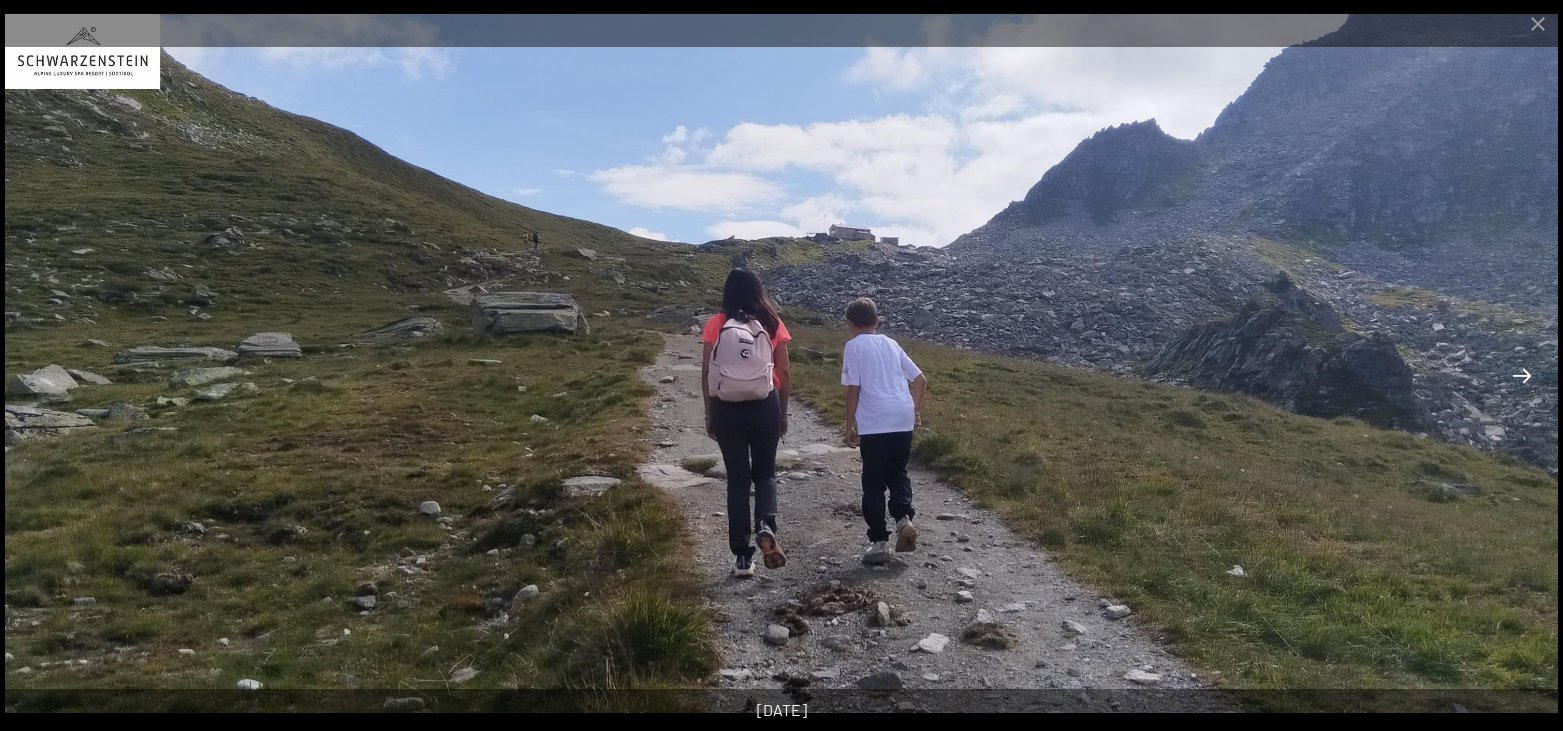 click at bounding box center [1522, 375] 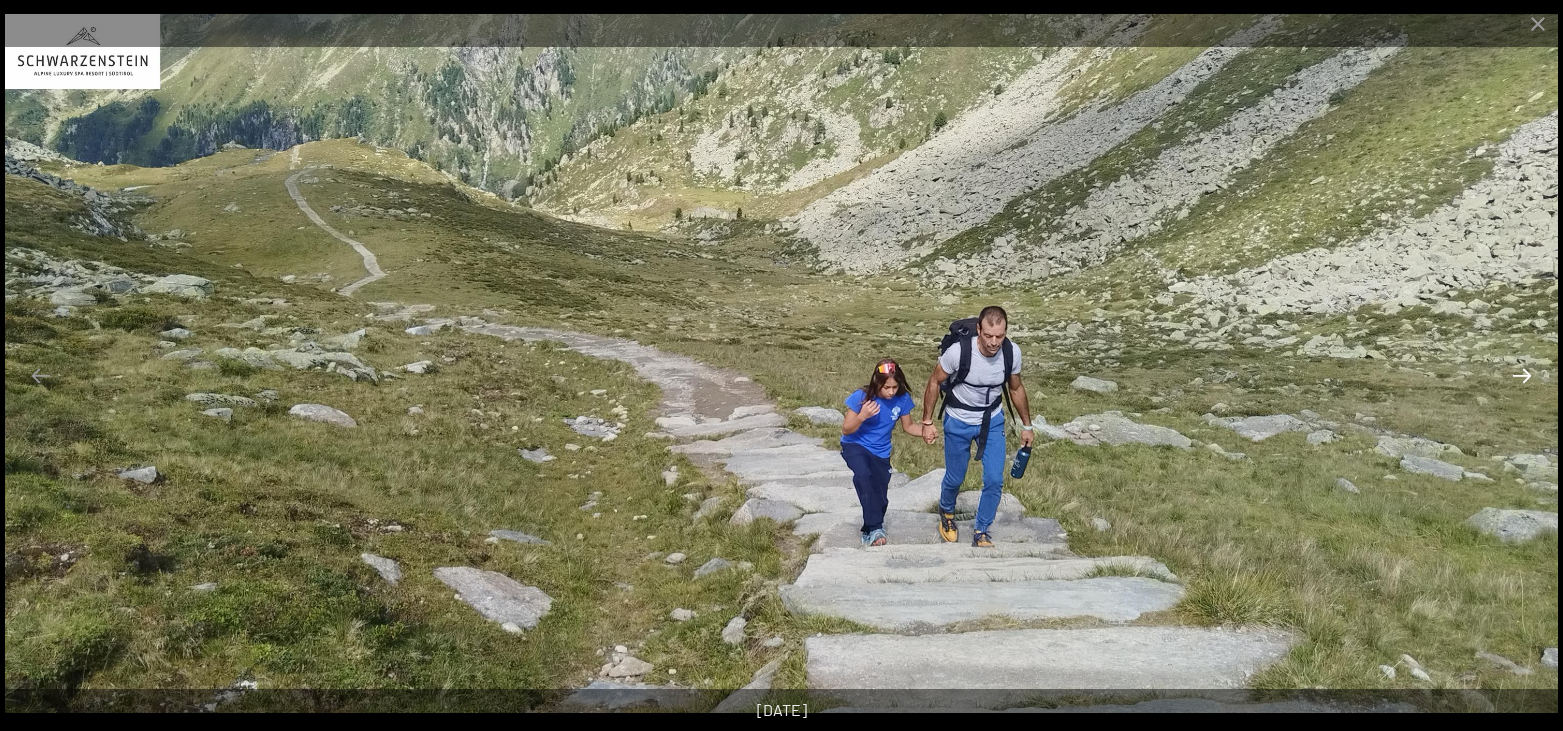 click at bounding box center (1522, 375) 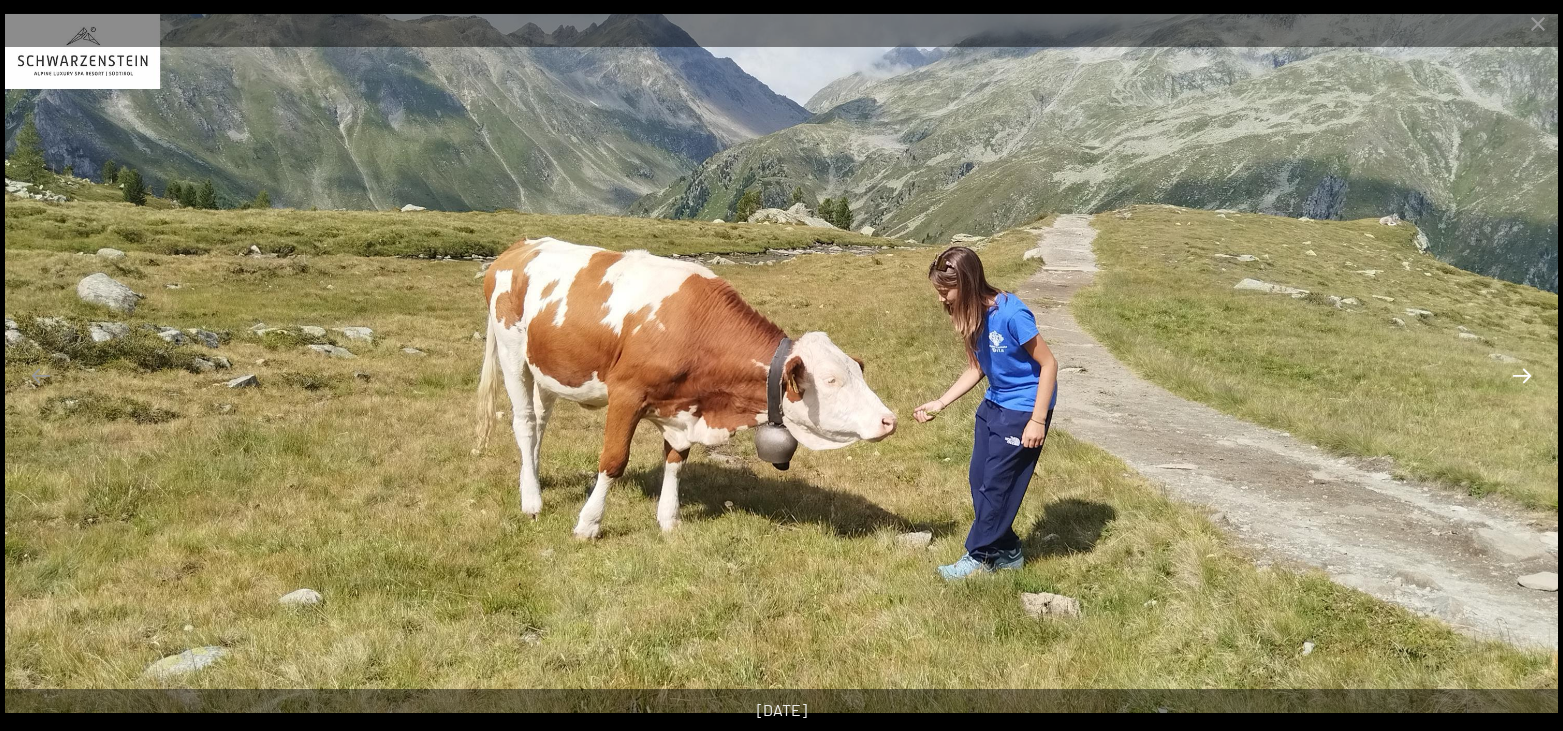 click at bounding box center (1522, 375) 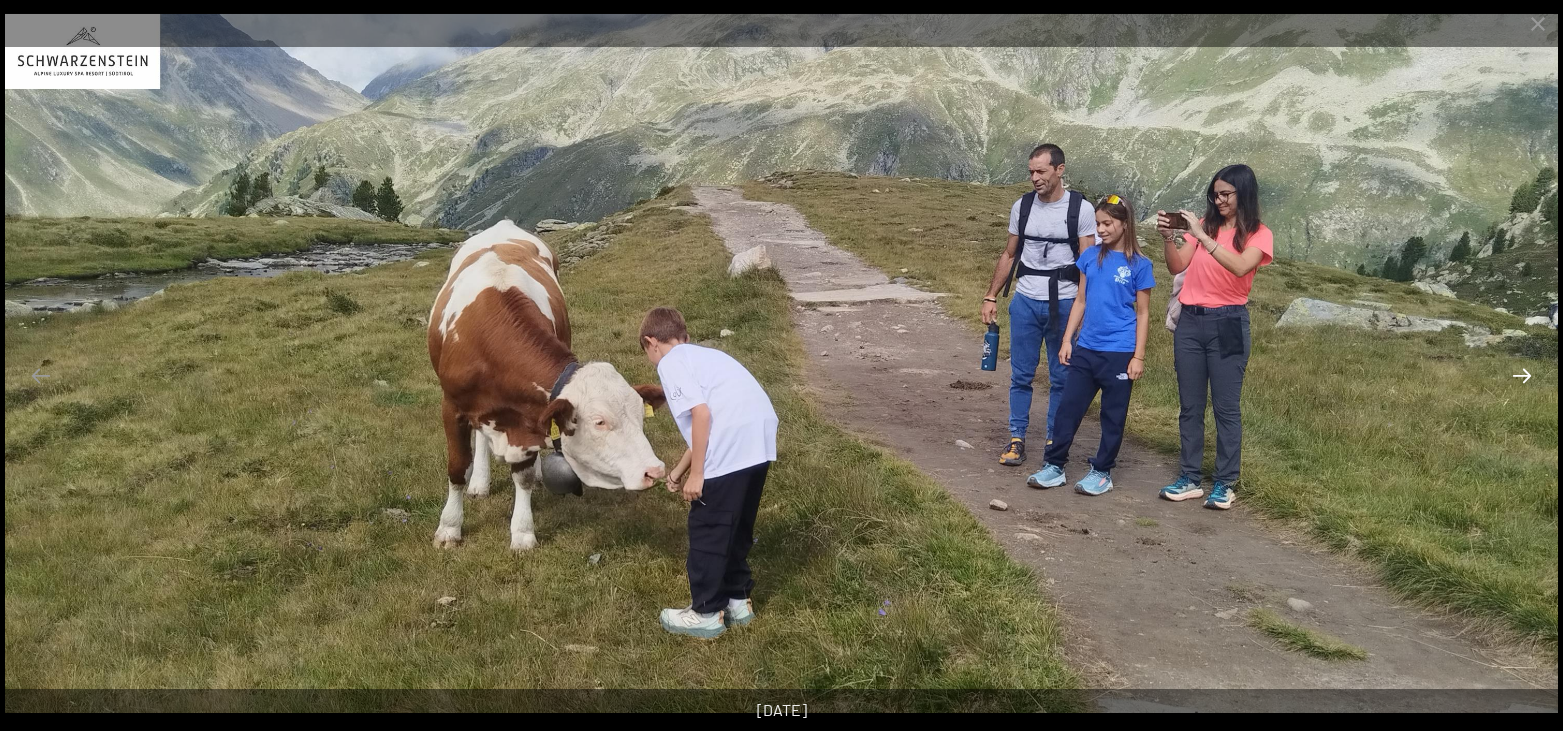 click at bounding box center (1522, 375) 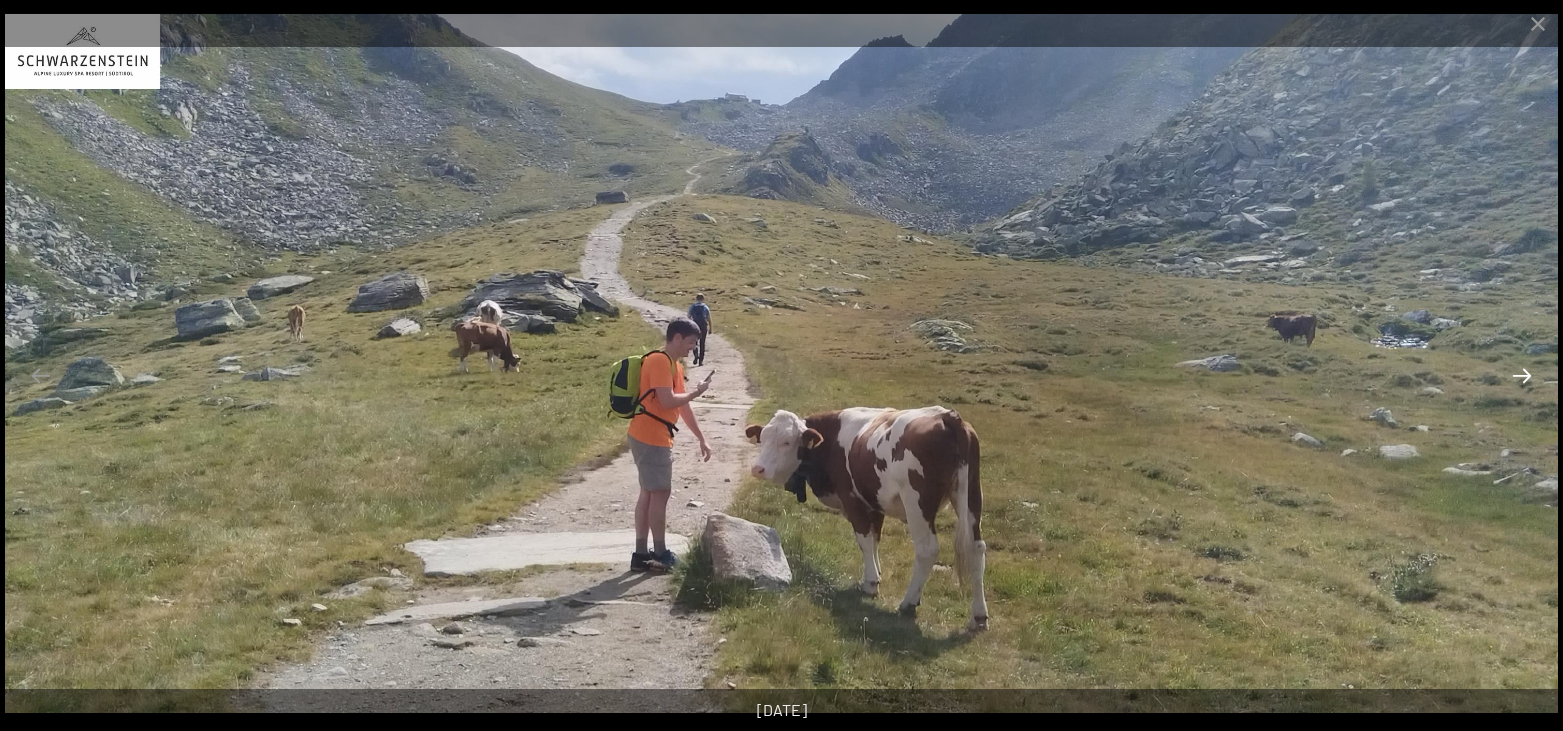 click at bounding box center [1522, 375] 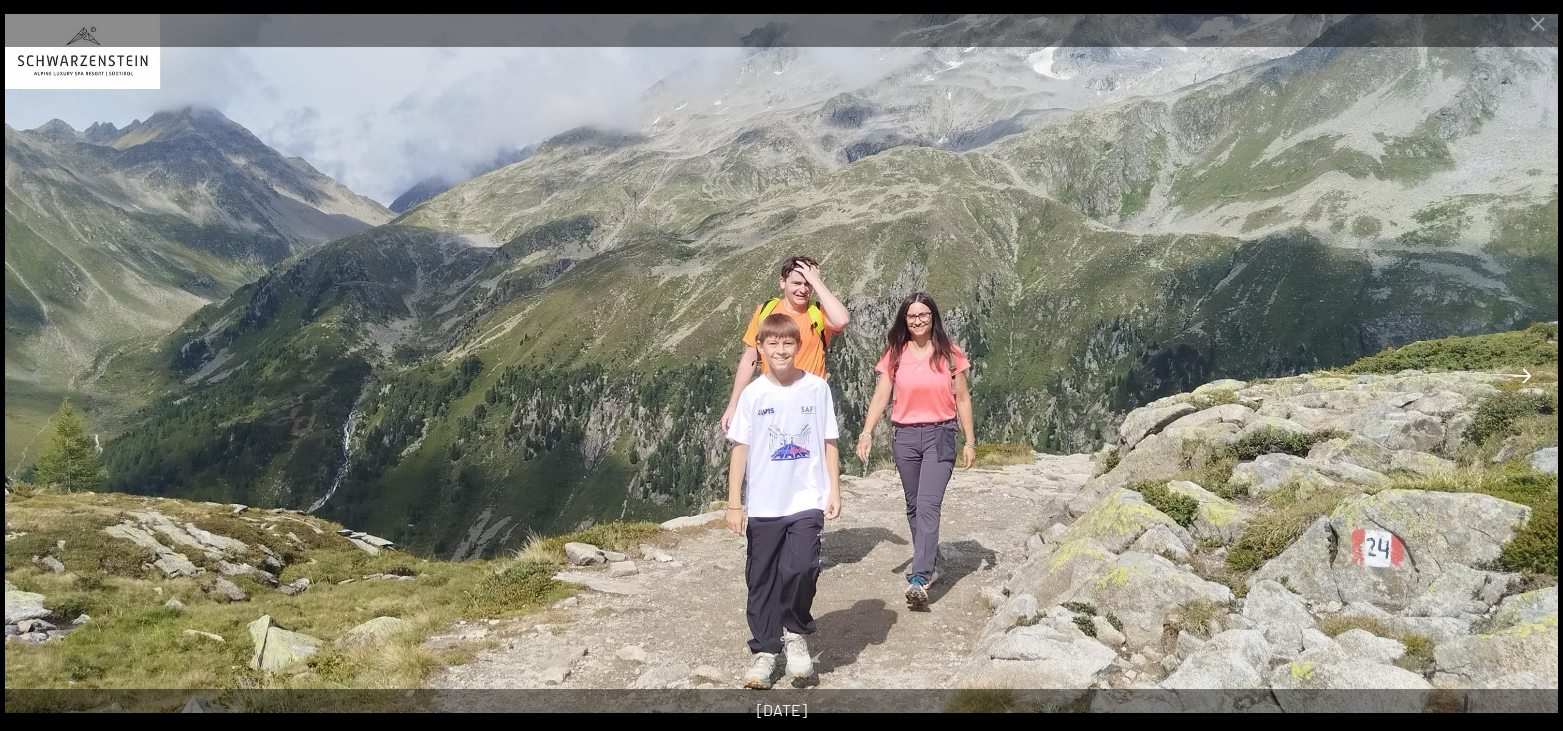 click at bounding box center [1522, 375] 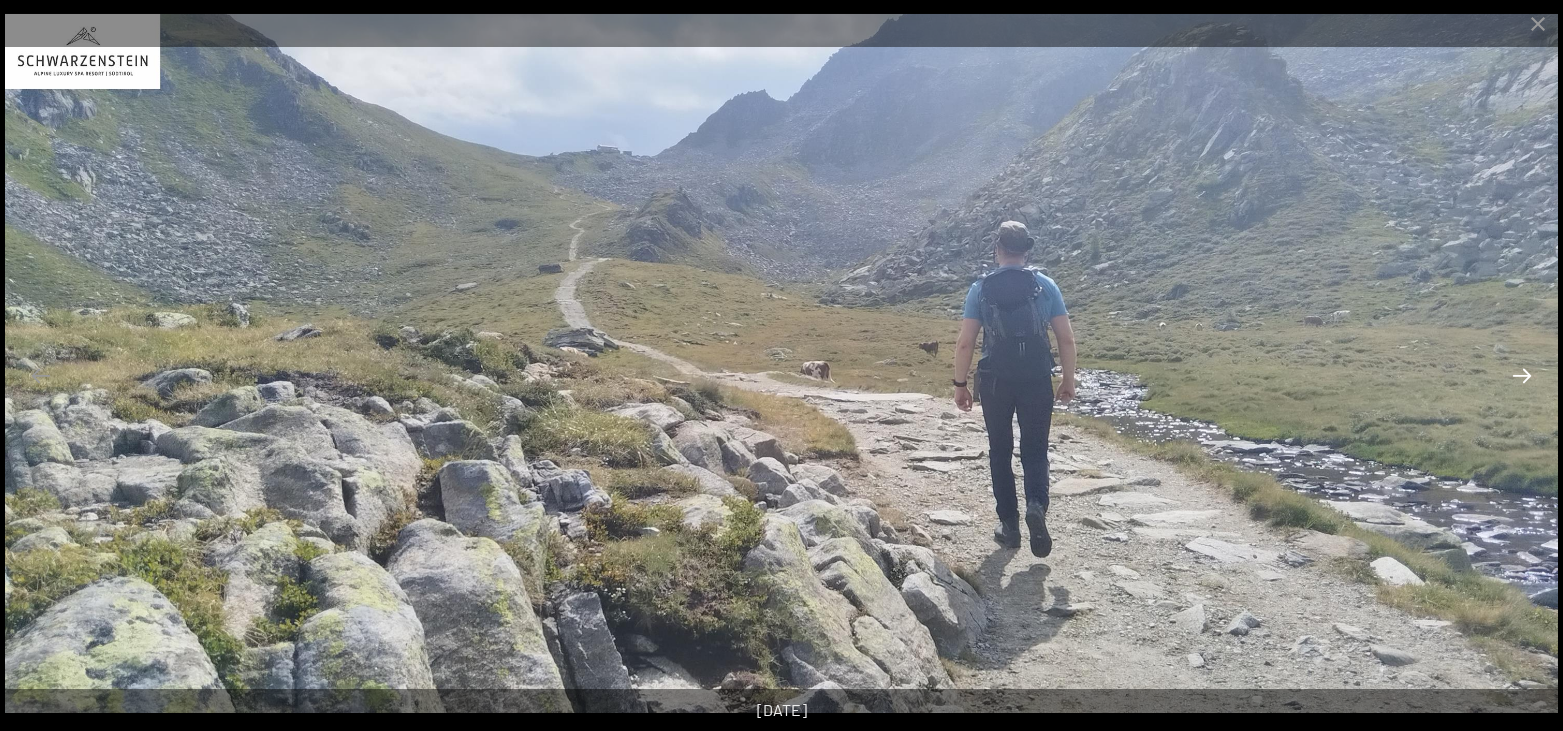 click at bounding box center (1522, 375) 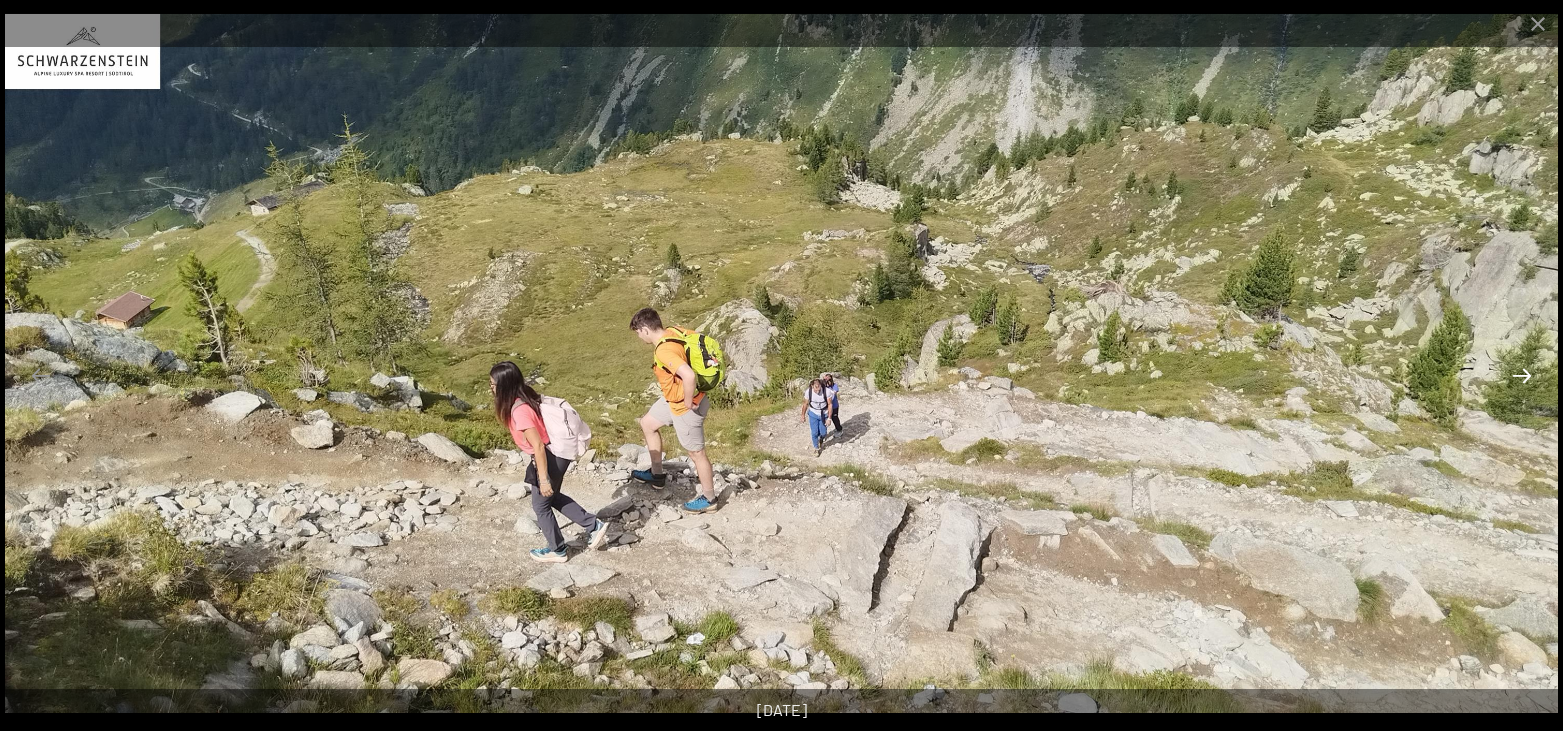 click at bounding box center (1522, 375) 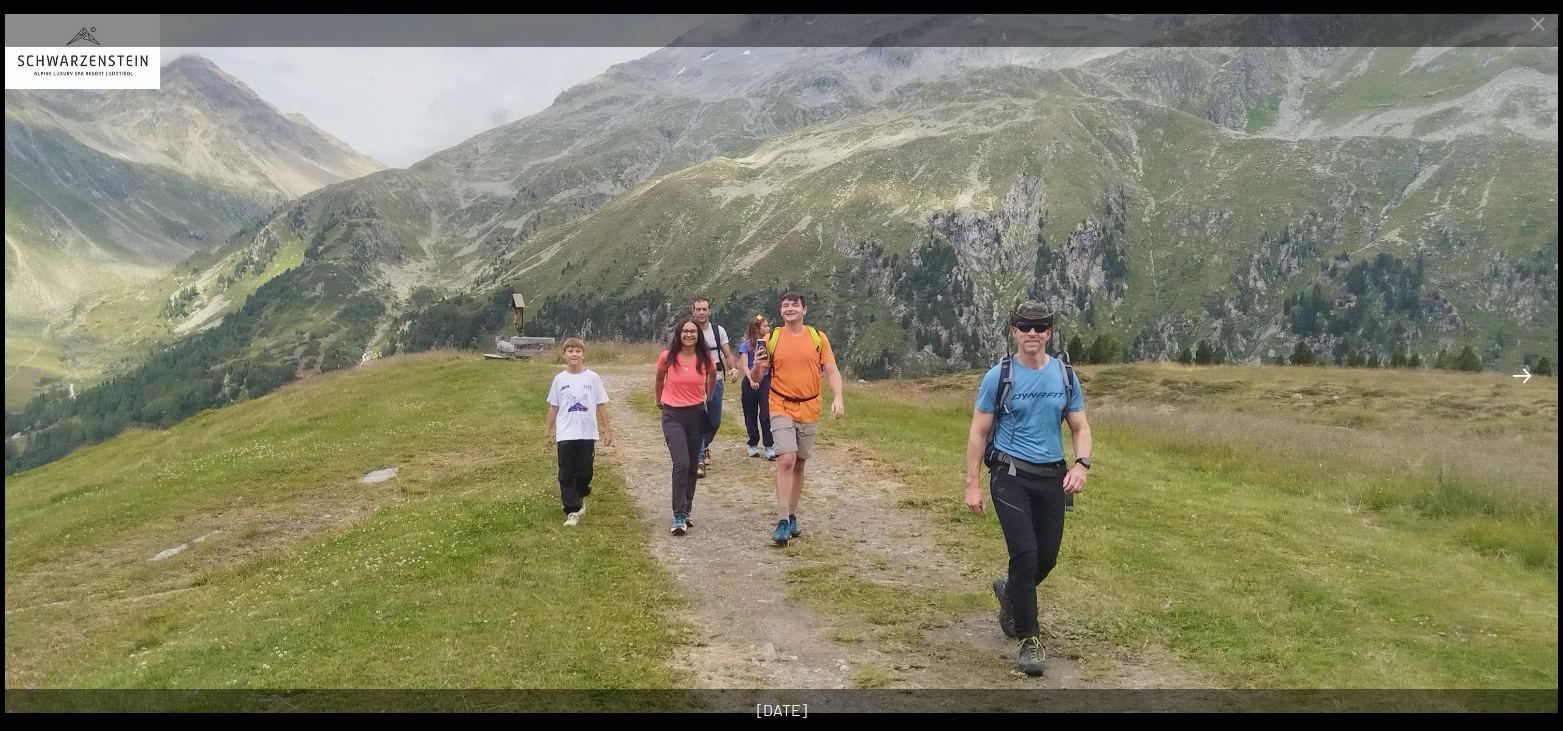 click at bounding box center [1522, 375] 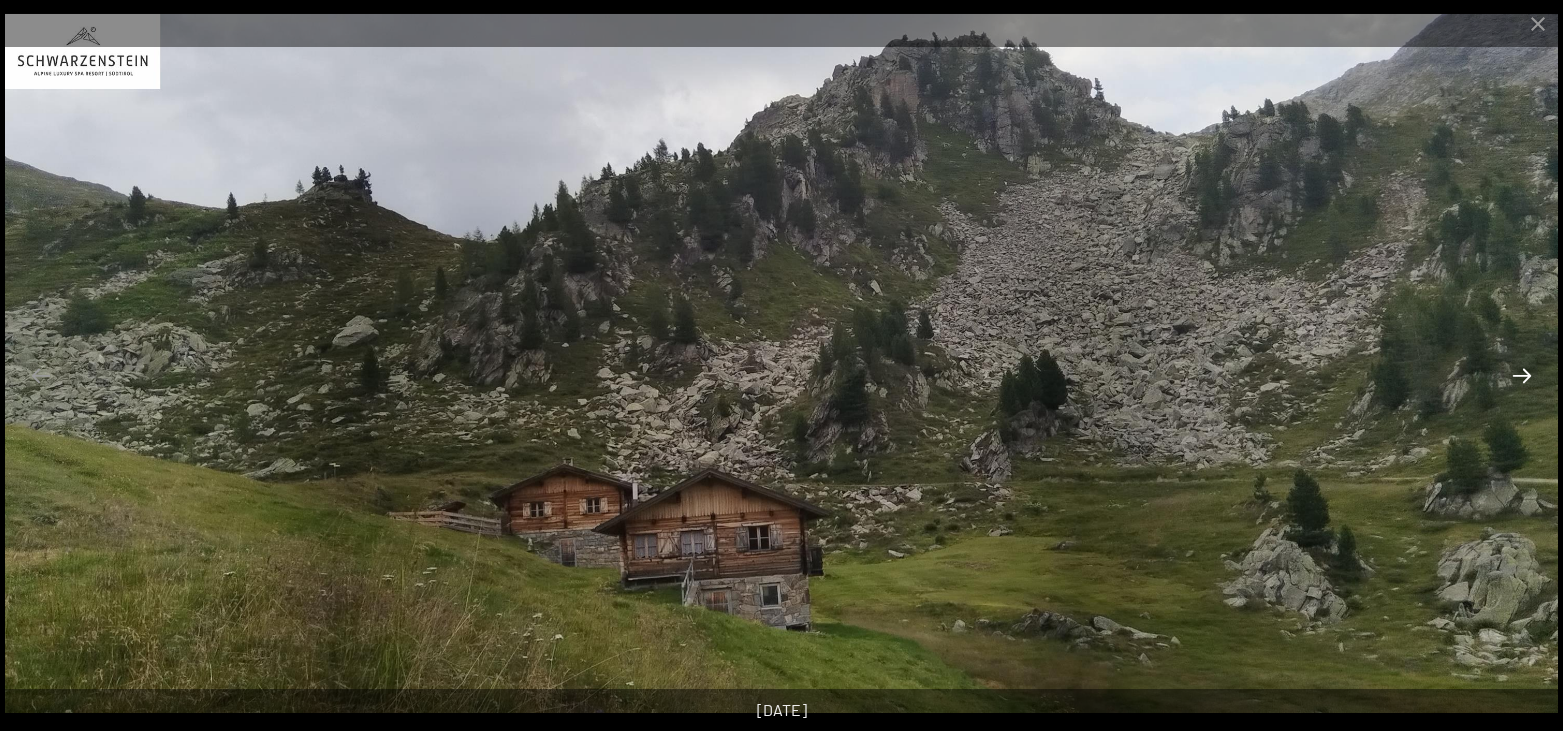 click at bounding box center (1522, 375) 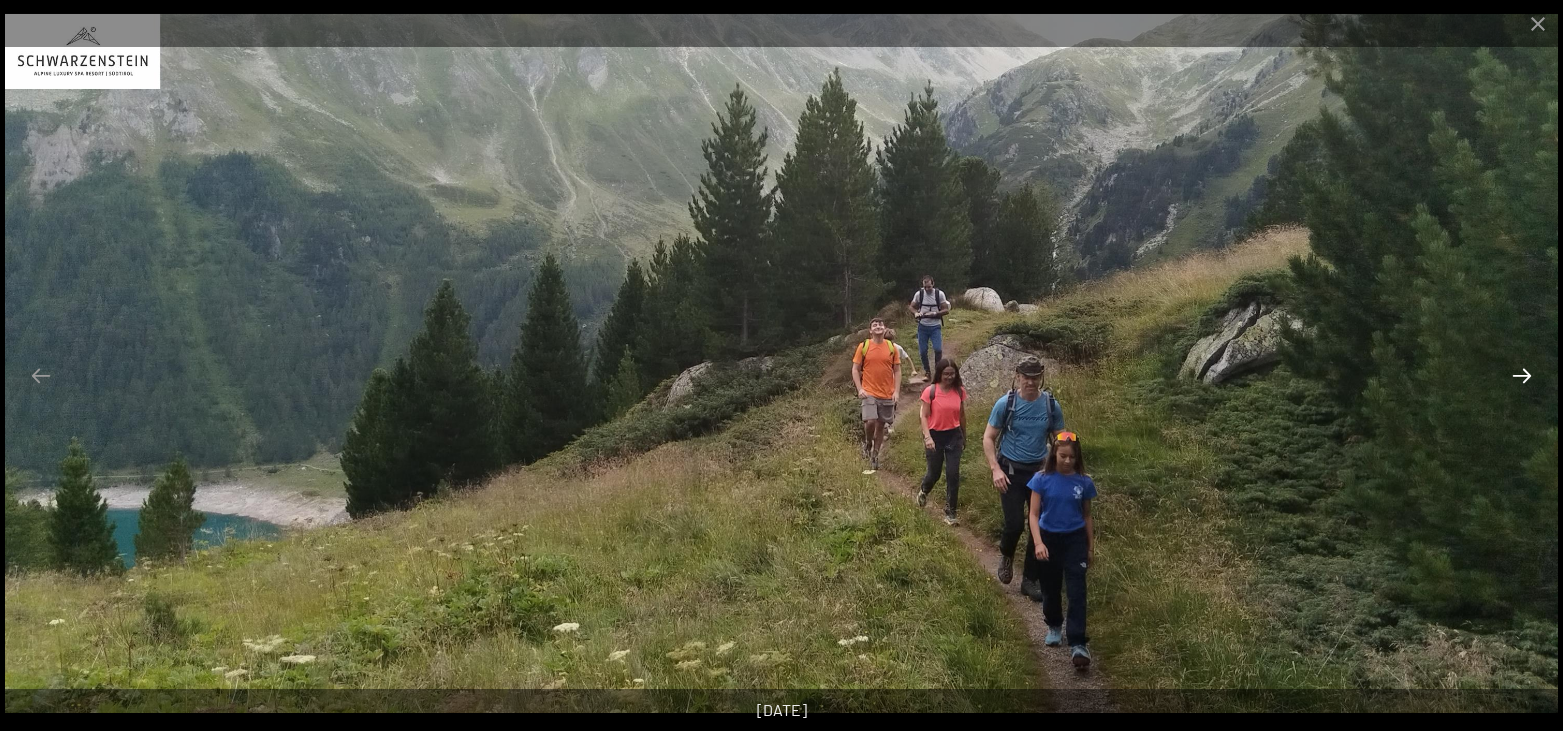 click at bounding box center [1522, 375] 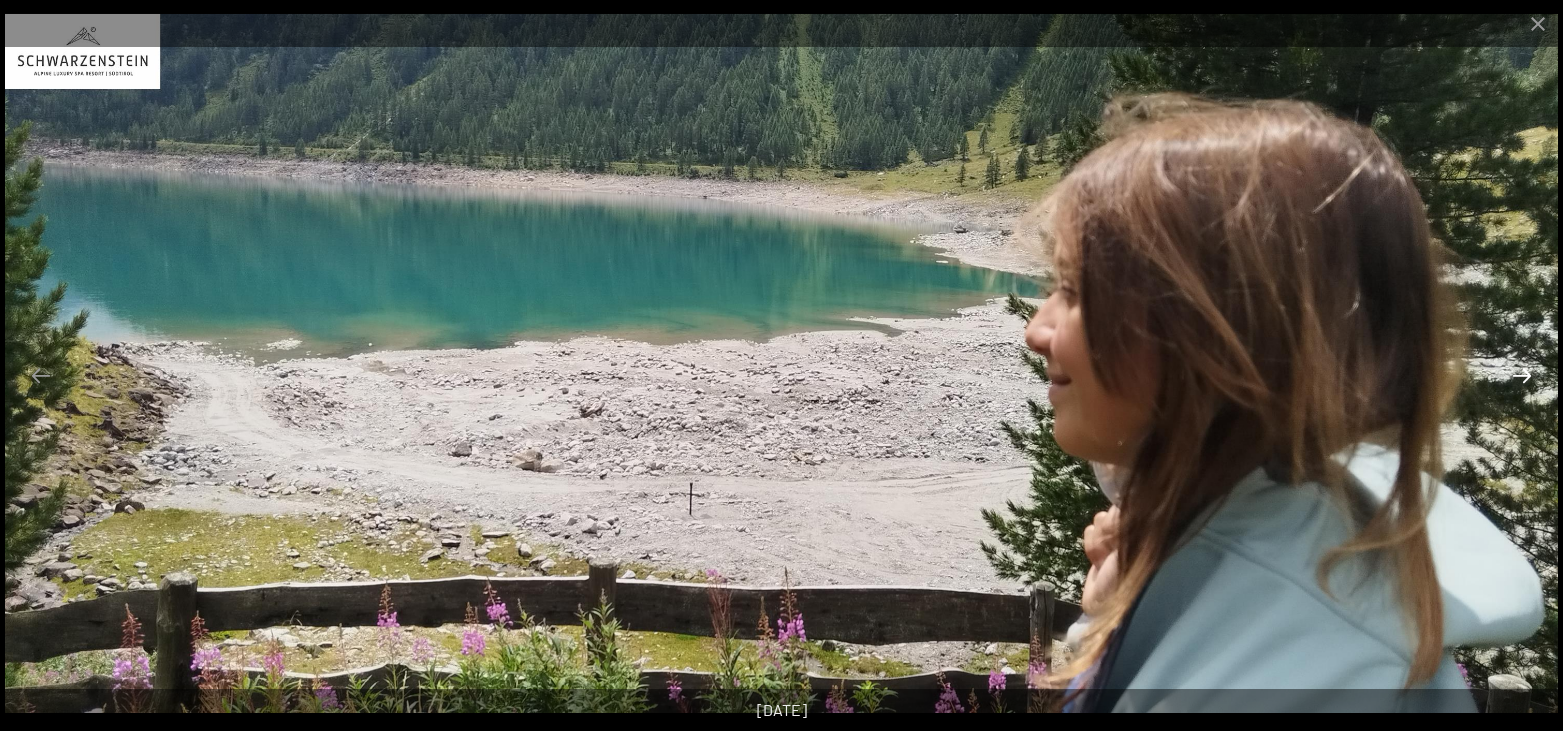 click at bounding box center [1522, 375] 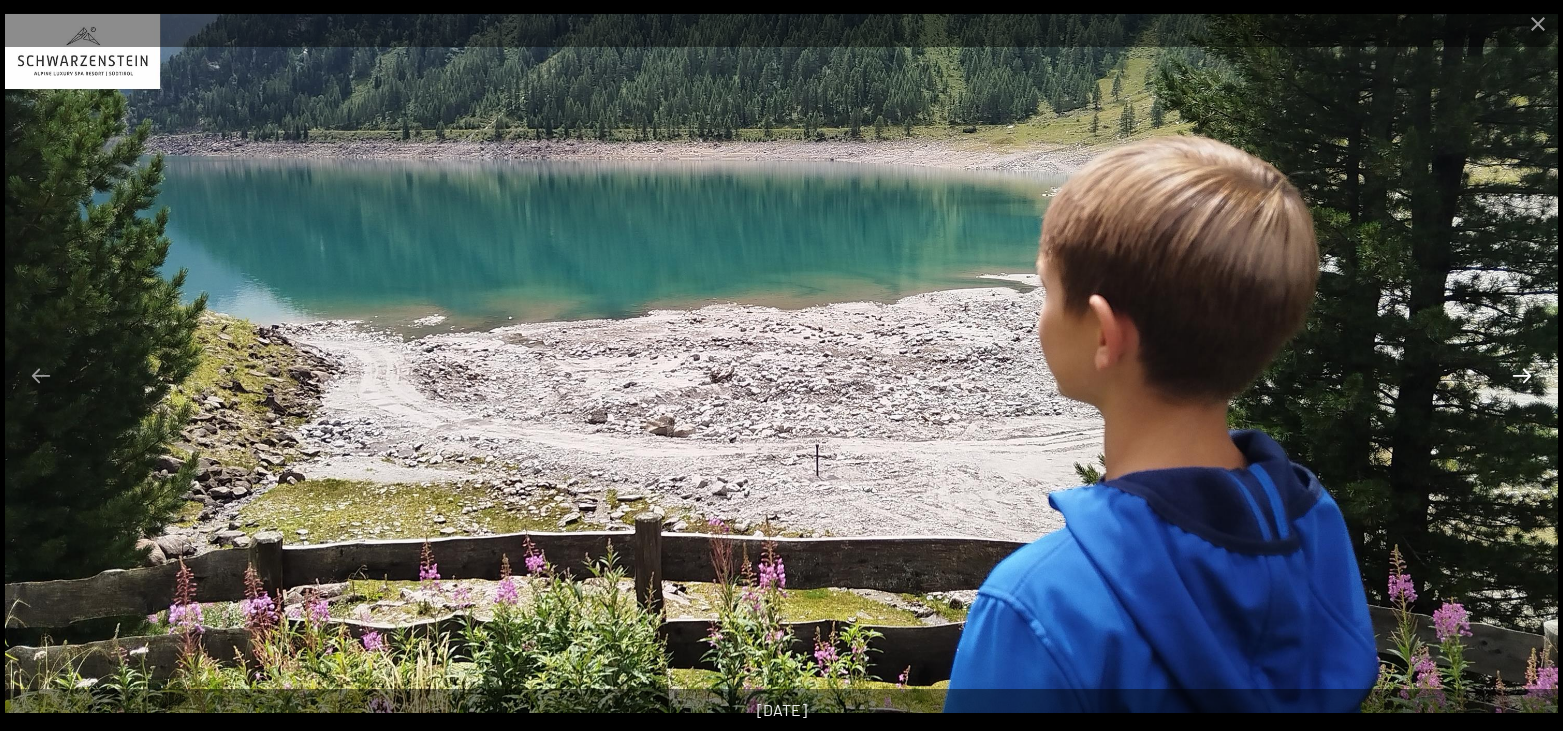 click at bounding box center (1522, 375) 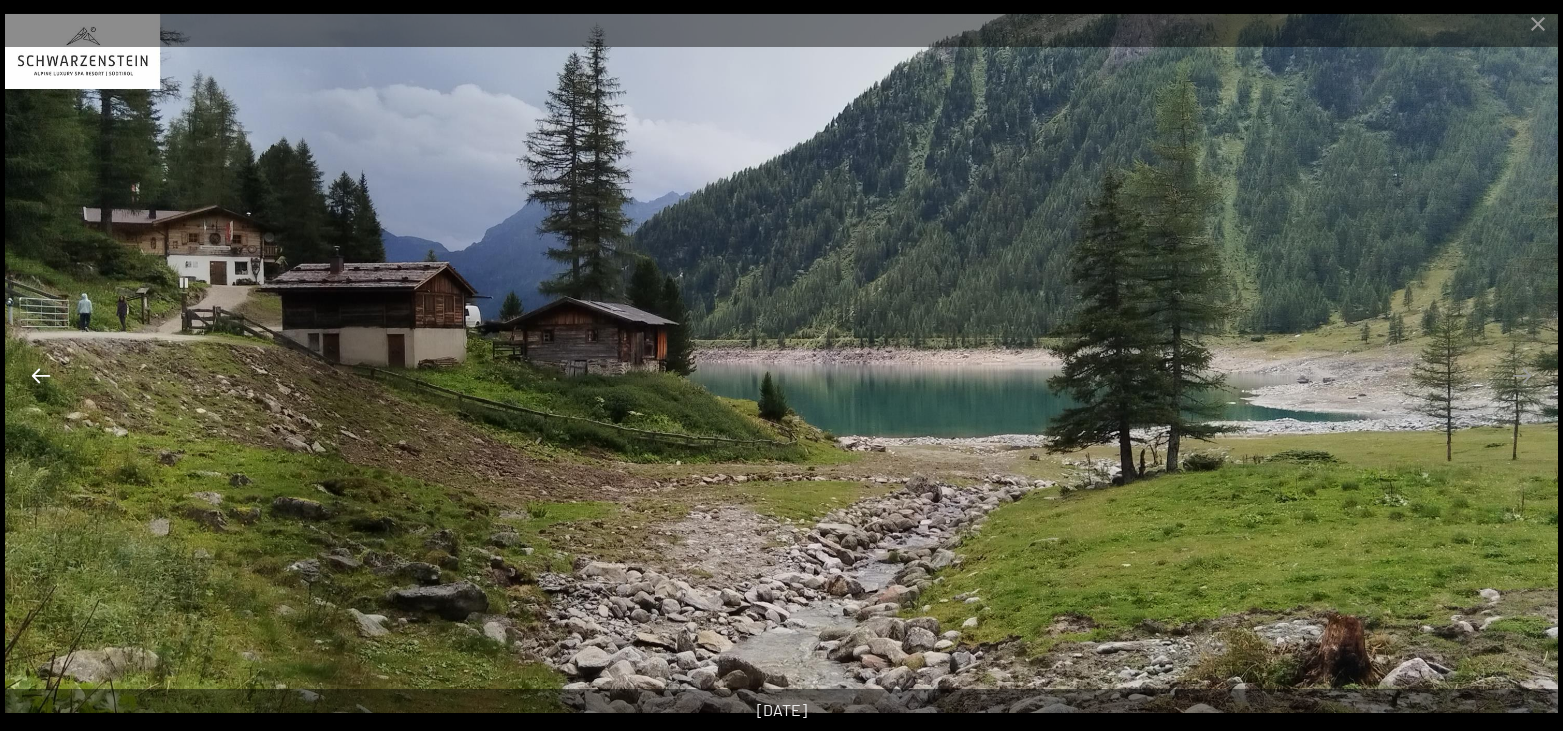 click at bounding box center [41, 375] 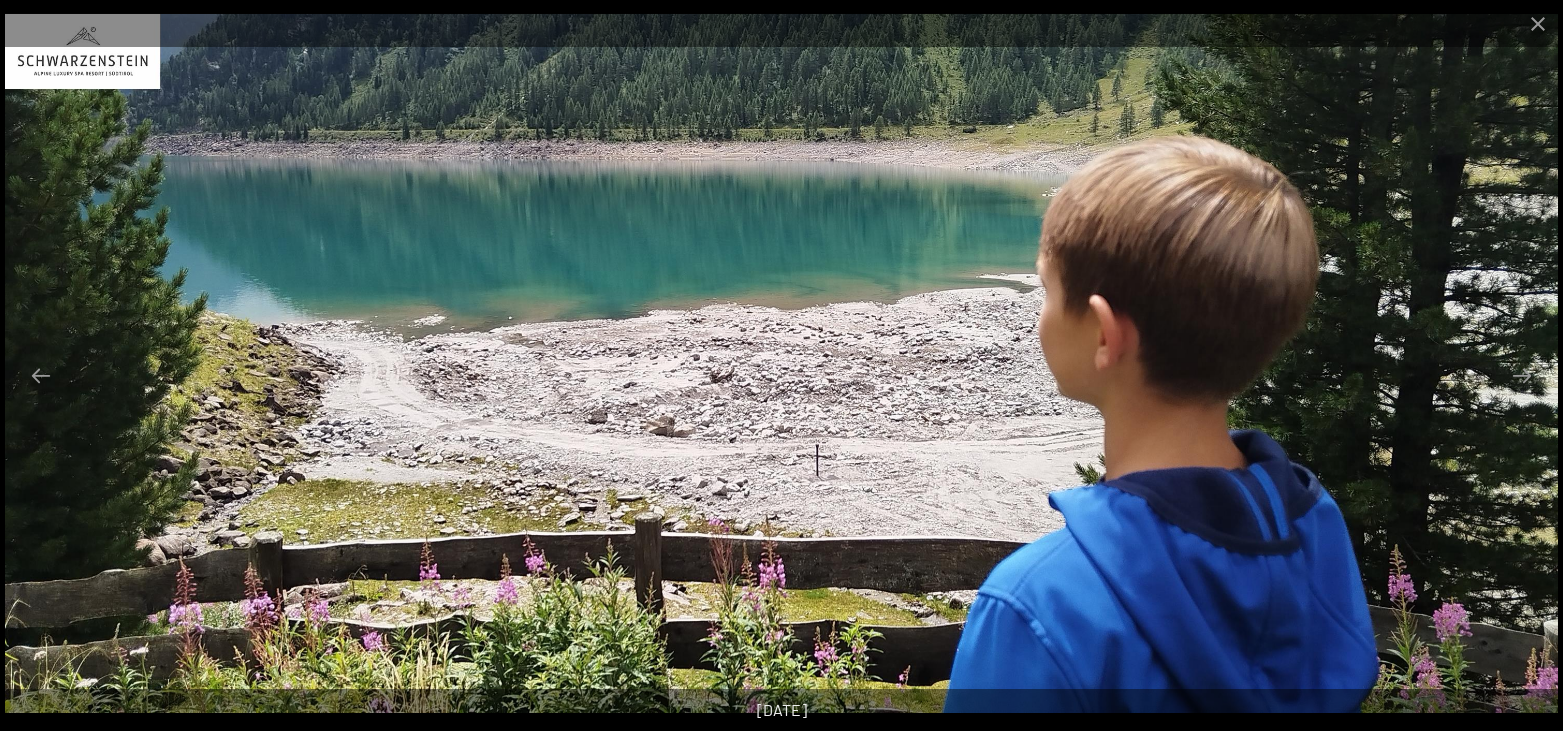 click at bounding box center (781, 363) 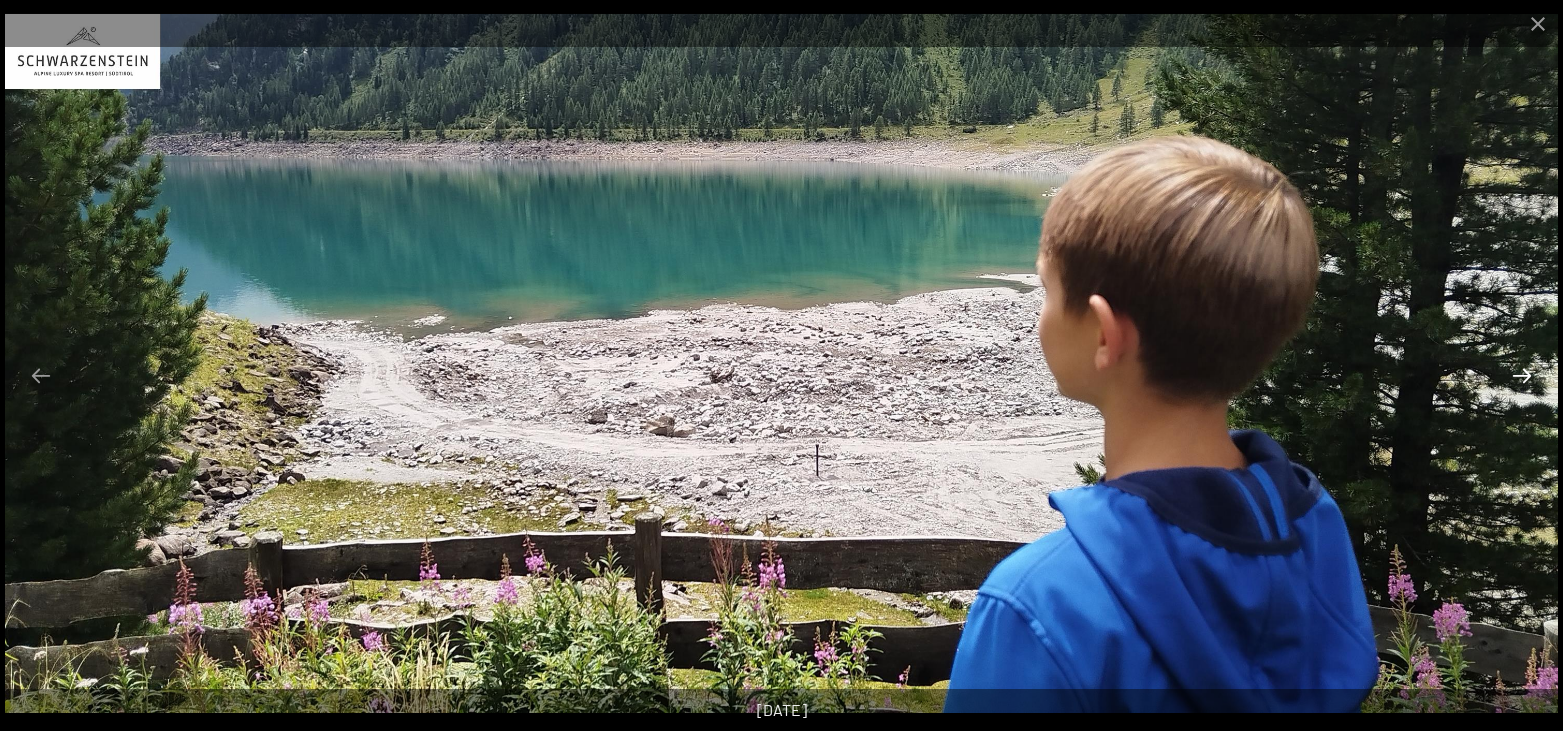 click at bounding box center [1522, 375] 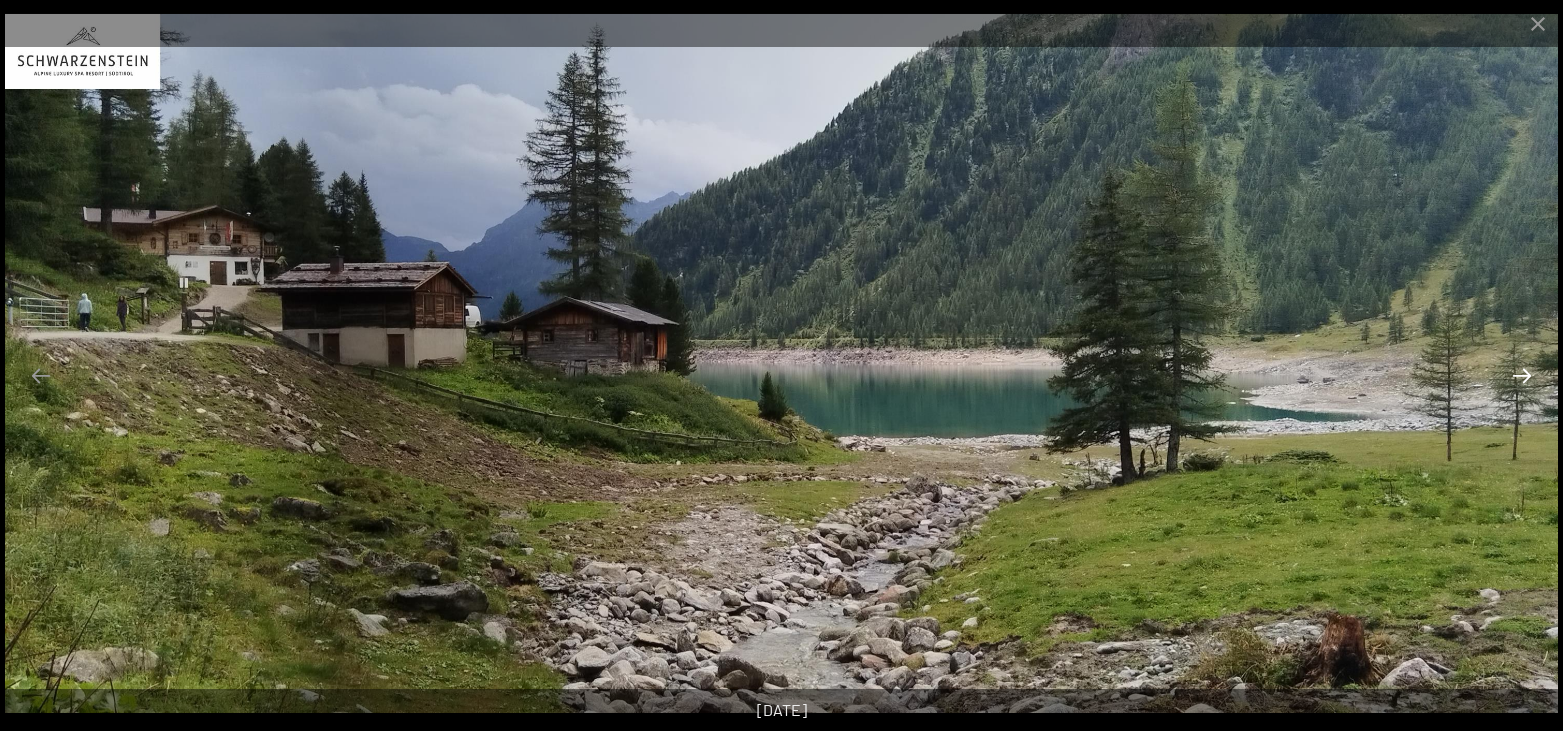 click at bounding box center (1522, 375) 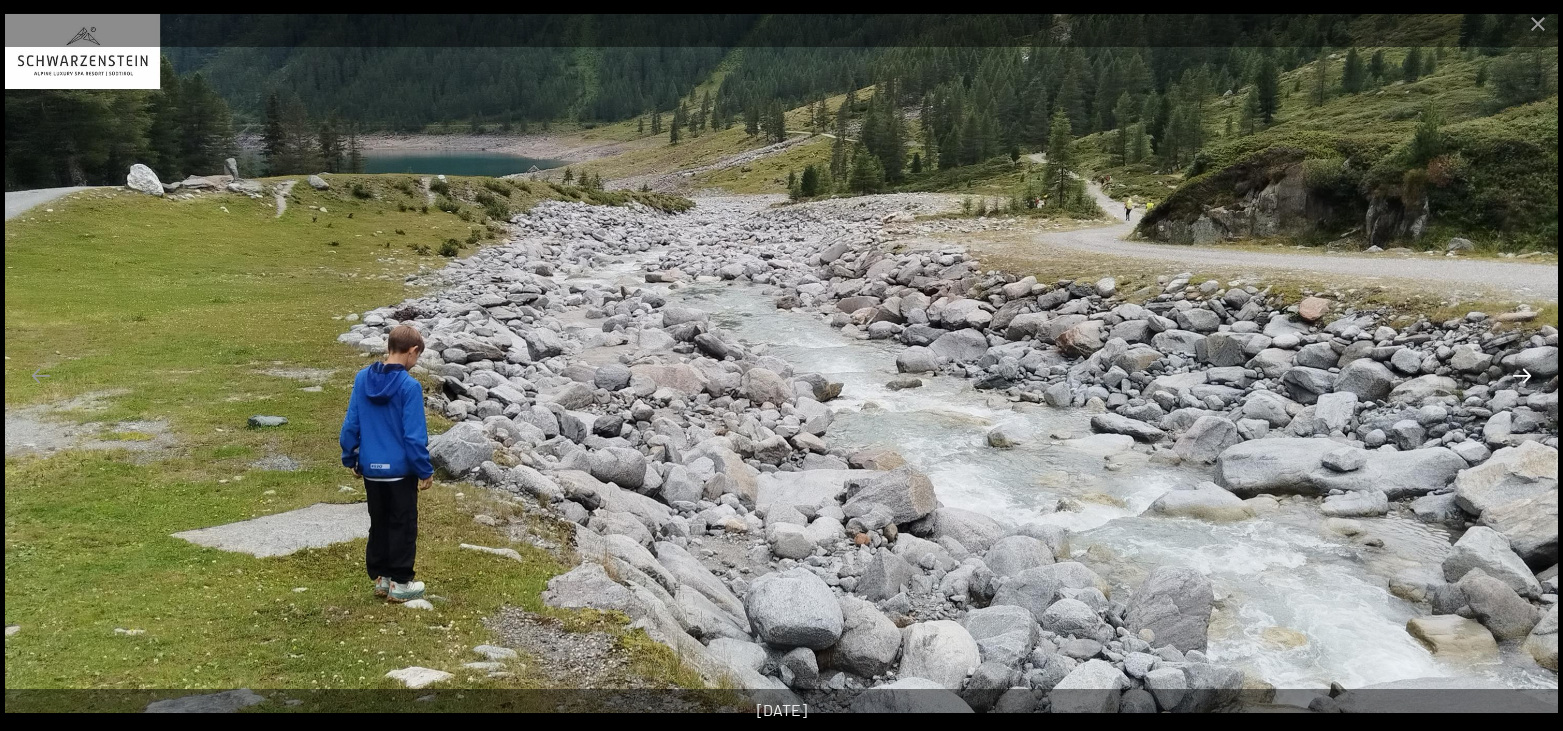 click at bounding box center [1522, 375] 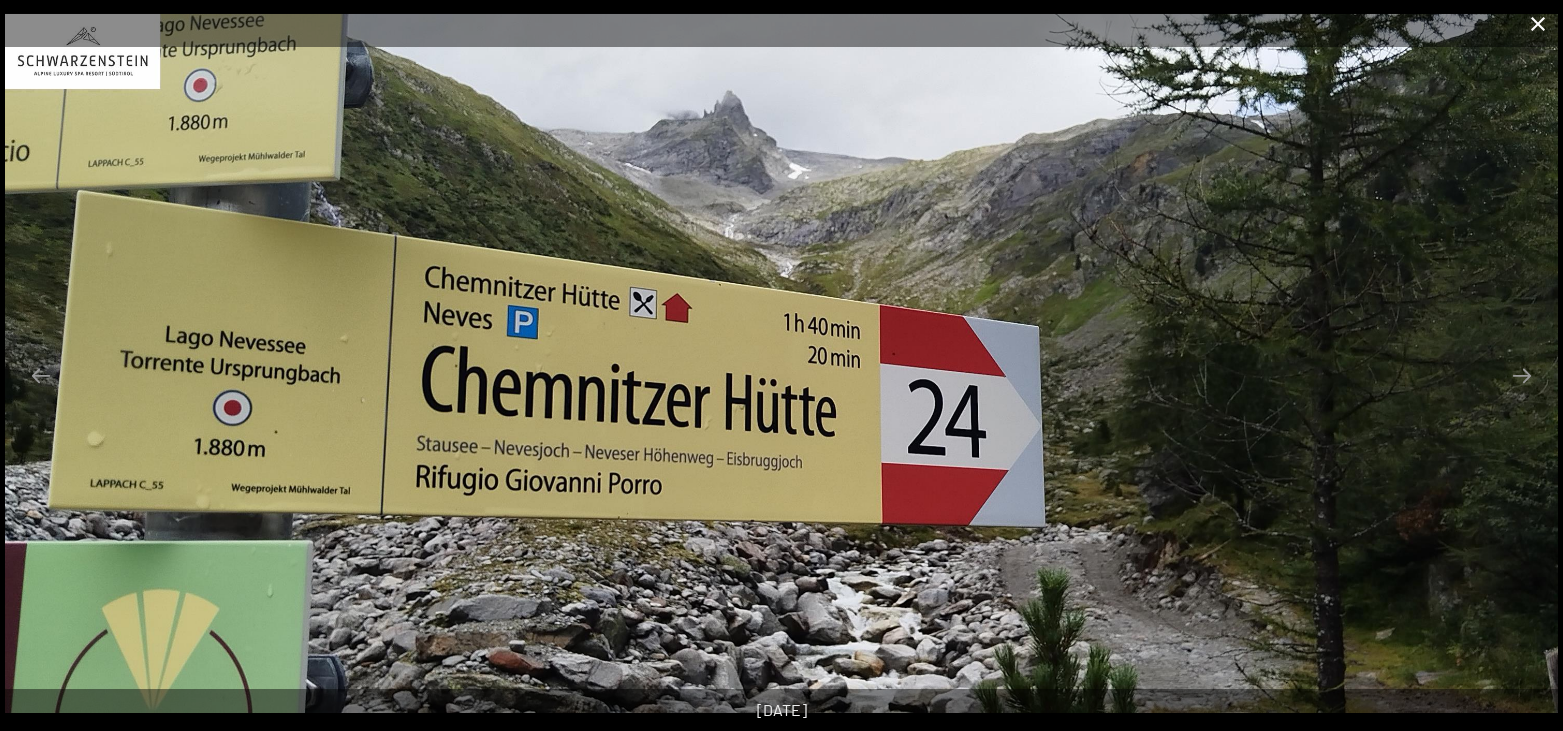 click at bounding box center [1538, 23] 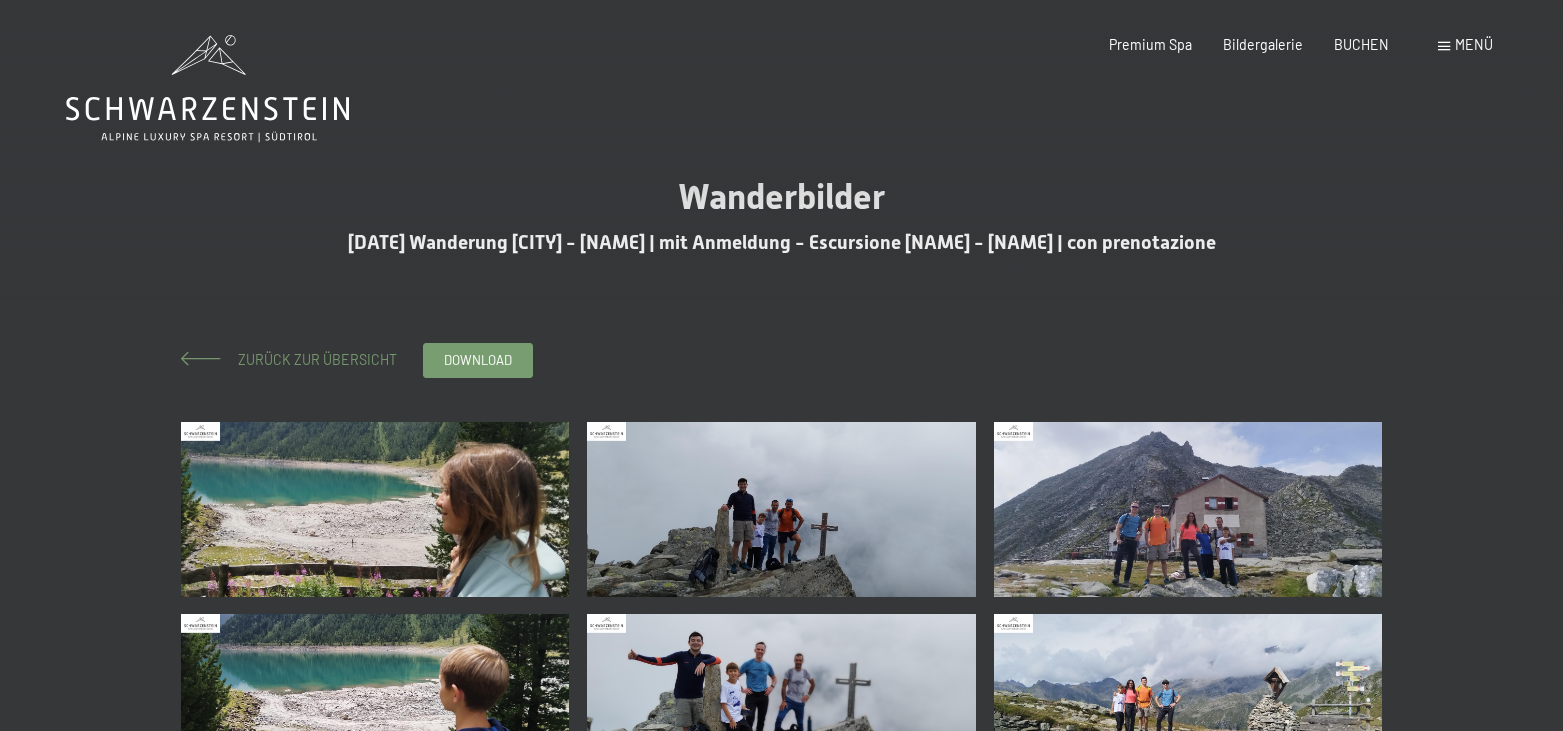 click on "Zurück zur Übersicht" at bounding box center (310, 359) 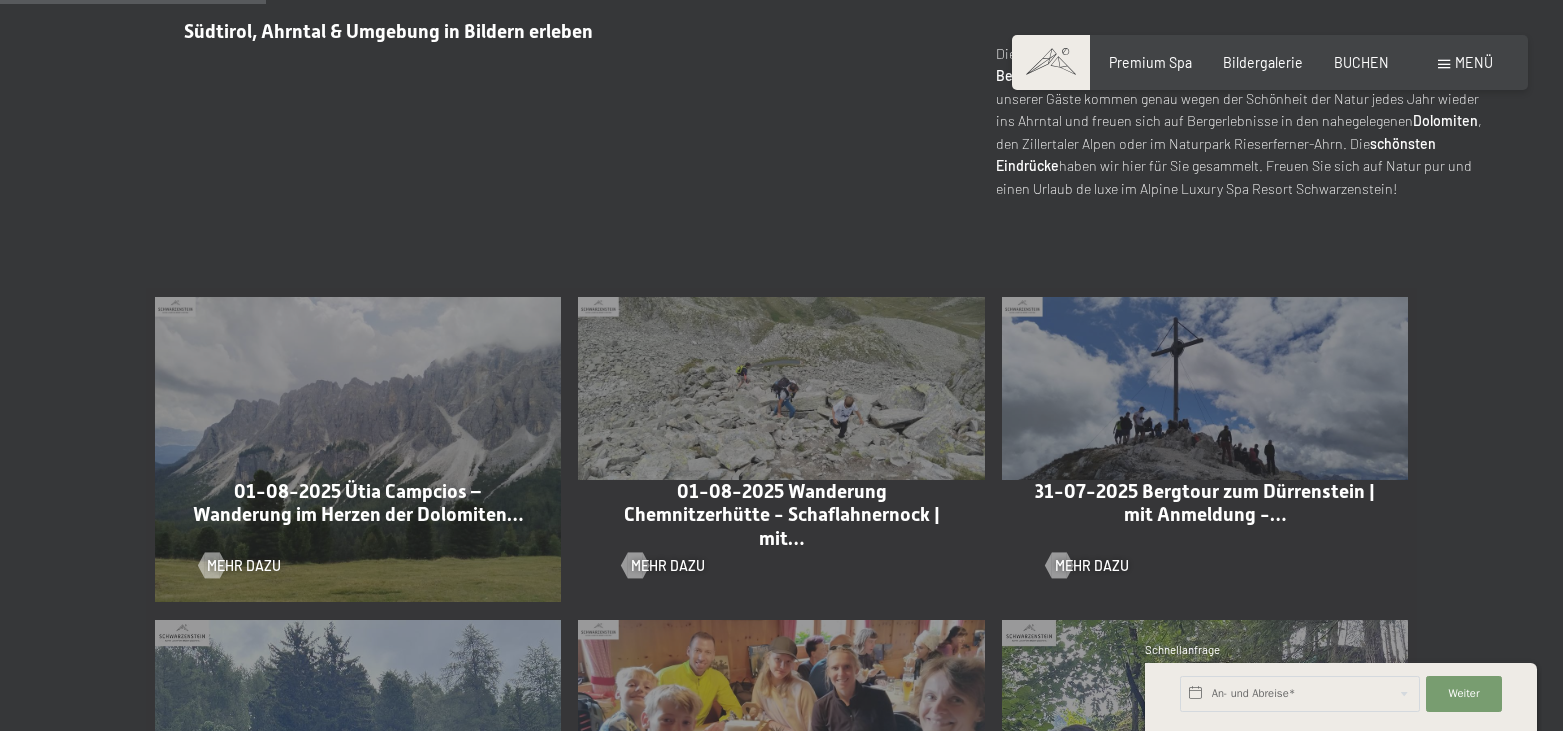 click on "Mehr dazu" at bounding box center [244, 566] 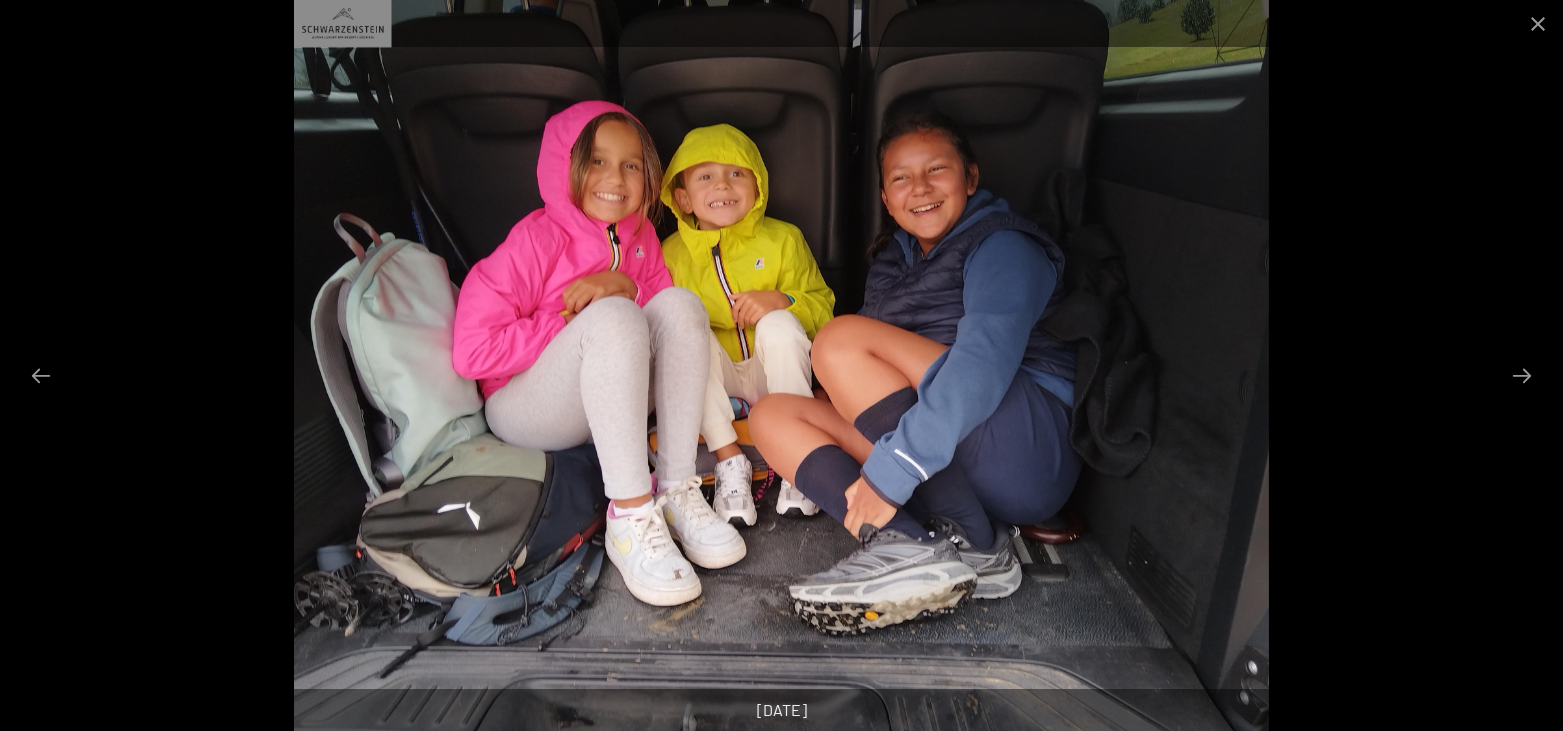 scroll, scrollTop: 0, scrollLeft: 0, axis: both 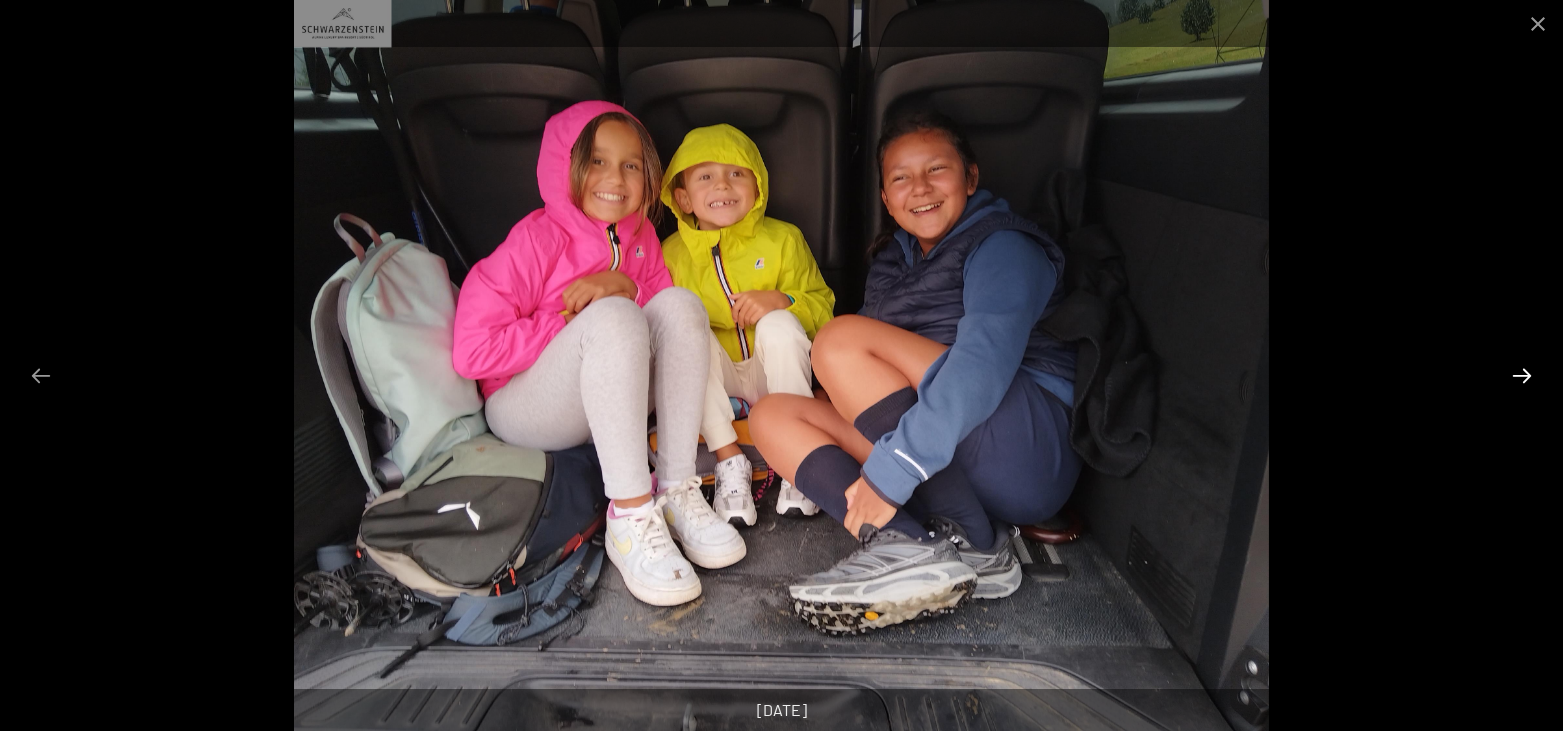 click at bounding box center (1522, 375) 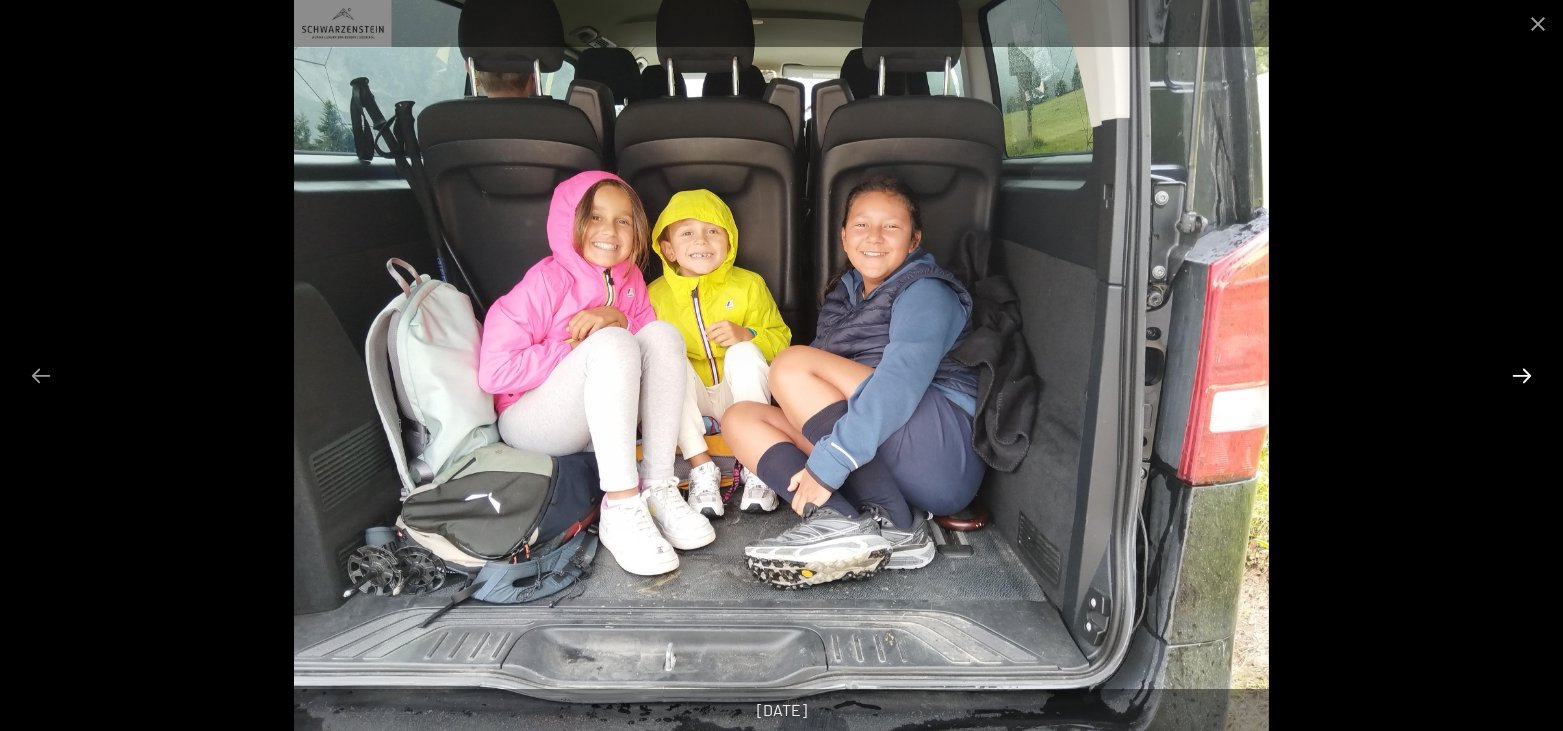 click at bounding box center (1522, 375) 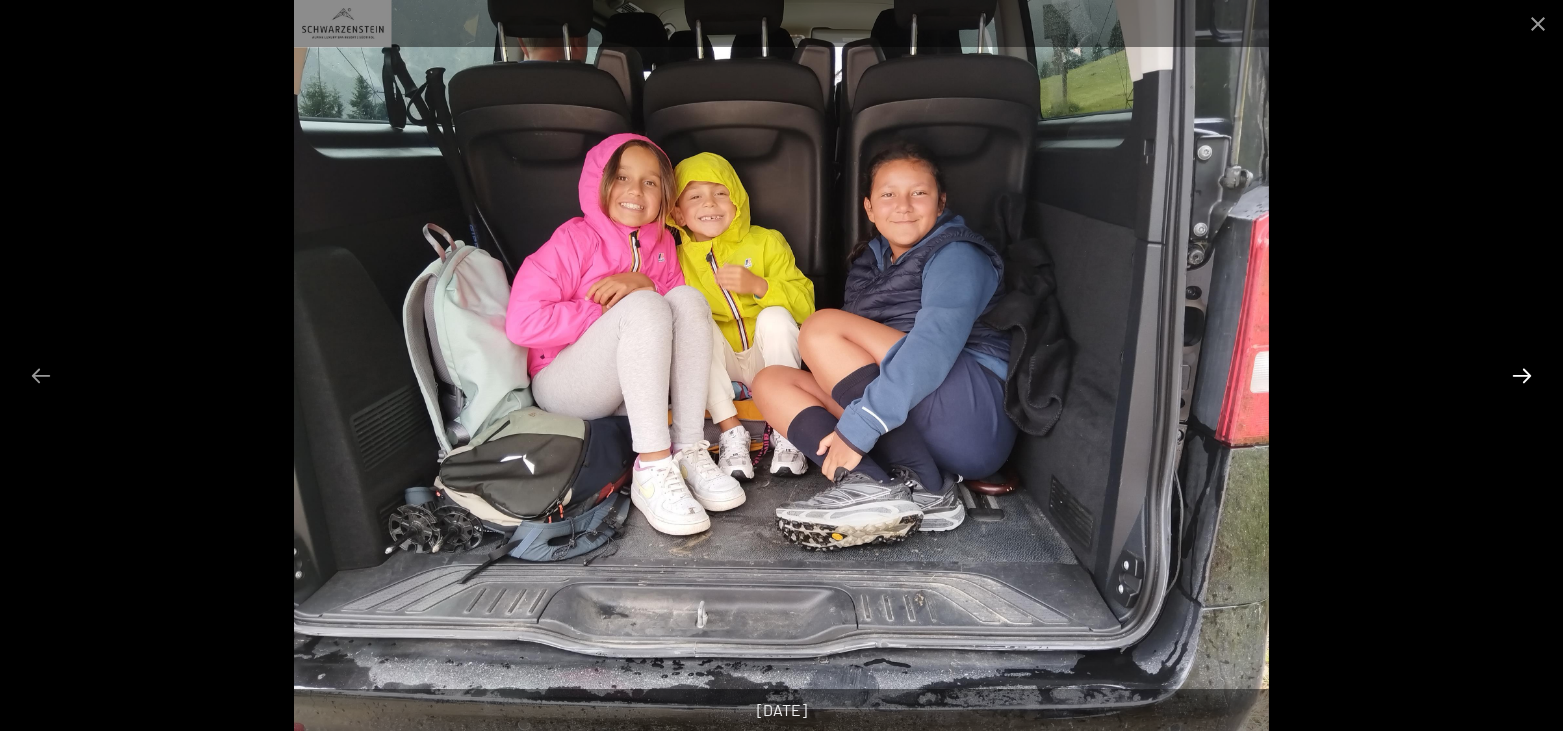 click at bounding box center [1522, 375] 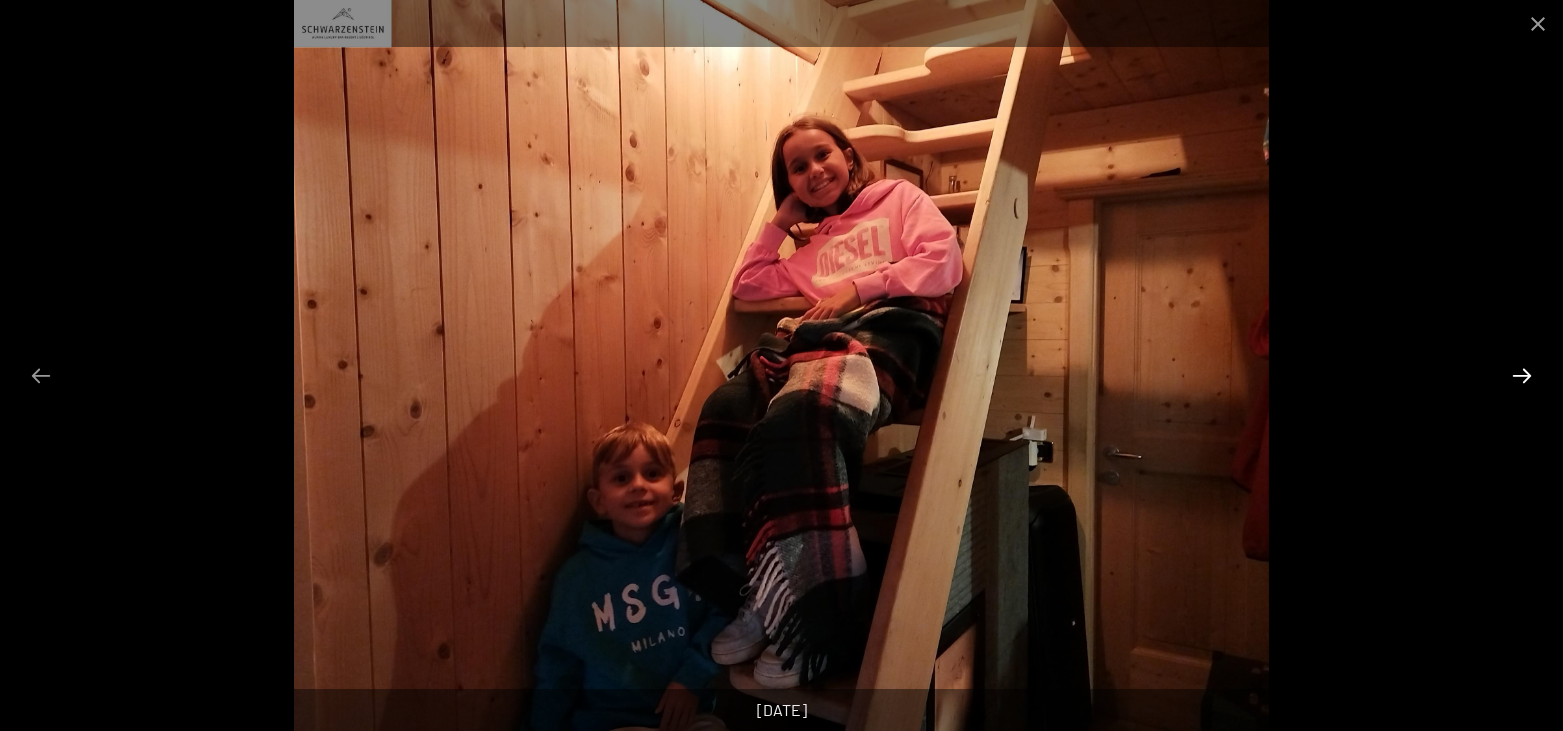 click at bounding box center [1522, 375] 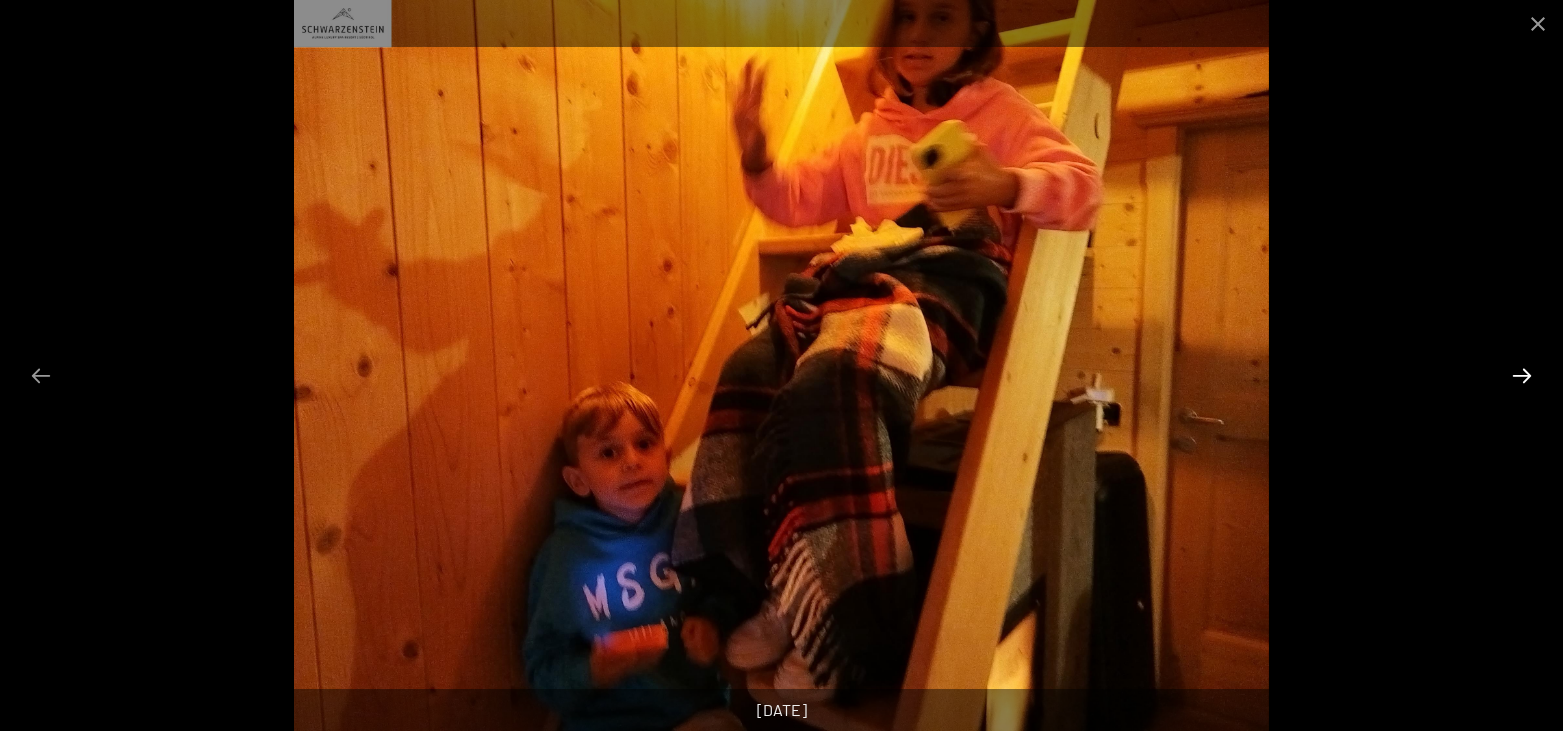 click at bounding box center [1522, 375] 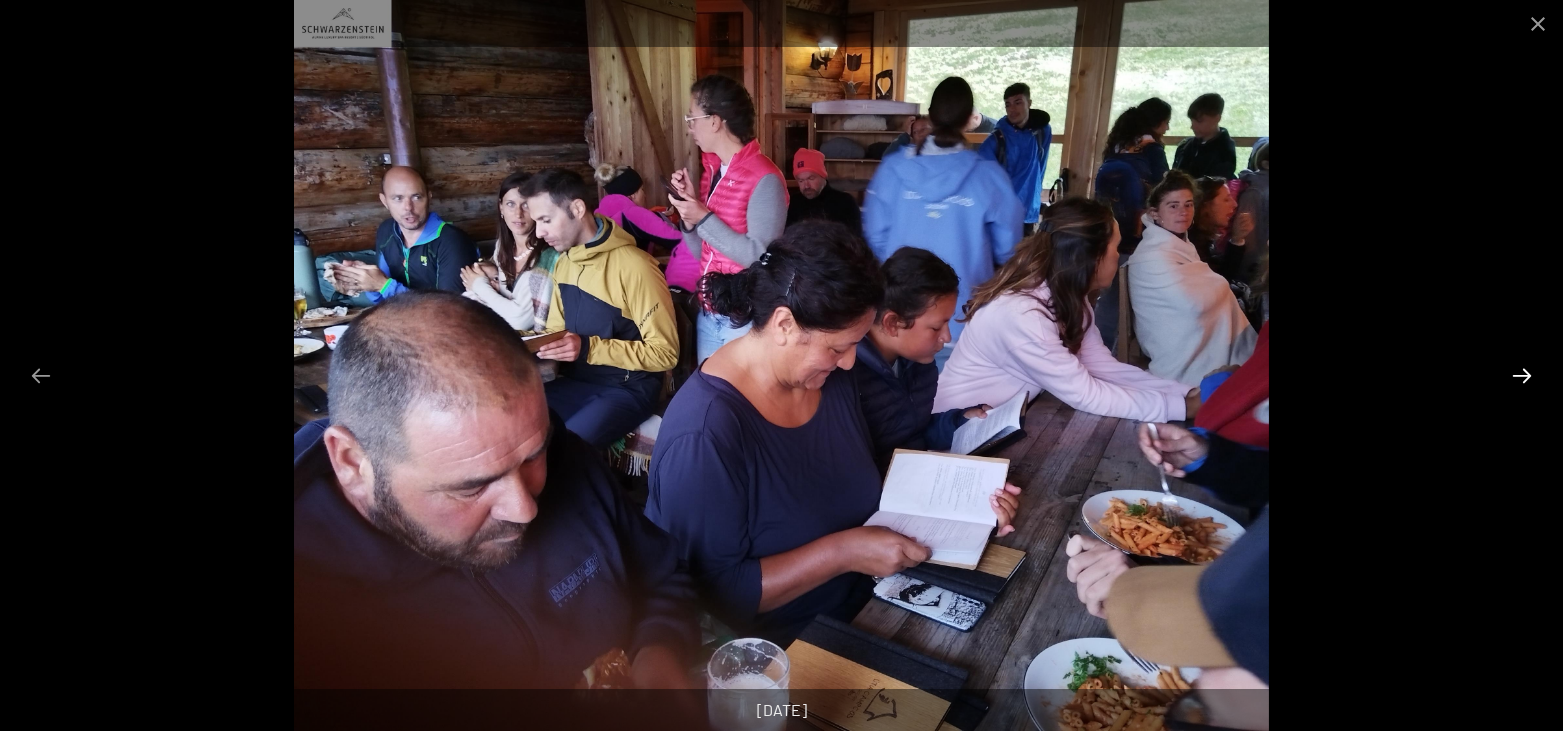 click at bounding box center [1522, 375] 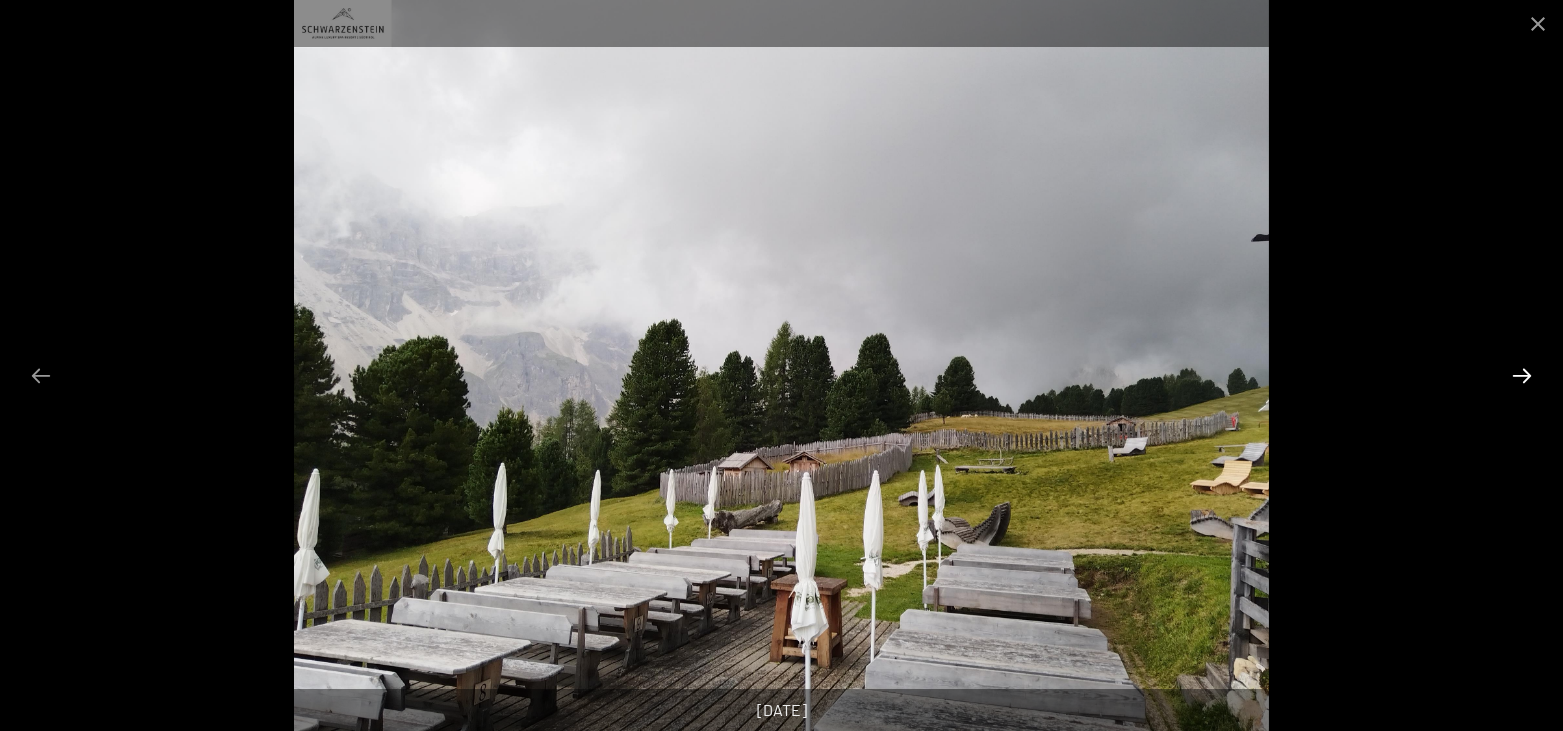click at bounding box center [1522, 375] 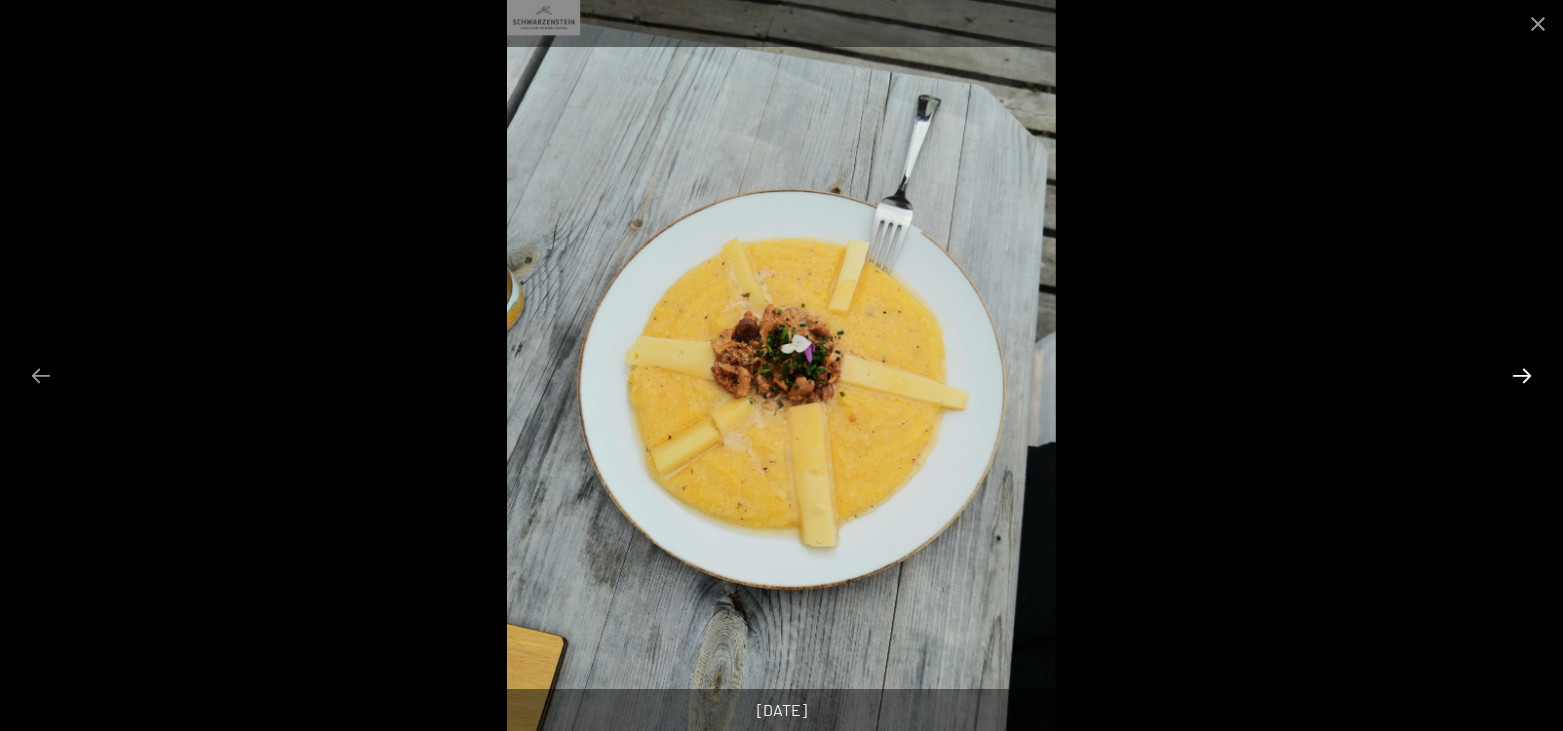 click at bounding box center [1522, 375] 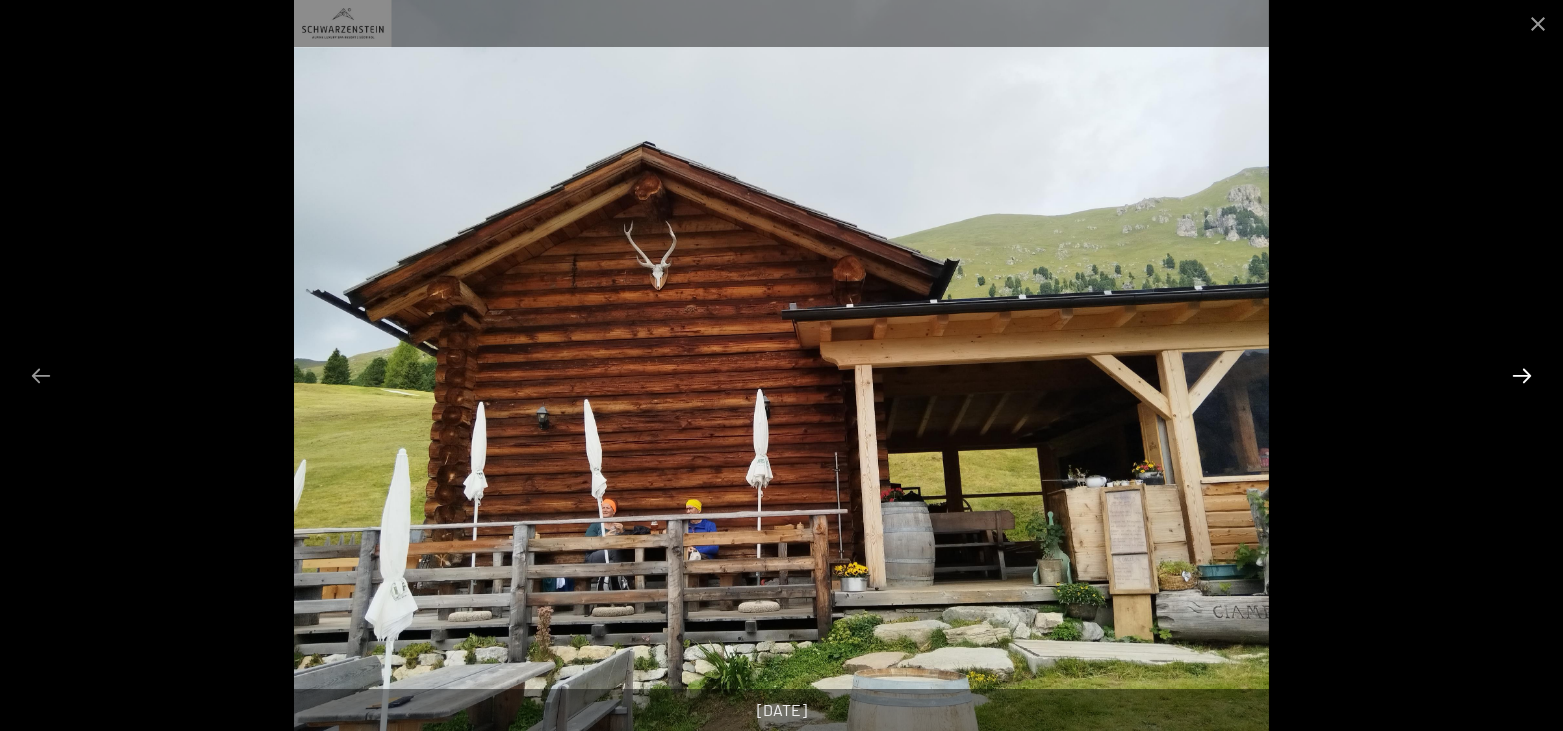 click at bounding box center (1522, 375) 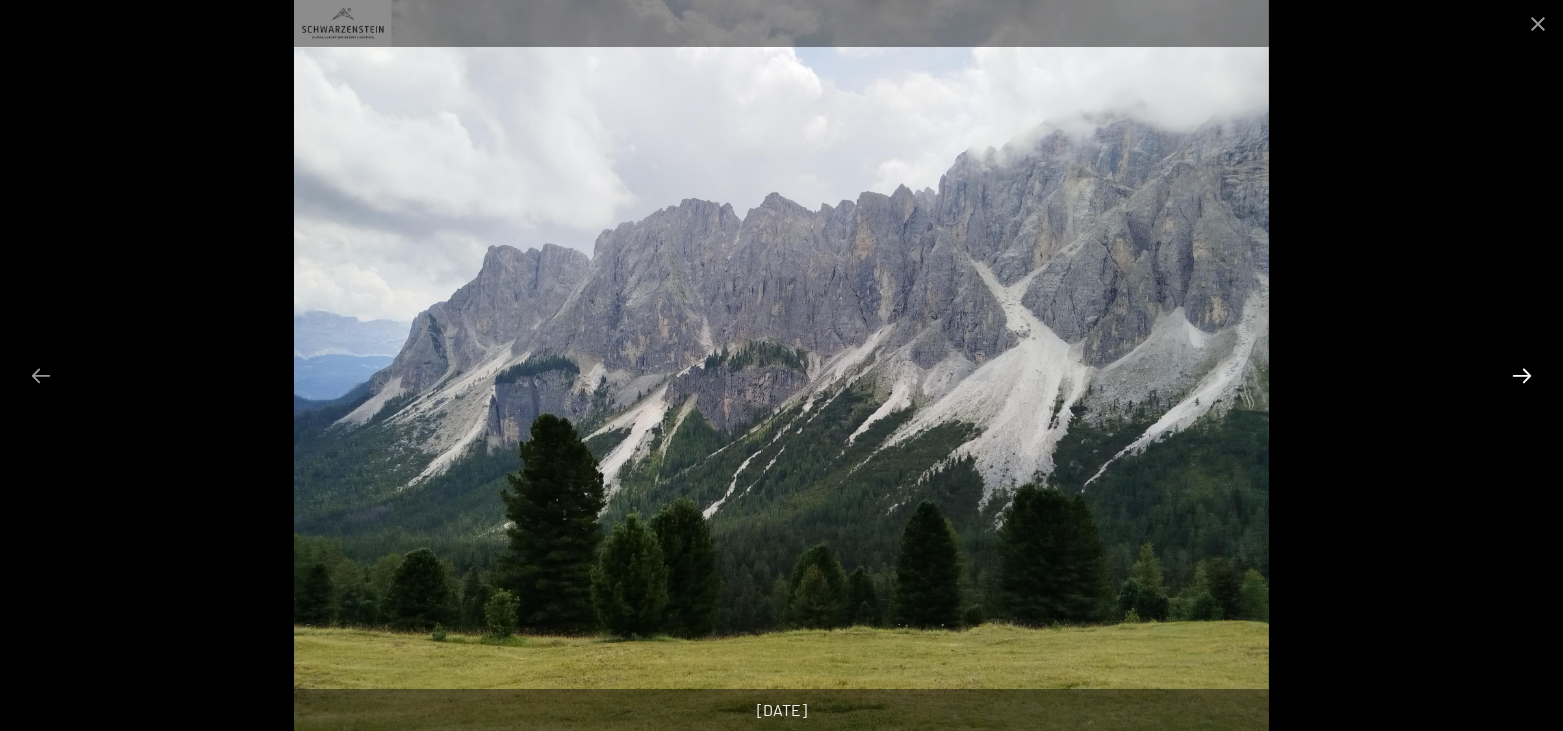 click at bounding box center (1522, 375) 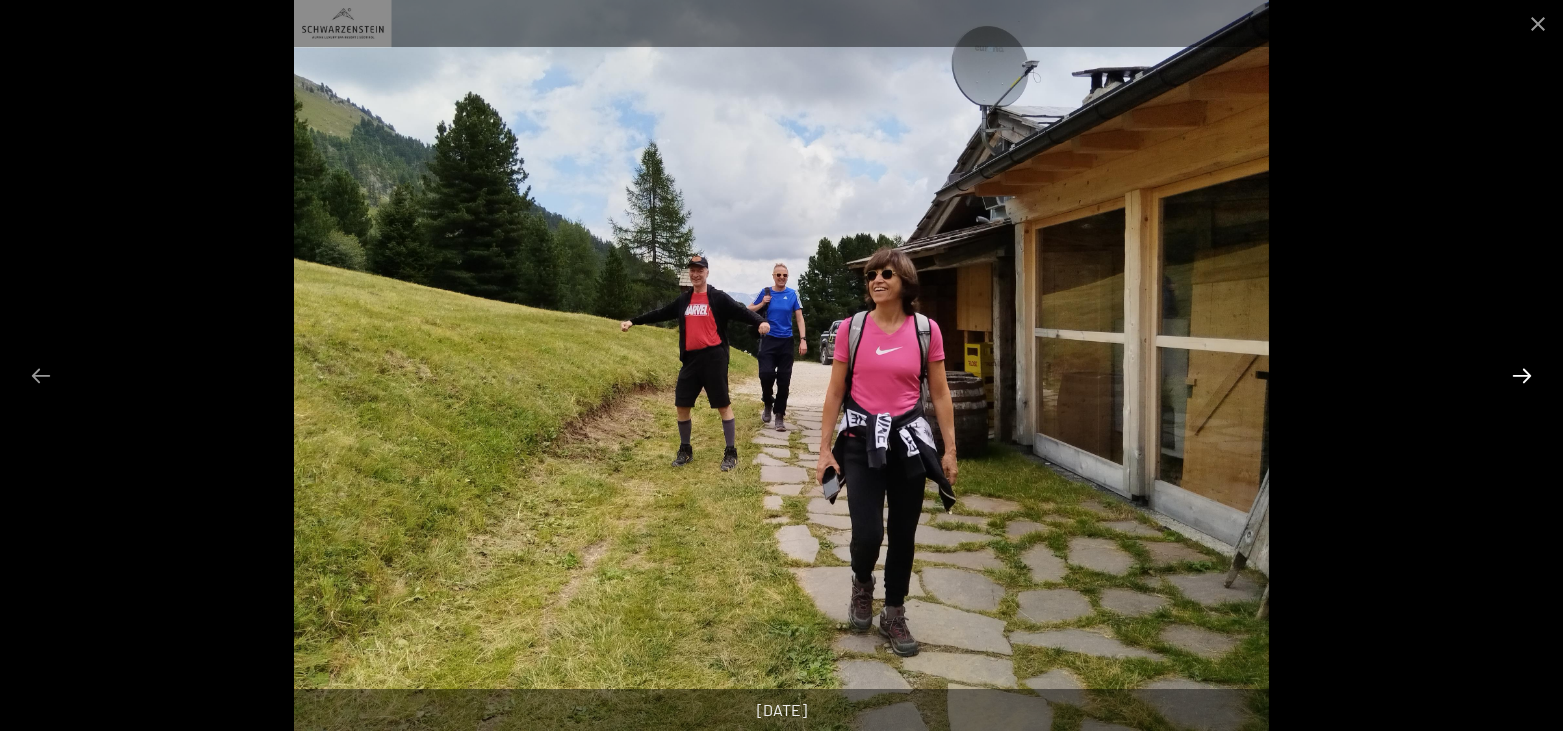 click at bounding box center (1522, 375) 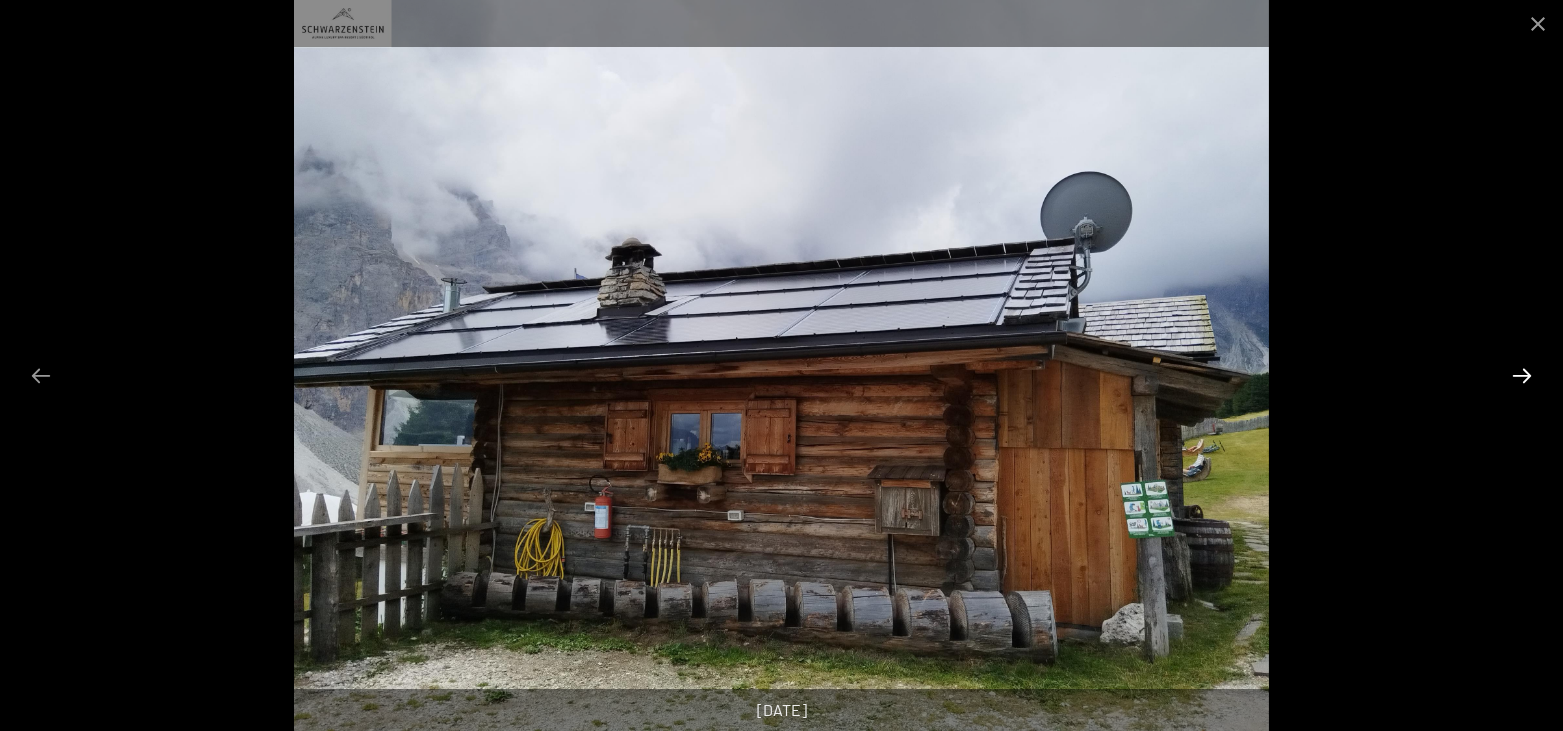 click at bounding box center (1522, 375) 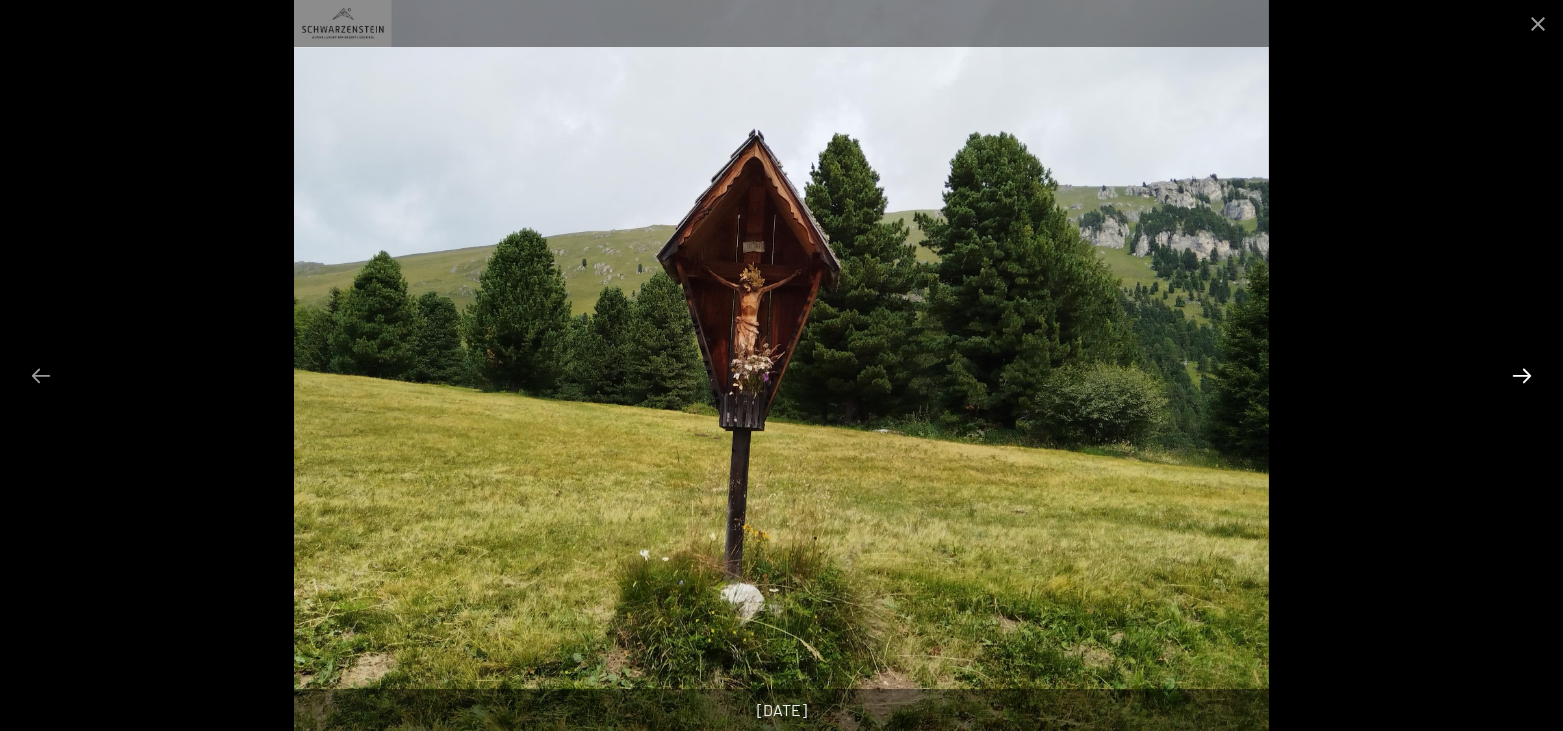 click at bounding box center (1522, 375) 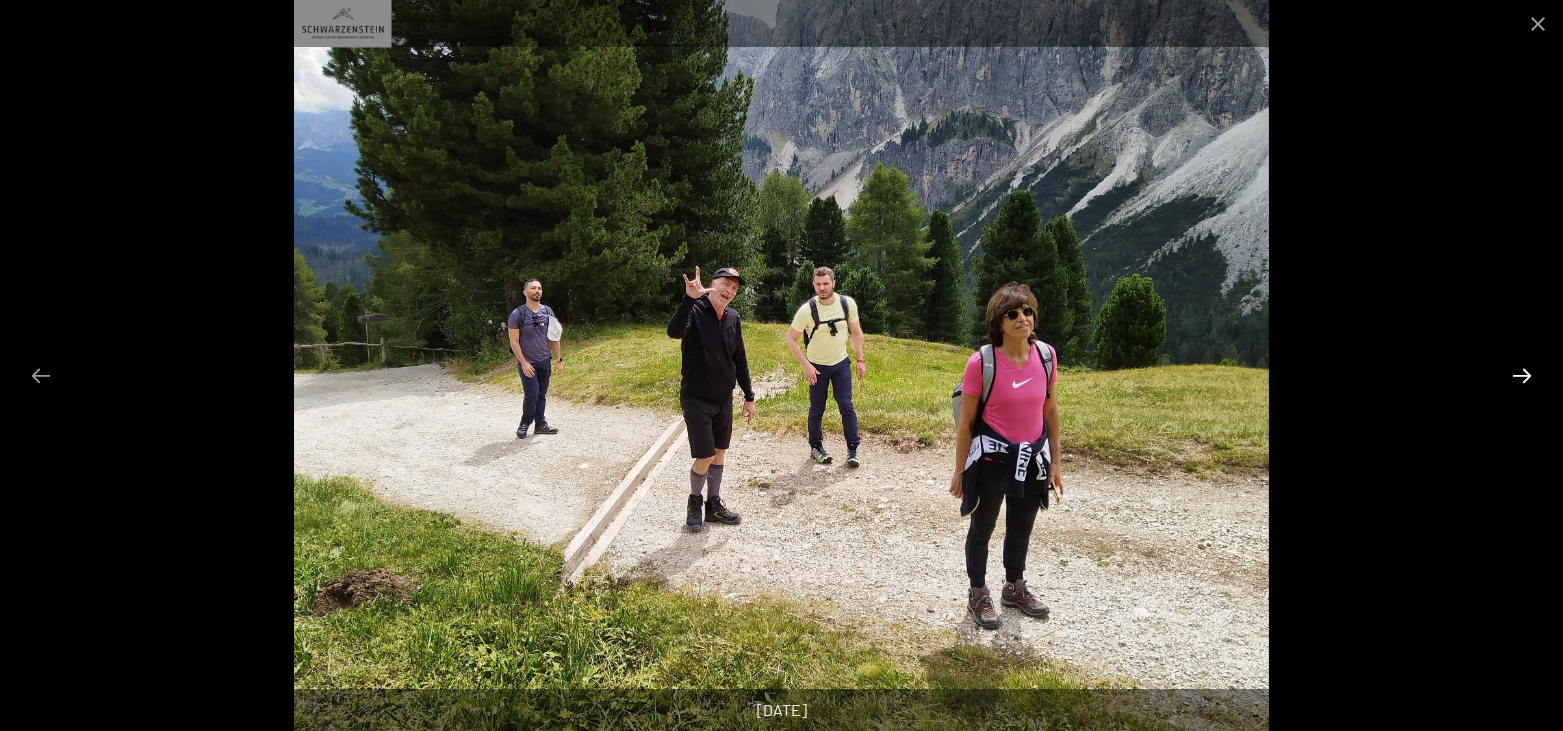 click at bounding box center (1522, 375) 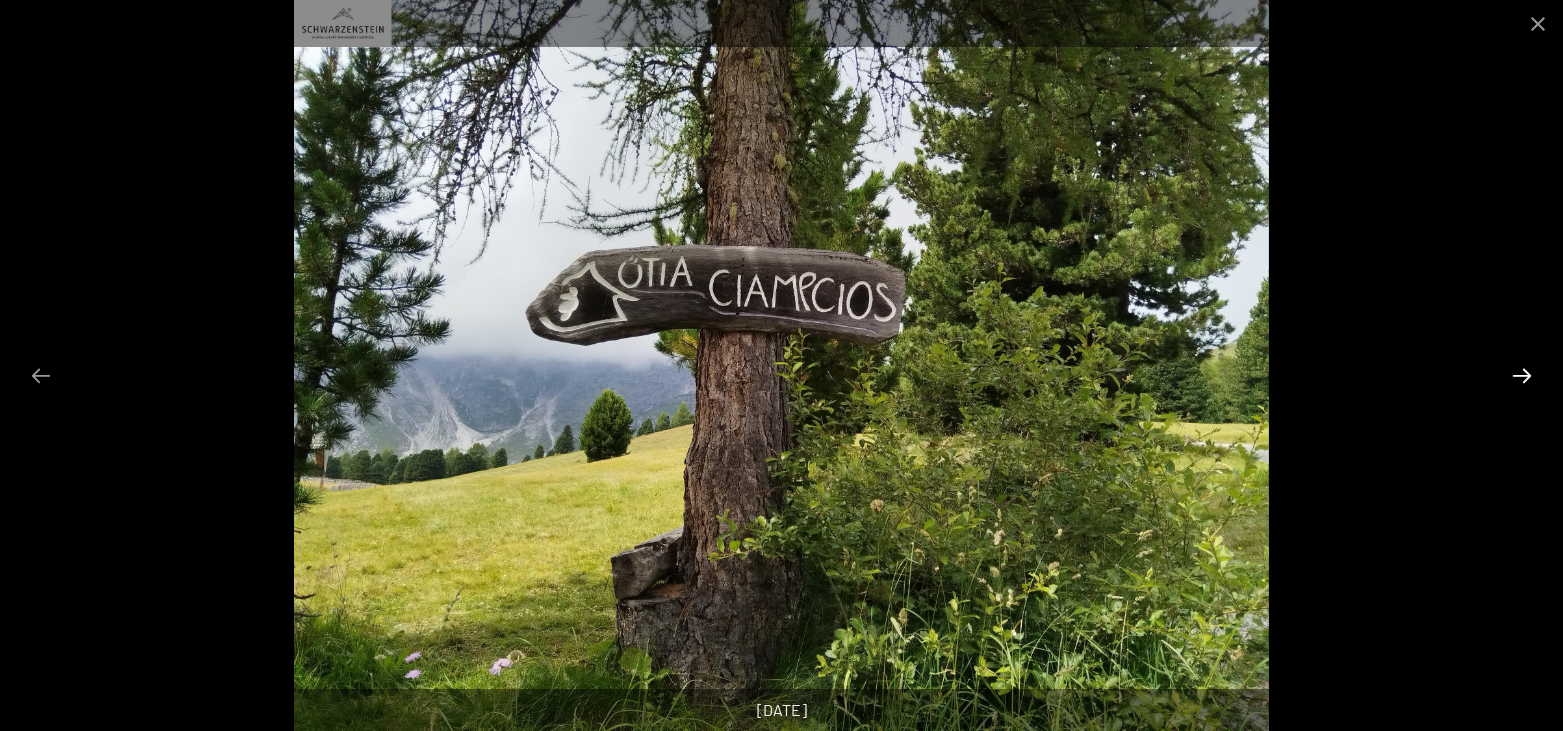 click at bounding box center (1522, 375) 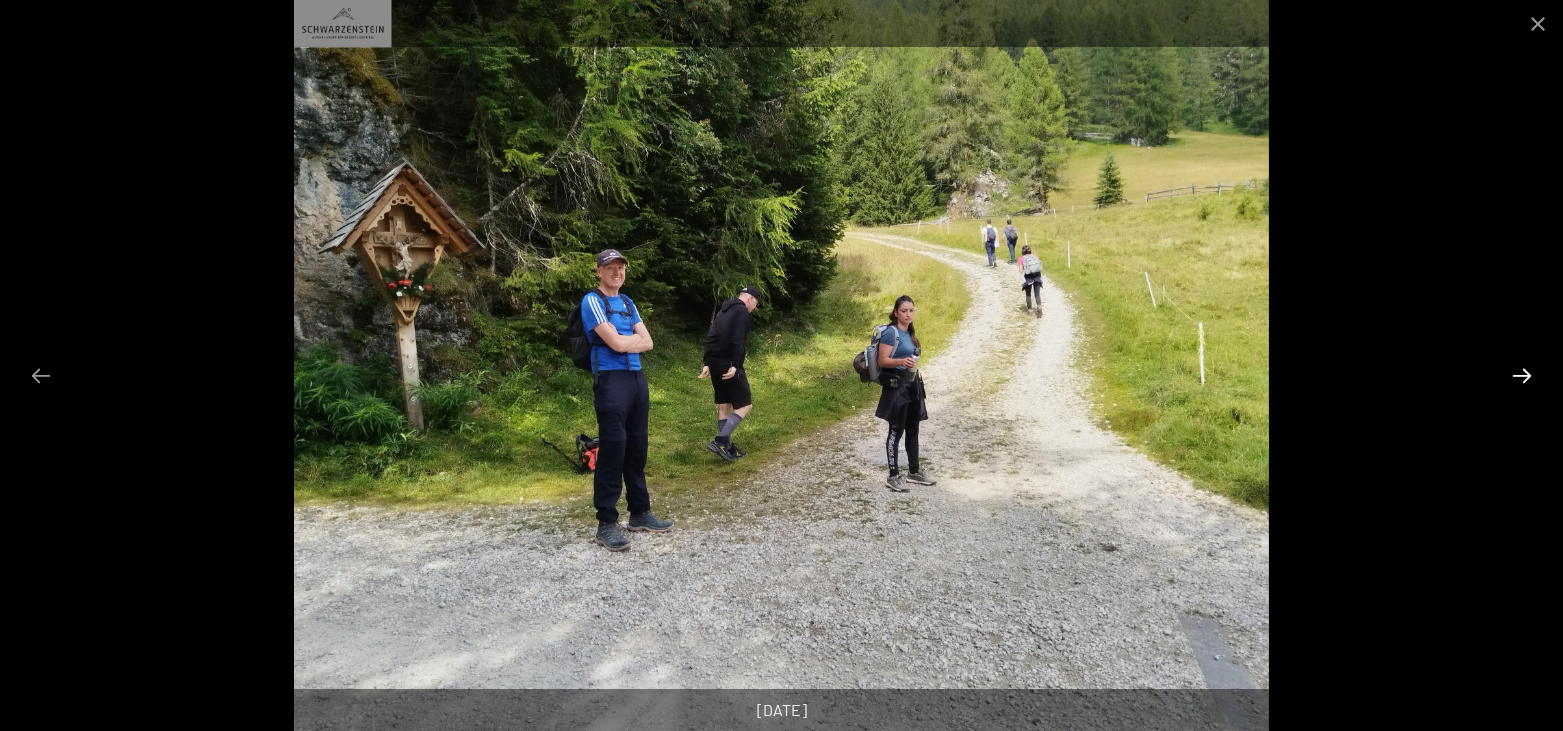 click at bounding box center (1522, 375) 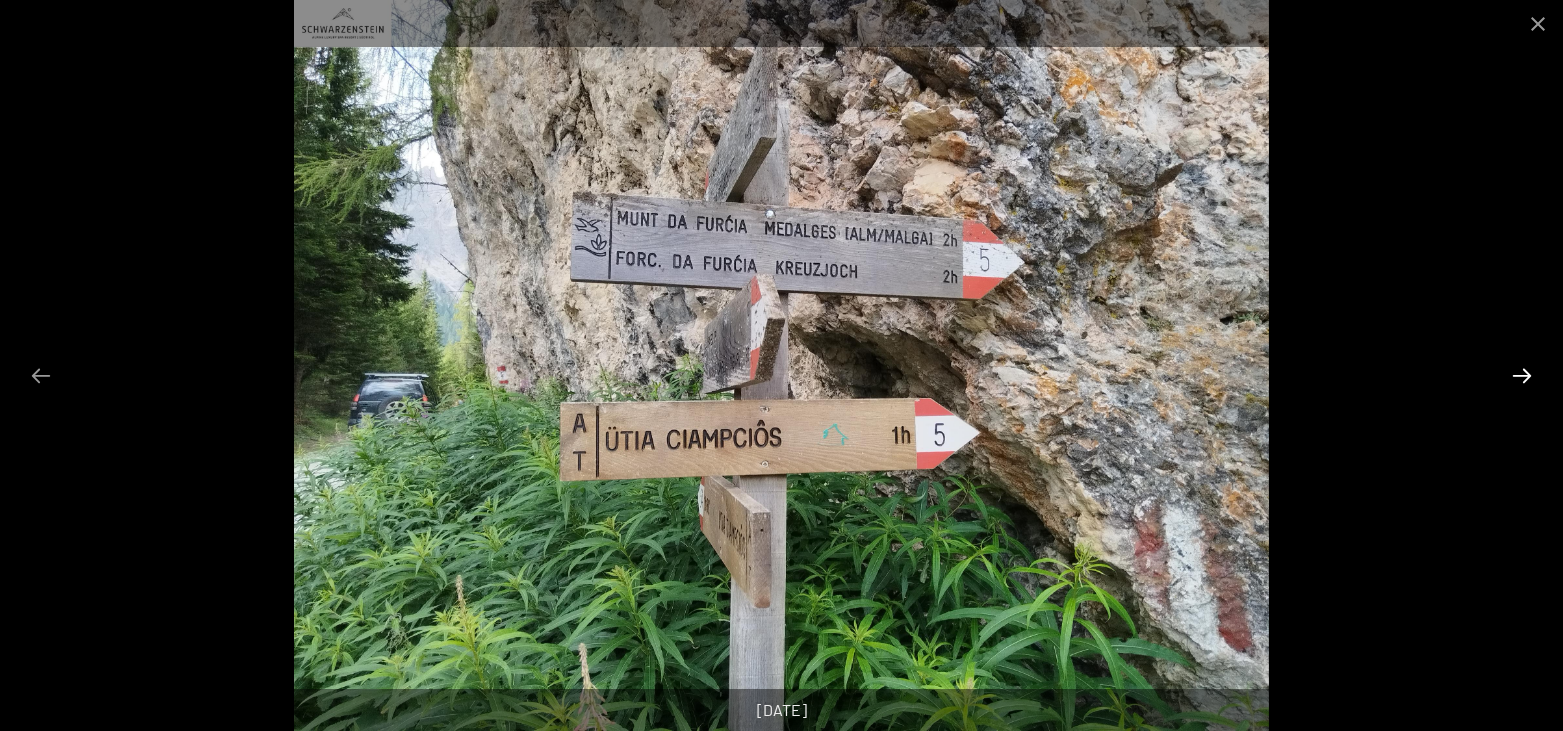 click at bounding box center [1522, 375] 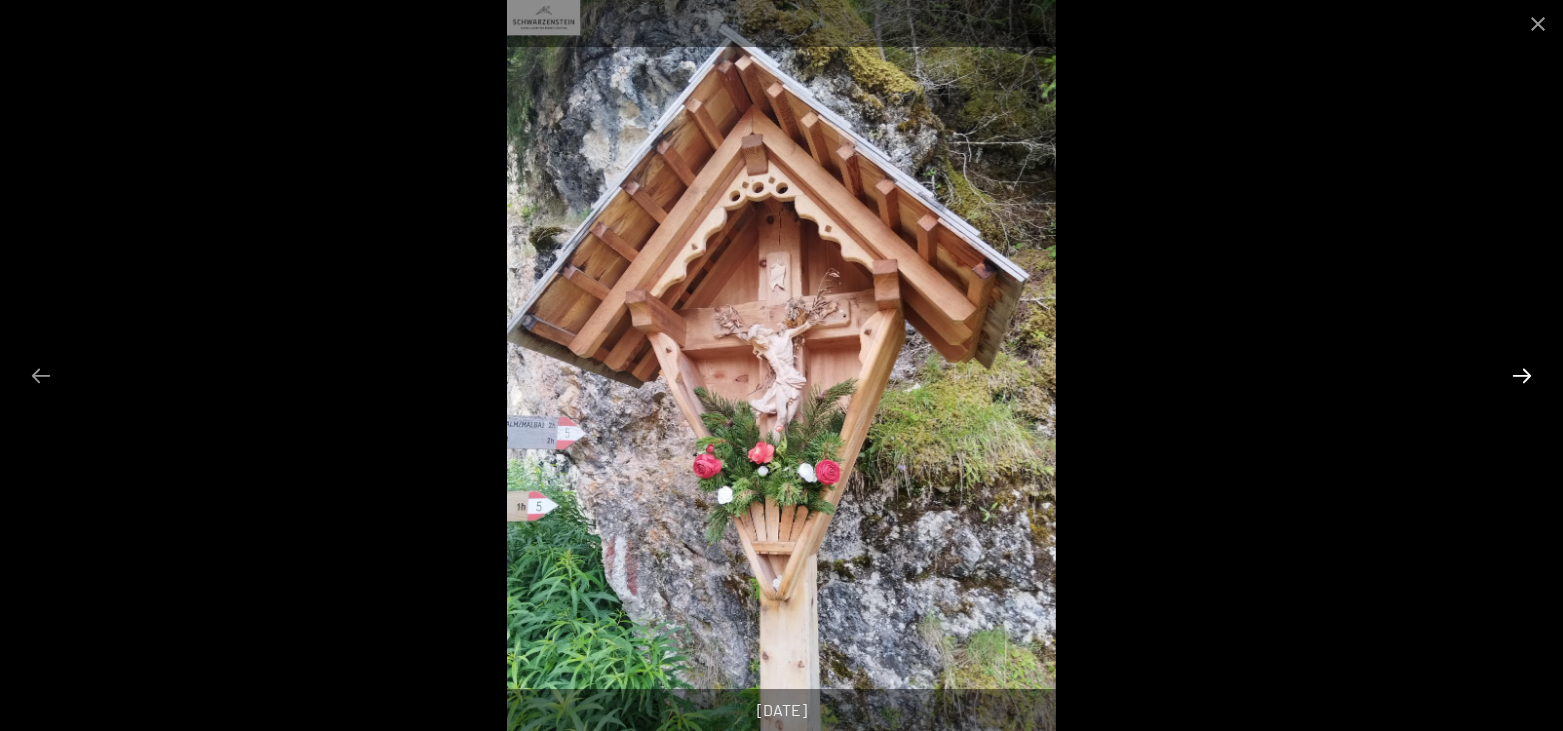 click at bounding box center (1522, 375) 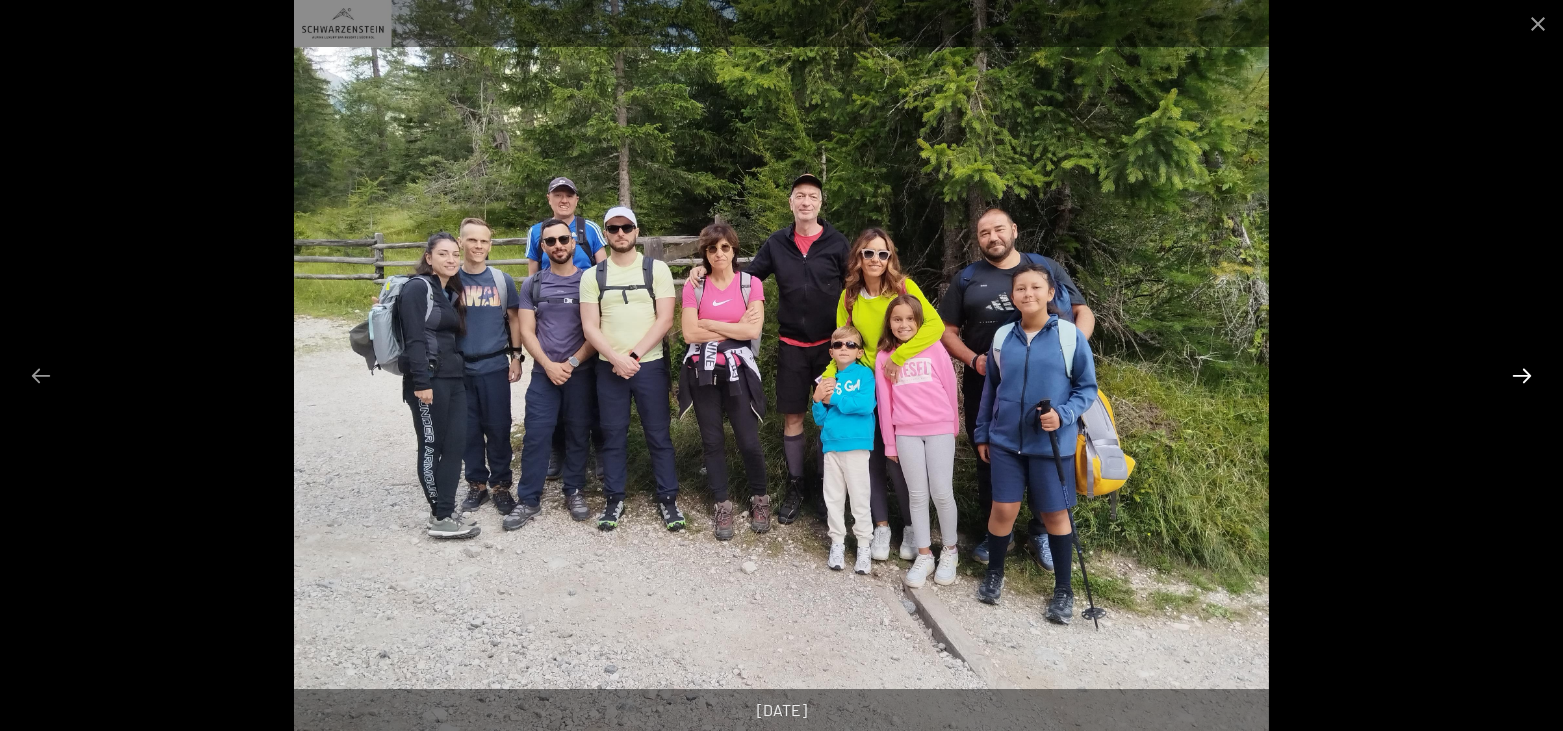 click at bounding box center (1522, 375) 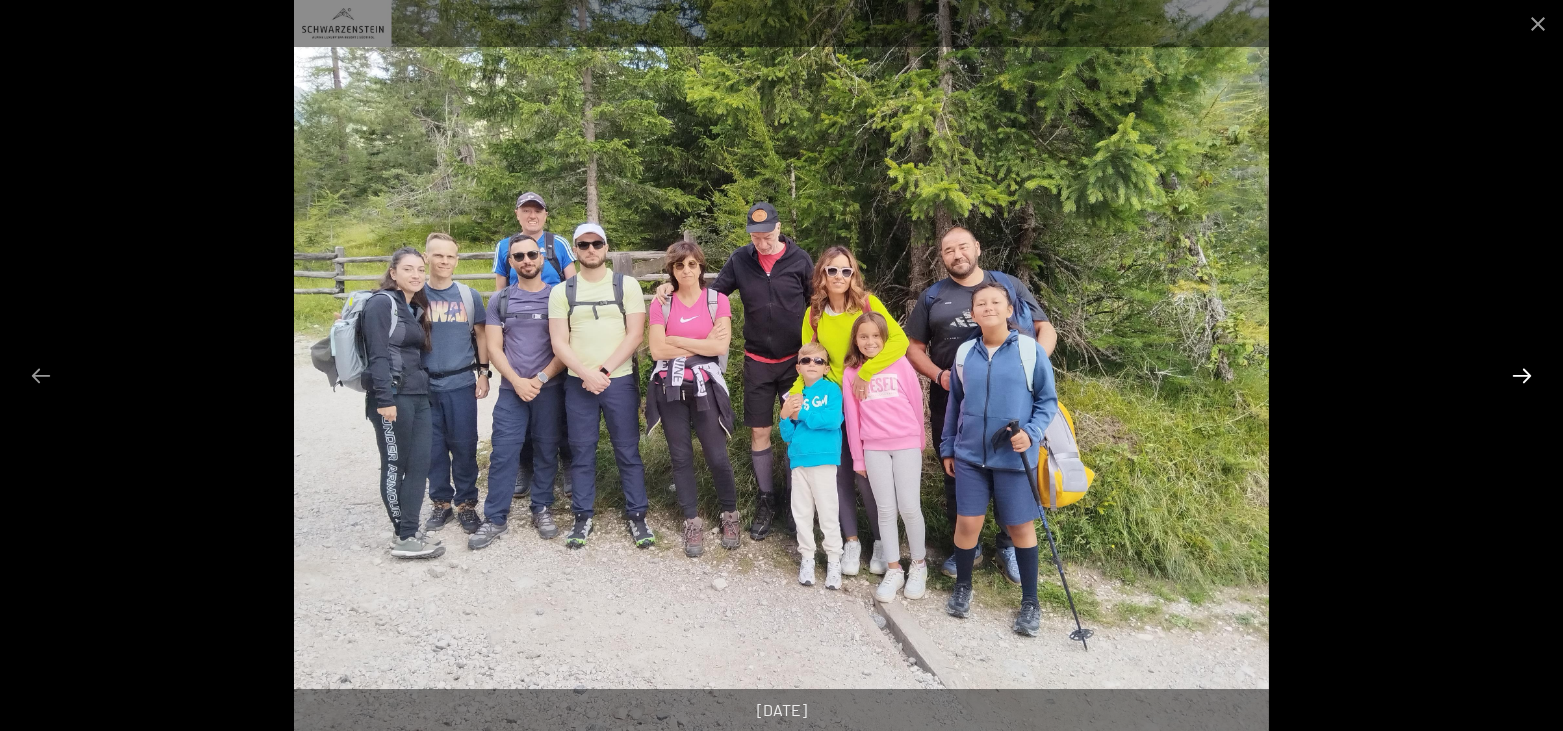click at bounding box center (1522, 375) 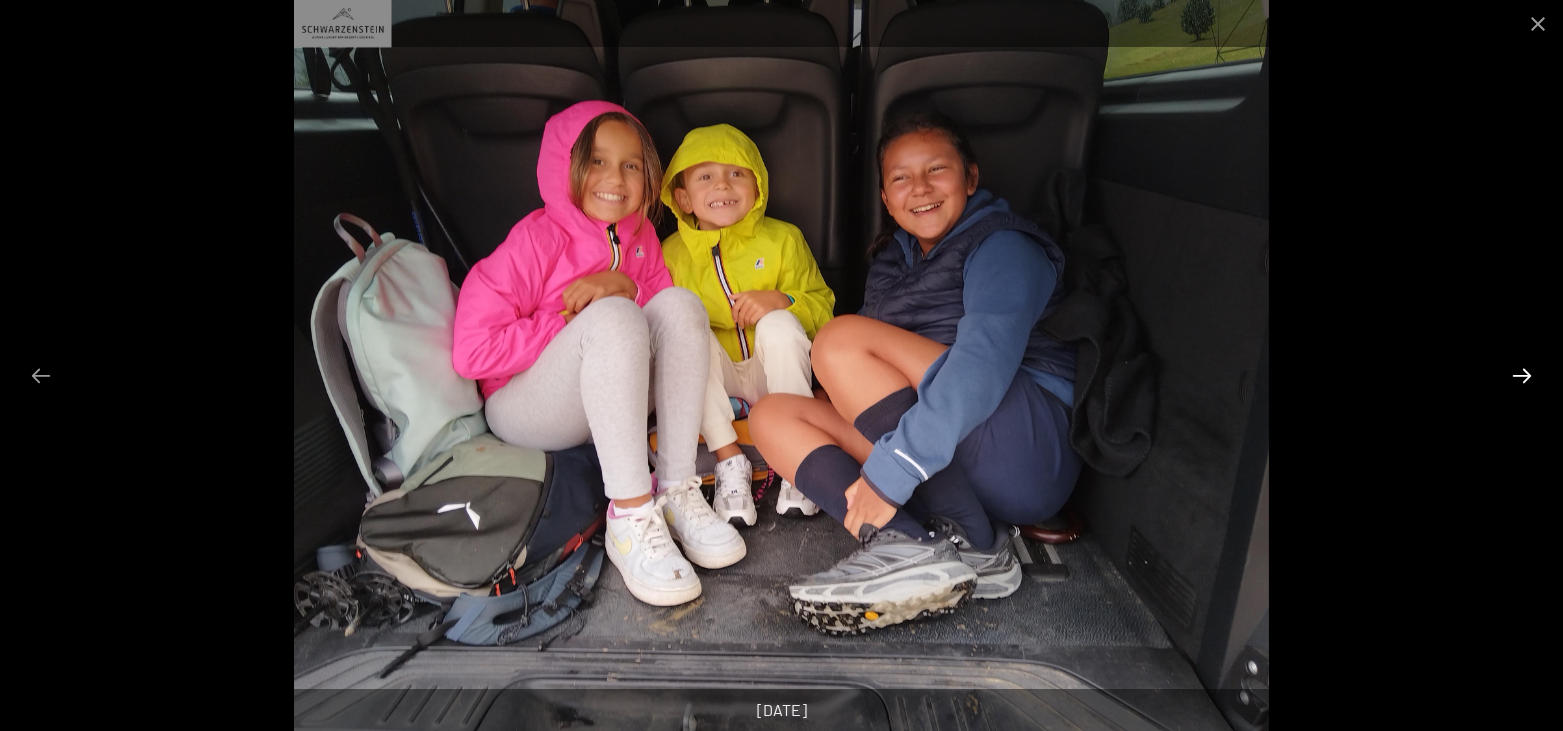 click at bounding box center (1522, 375) 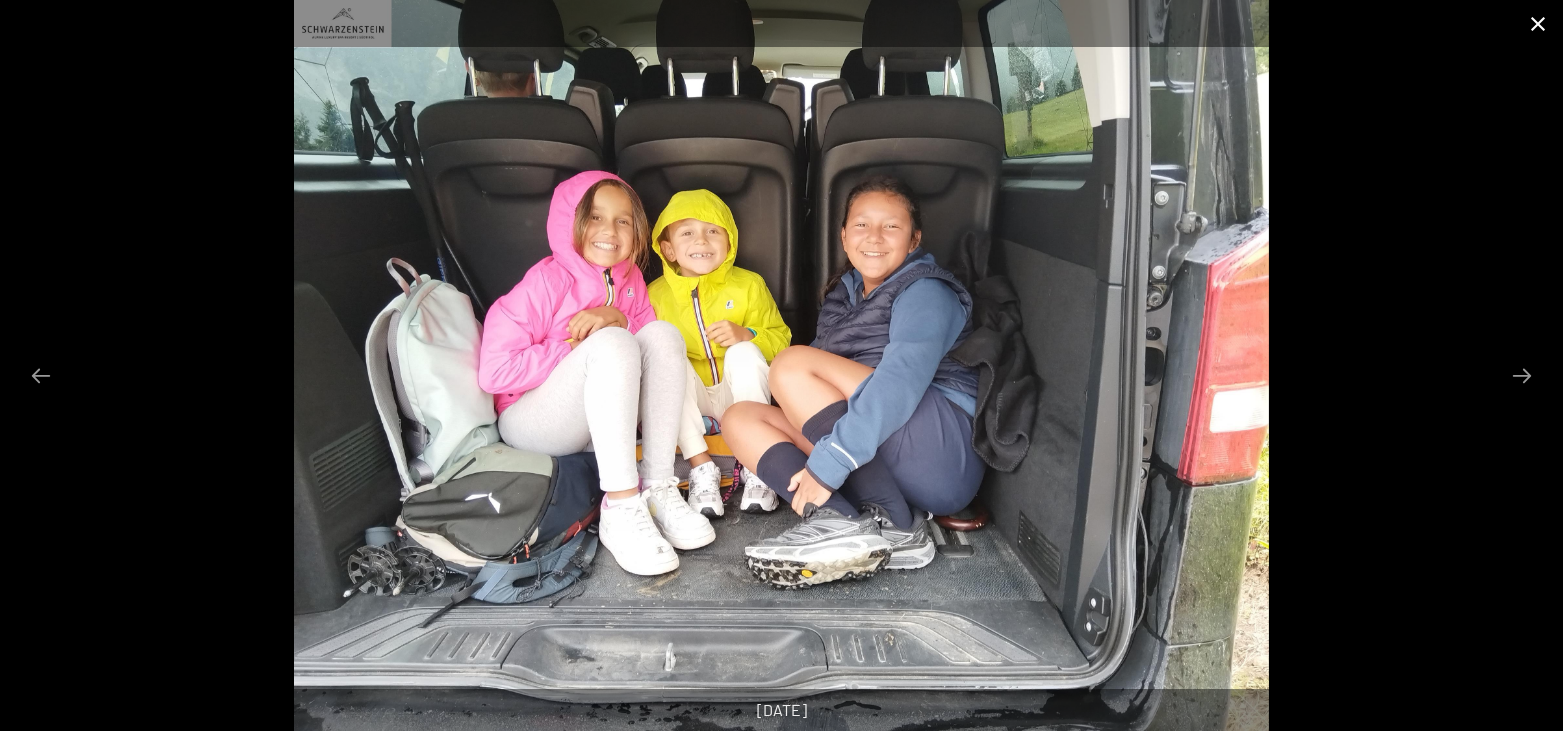 click at bounding box center (1538, 23) 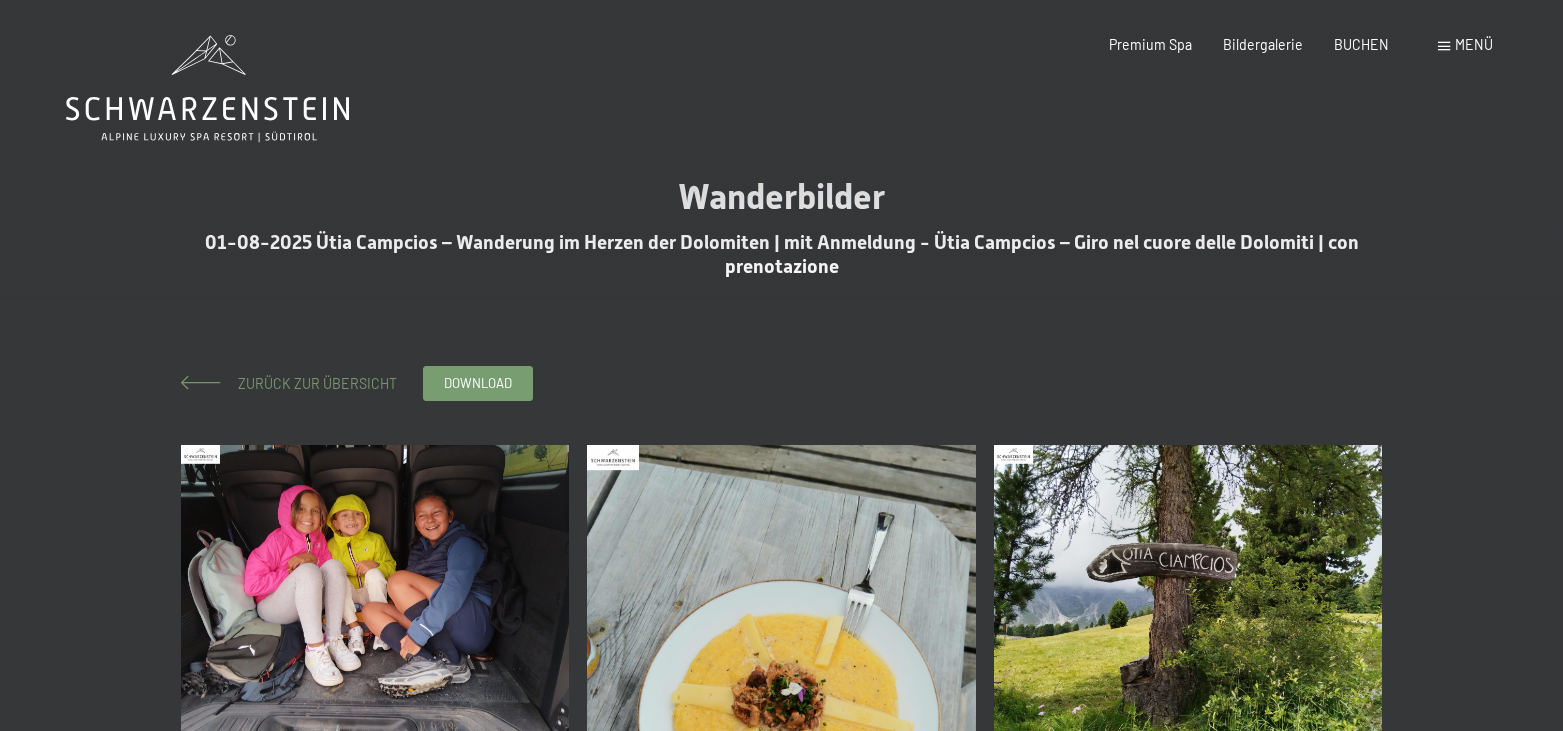 click on "Zurück zur Übersicht" at bounding box center [310, 383] 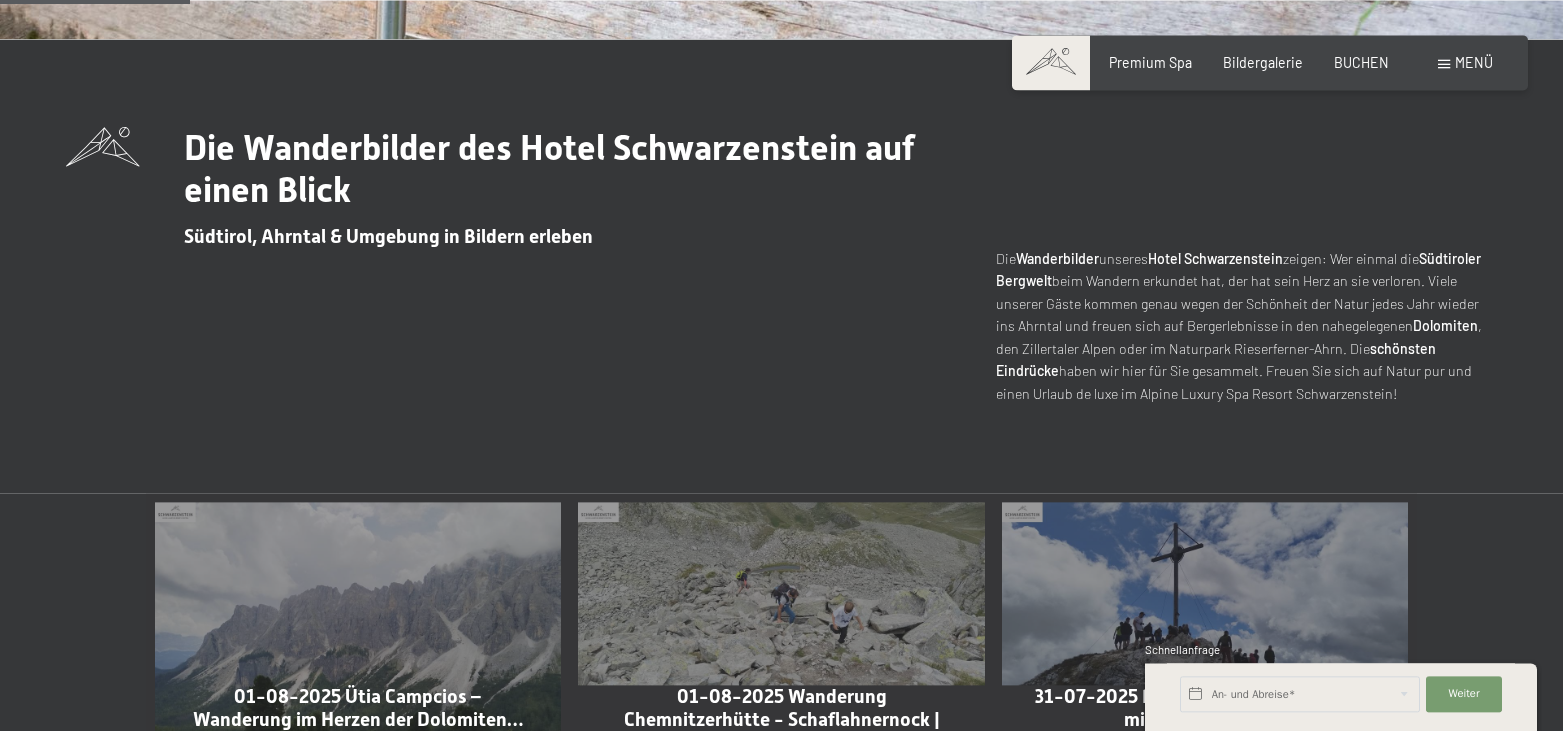 scroll, scrollTop: 612, scrollLeft: 0, axis: vertical 